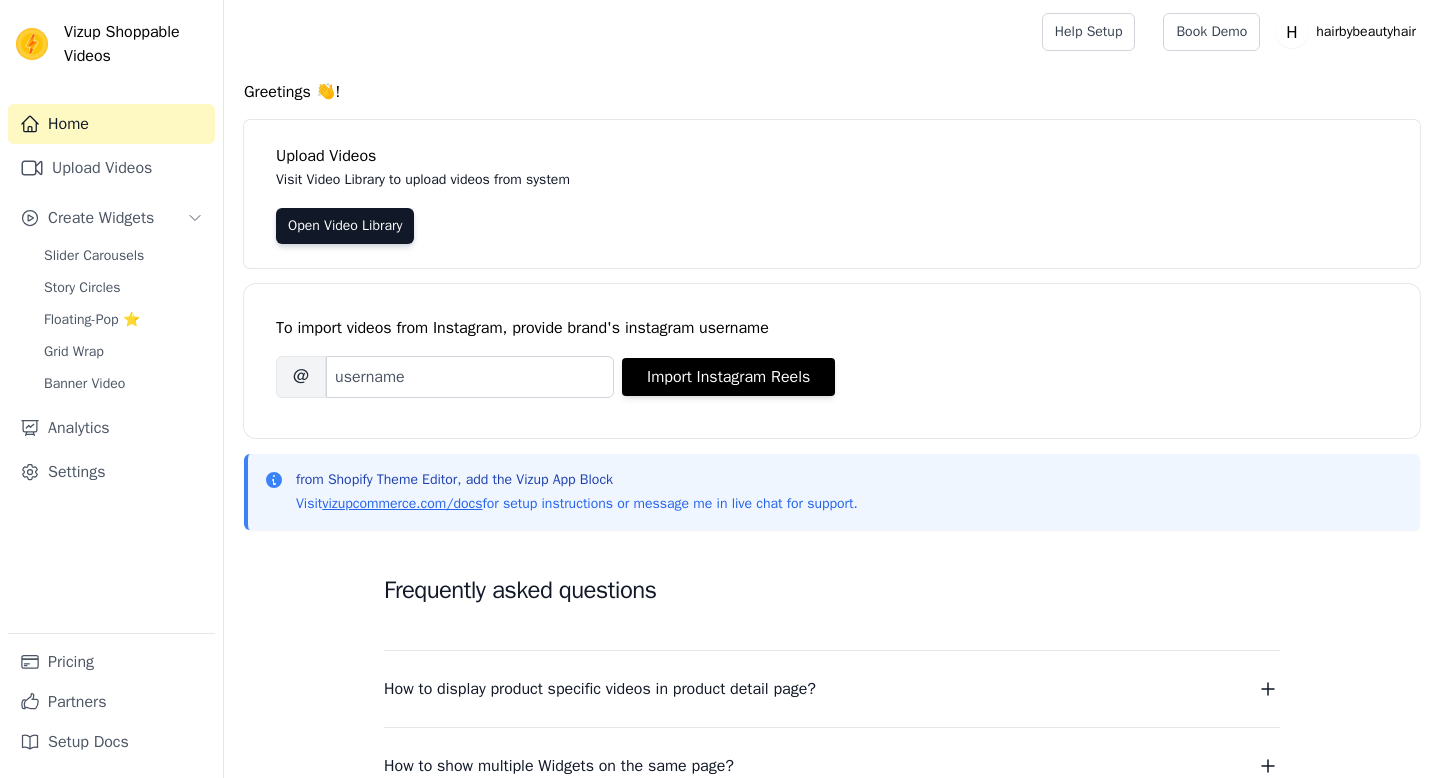 scroll, scrollTop: 0, scrollLeft: 0, axis: both 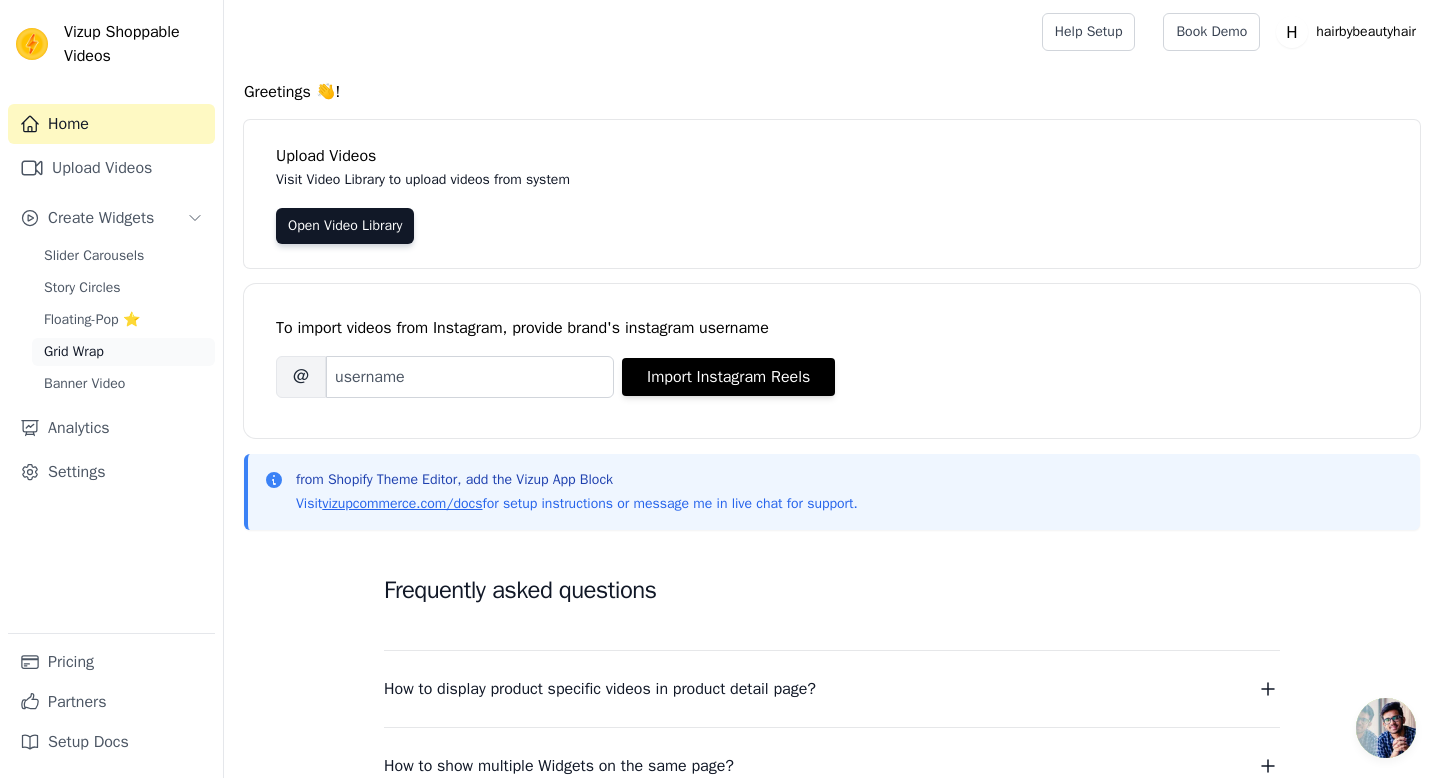 click on "Grid Wrap" at bounding box center (123, 352) 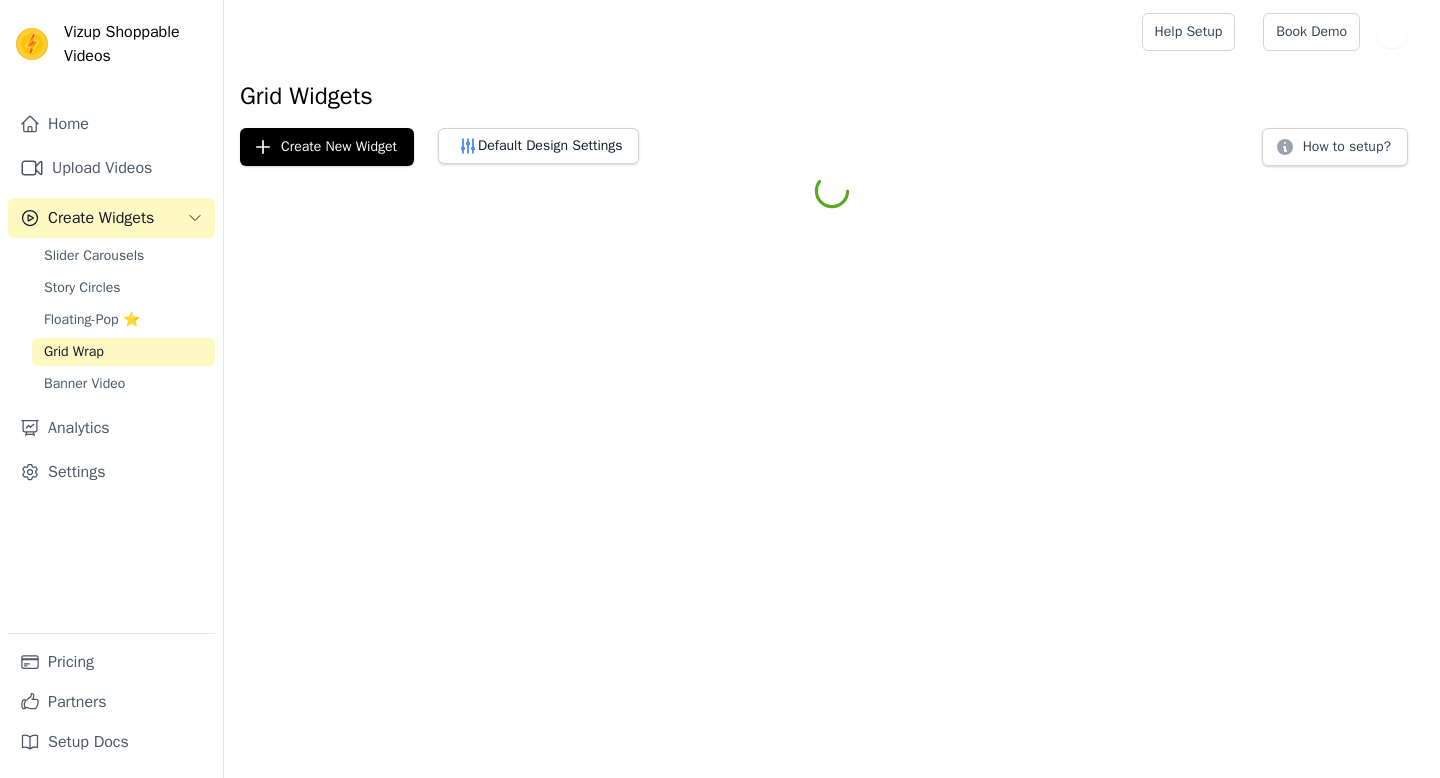 scroll, scrollTop: 0, scrollLeft: 0, axis: both 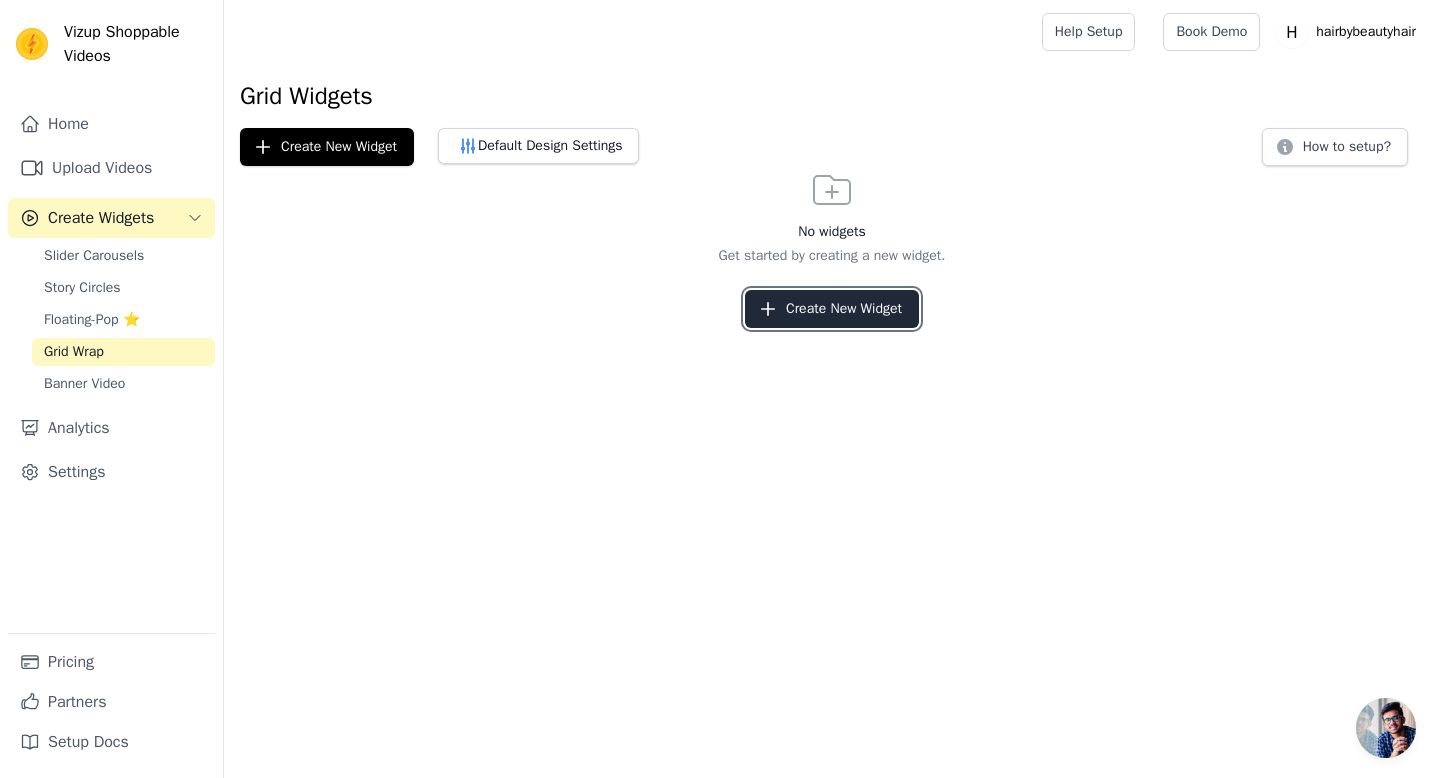 click on "Create New Widget" at bounding box center (832, 309) 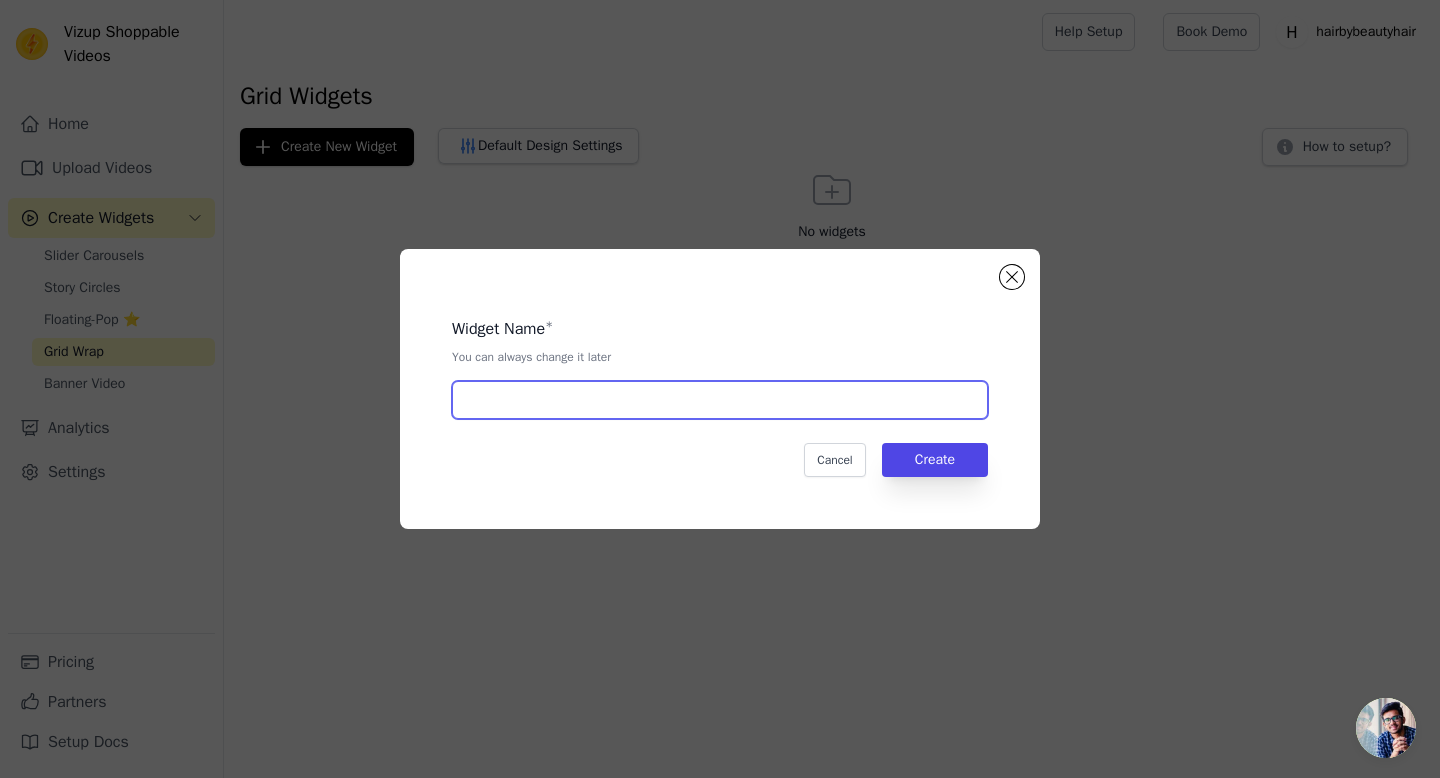 click at bounding box center (720, 400) 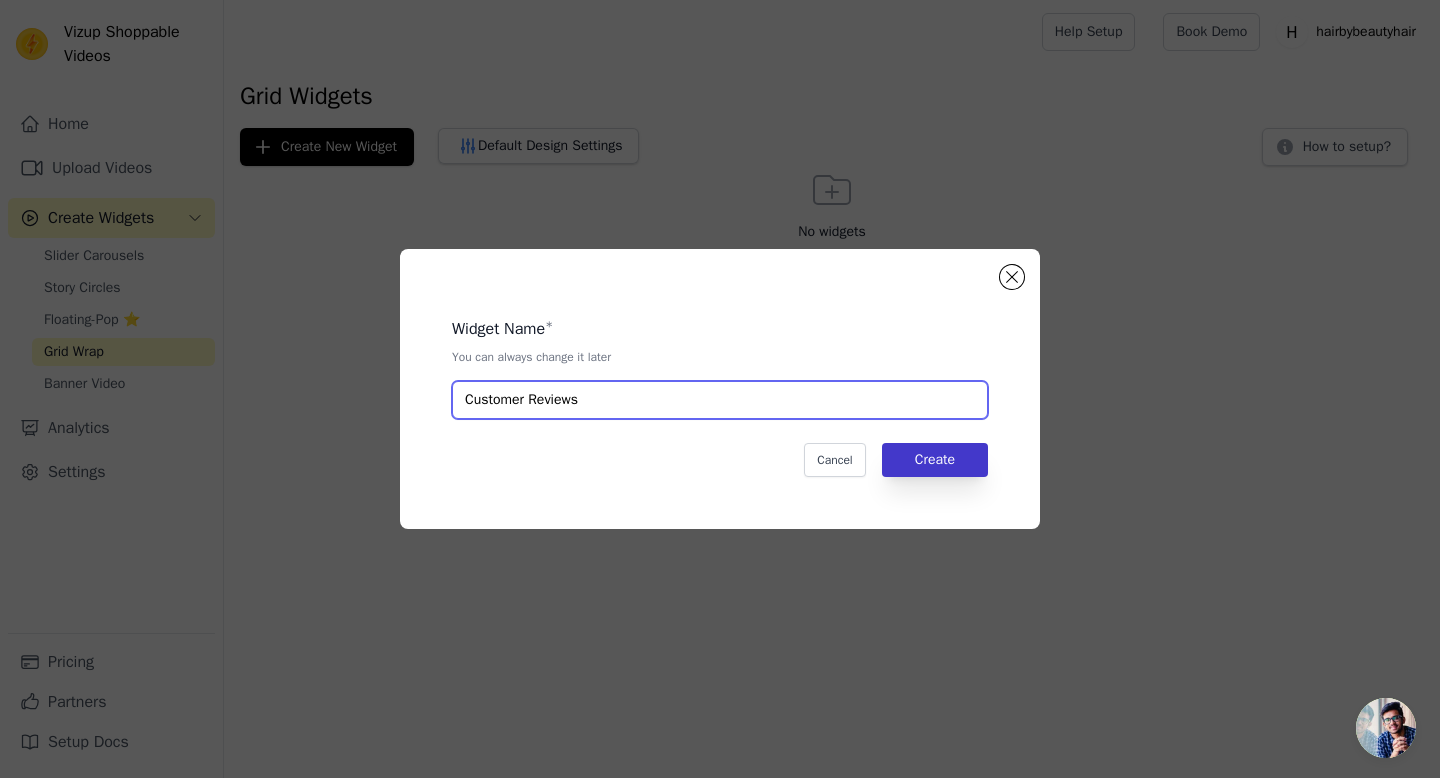 type on "Customer Reviews" 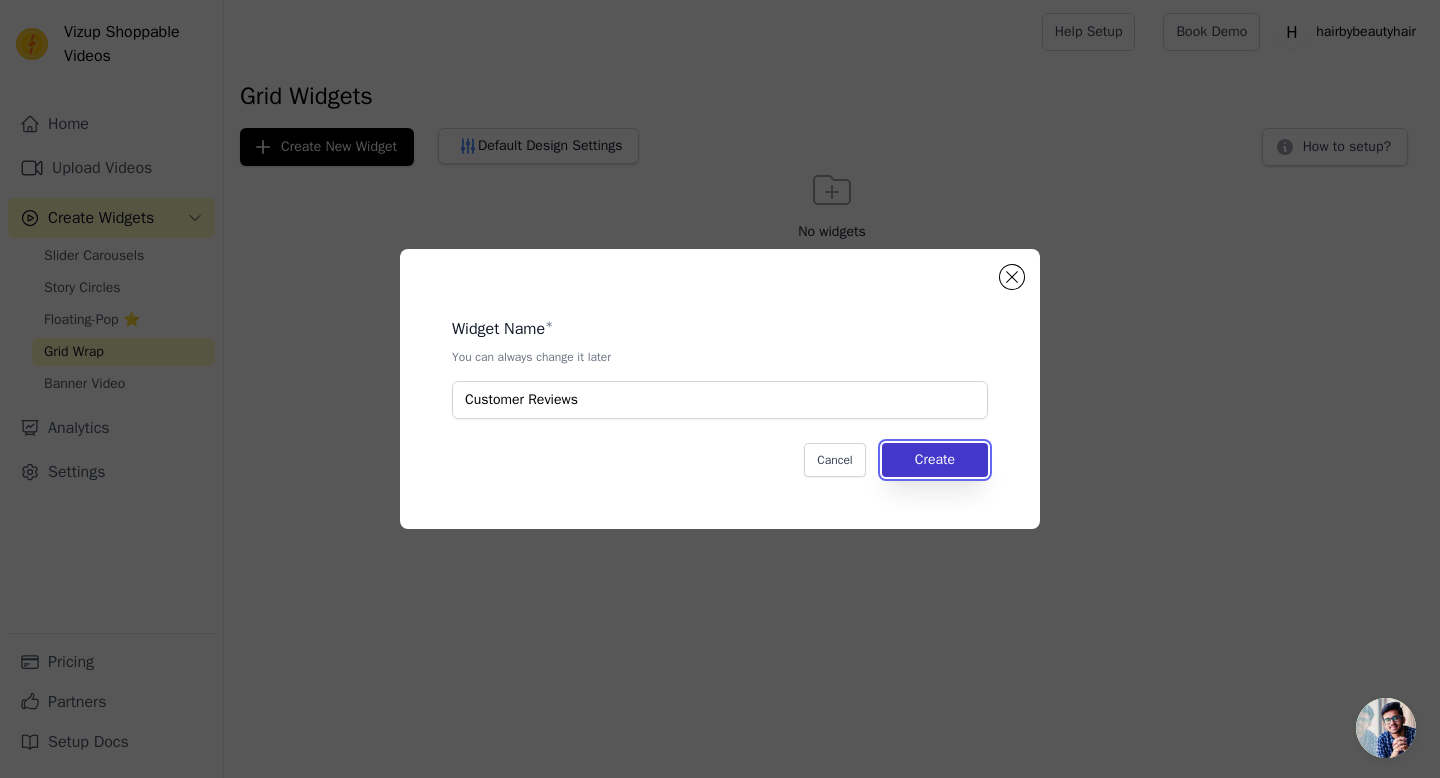 click on "Create" at bounding box center [935, 460] 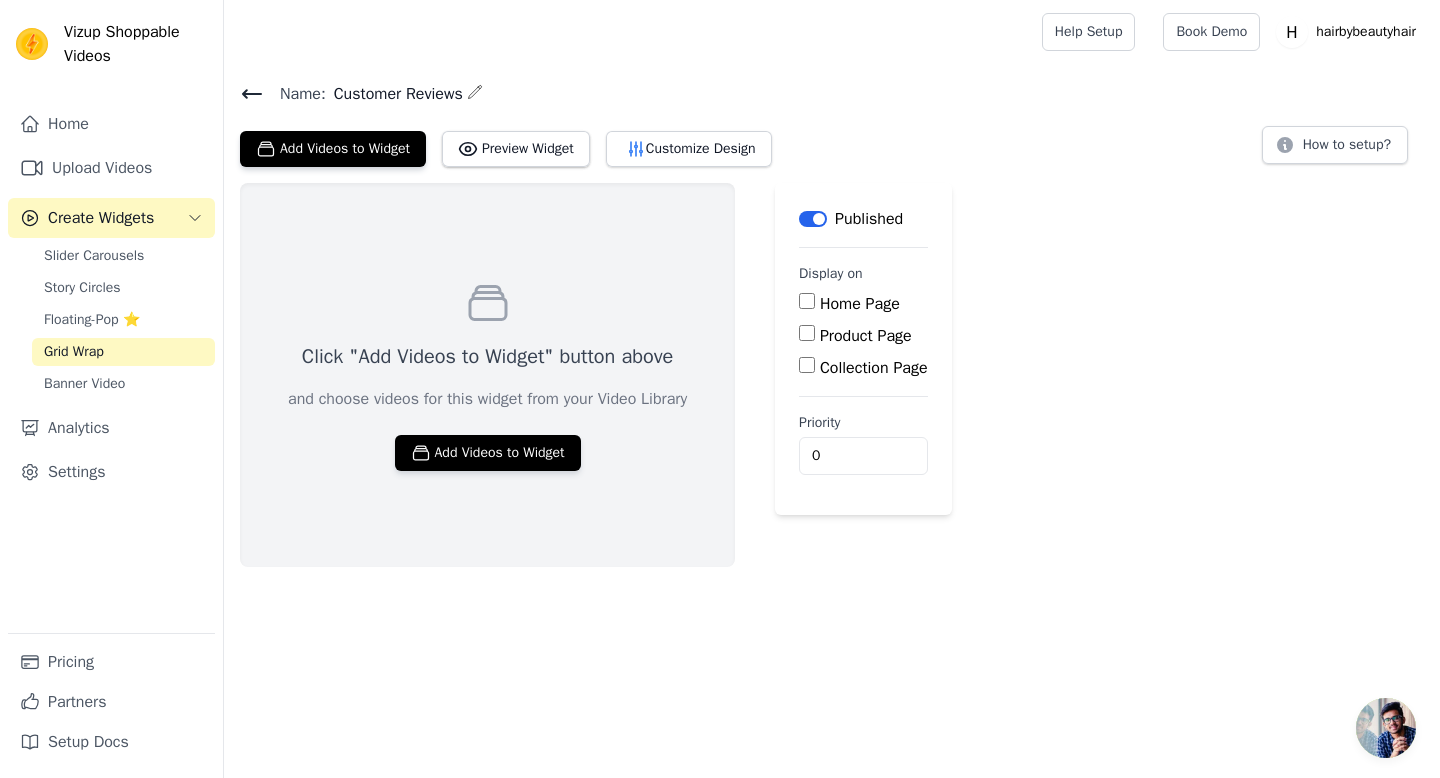 click on "Home Page" at bounding box center [807, 301] 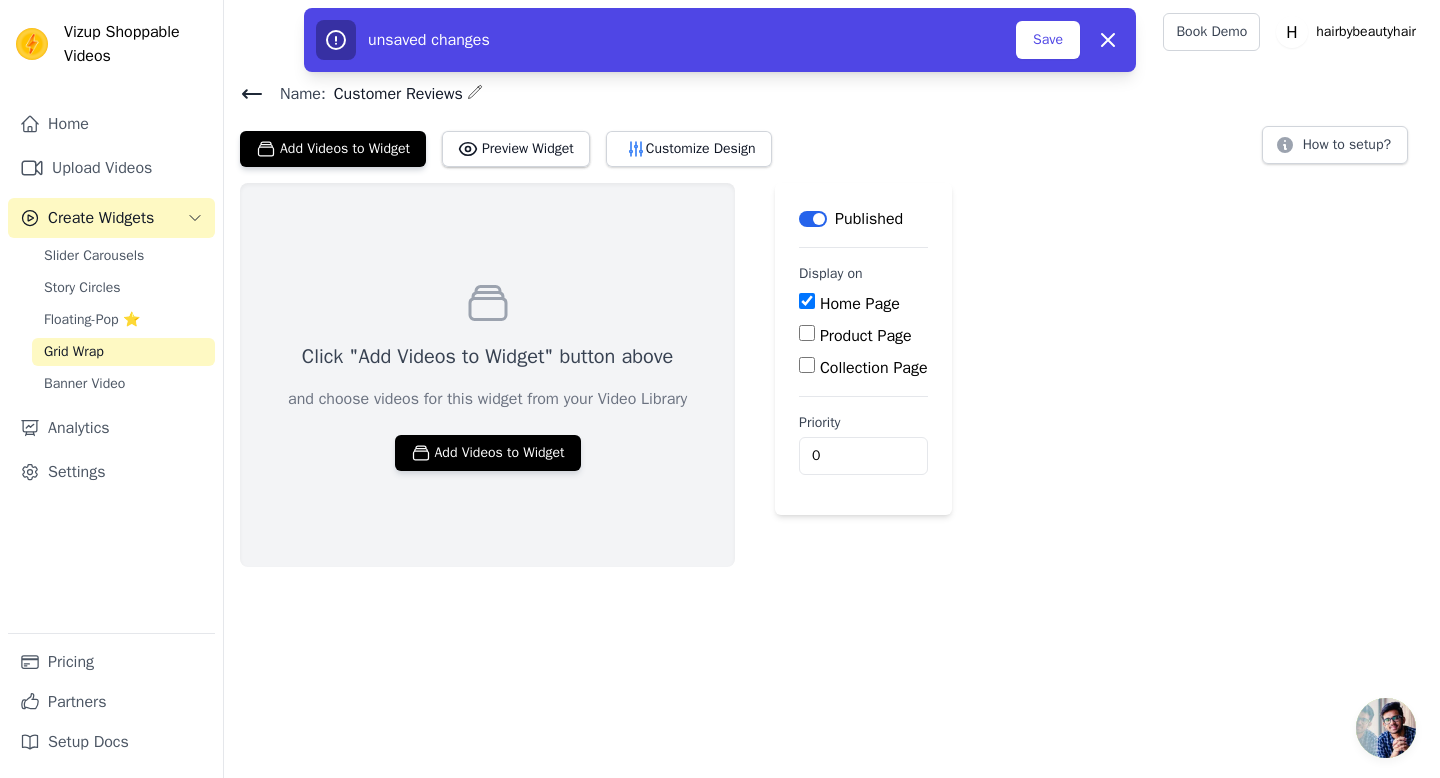click on "Home Page" at bounding box center (807, 301) 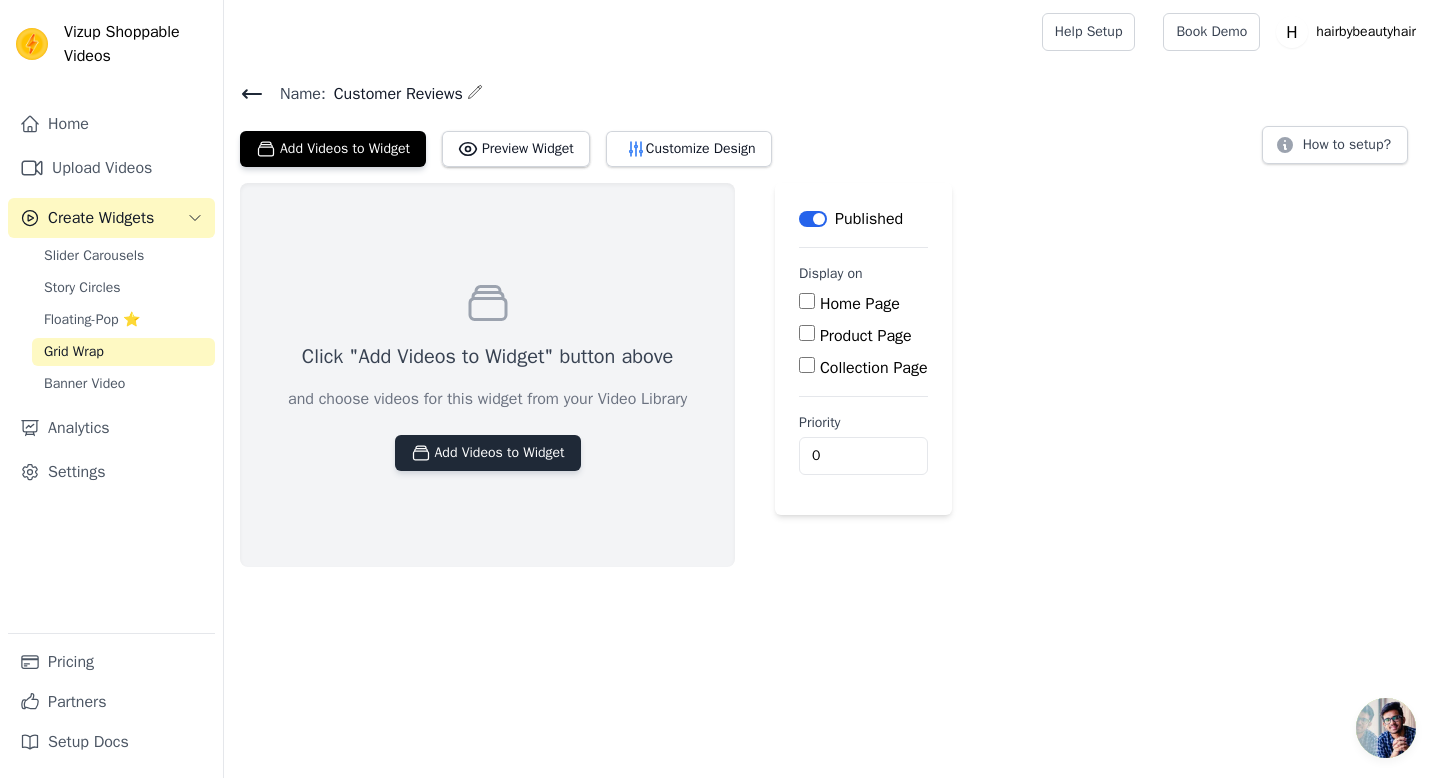 click on "Add Videos to Widget" at bounding box center (488, 453) 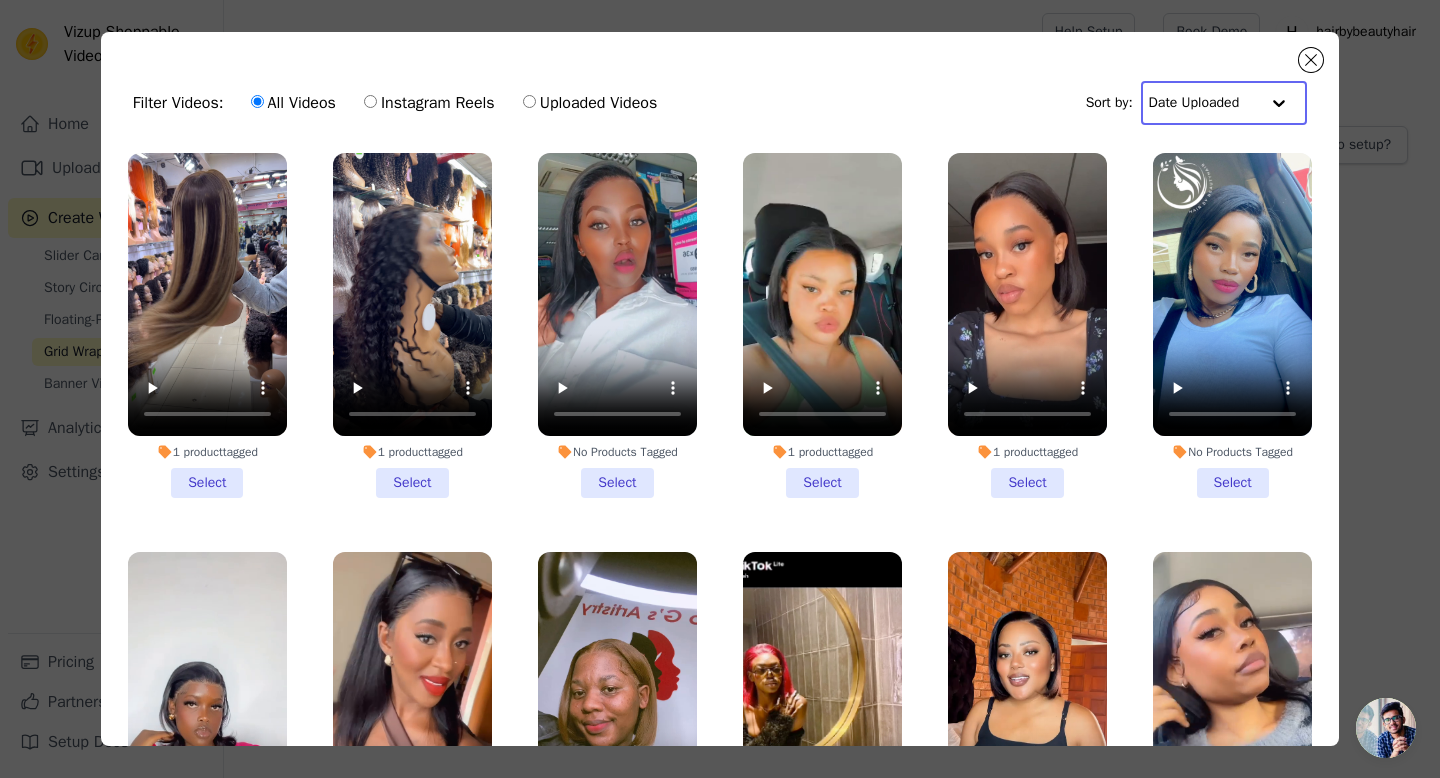 click 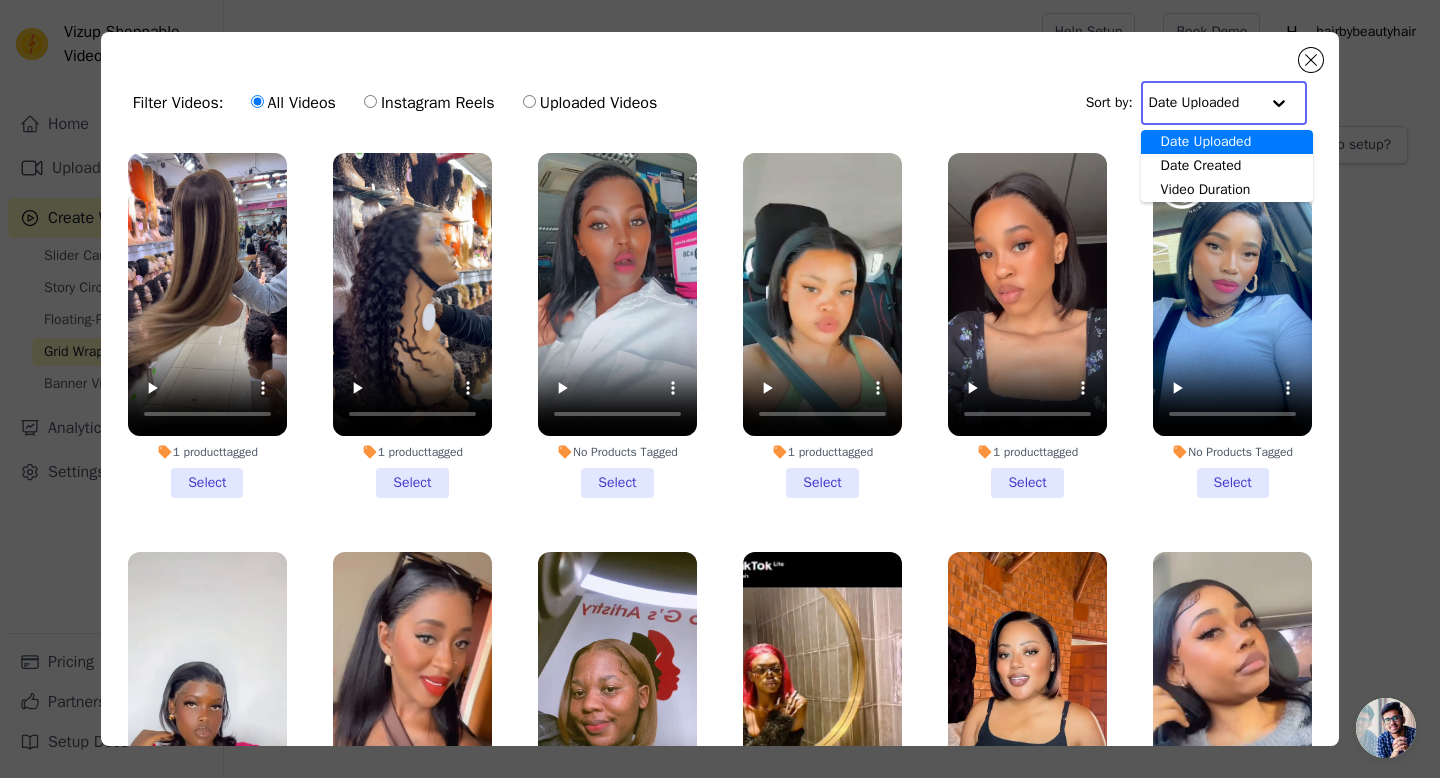 click 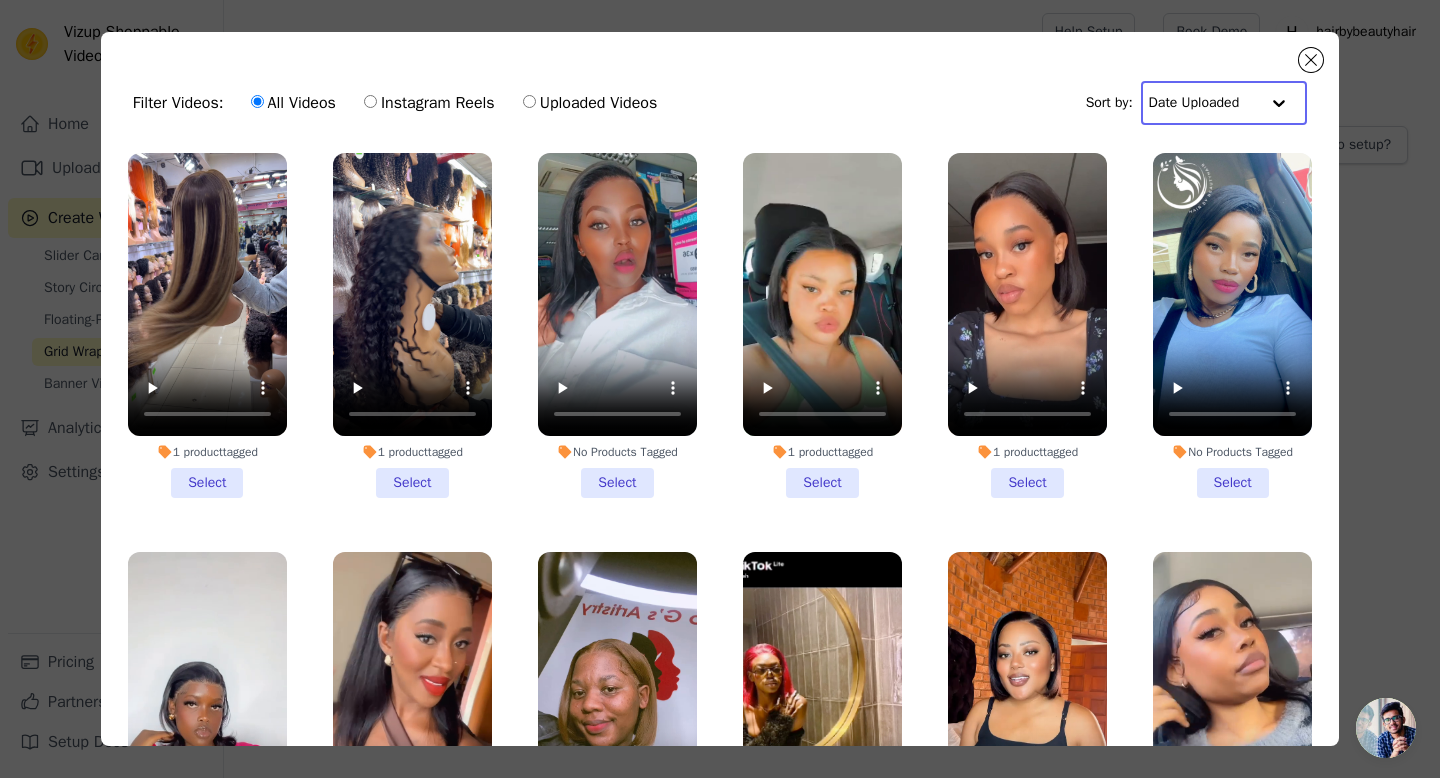 click on "Instagram Reels" at bounding box center (429, 103) 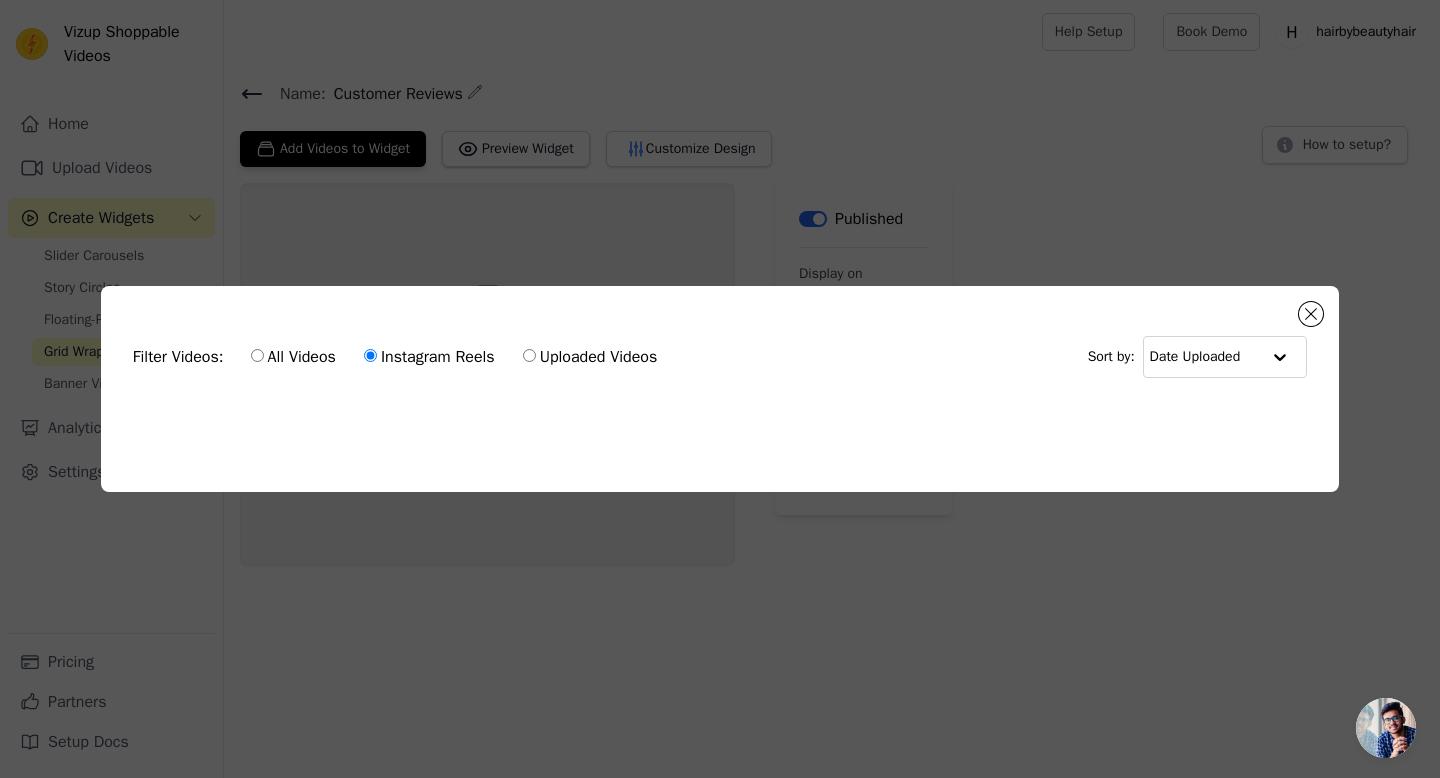 click on "Uploaded Videos" at bounding box center [590, 357] 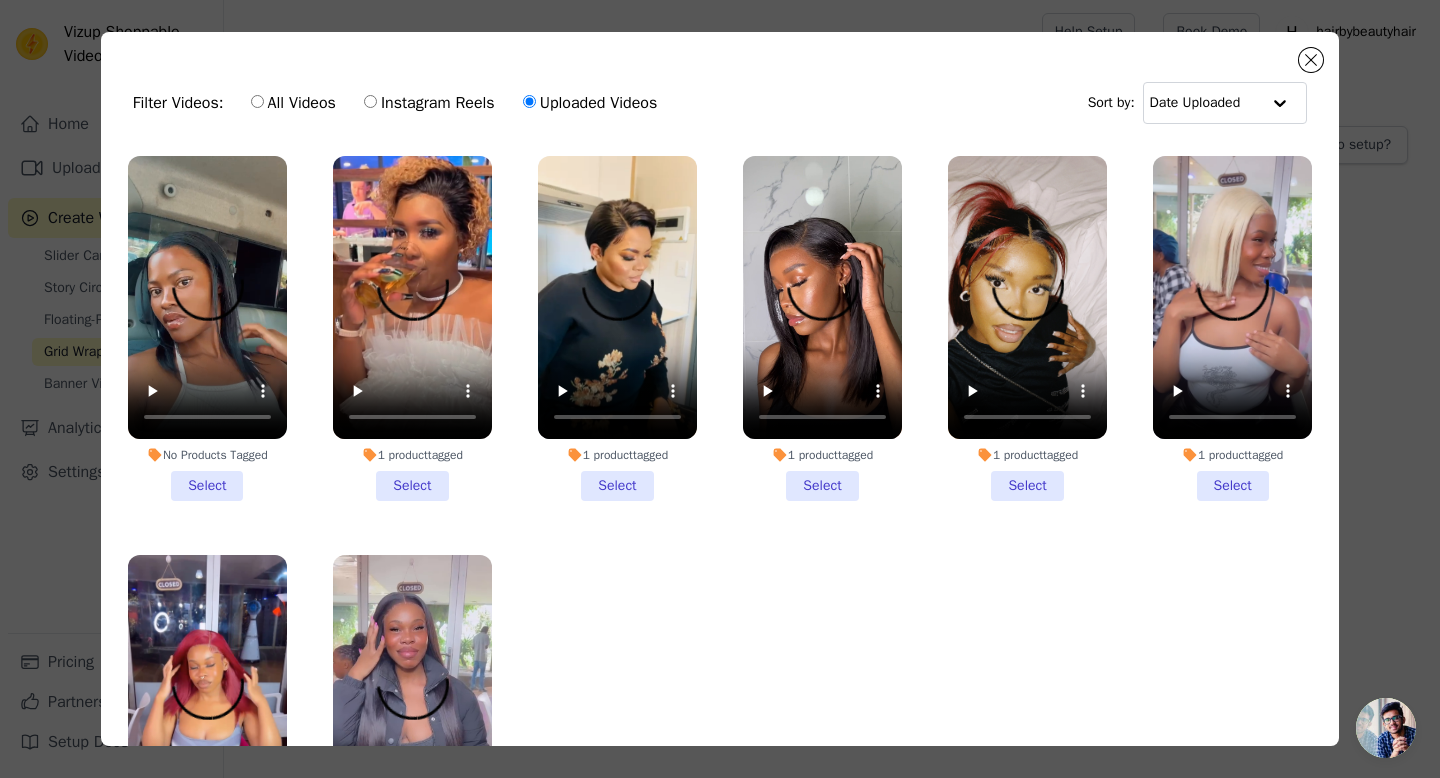 scroll, scrollTop: 1678, scrollLeft: 0, axis: vertical 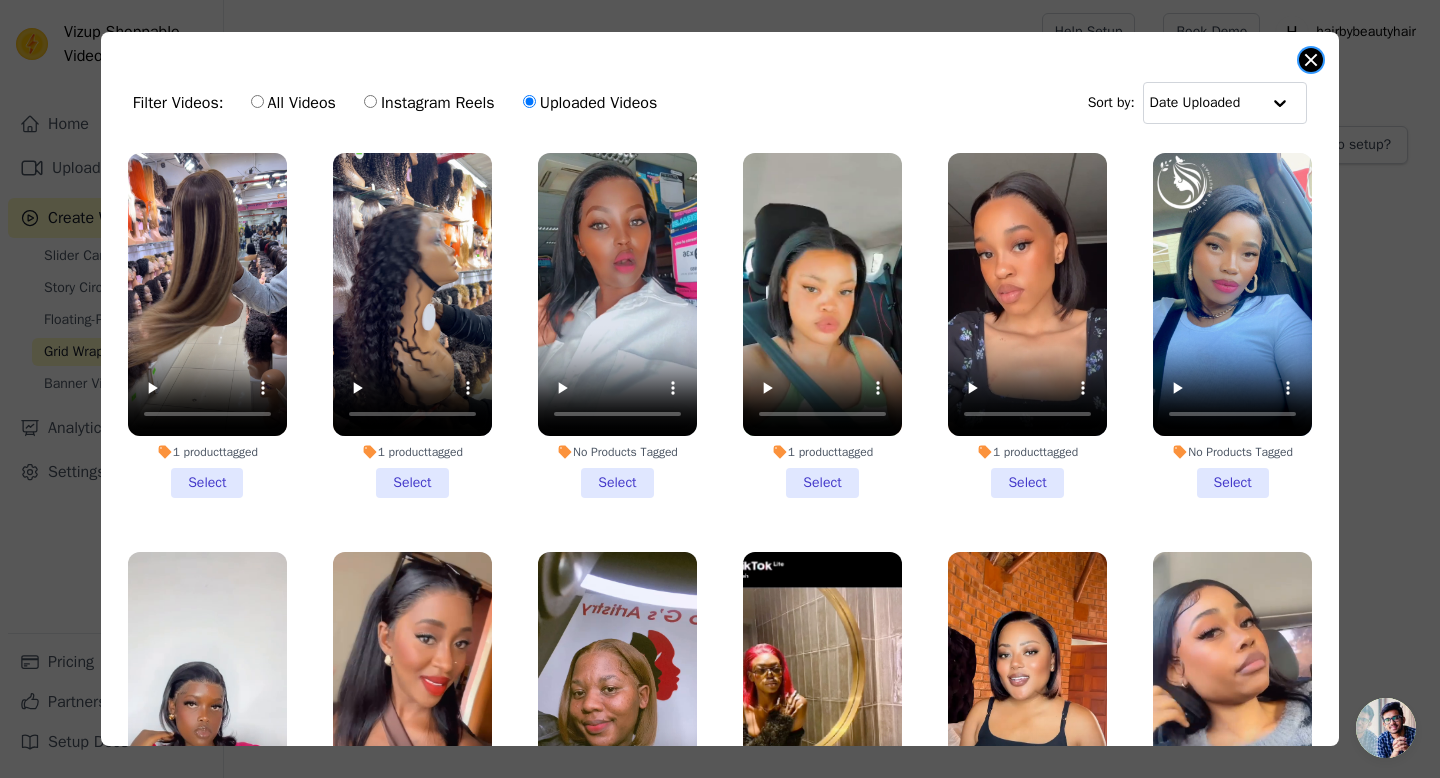 click at bounding box center (1311, 60) 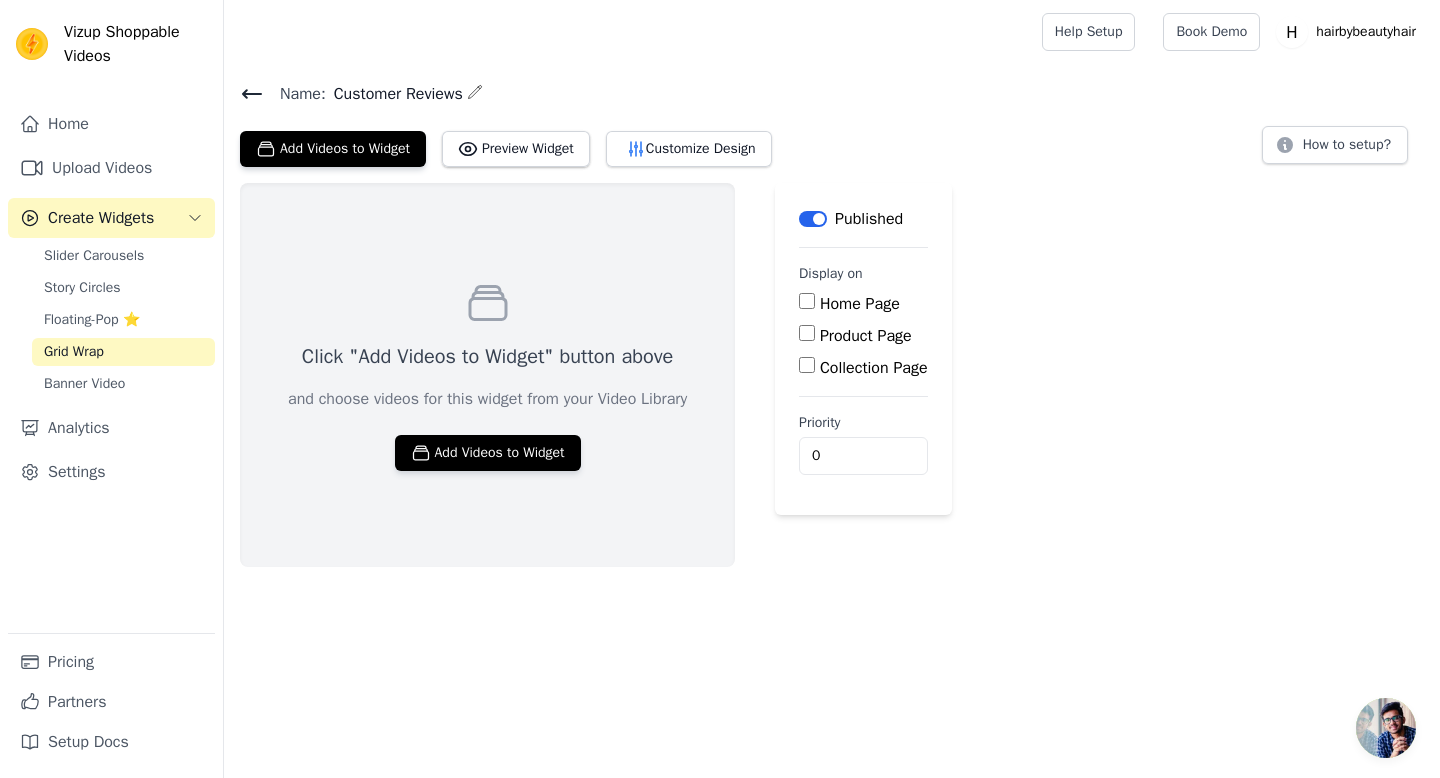 click on "Label     Published     Display on     Home Page     Product Page       Collection Page       Priority   0" at bounding box center (863, 349) 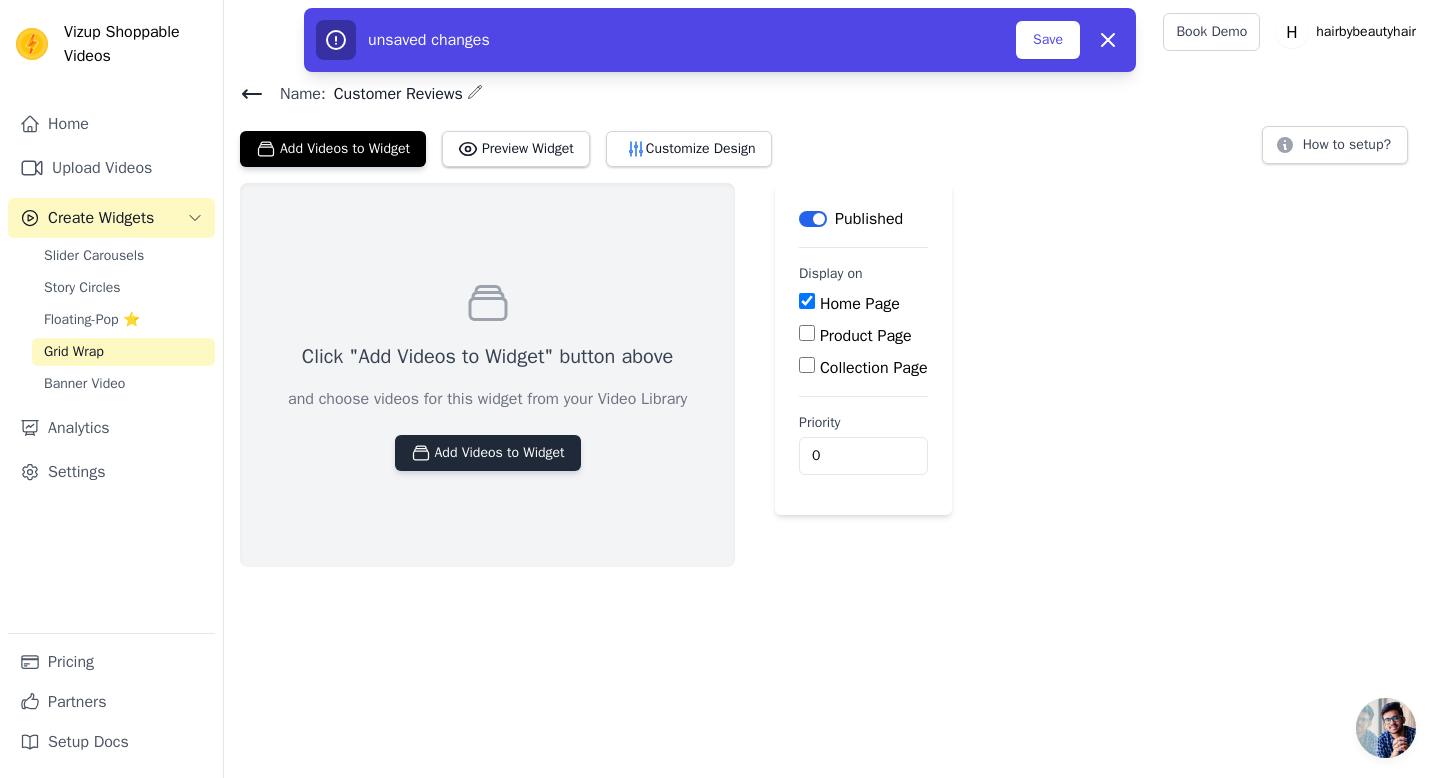 click on "Add Videos to Widget" at bounding box center [488, 453] 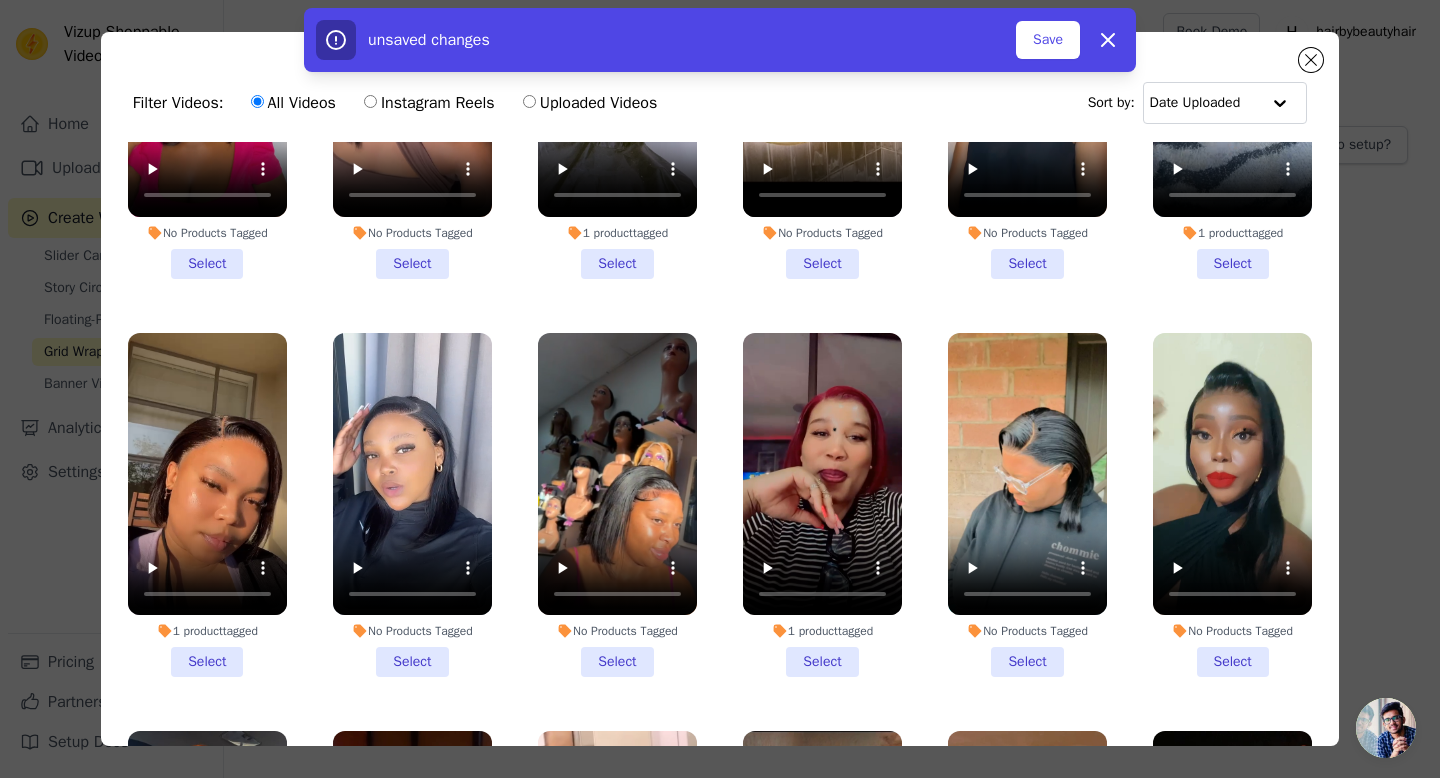 scroll, scrollTop: 775, scrollLeft: 0, axis: vertical 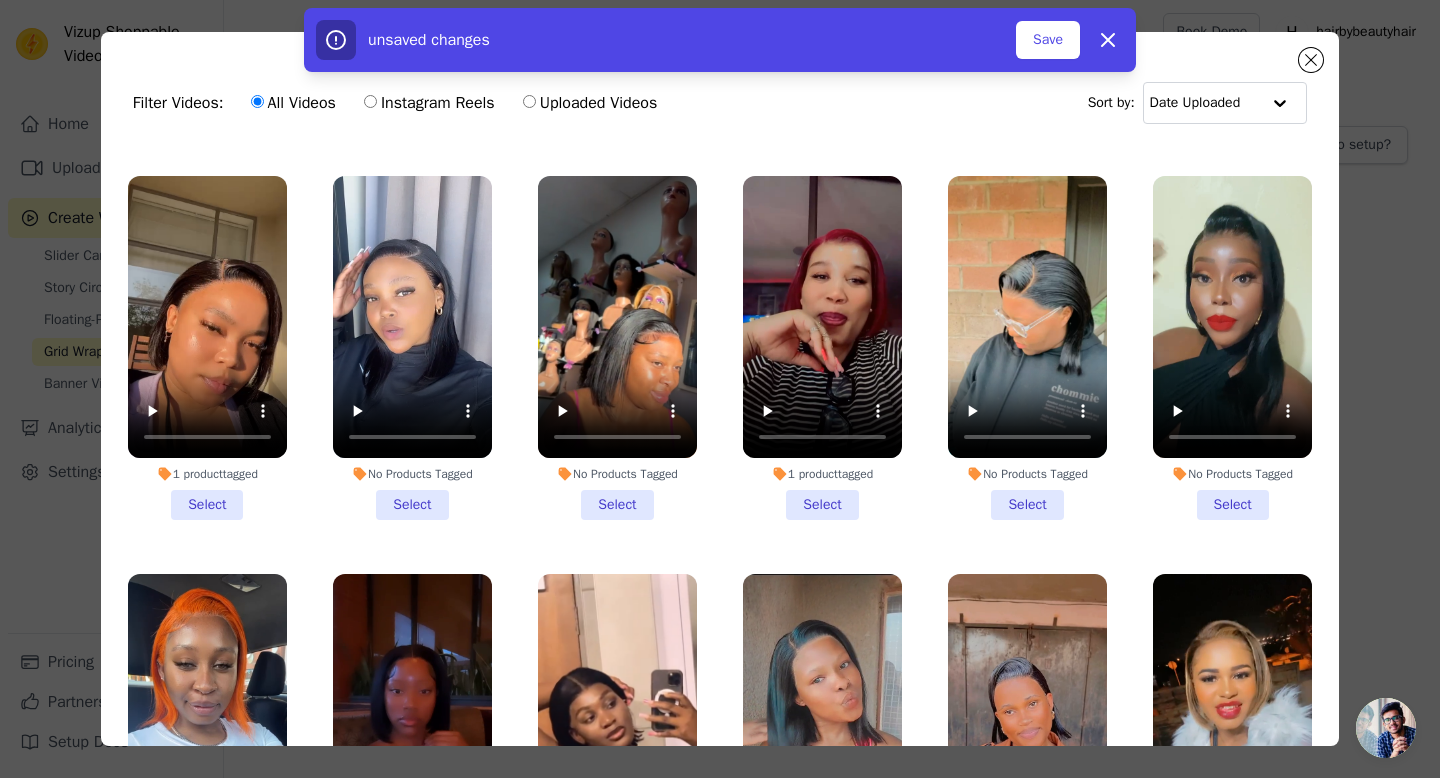 click on "1   product  tagged     Select" at bounding box center (822, 348) 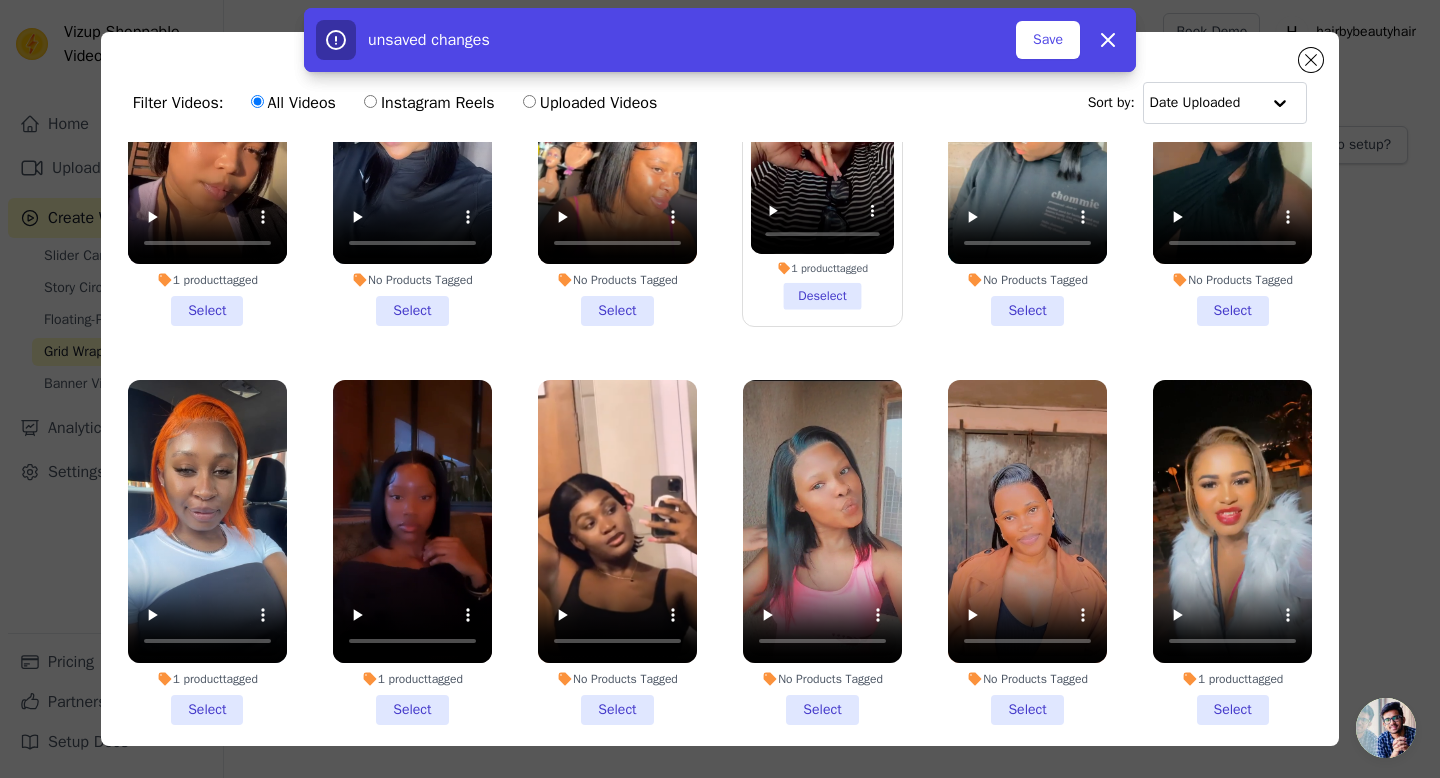 scroll, scrollTop: 1037, scrollLeft: 0, axis: vertical 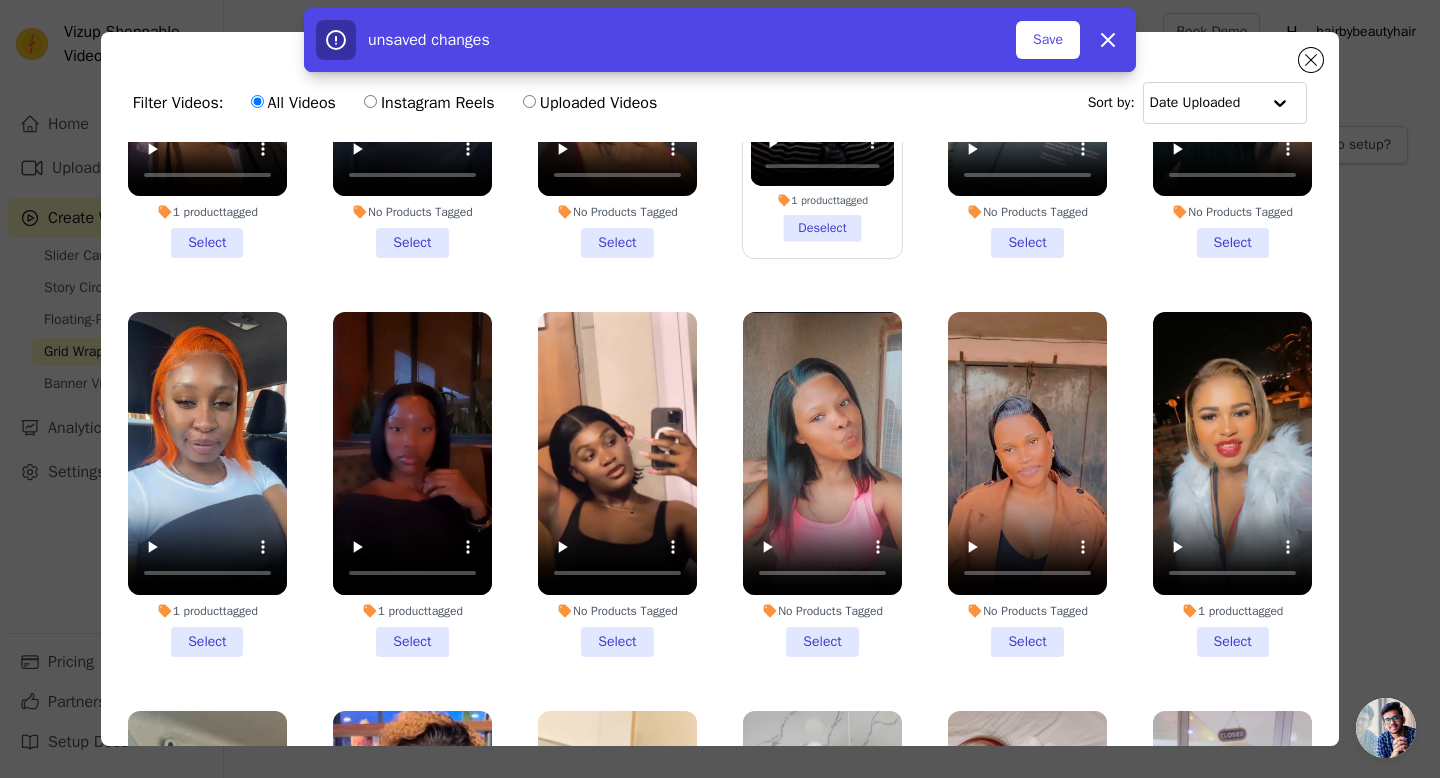 click on "1   product  tagged     Select" at bounding box center [207, 484] 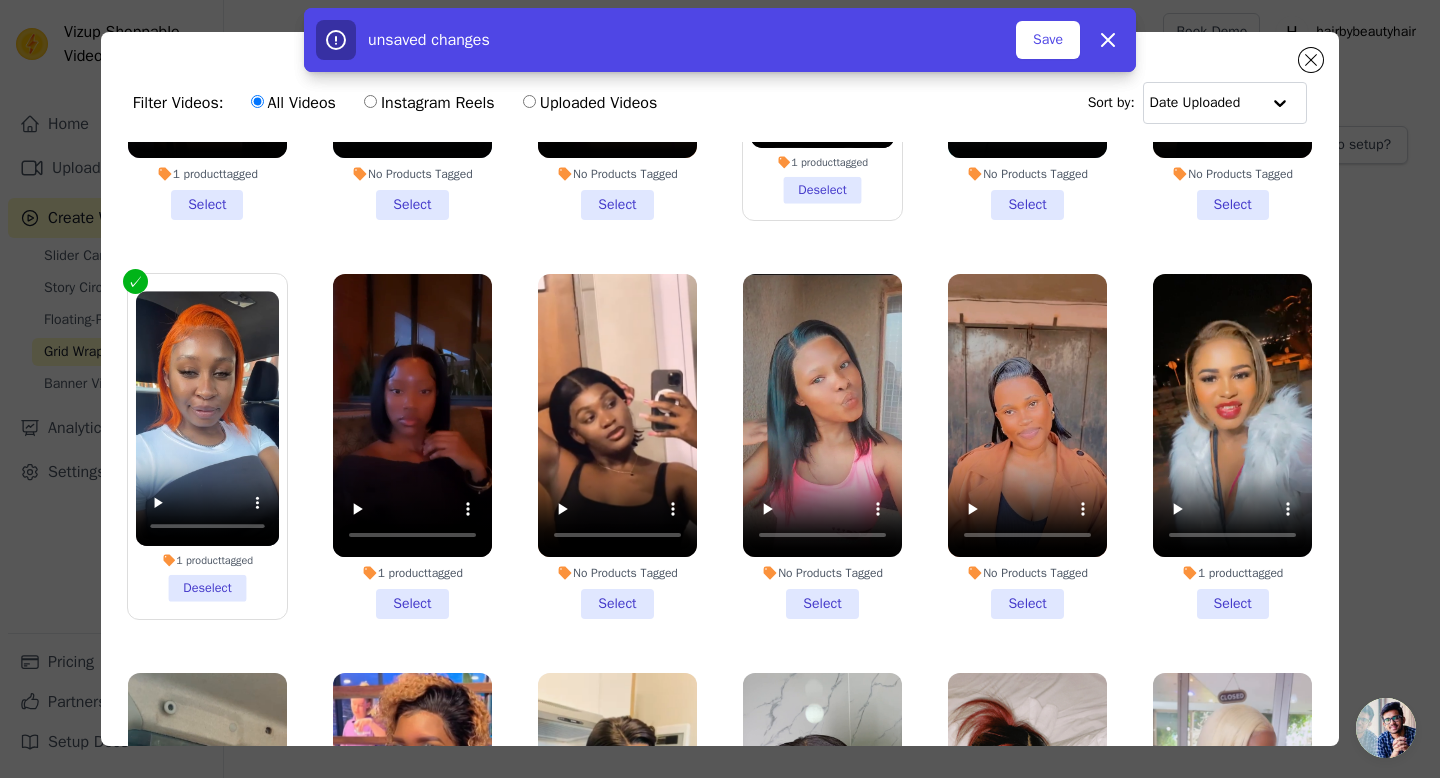 scroll, scrollTop: 1148, scrollLeft: 0, axis: vertical 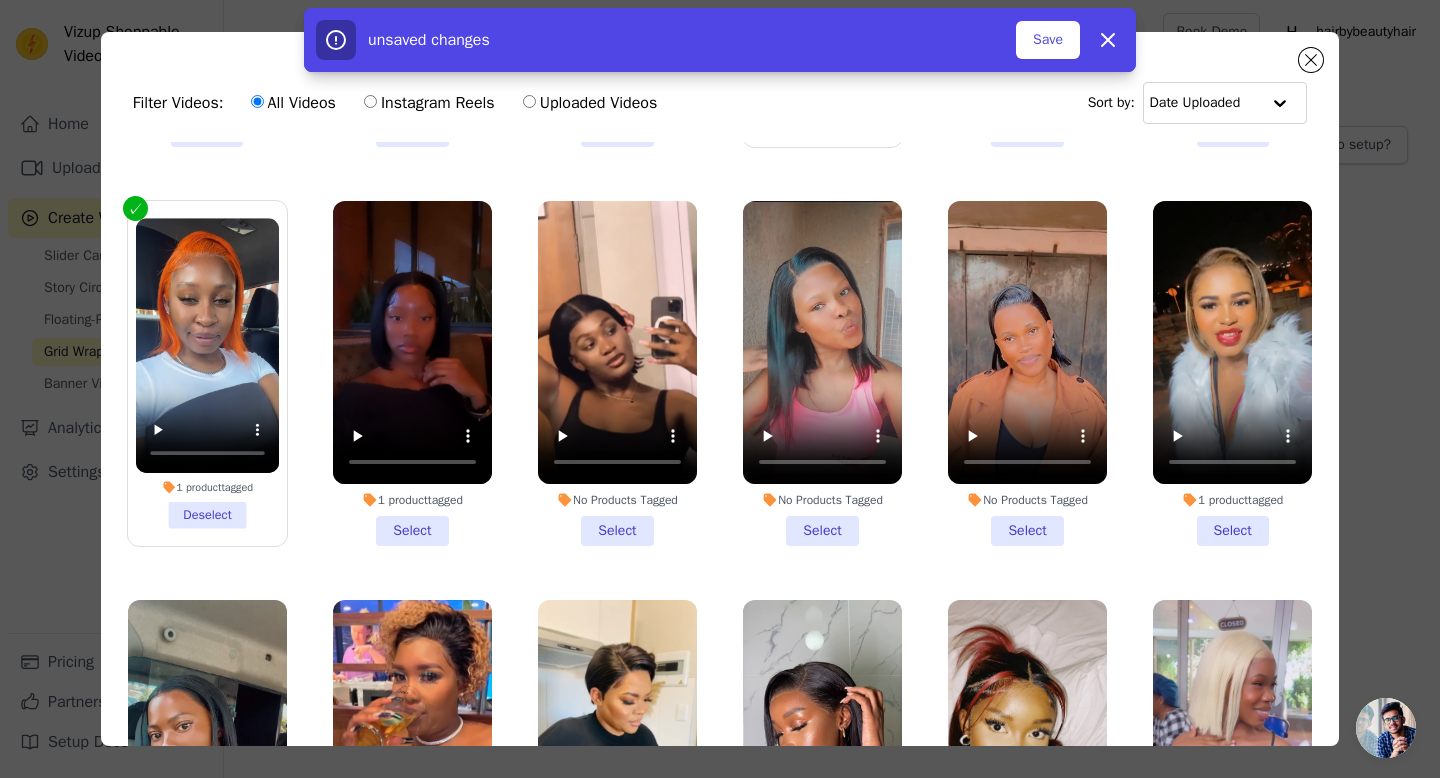 click on "1   product  tagged     Select" at bounding box center [1232, 373] 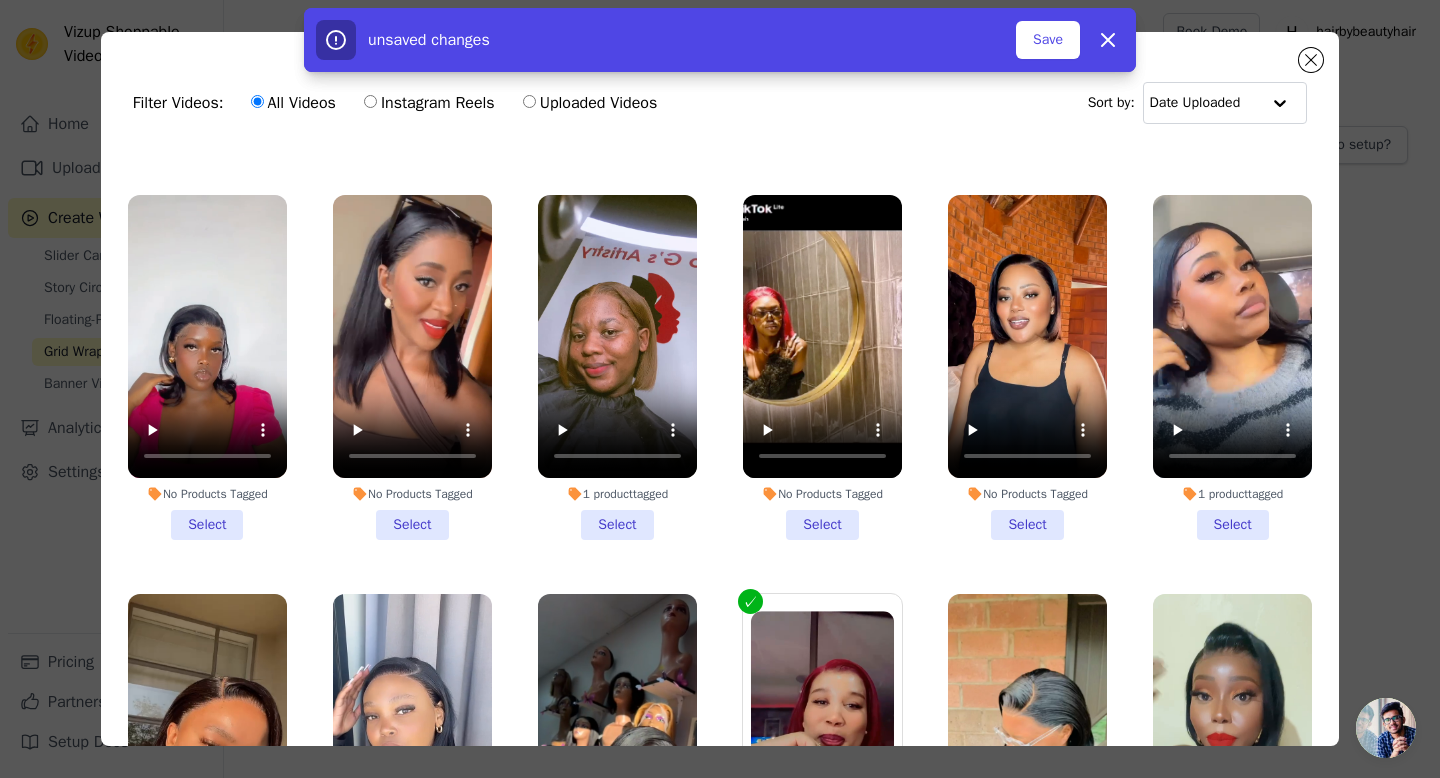 scroll, scrollTop: 356, scrollLeft: 0, axis: vertical 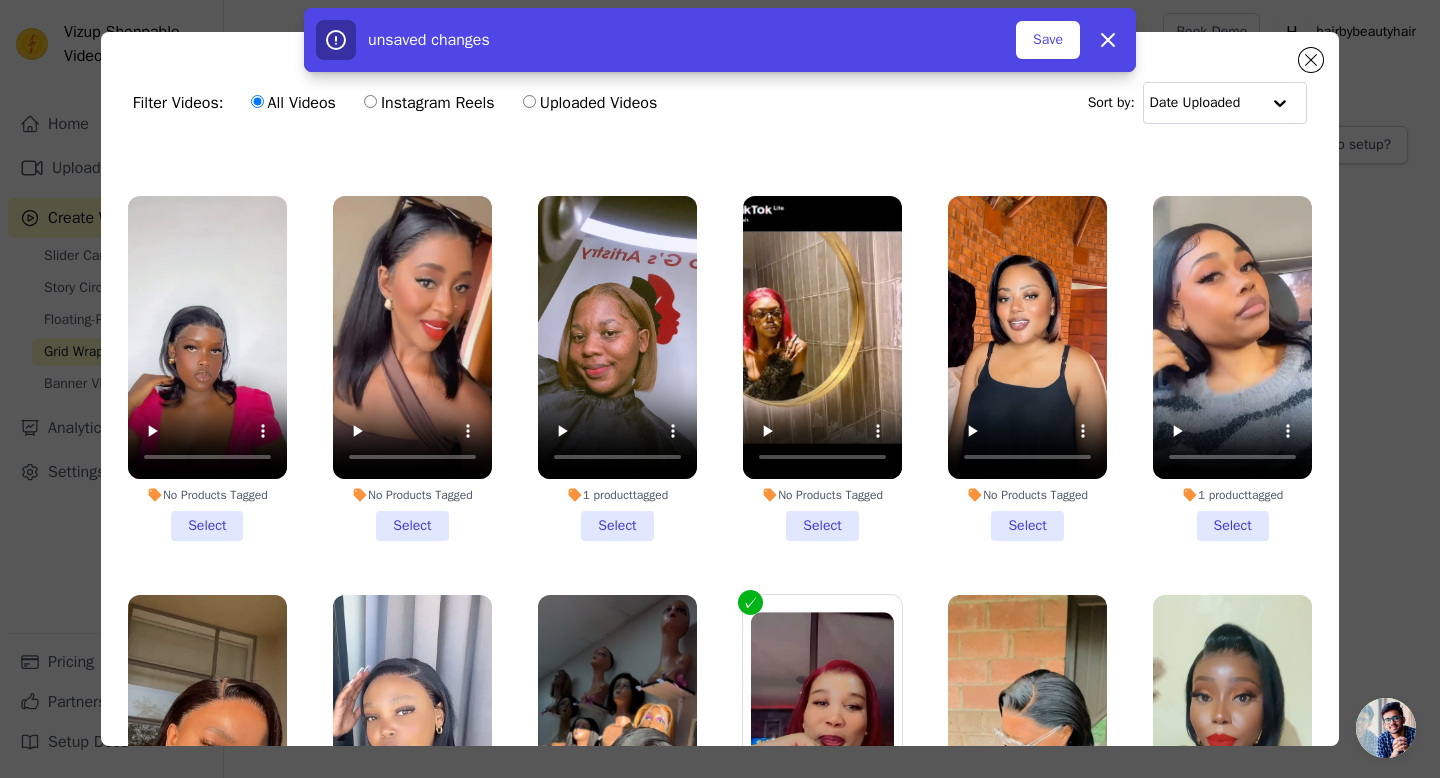 click on "1   product  tagged     Select" at bounding box center (617, 368) 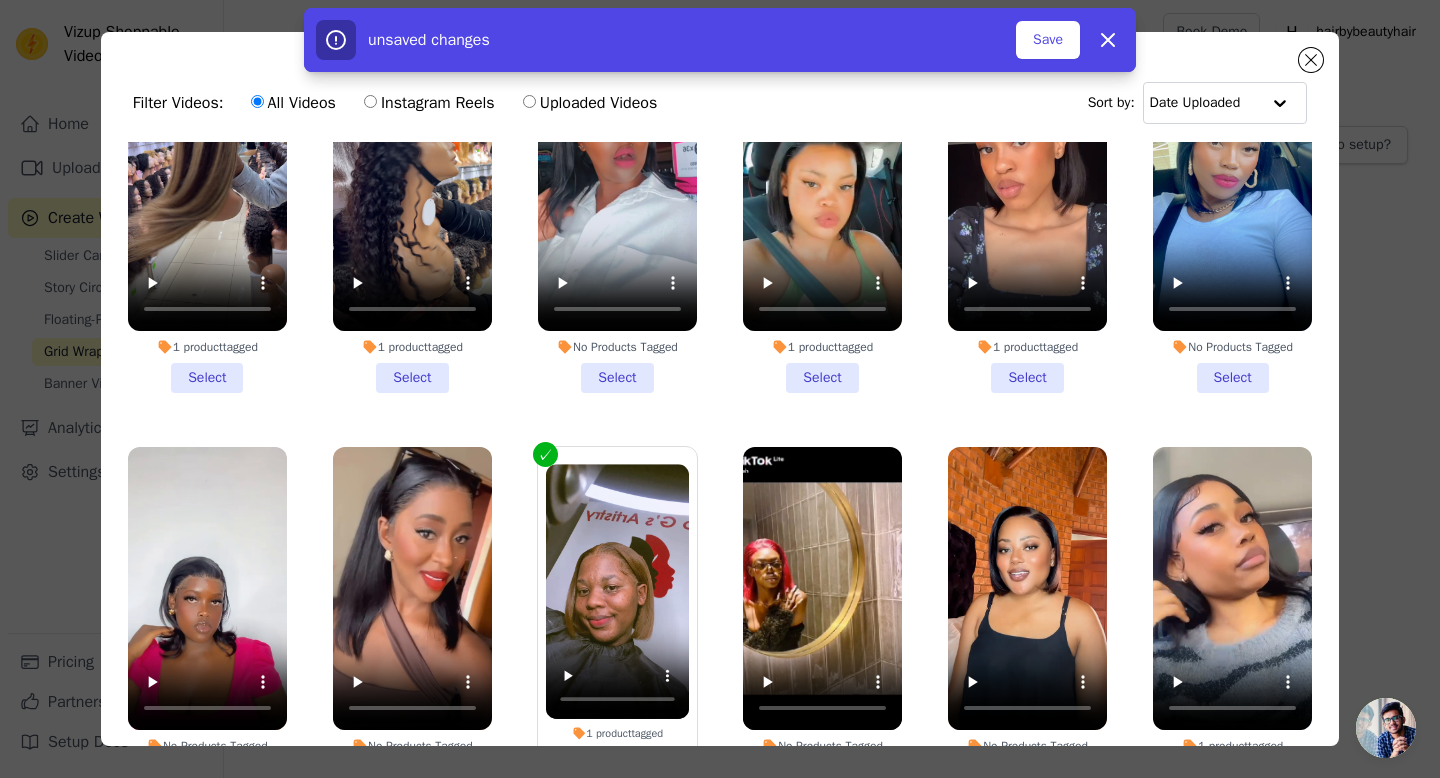 scroll, scrollTop: 0, scrollLeft: 0, axis: both 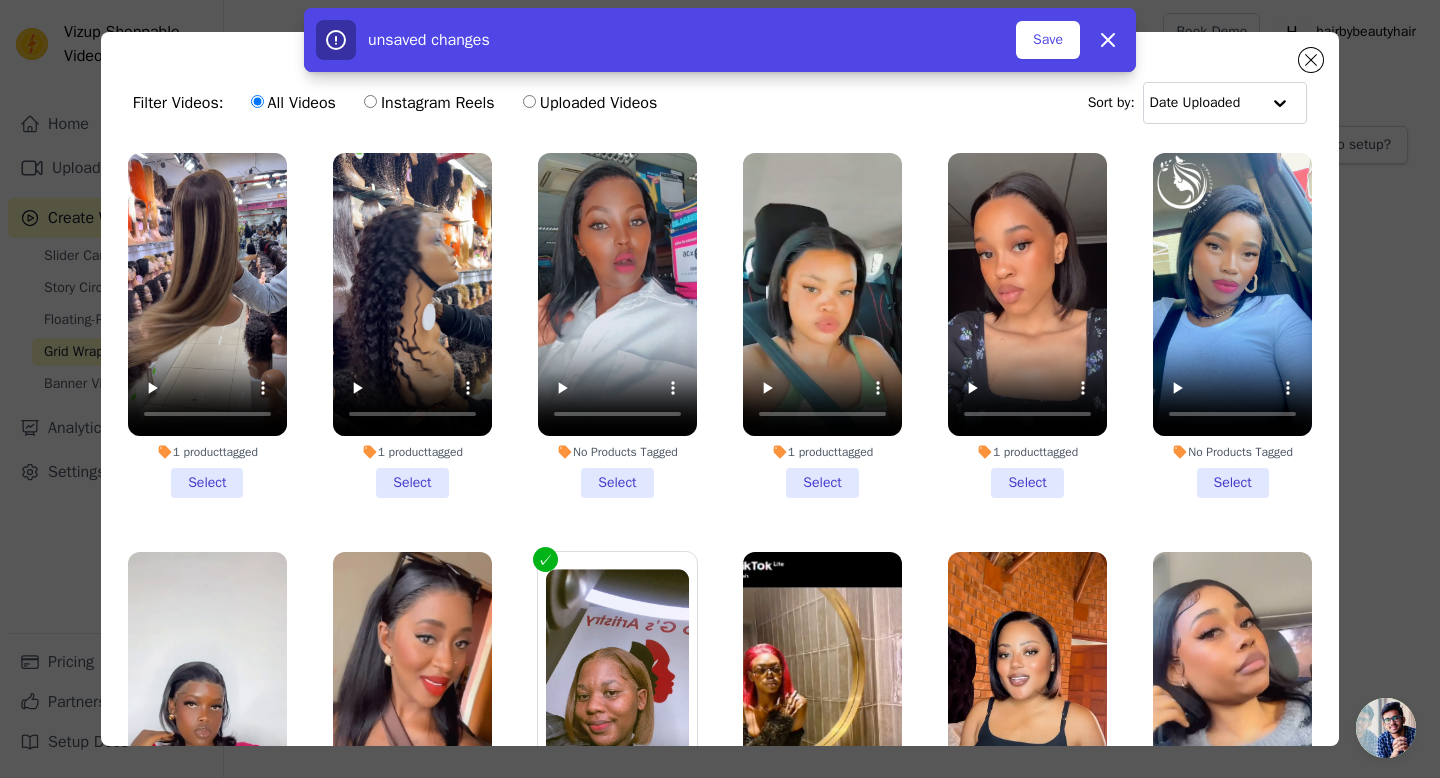 click on "1   product  tagged     Select" at bounding box center (1027, 325) 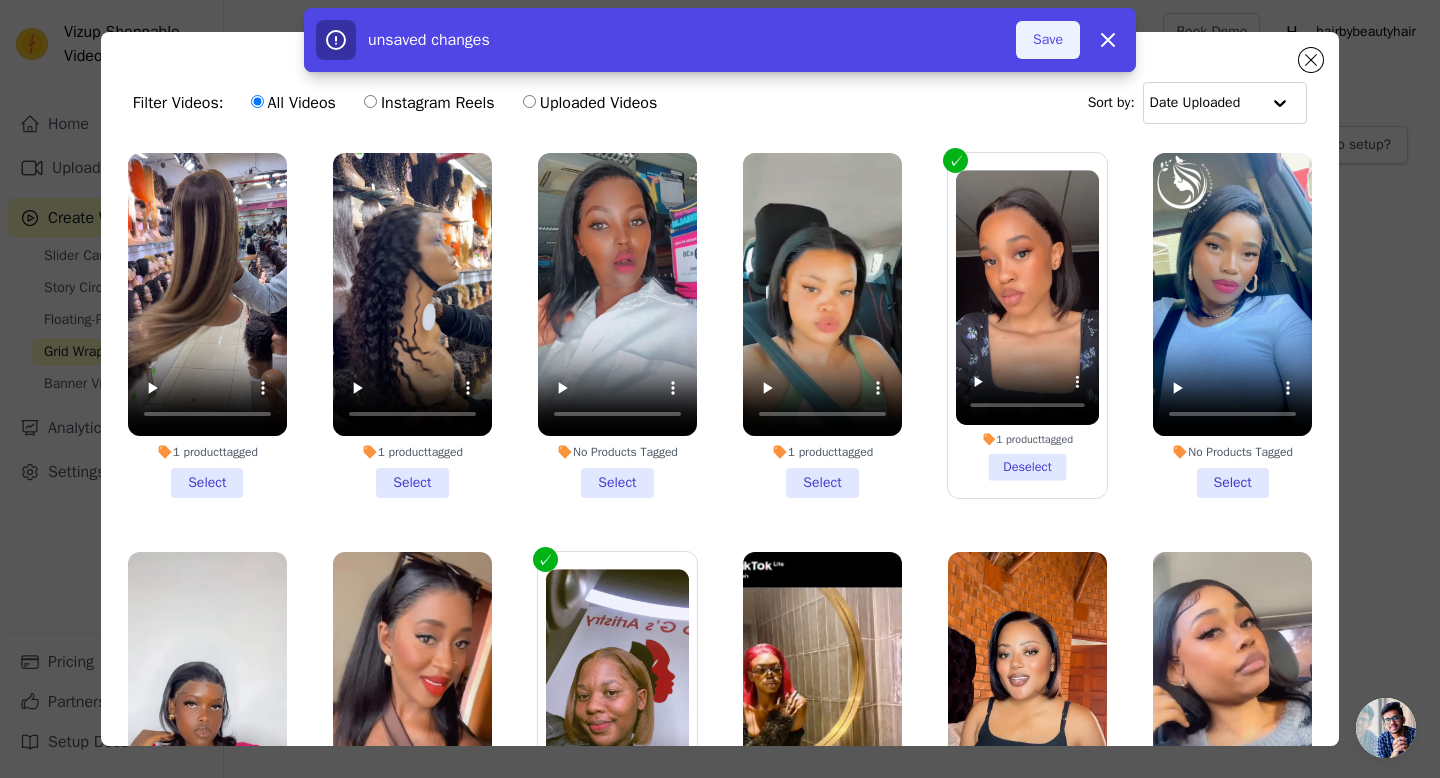 click on "Save" at bounding box center [1048, 40] 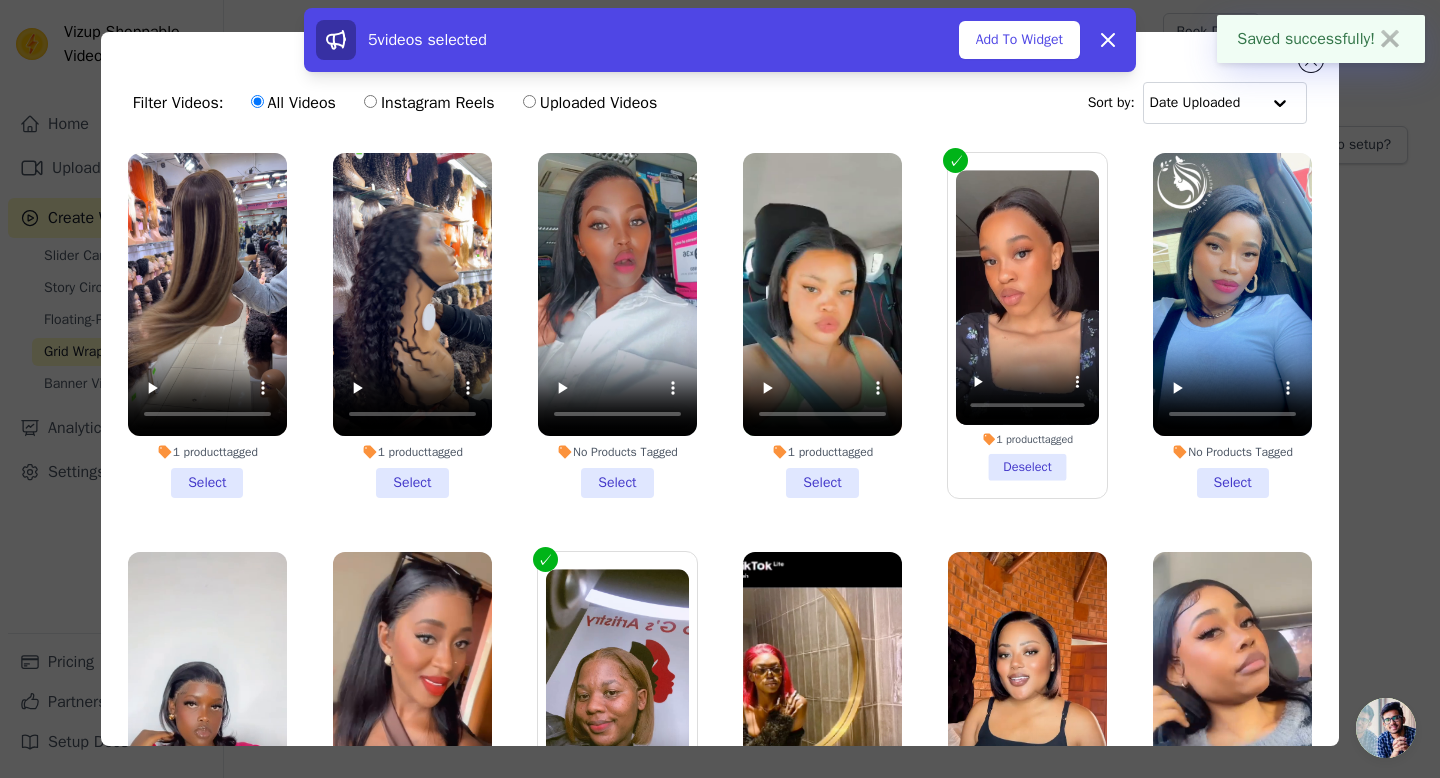 click on "✖" at bounding box center (1390, 39) 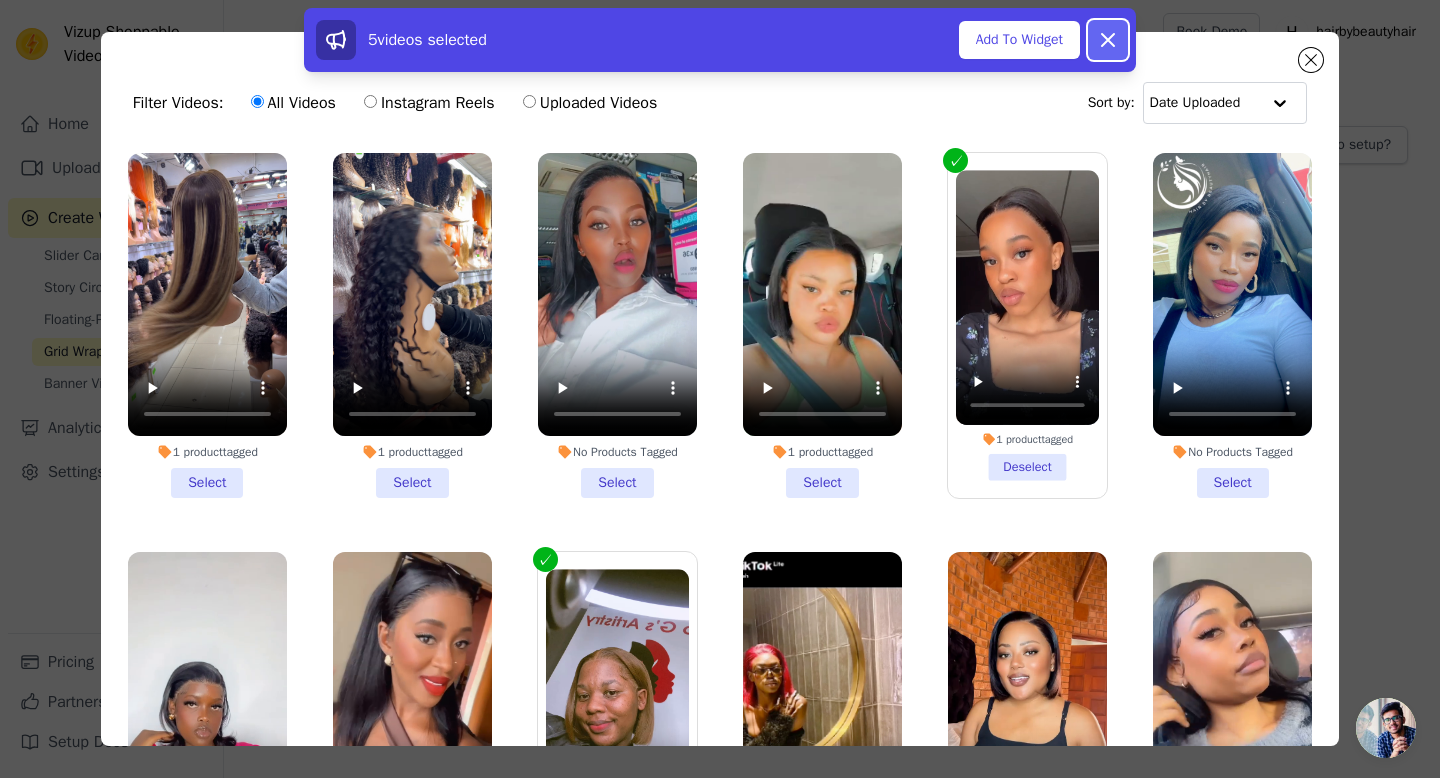 click on "Dismiss" at bounding box center [1108, 40] 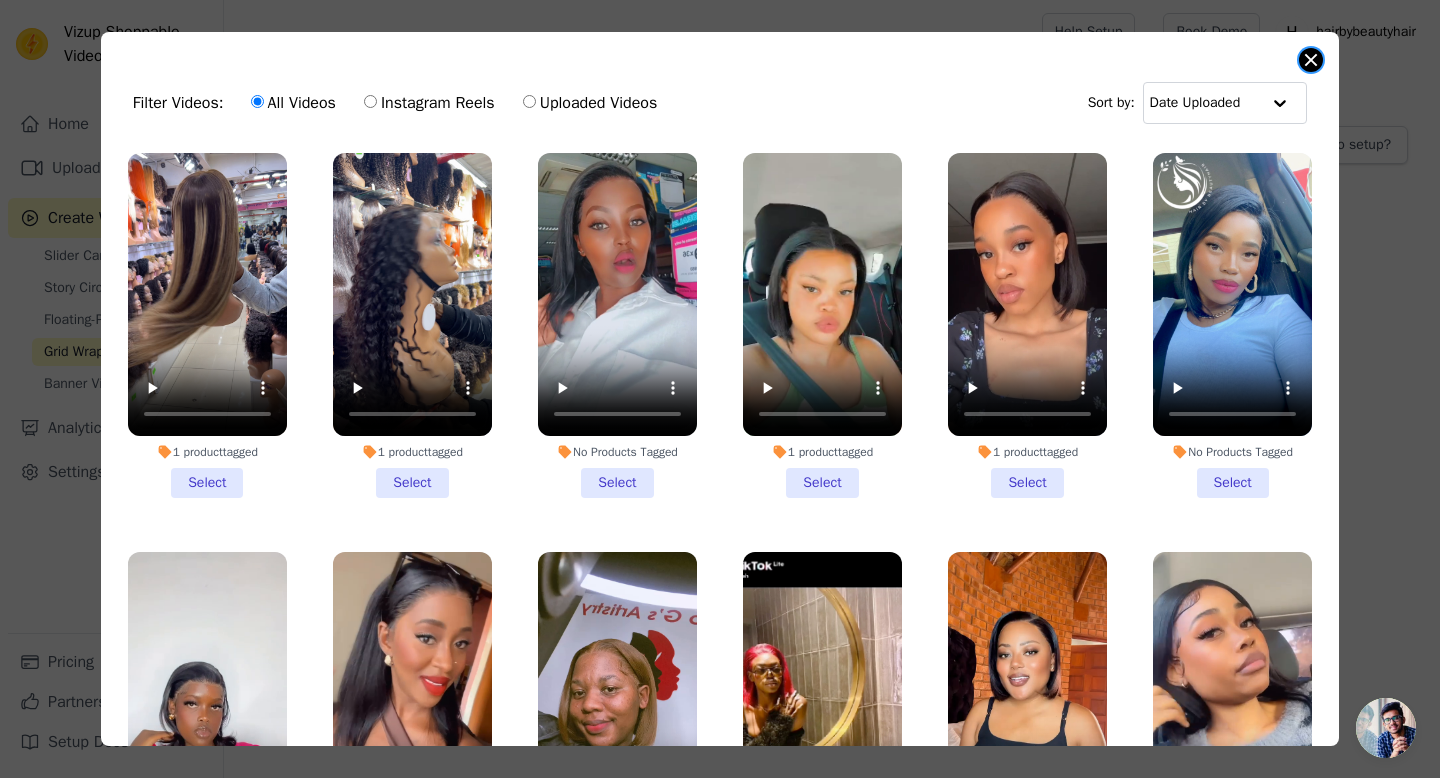 click at bounding box center (1311, 60) 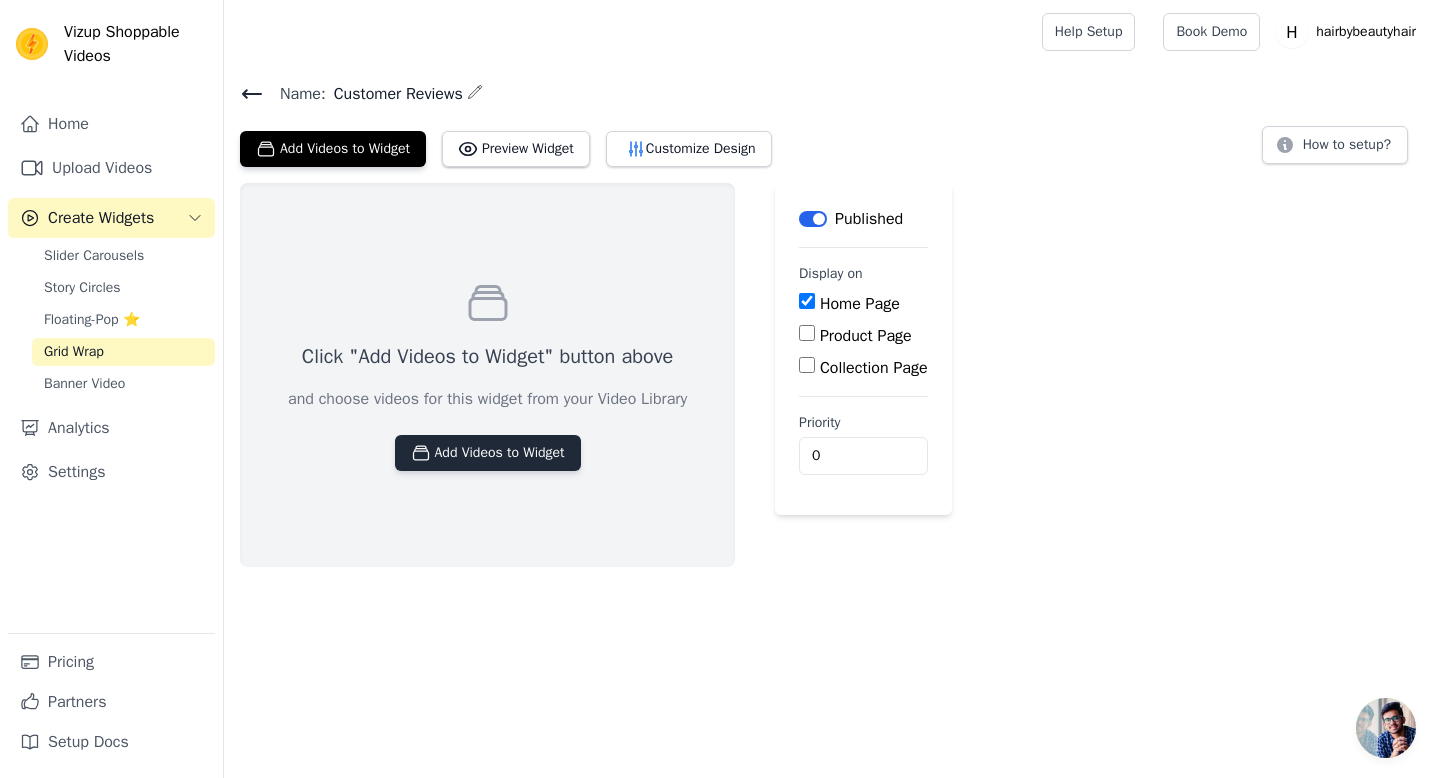 click on "Add Videos to Widget" at bounding box center (488, 453) 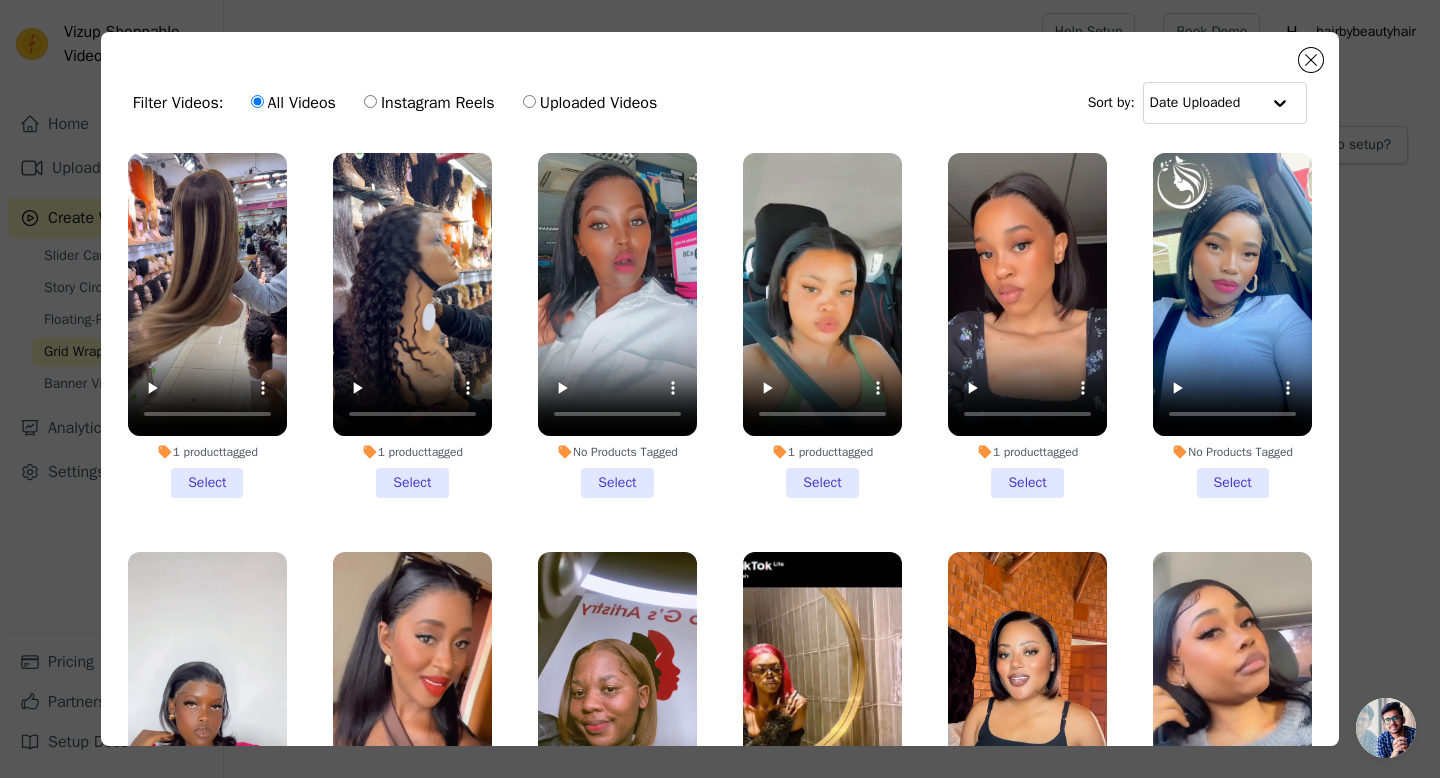 click on "1   product  tagged     Select" at bounding box center (1027, 325) 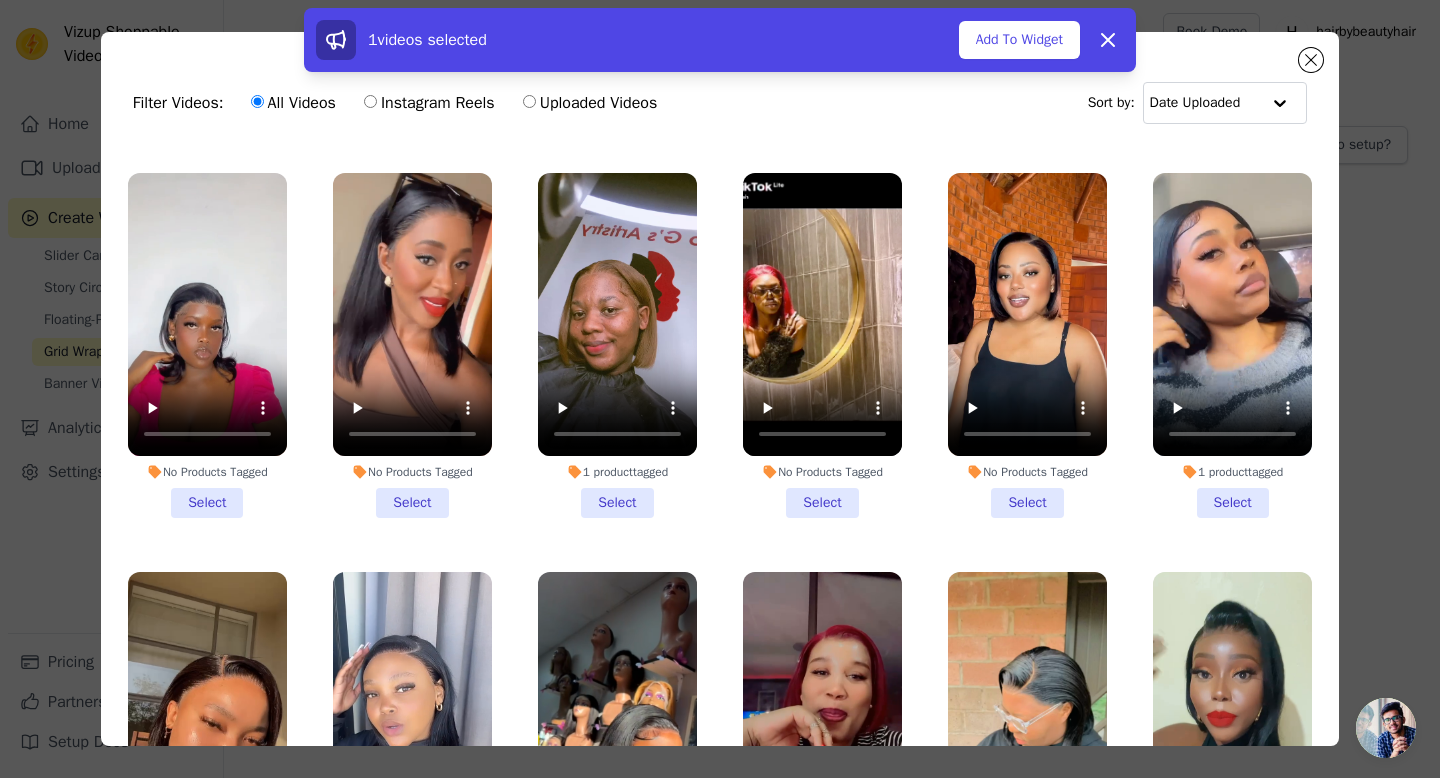 scroll, scrollTop: 411, scrollLeft: 0, axis: vertical 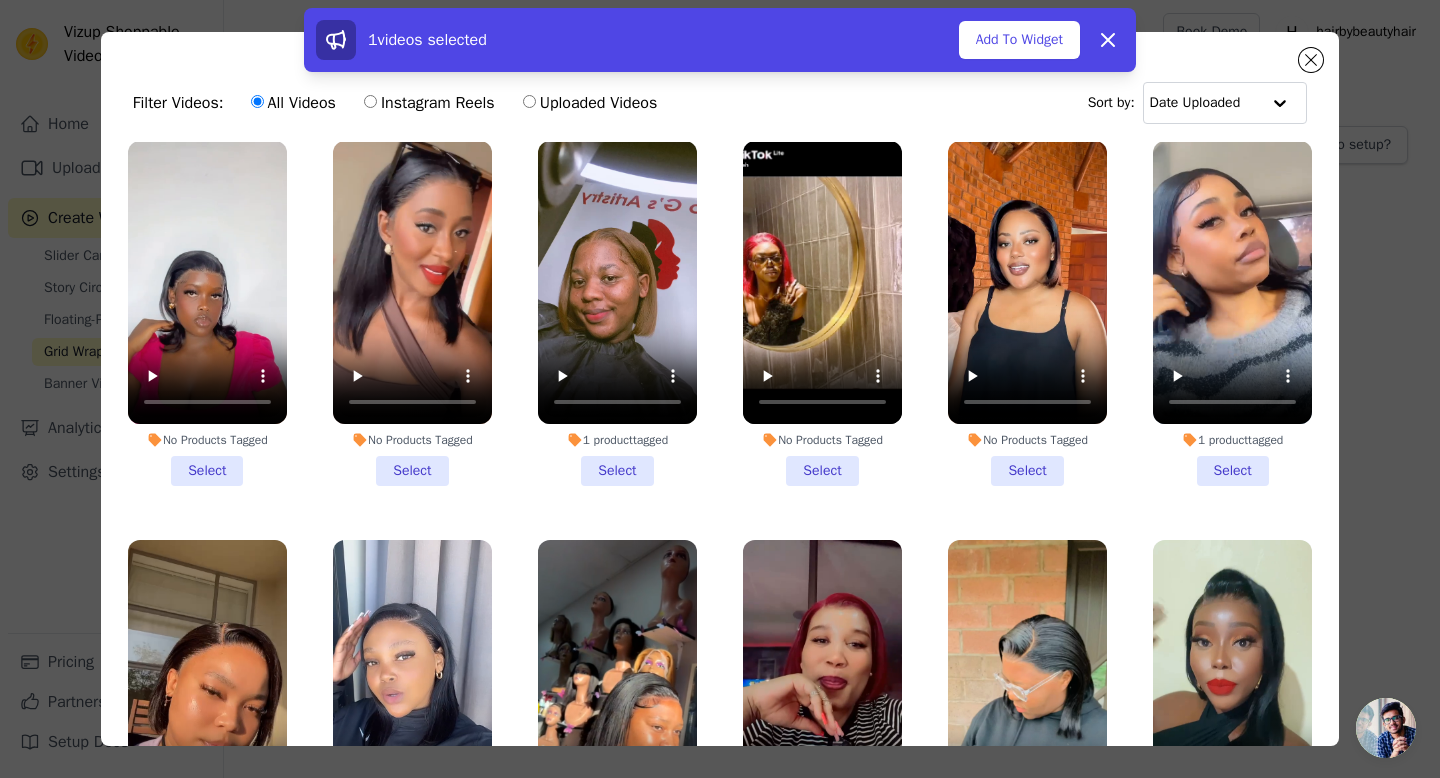 click on "1   product  tagged     Select" at bounding box center (617, 313) 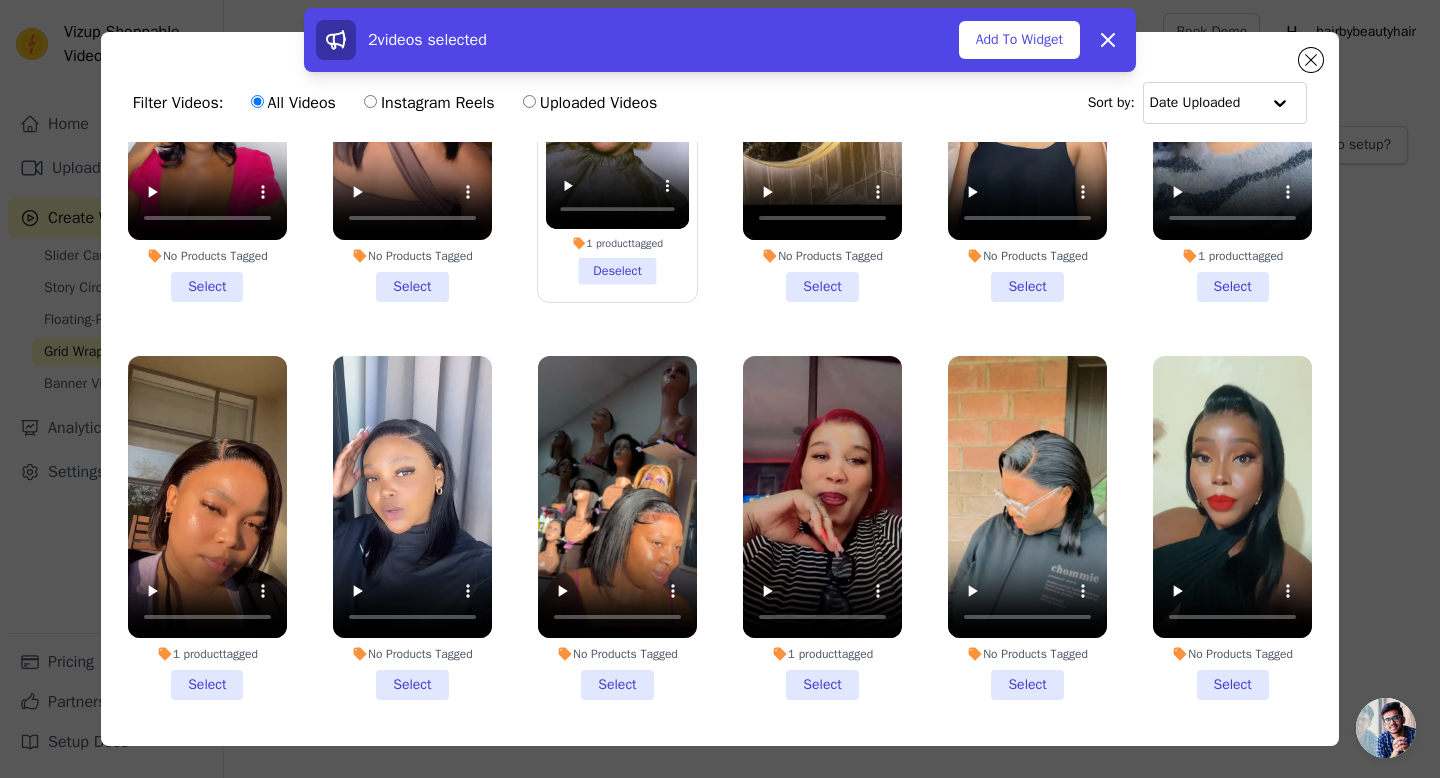 scroll, scrollTop: 610, scrollLeft: 0, axis: vertical 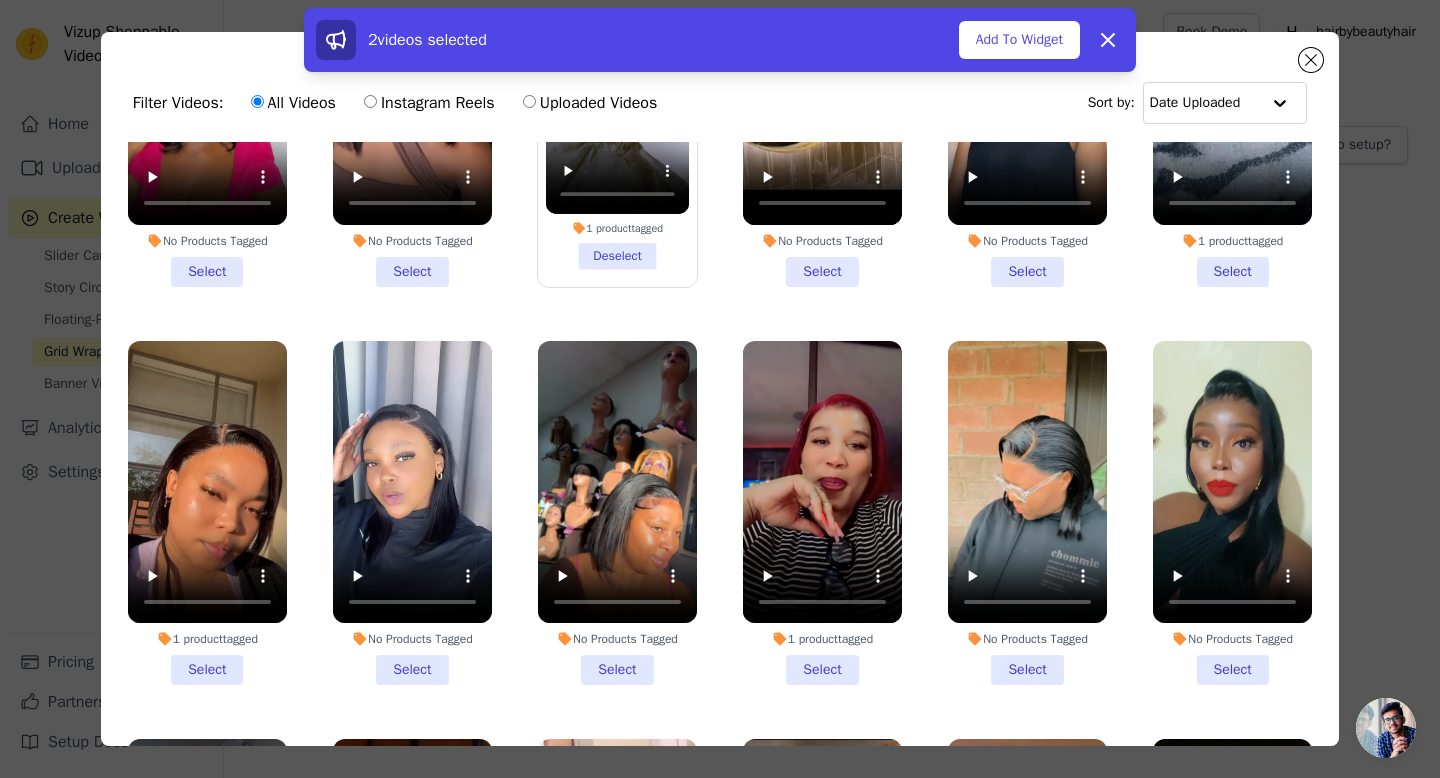click on "1   product  tagged     Select" at bounding box center [822, 513] 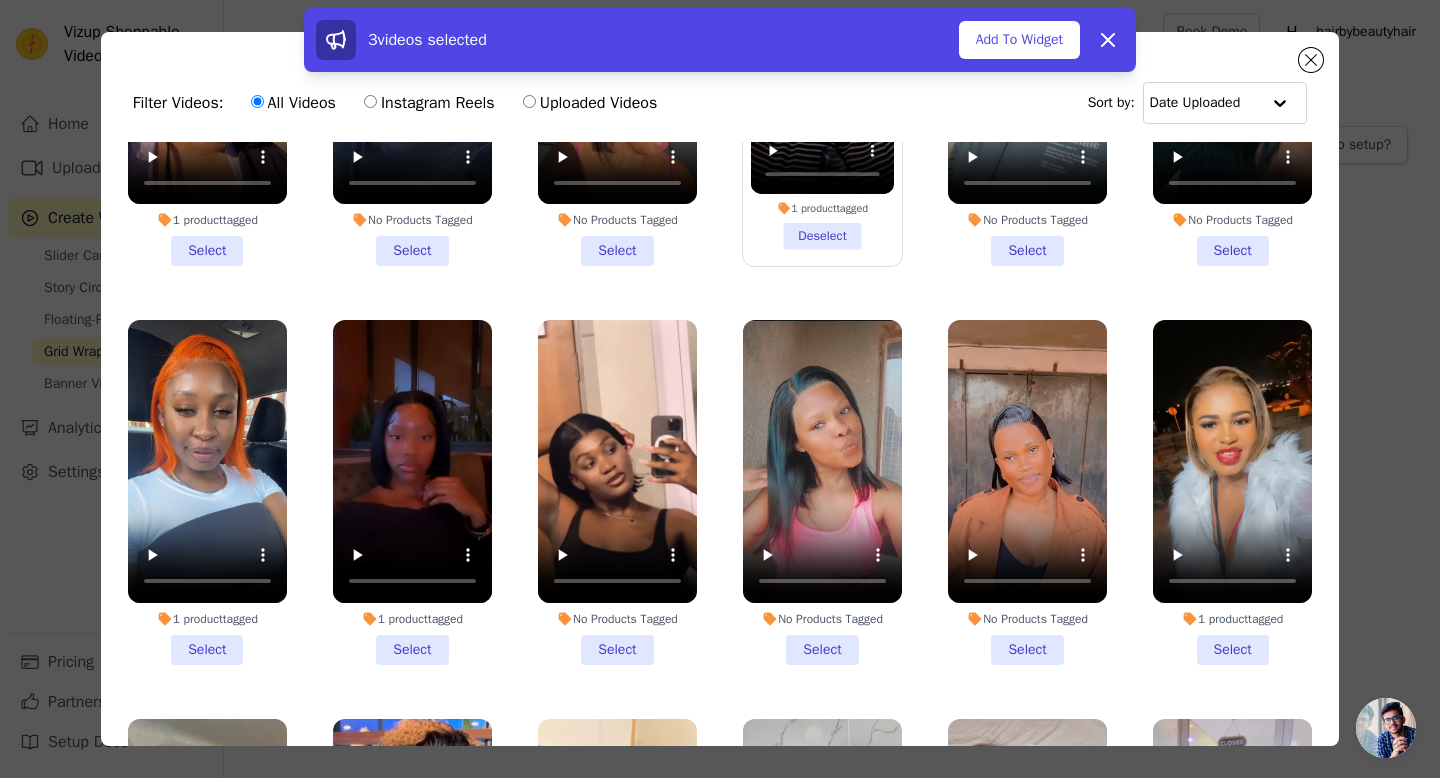 scroll, scrollTop: 1066, scrollLeft: 0, axis: vertical 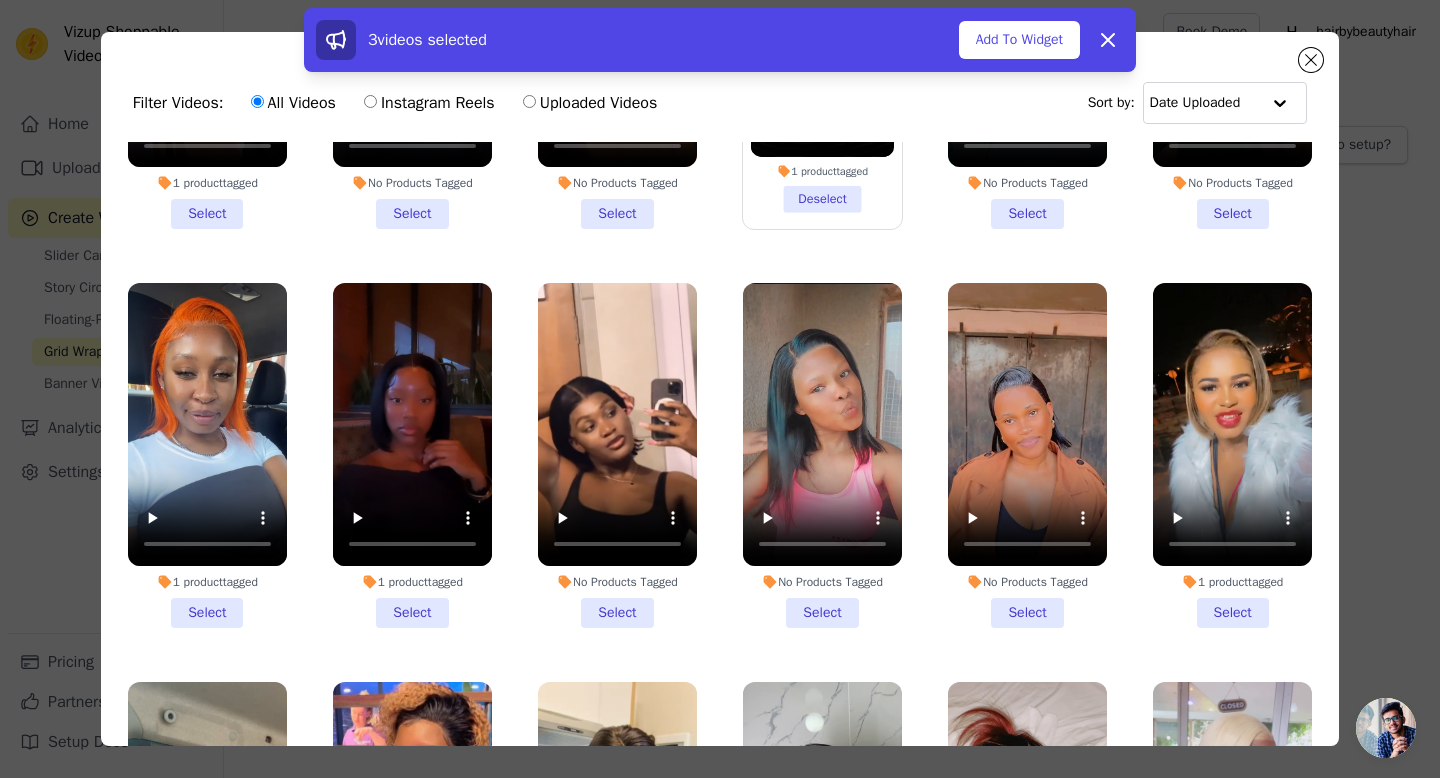 click on "1   product  tagged     Select" at bounding box center [207, 455] 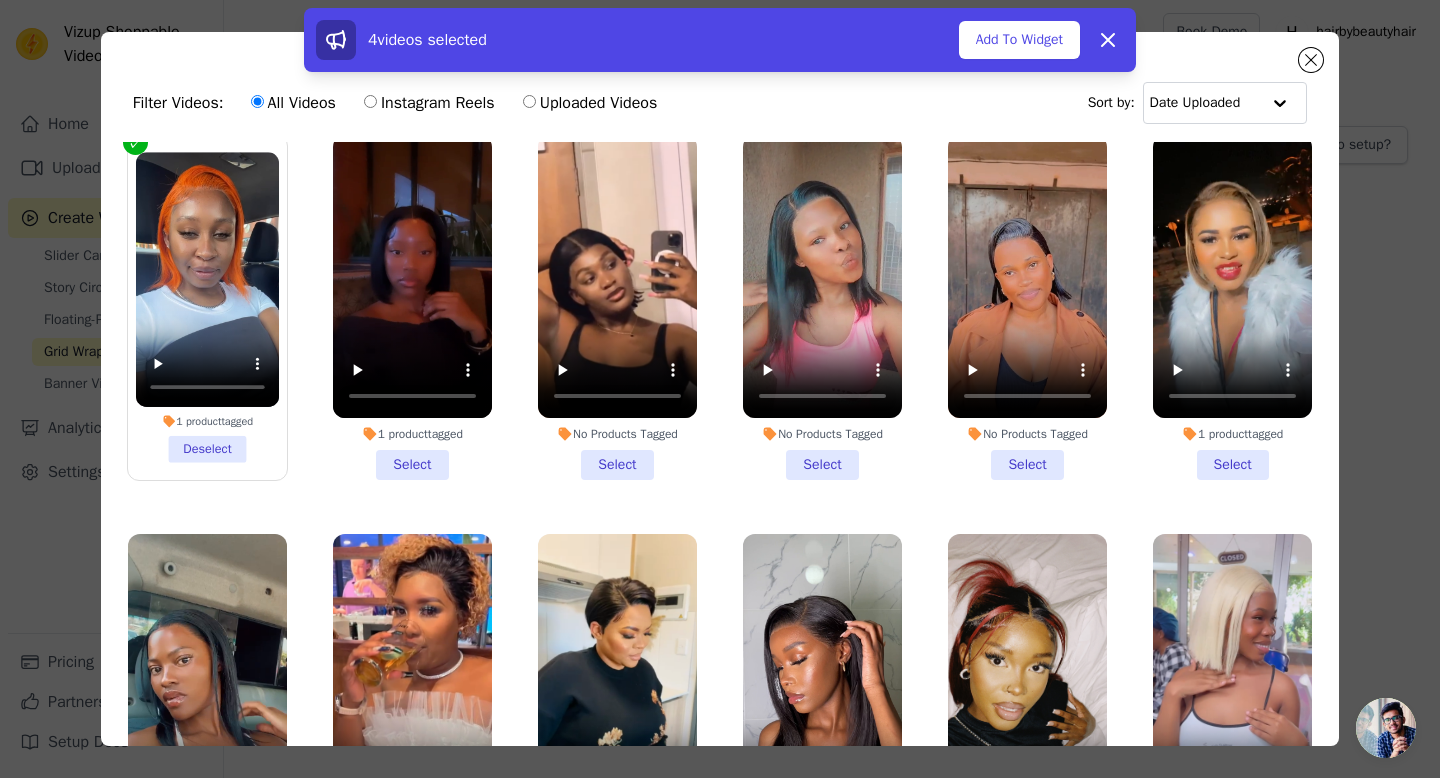 scroll, scrollTop: 1277, scrollLeft: 0, axis: vertical 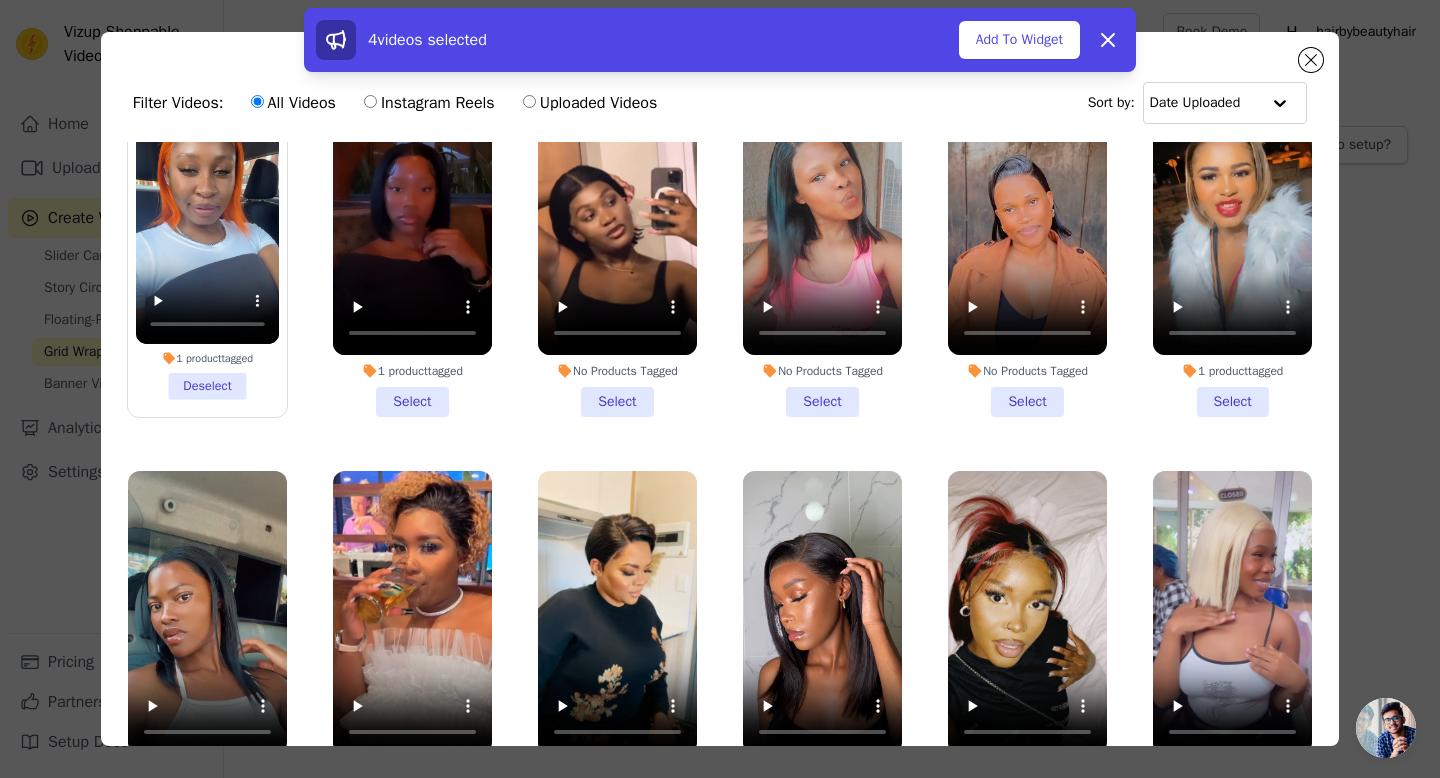 click on "1   product  tagged     Select" at bounding box center [1232, 244] 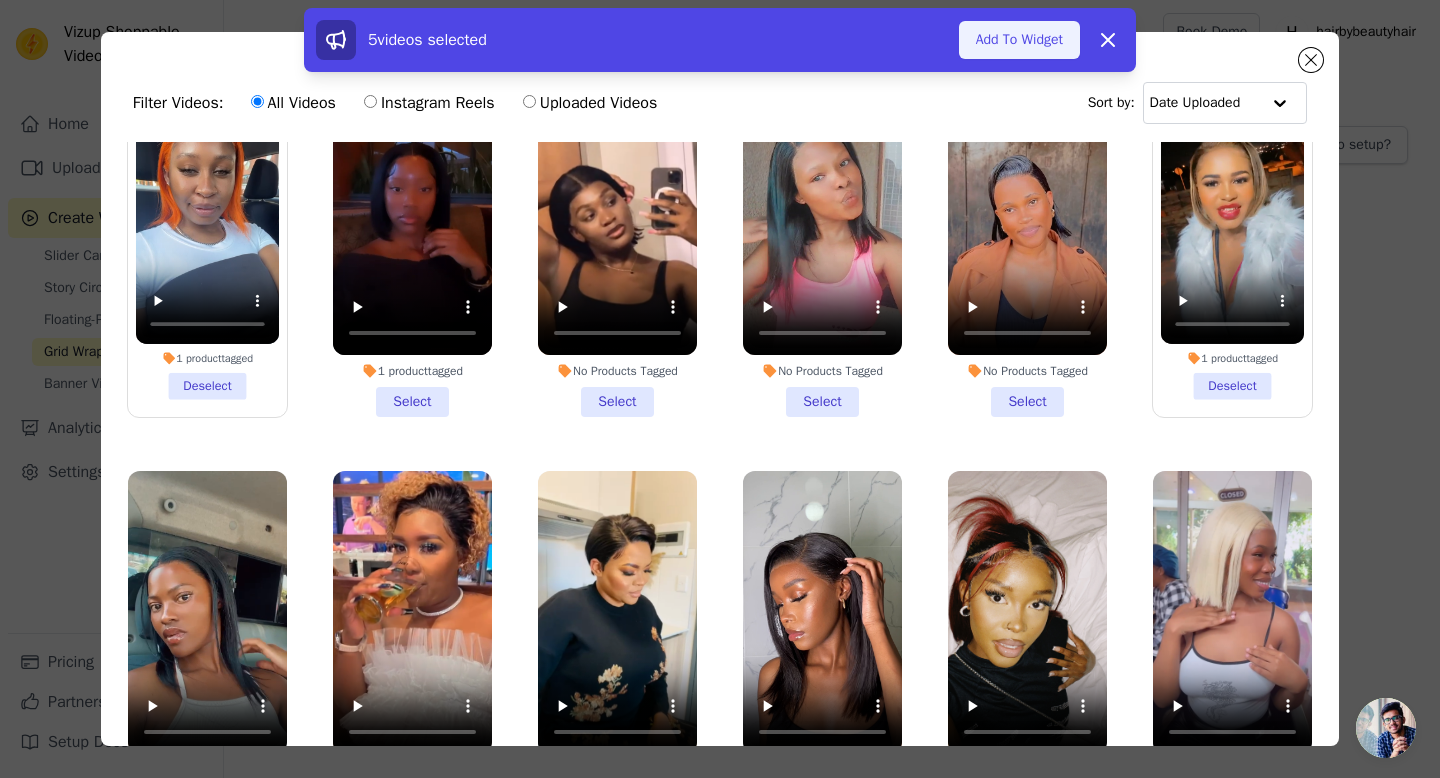 click on "Add To Widget" at bounding box center [1019, 40] 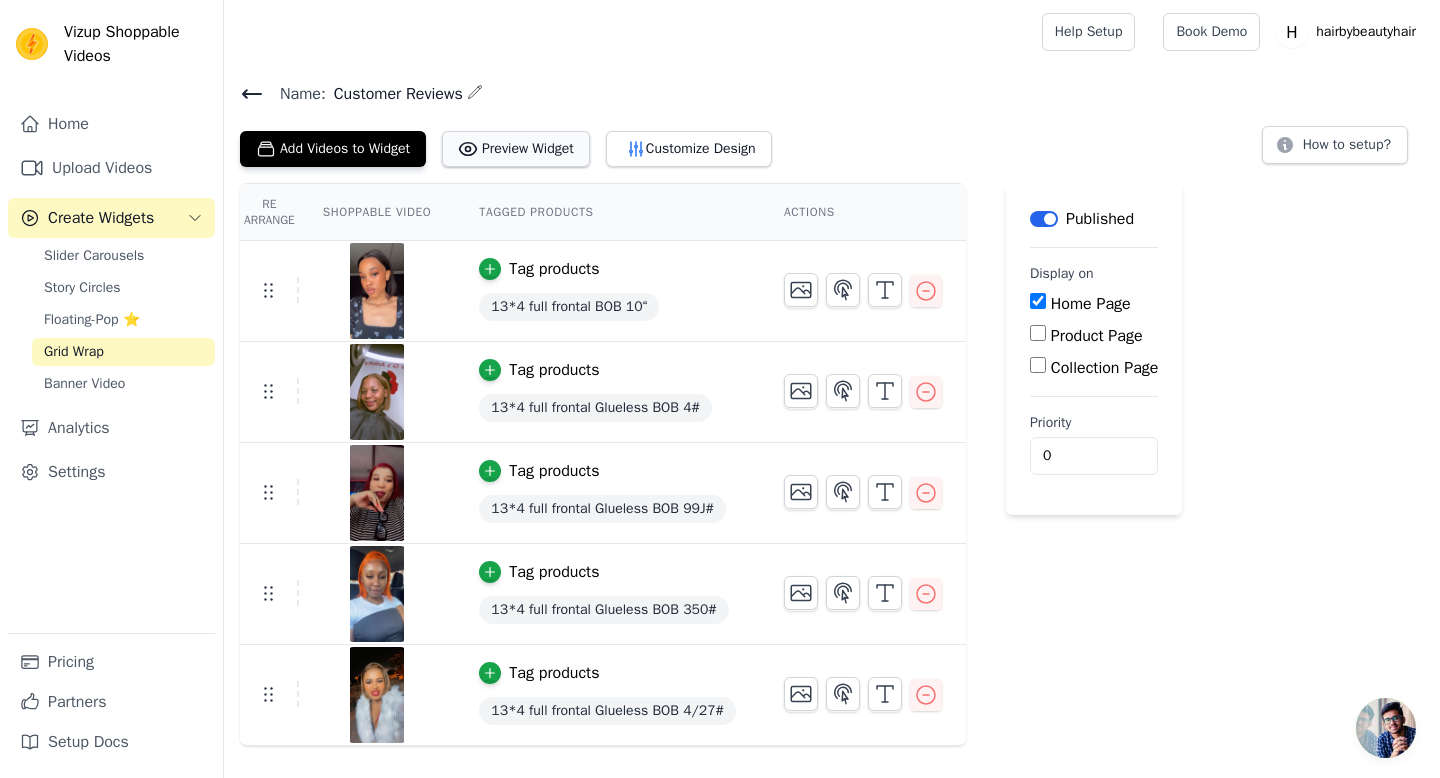 click on "Preview Widget" at bounding box center (516, 149) 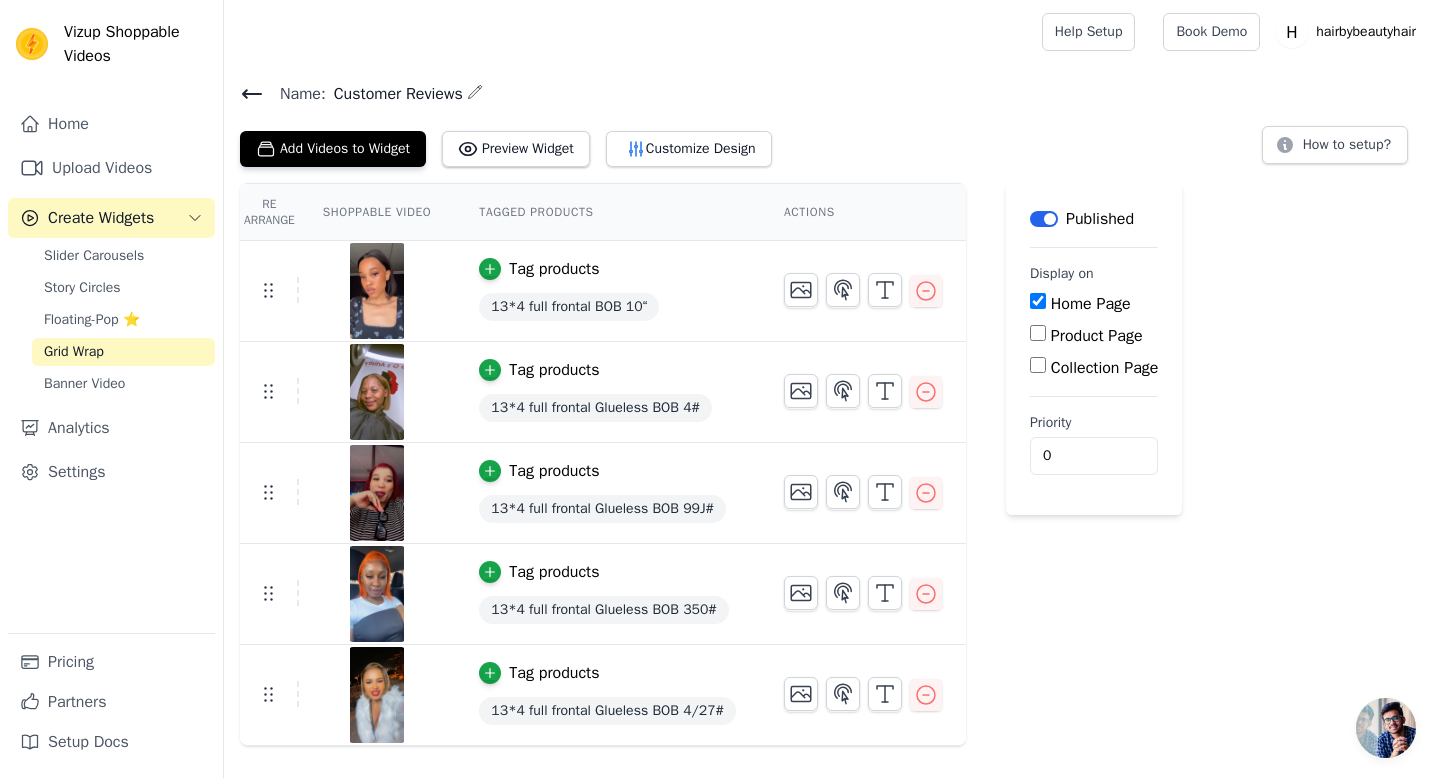 click on "Home Page" at bounding box center (1038, 301) 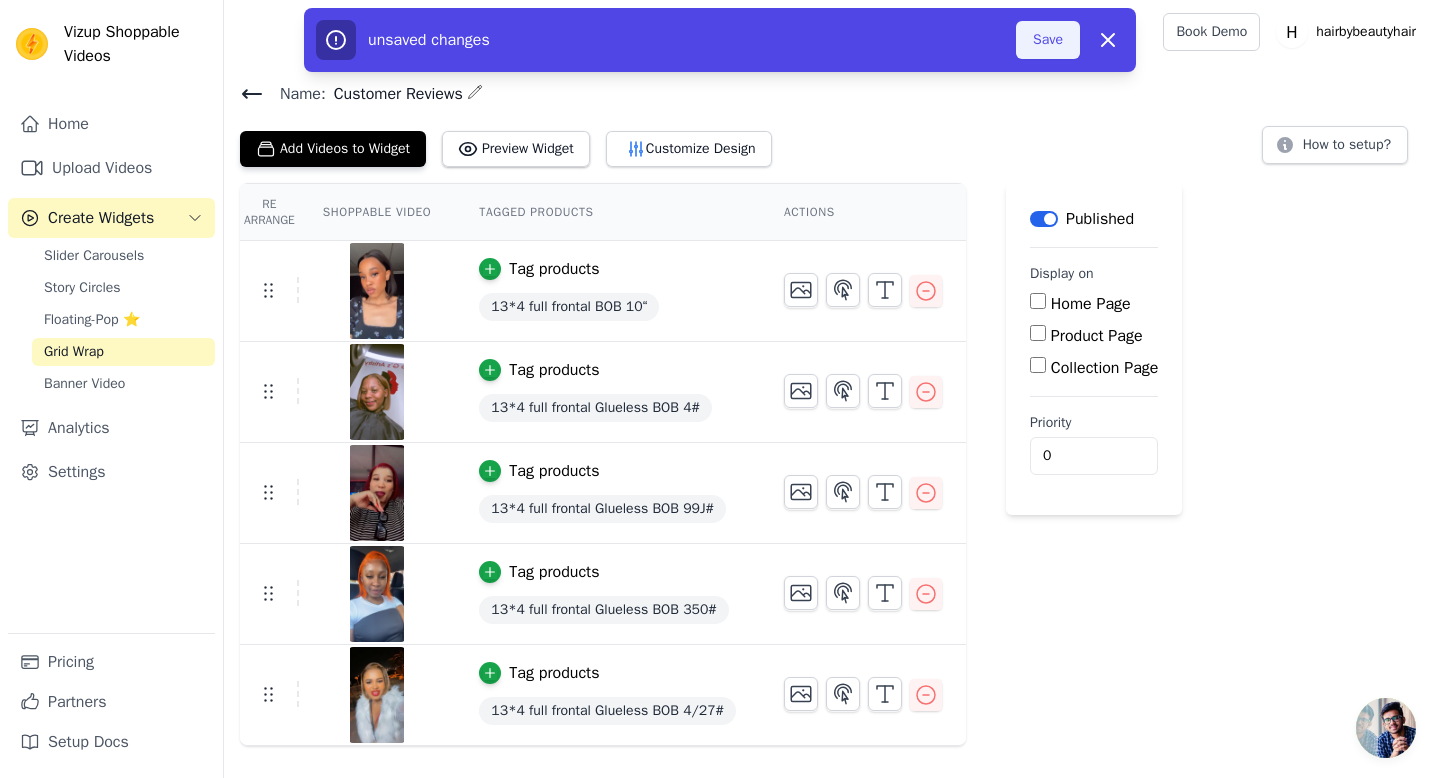 click on "Save" at bounding box center (1048, 40) 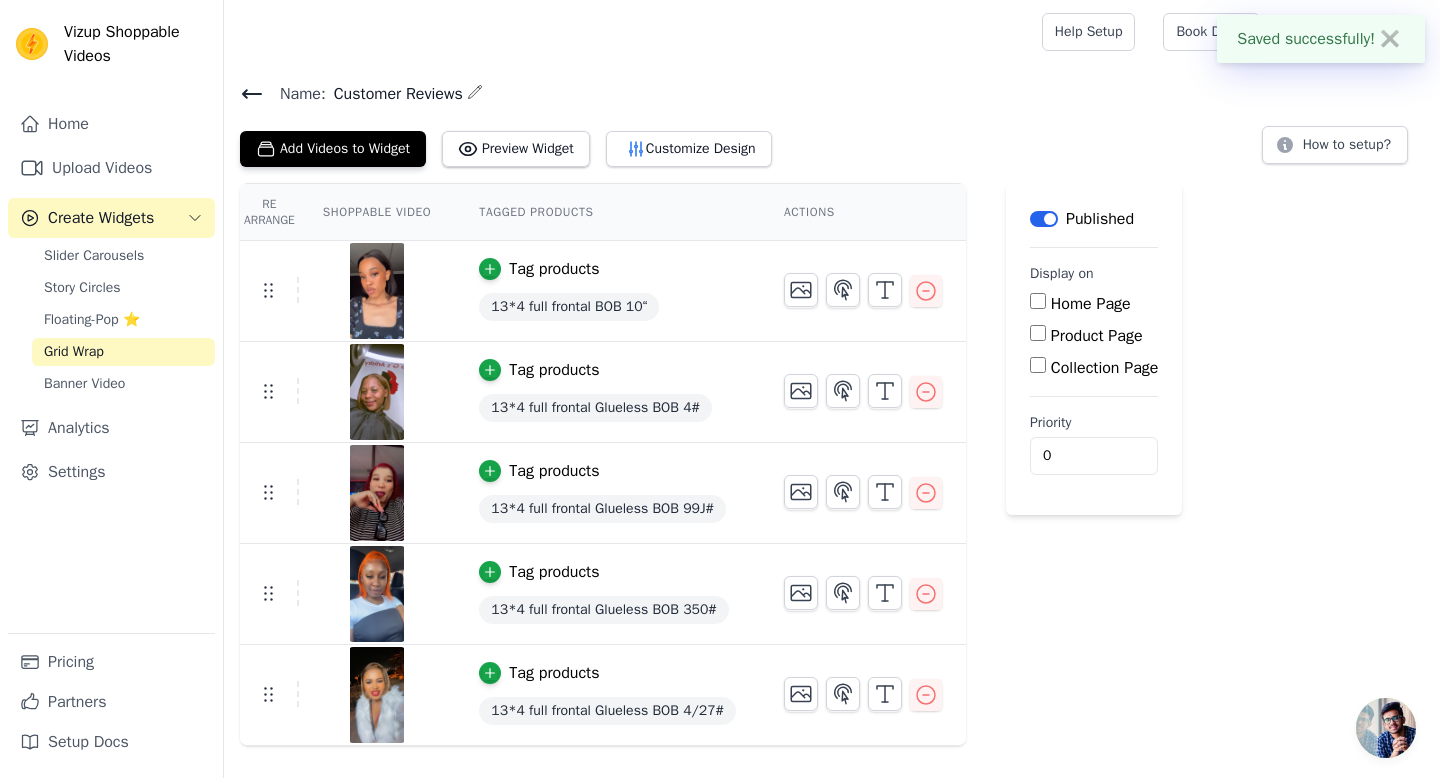 click 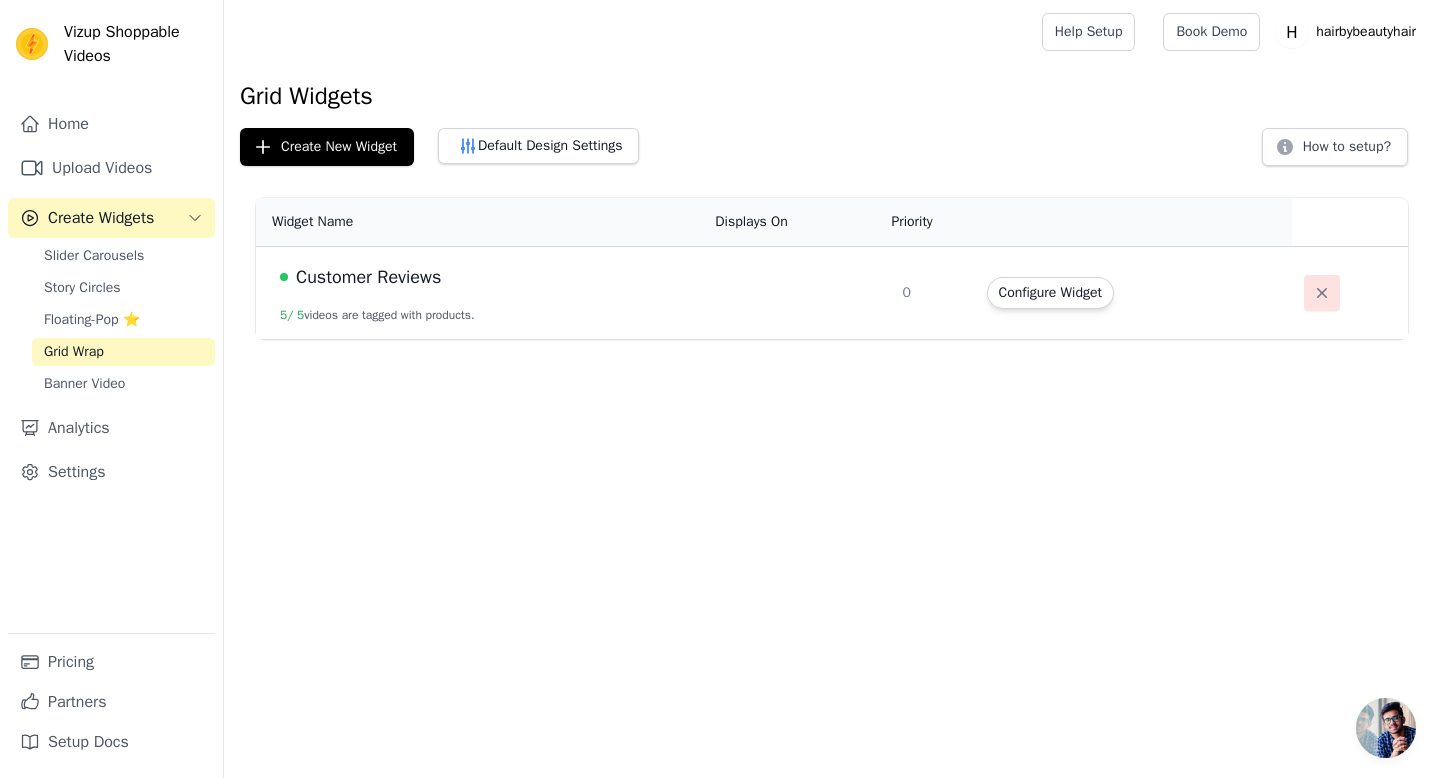 click 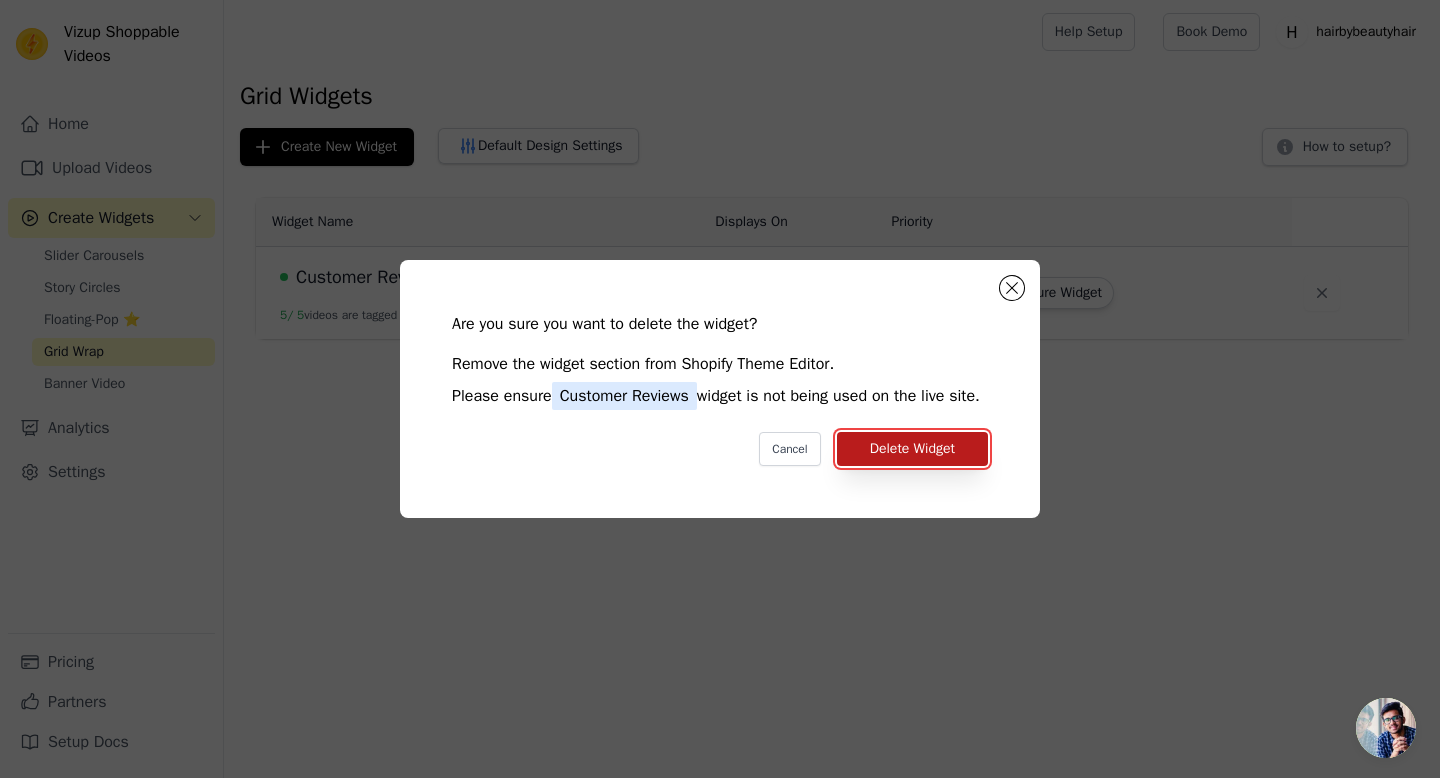 click on "Delete Widget" at bounding box center [912, 449] 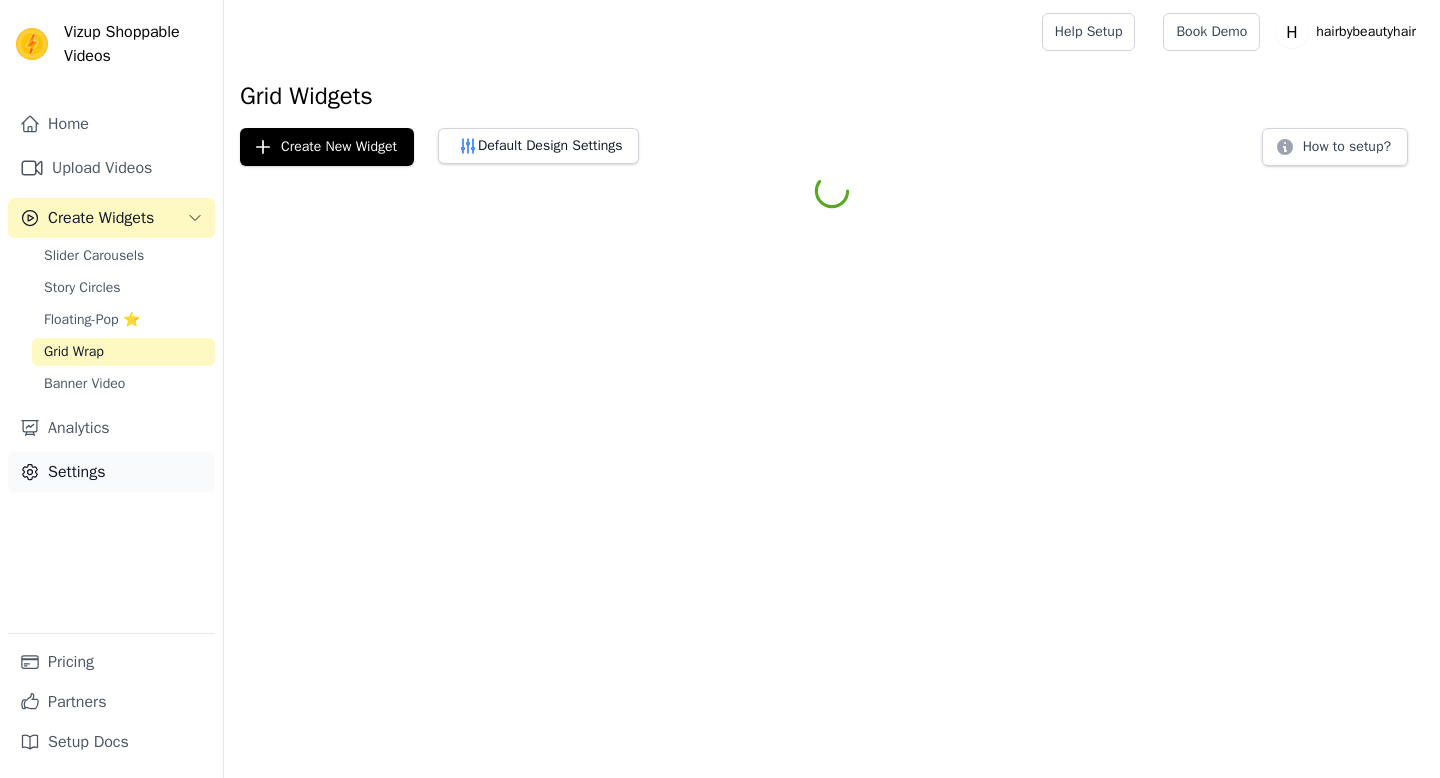 scroll, scrollTop: 0, scrollLeft: 0, axis: both 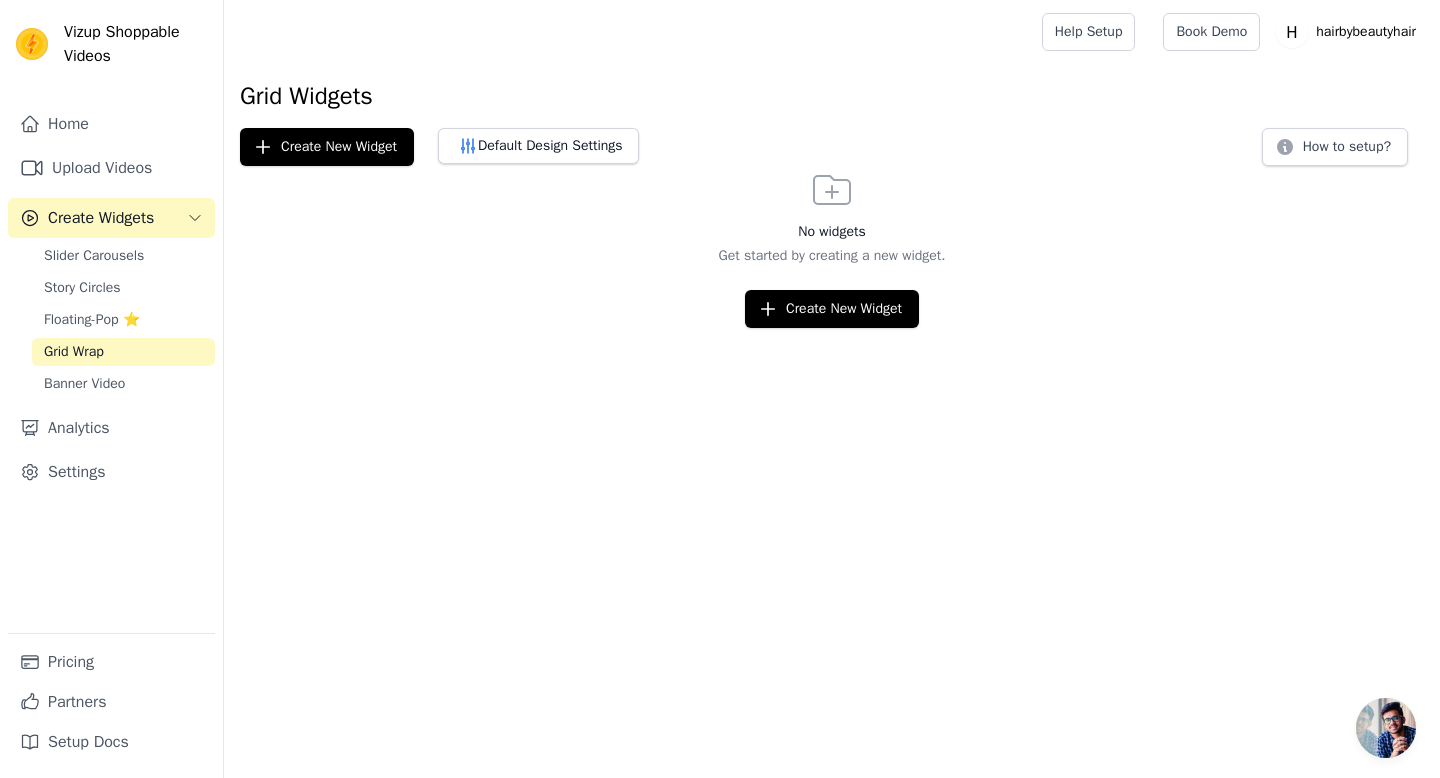 click on "Grid Wrap" at bounding box center (123, 352) 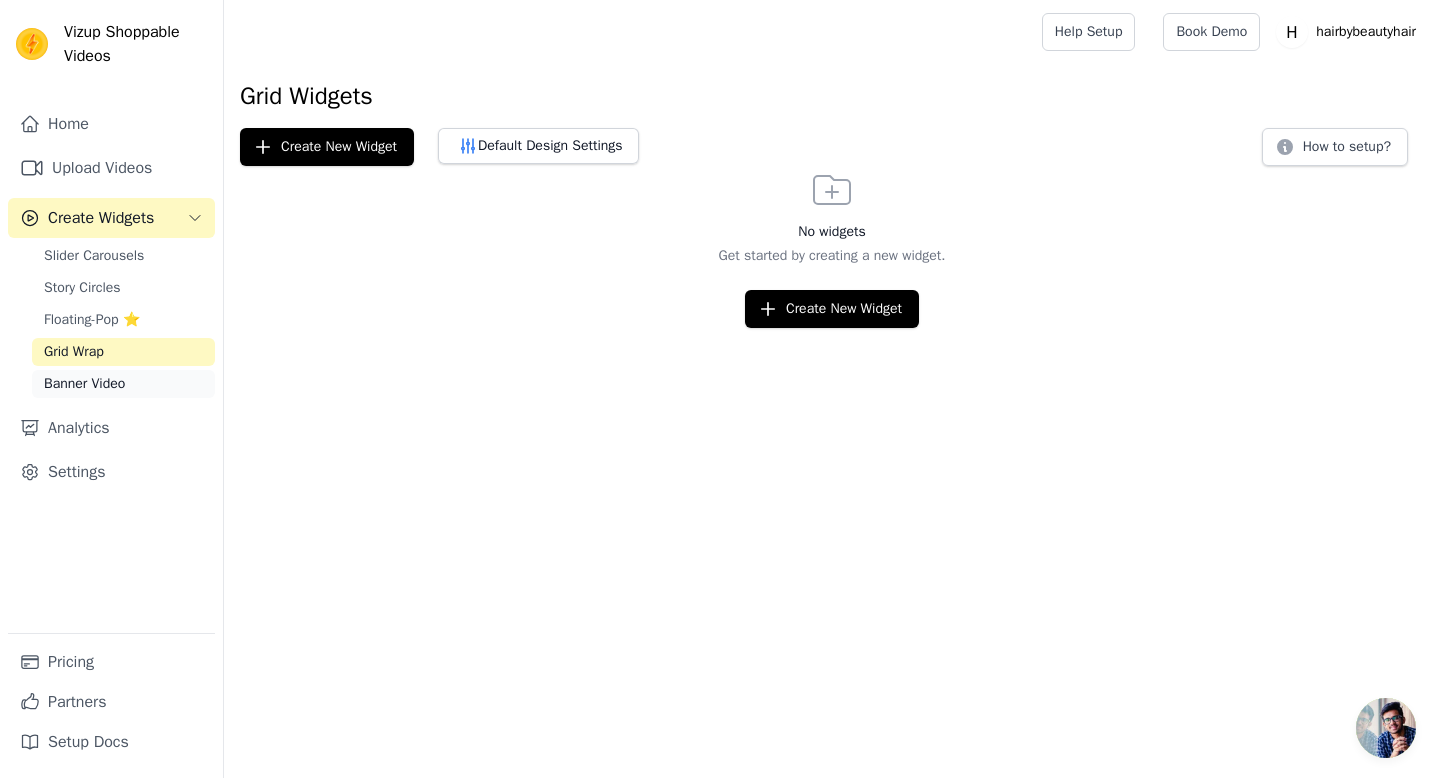 click on "Banner Video" at bounding box center (123, 384) 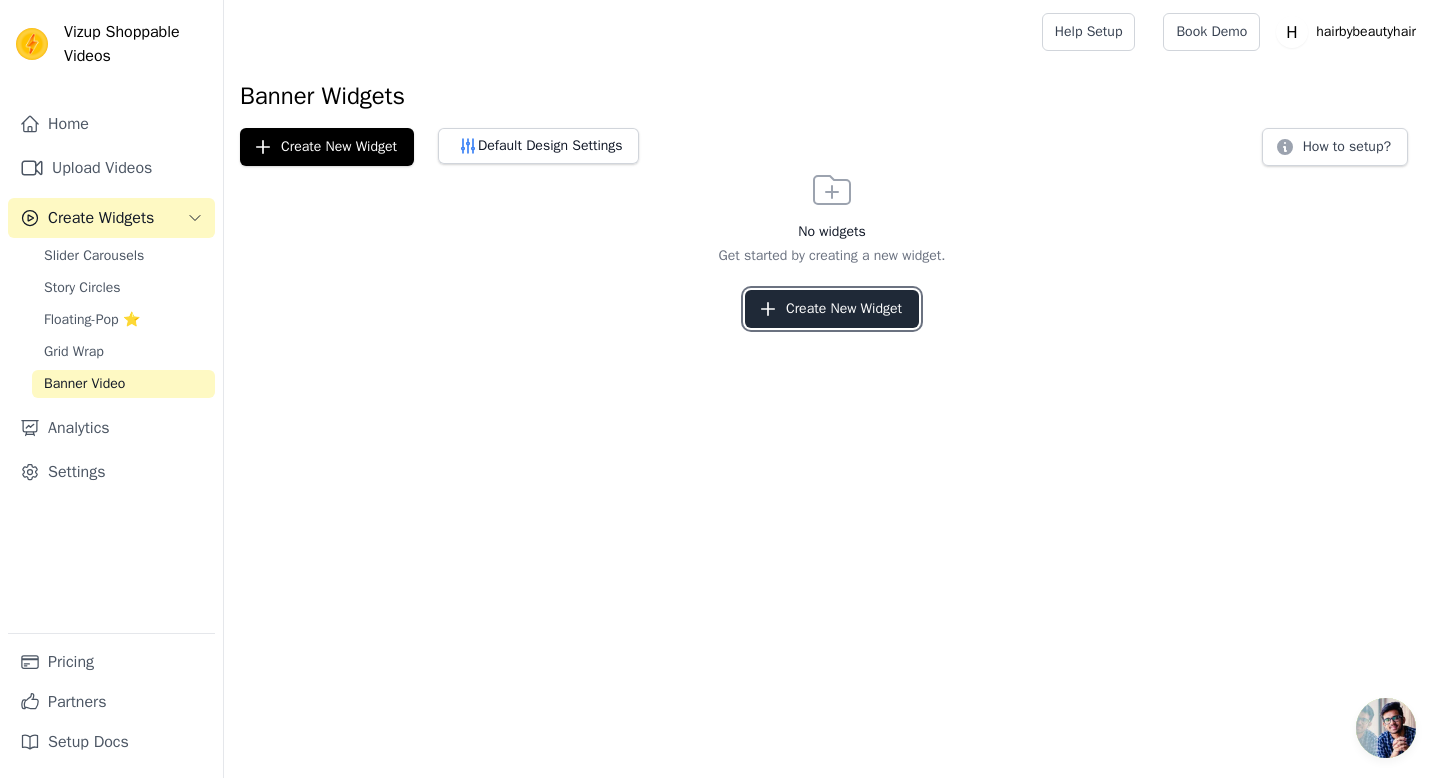 click on "Create New Widget" at bounding box center (832, 309) 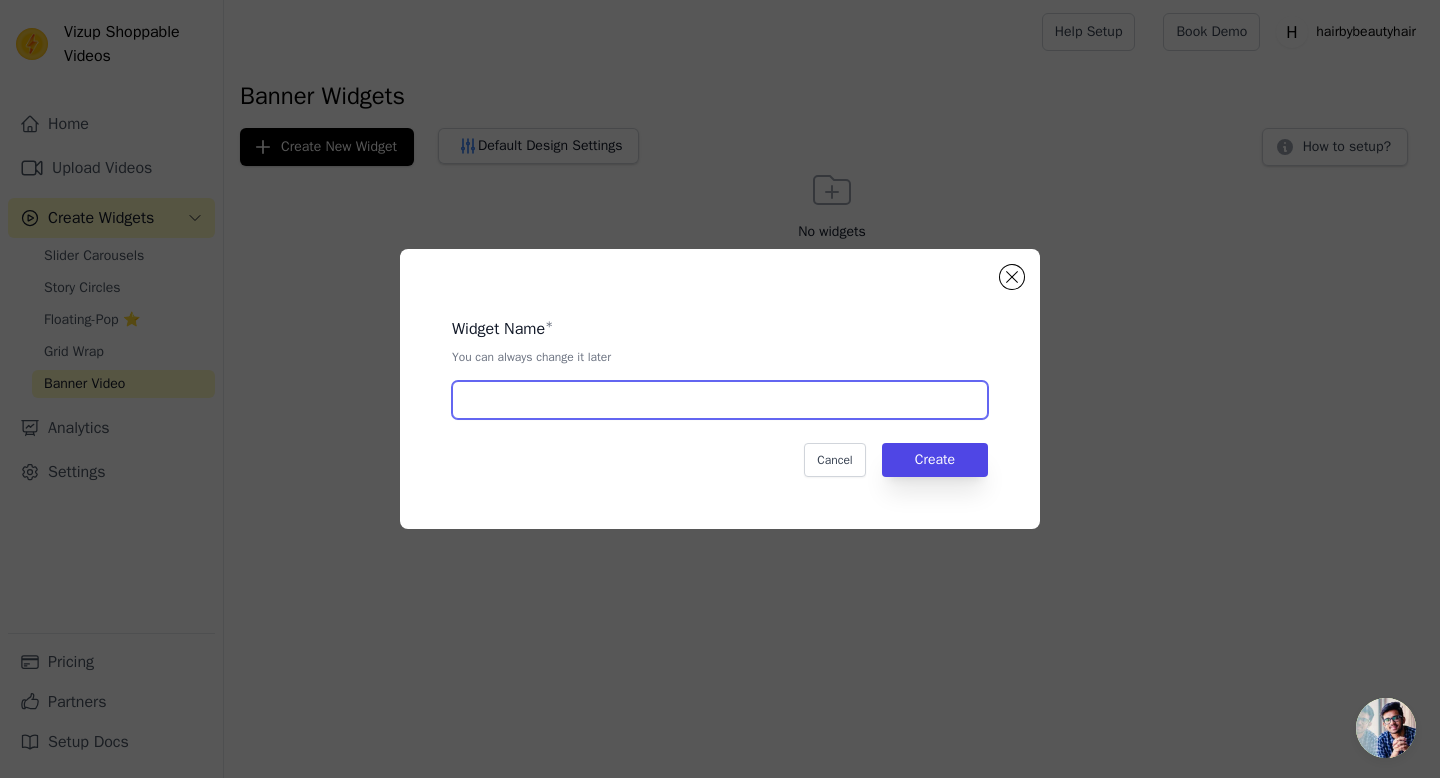 click at bounding box center (720, 400) 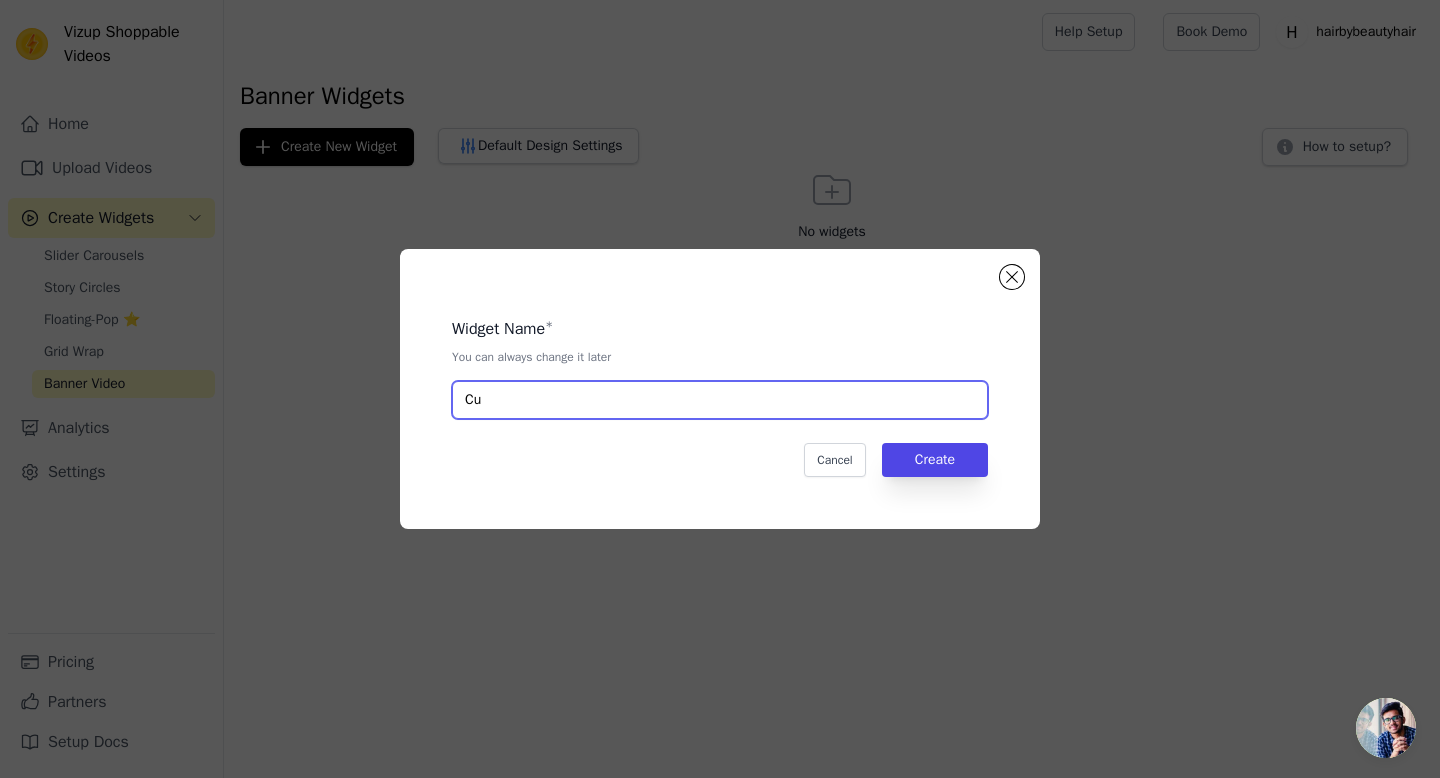 type on "Customer Reviews" 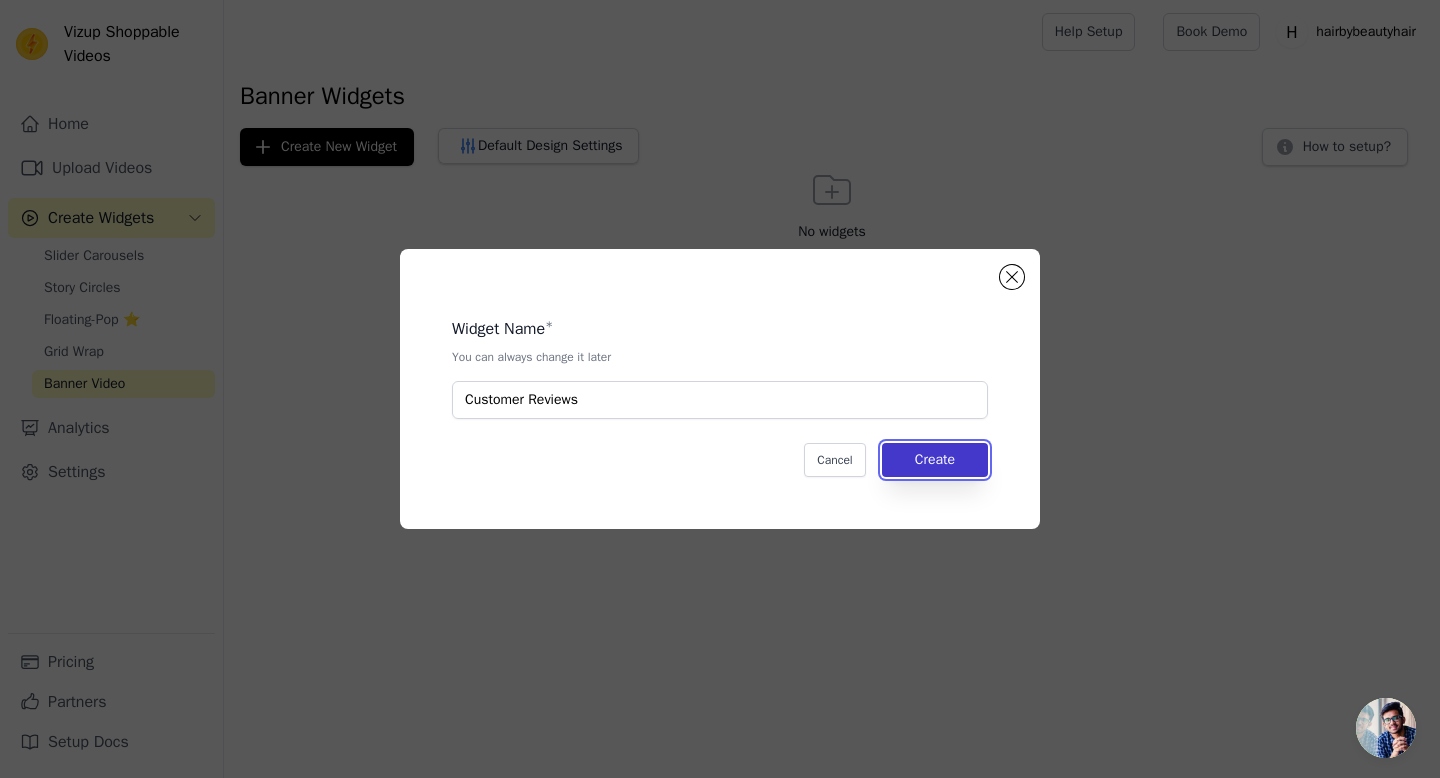 click on "Create" at bounding box center [935, 460] 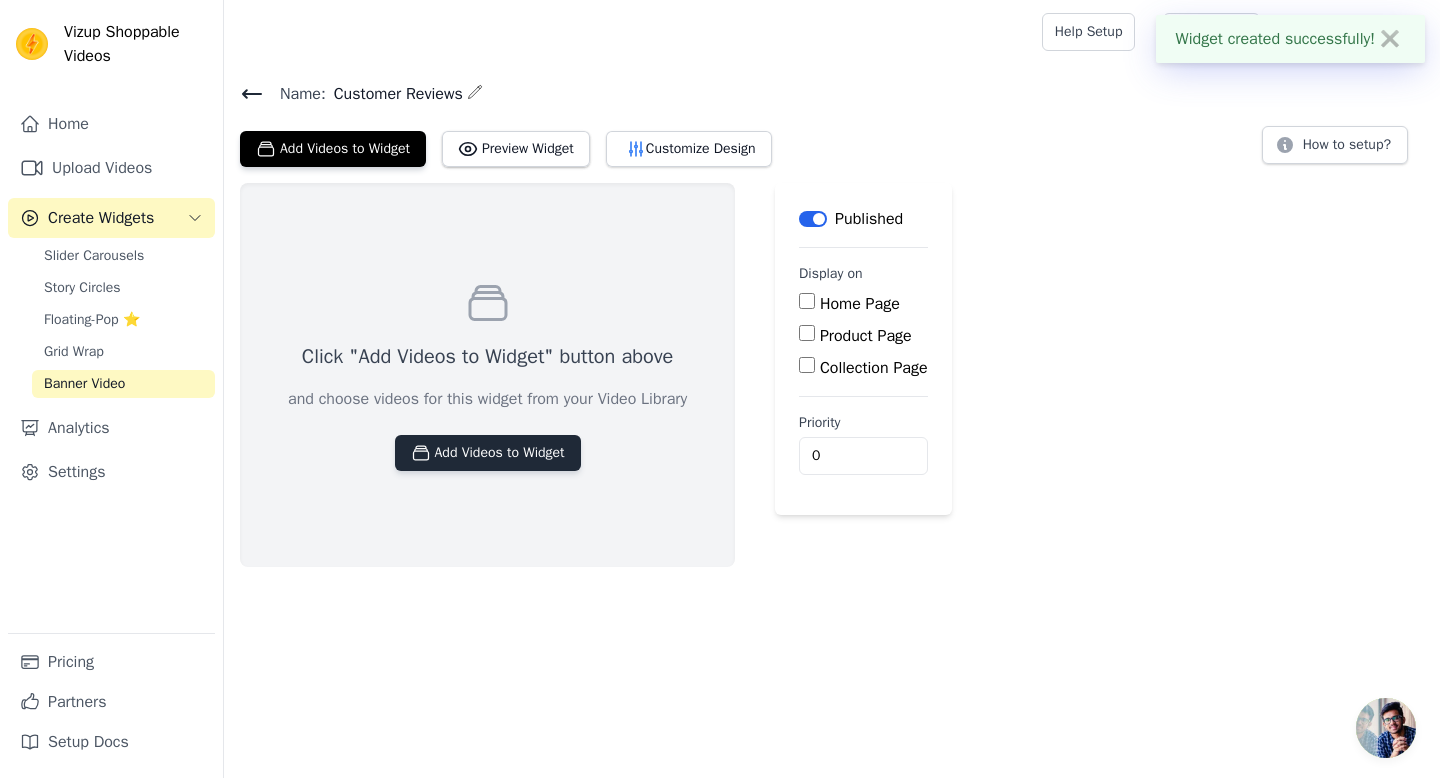 click on "Add Videos to Widget" at bounding box center [488, 453] 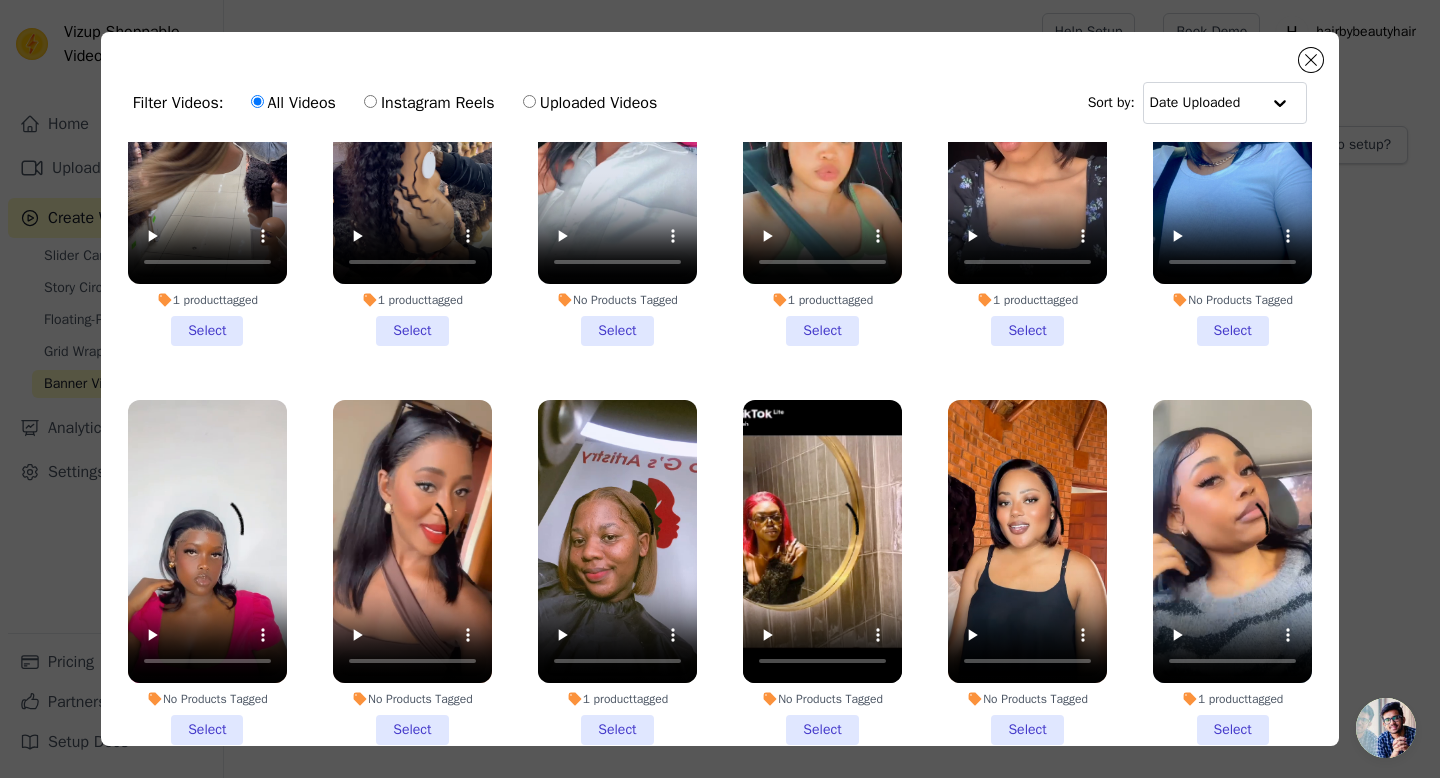 scroll, scrollTop: 175, scrollLeft: 0, axis: vertical 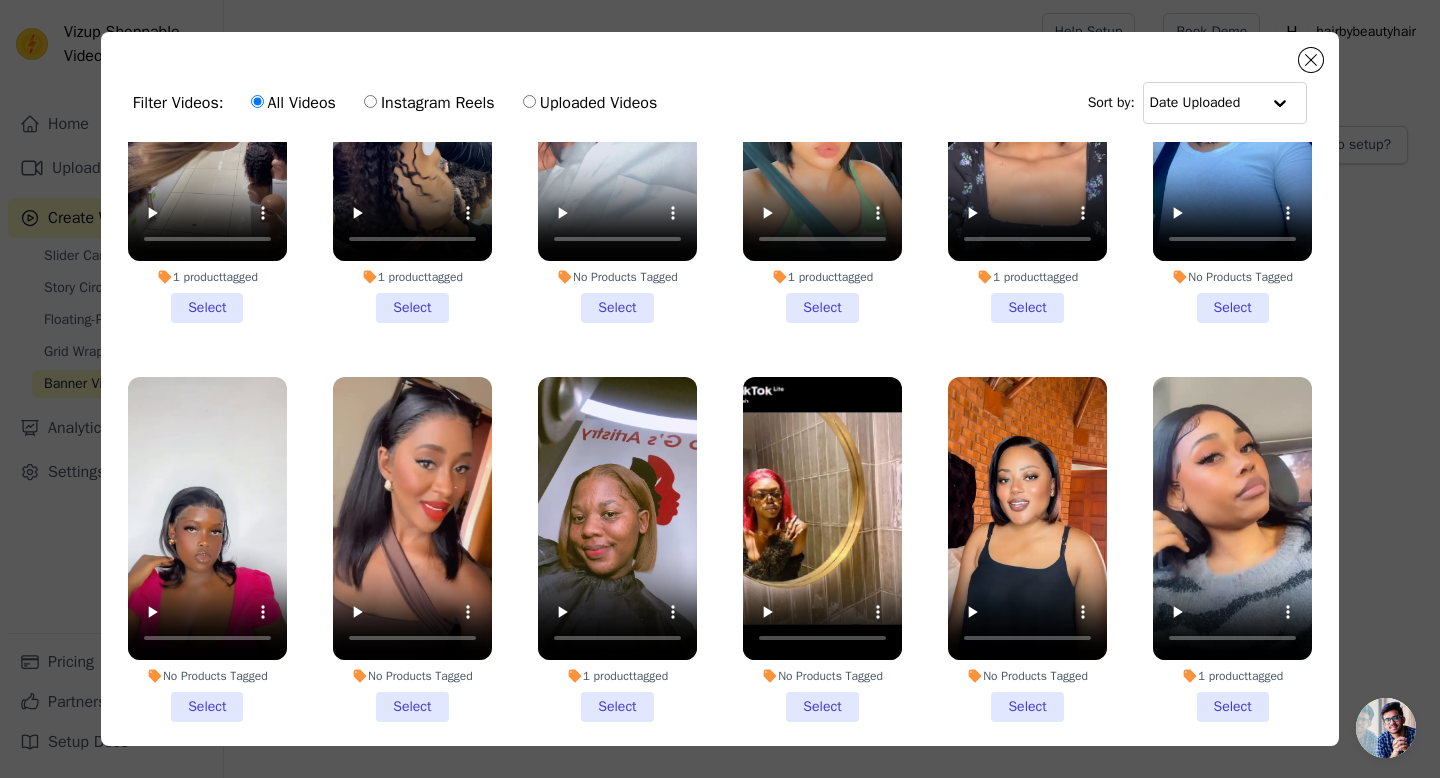 click on "No Products Tagged     Select" at bounding box center (822, 549) 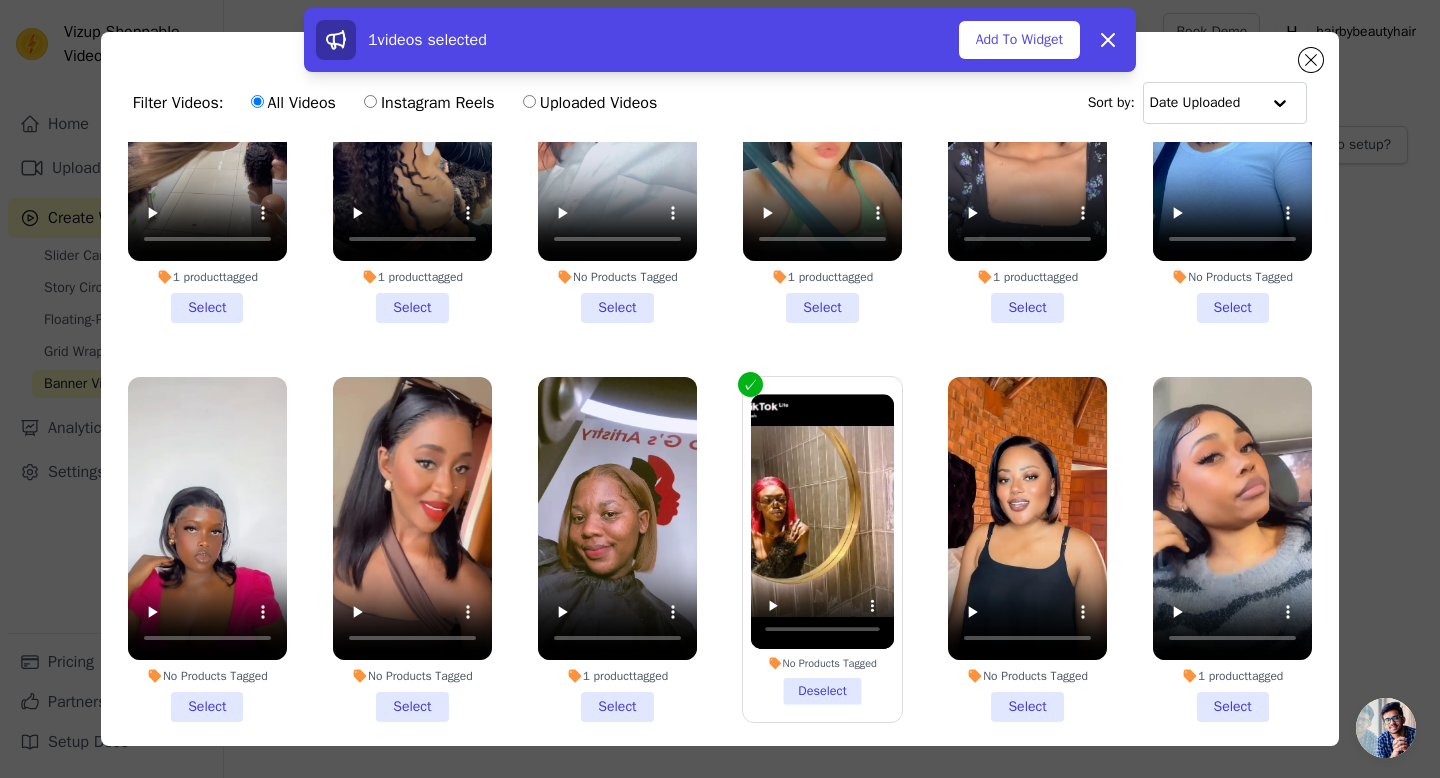 click on "1   product  tagged     Select" at bounding box center (617, 549) 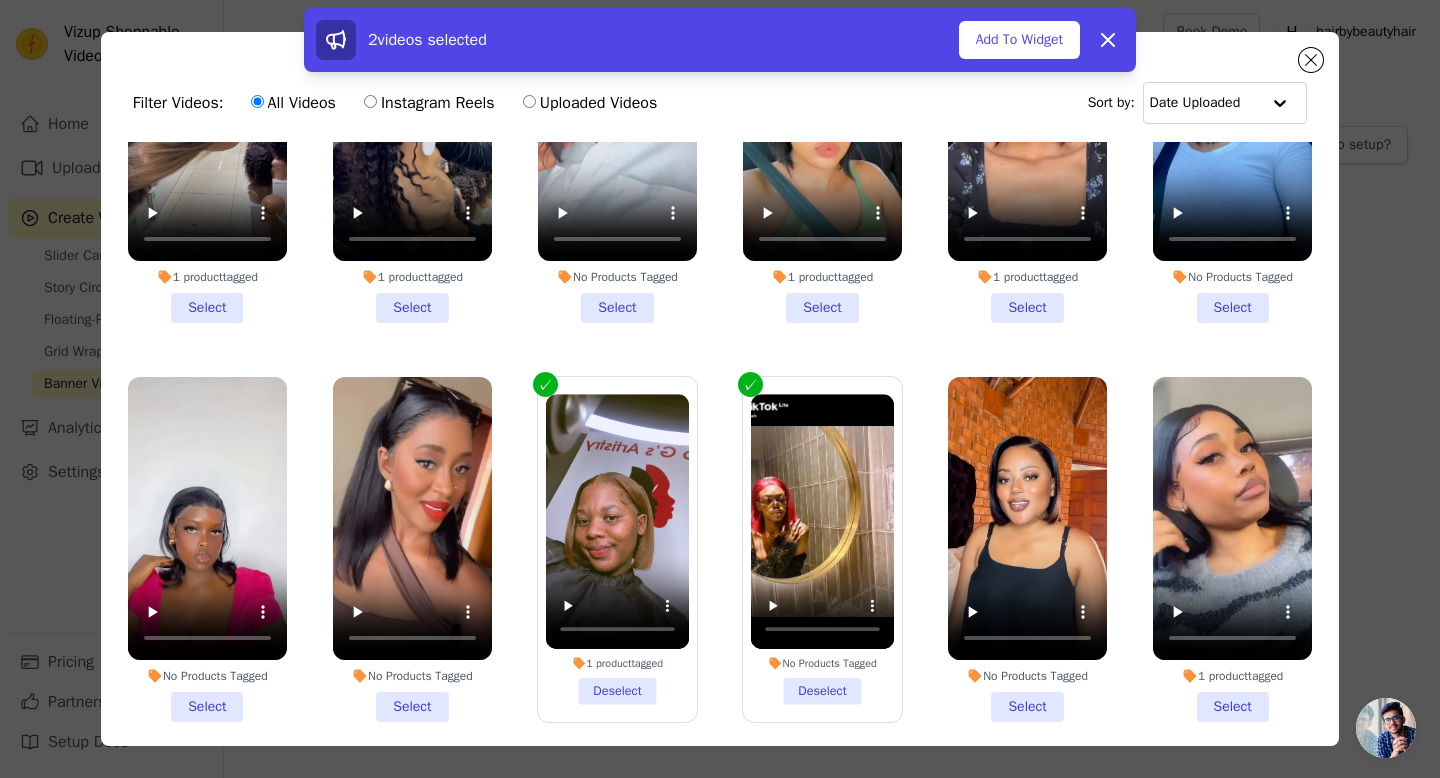 click on "No Products Tagged     Deselect" at bounding box center [822, 549] 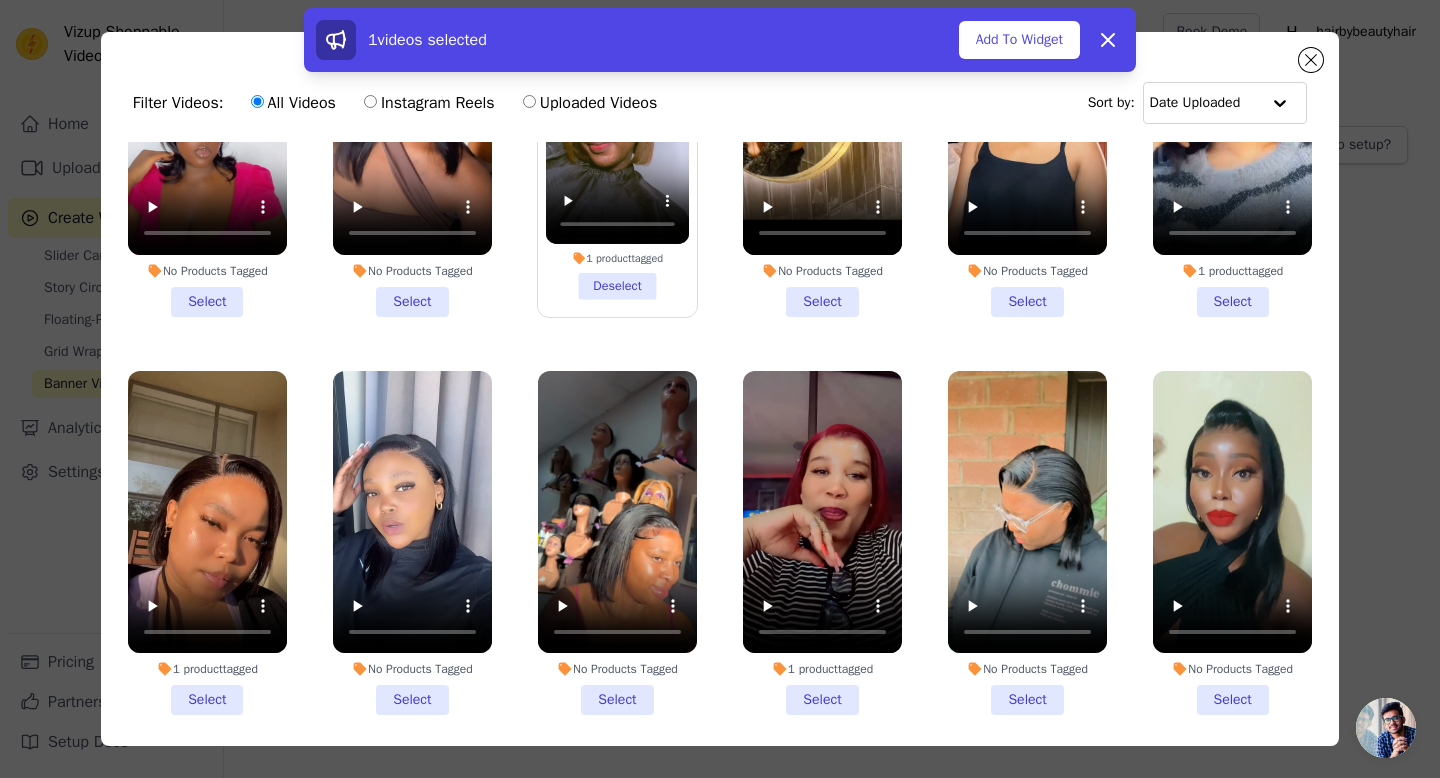 scroll, scrollTop: 695, scrollLeft: 0, axis: vertical 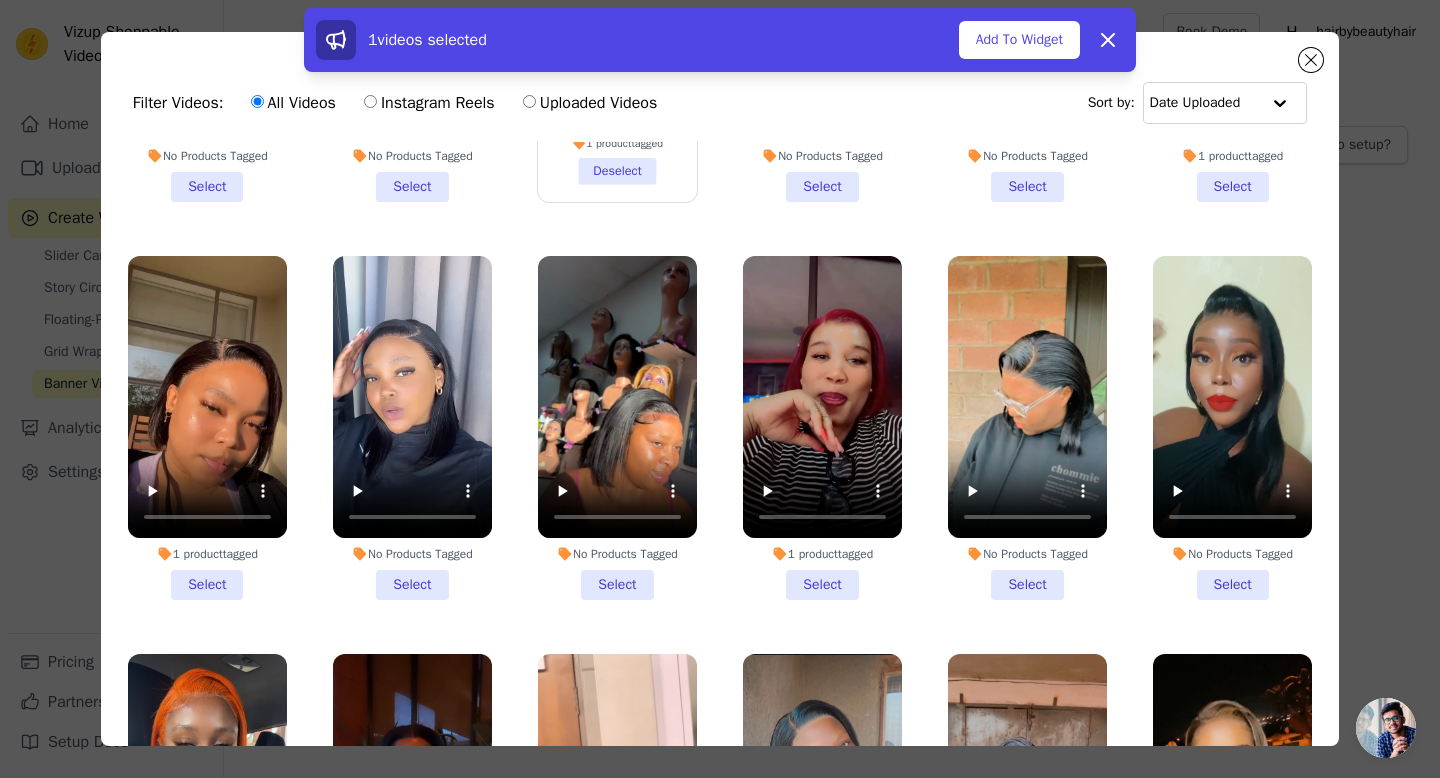 click on "1   product  tagged     Select" at bounding box center [822, 428] 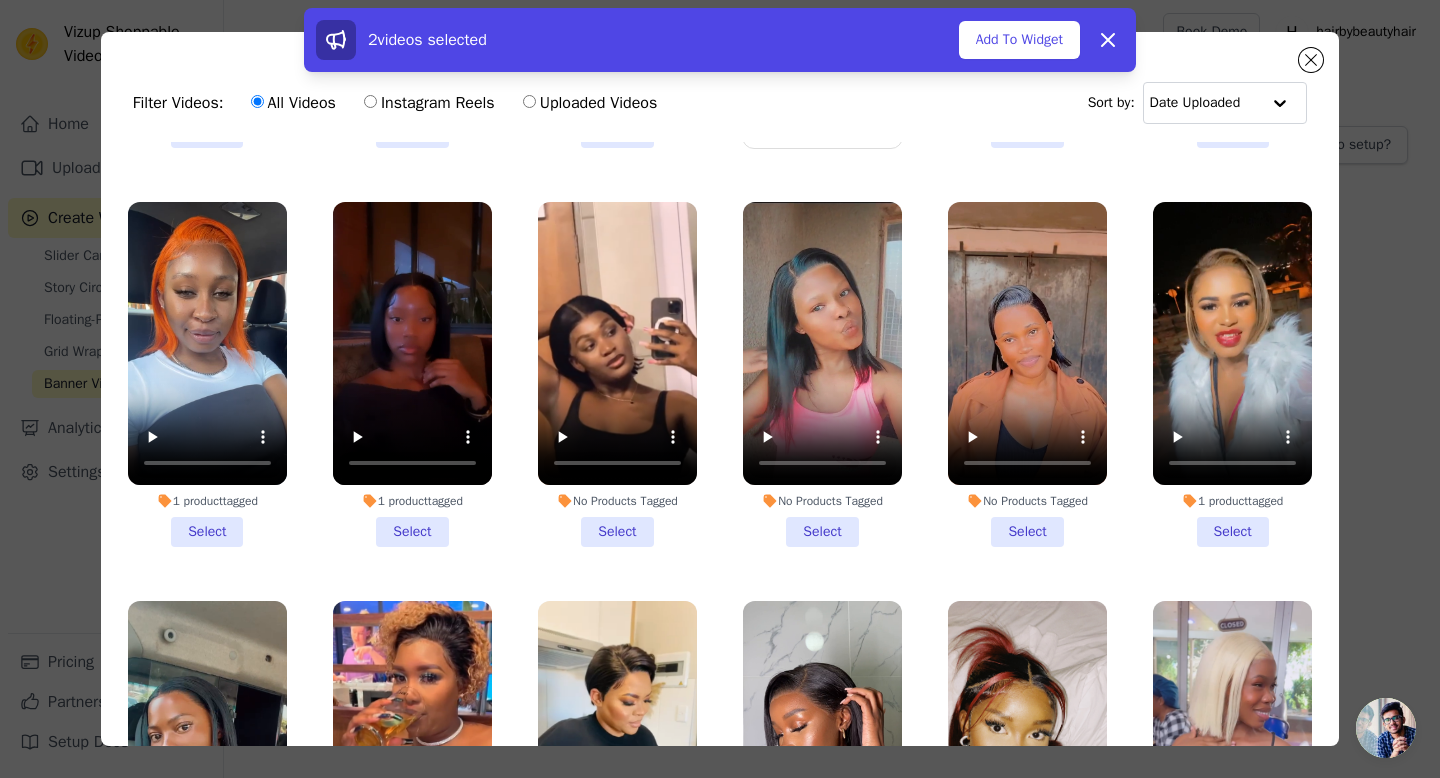 scroll, scrollTop: 1181, scrollLeft: 0, axis: vertical 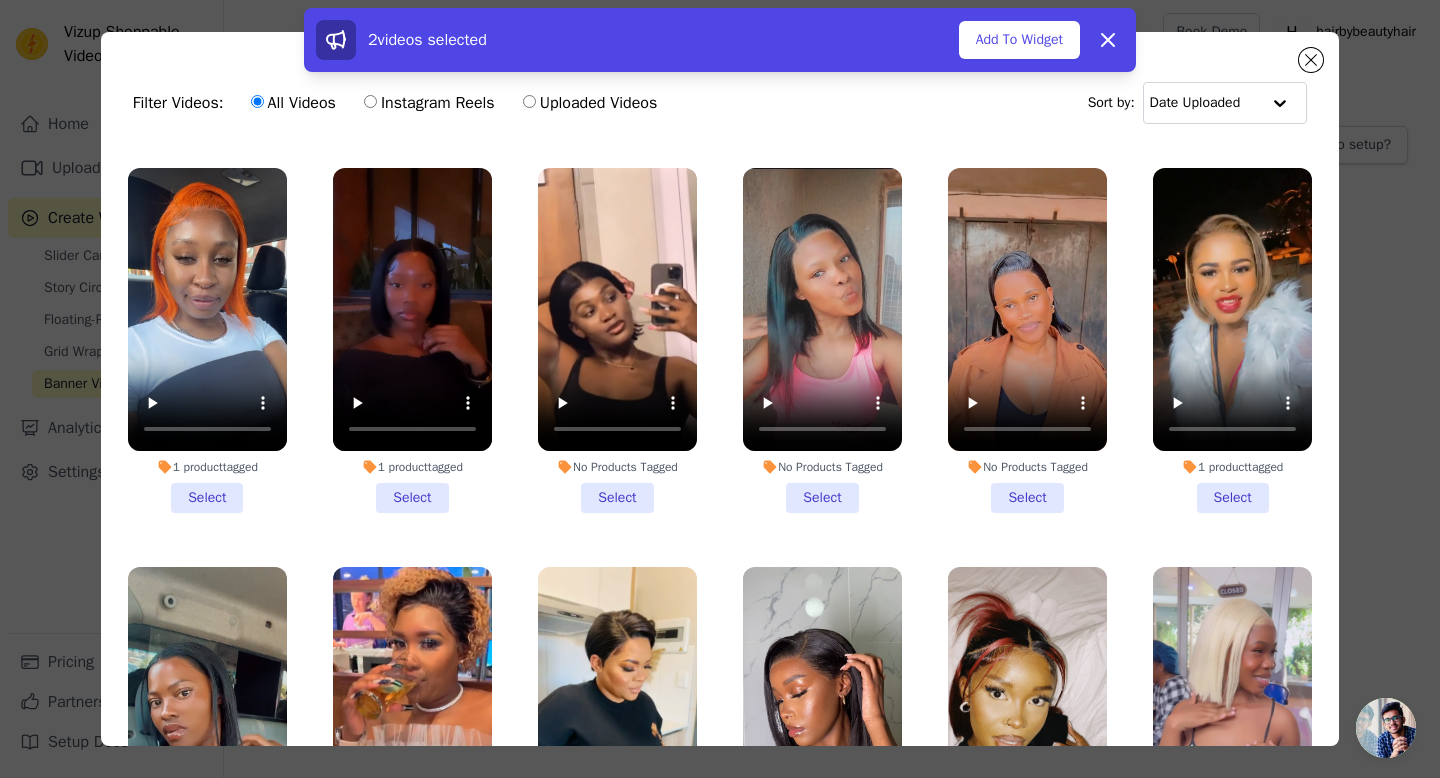 click on "1   product  tagged     Select" at bounding box center [207, 340] 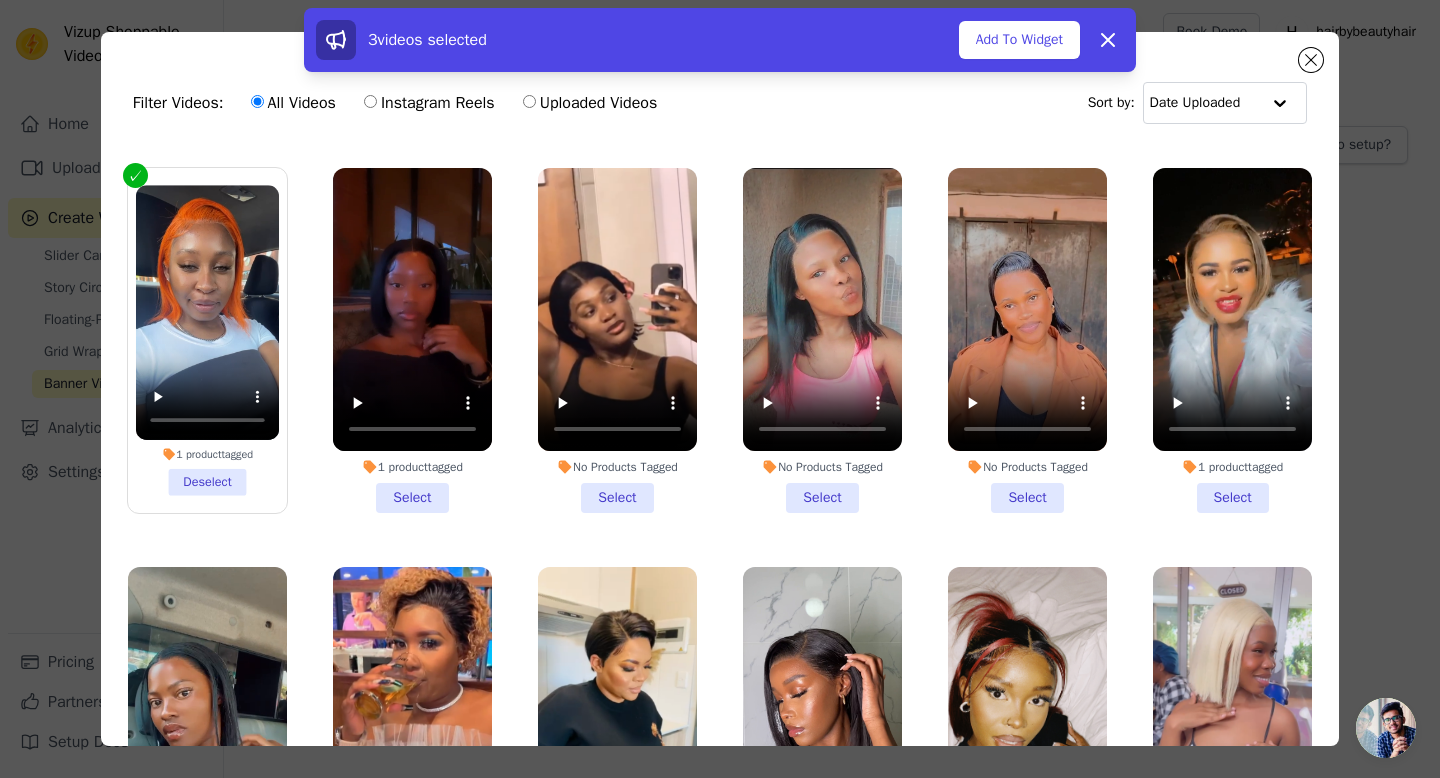 click on "1   product  tagged     Select" at bounding box center (1232, 340) 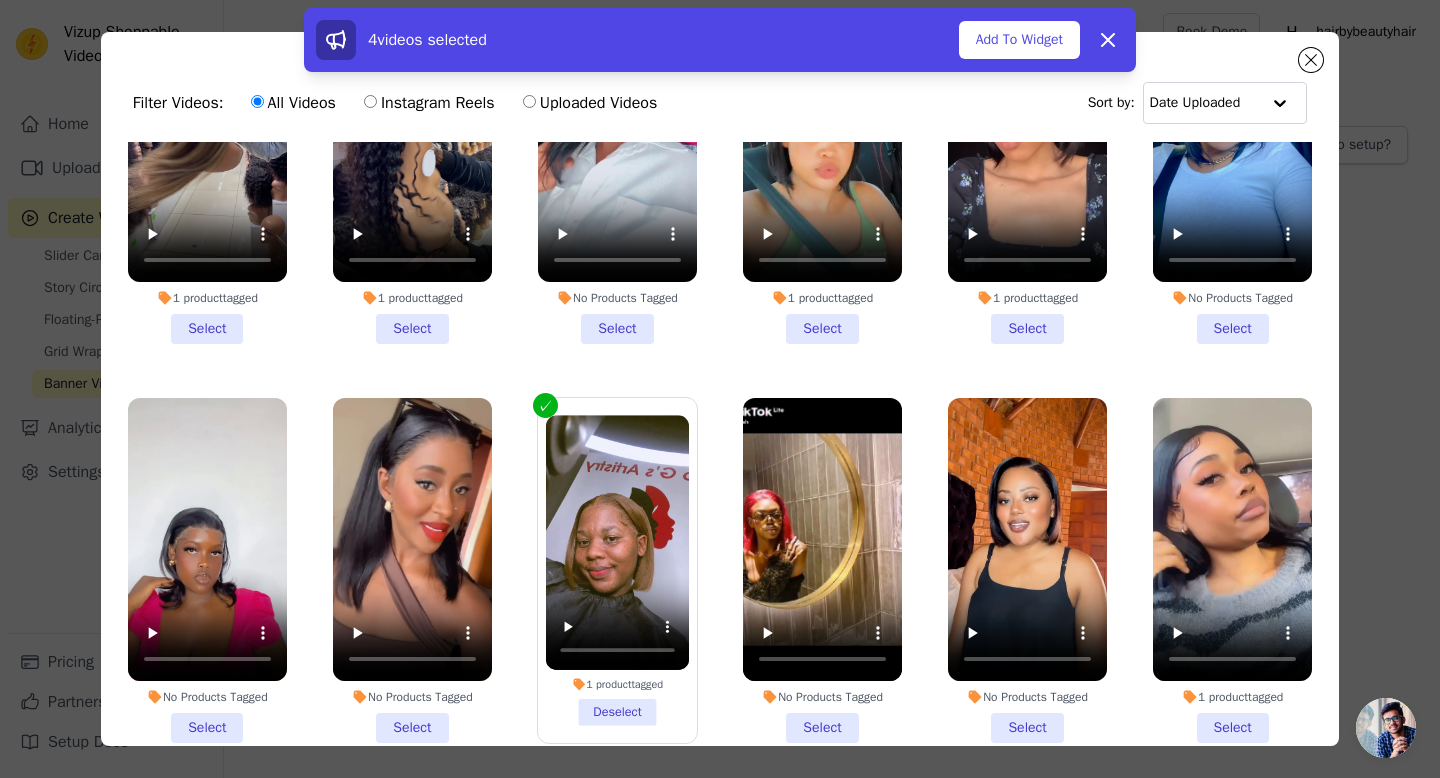 scroll, scrollTop: 0, scrollLeft: 0, axis: both 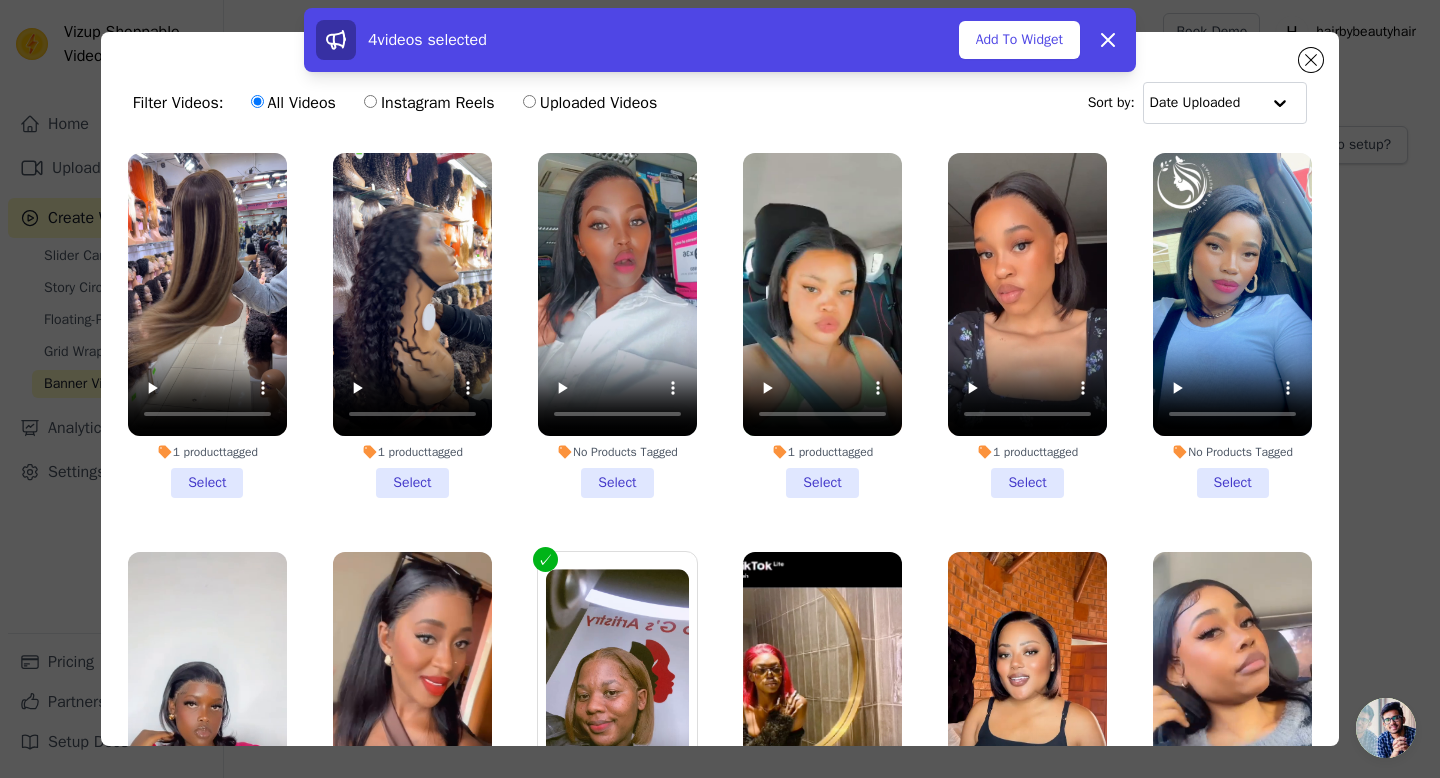 click on "1   product  tagged     Select" at bounding box center (1027, 325) 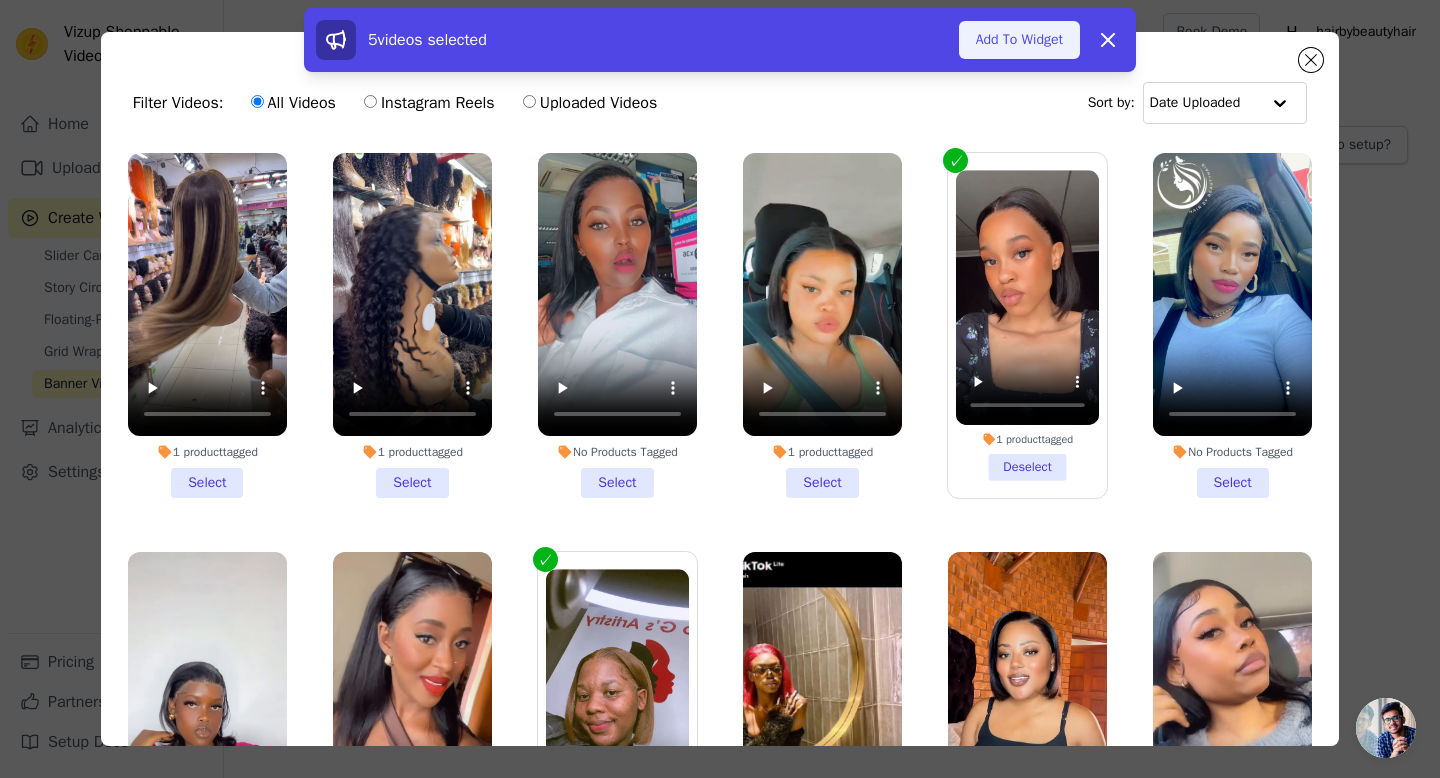 click on "Add To Widget" at bounding box center [1019, 40] 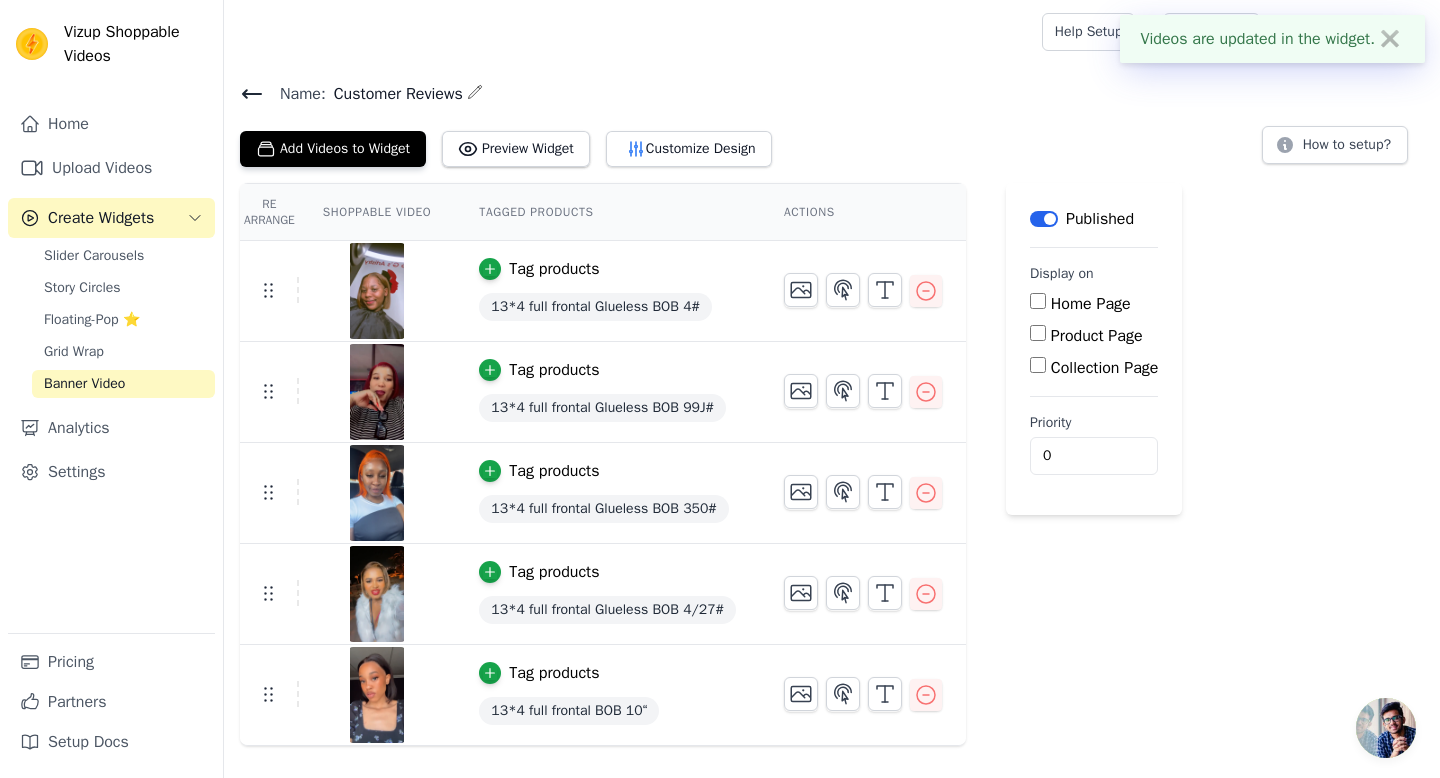 click on "Home Page" at bounding box center (1038, 301) 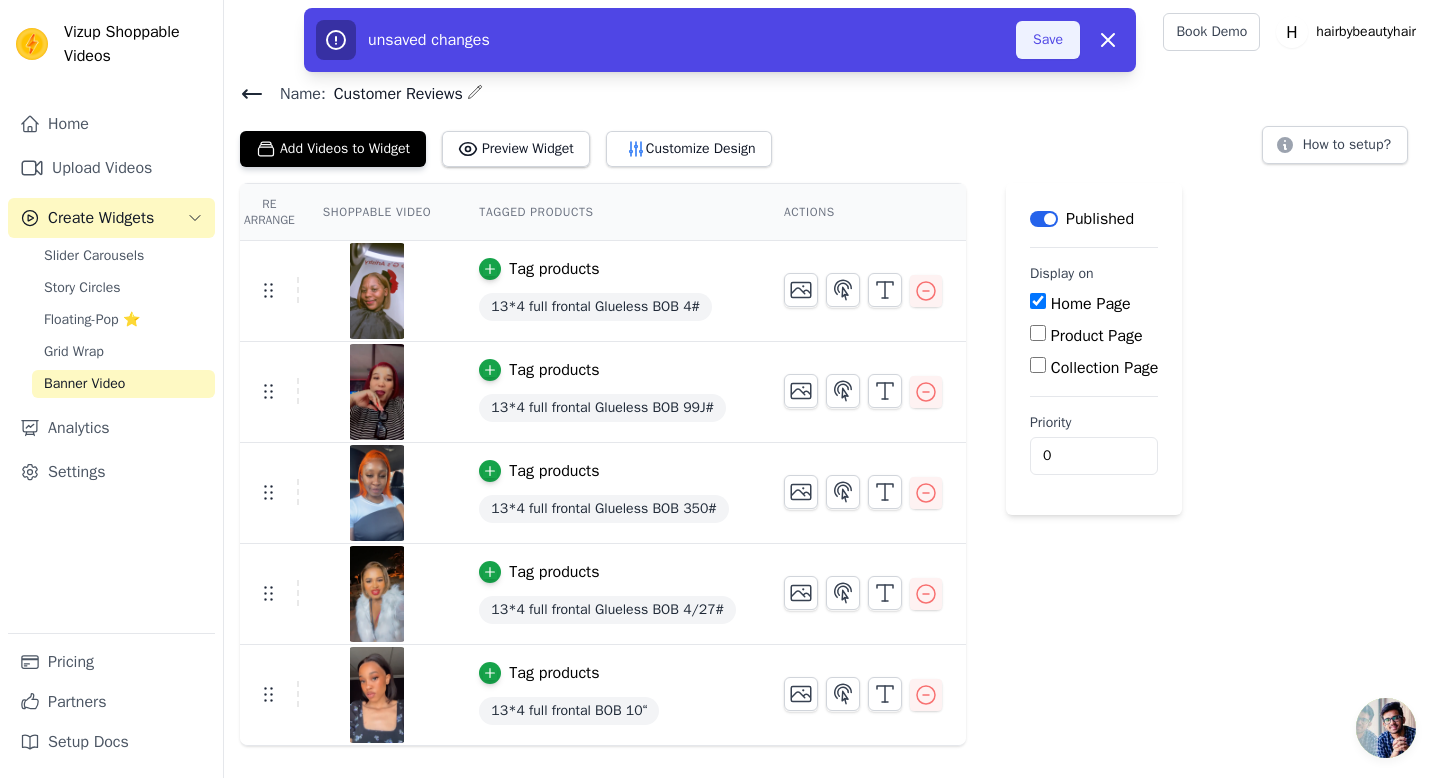 click on "Save" at bounding box center [1048, 40] 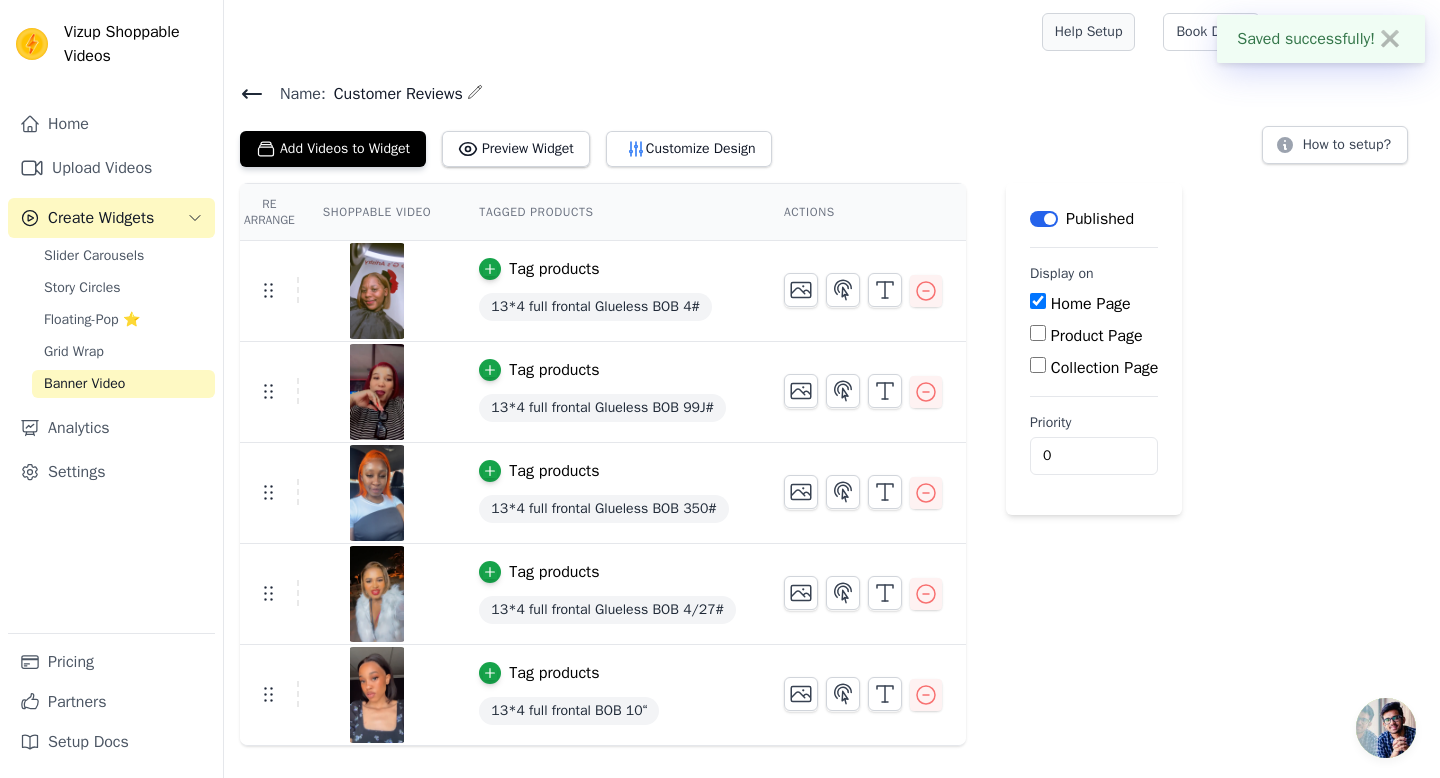click on "Help Setup" at bounding box center (1089, 32) 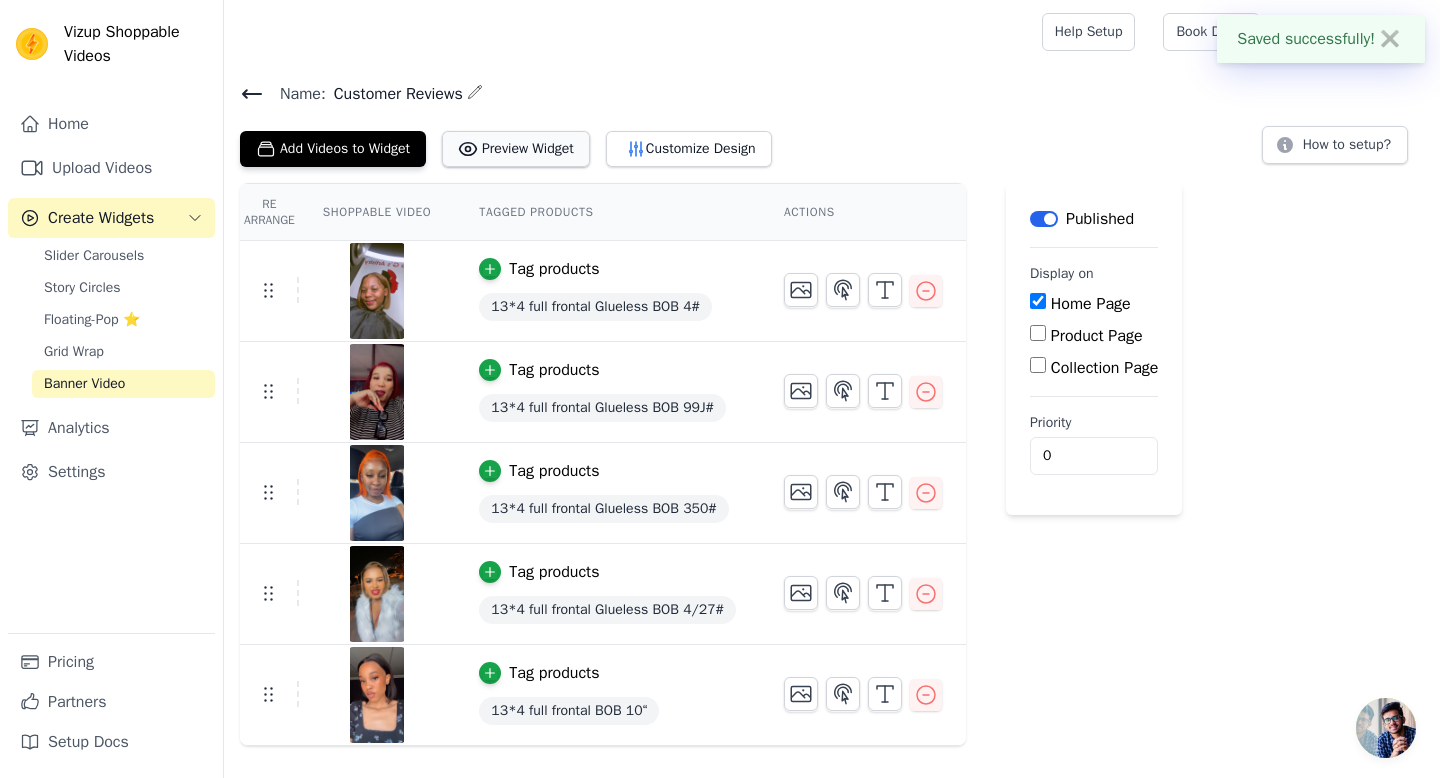 click on "Preview Widget" at bounding box center (516, 149) 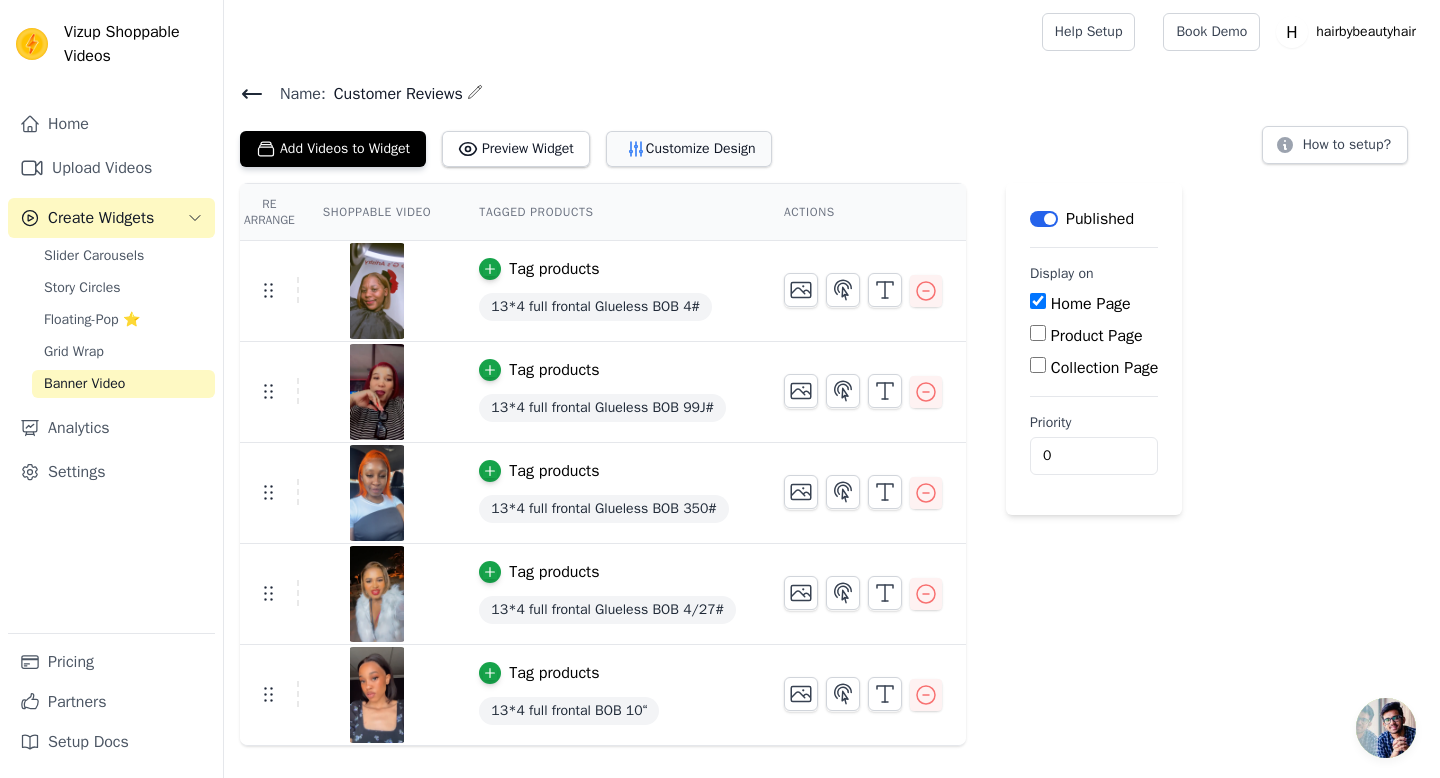 click on "Customize Design" at bounding box center (689, 149) 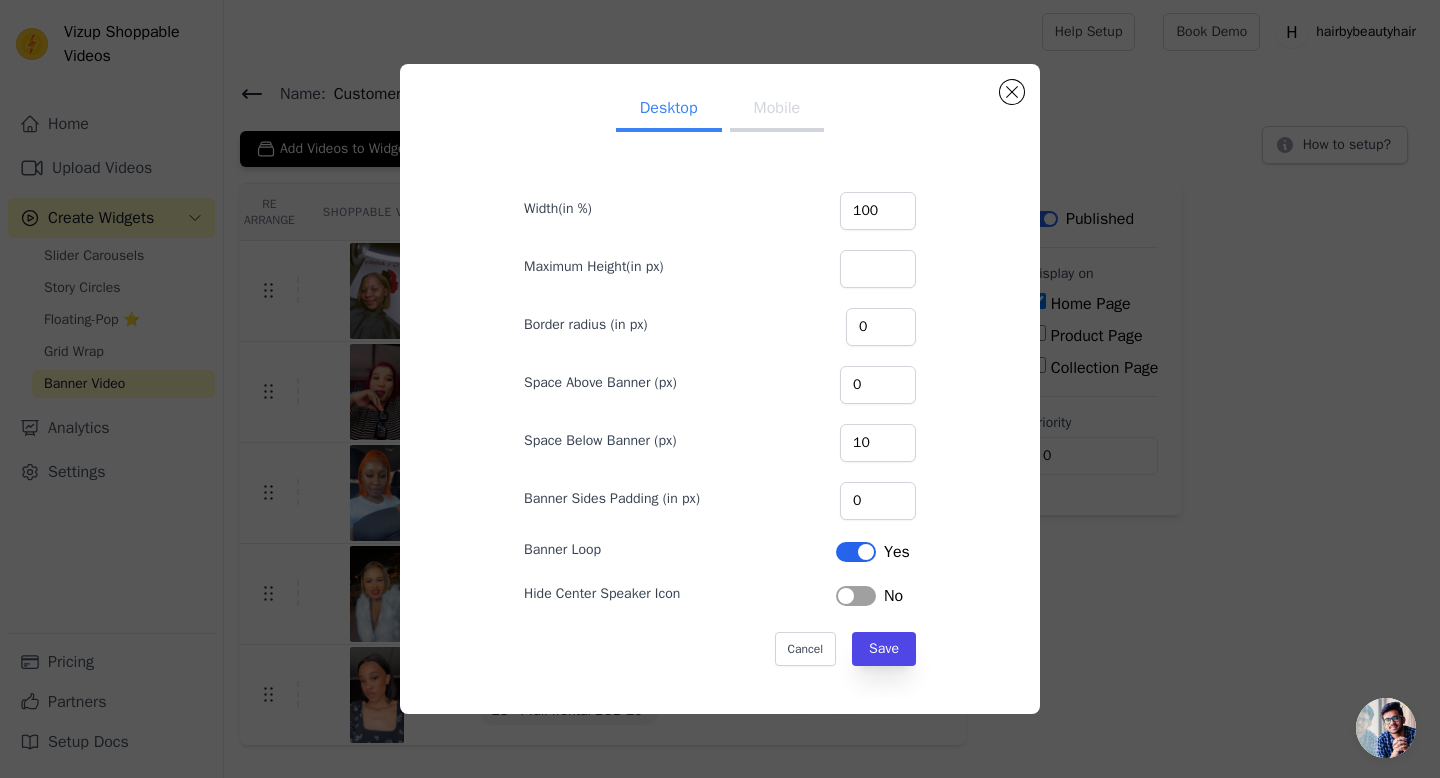 click on "Desktop Mobile" at bounding box center (720, 110) 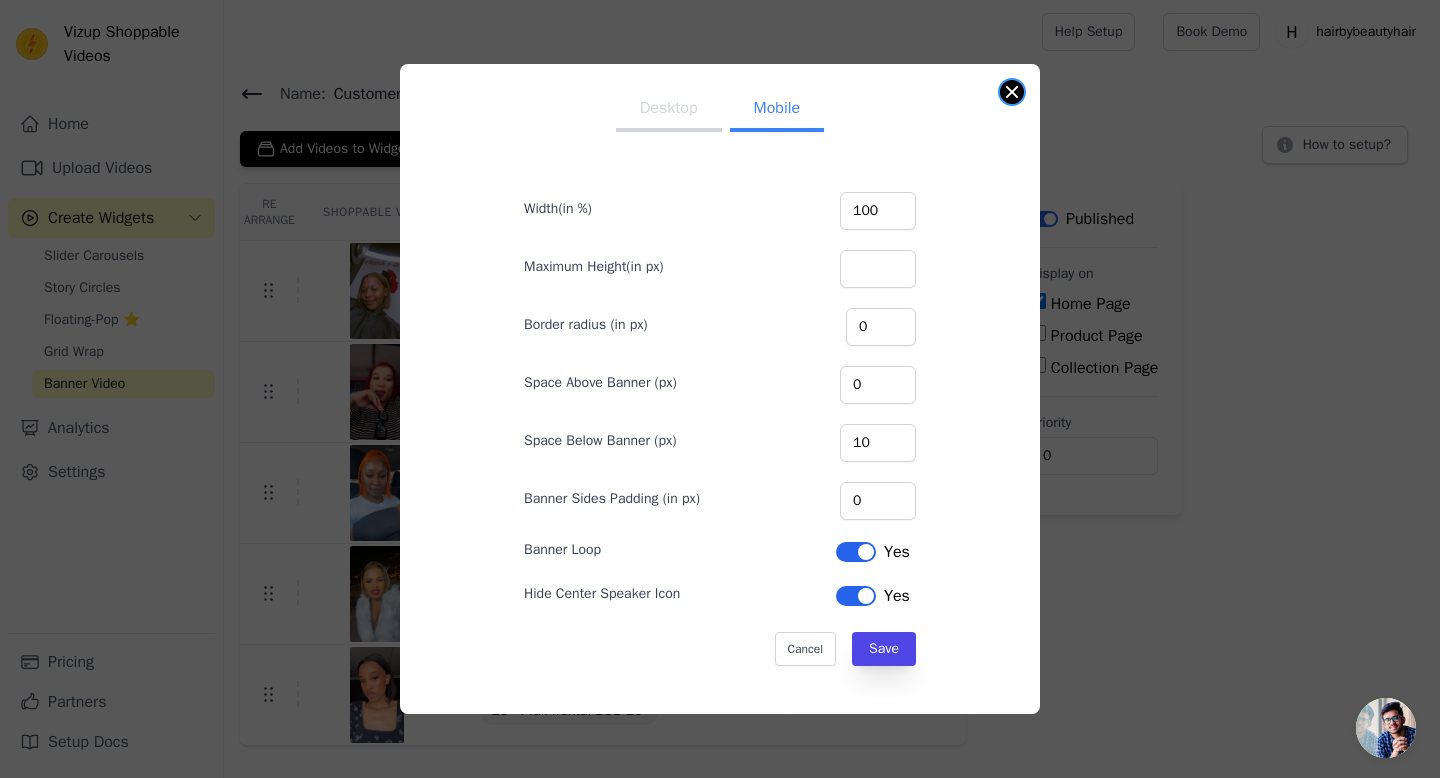 click at bounding box center [1012, 92] 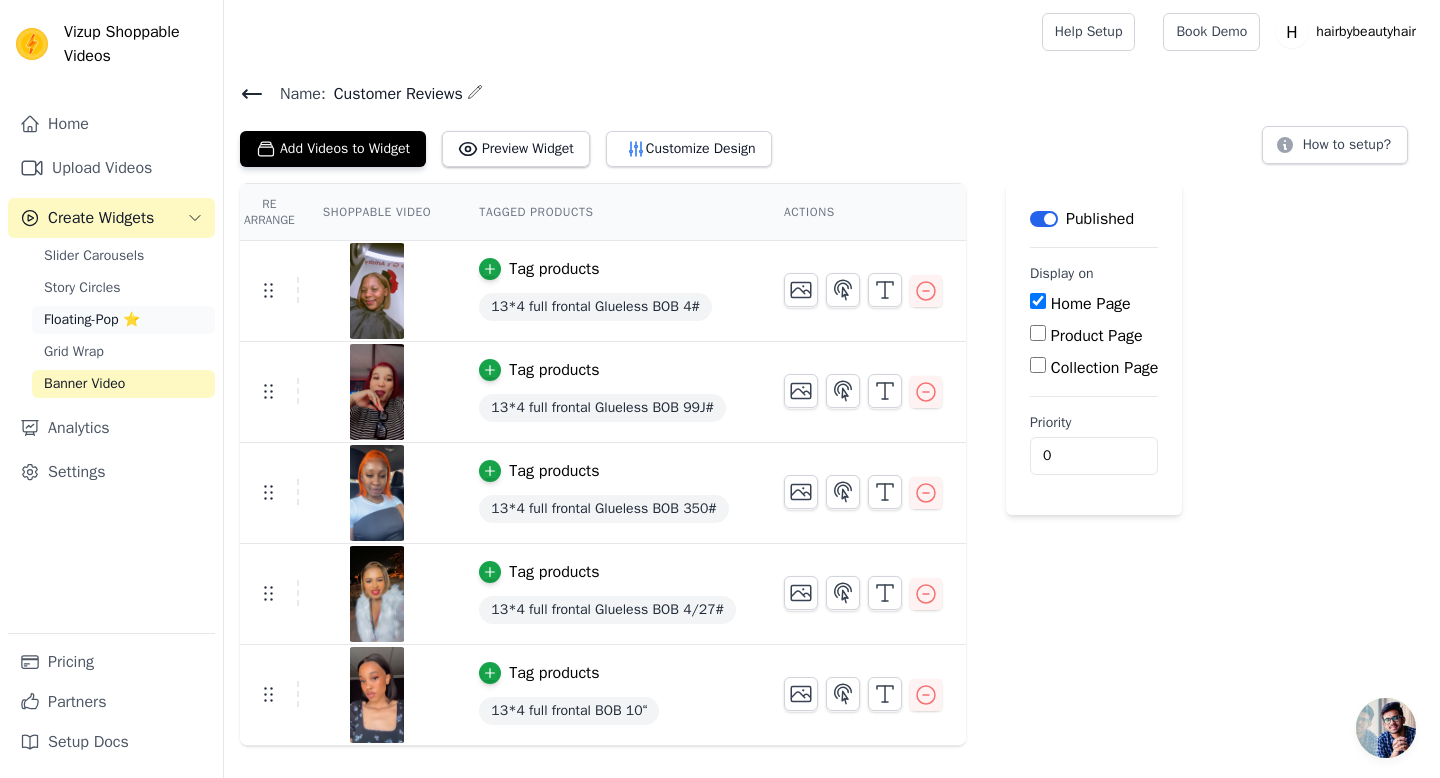 click on "Floating-Pop ⭐" at bounding box center [123, 320] 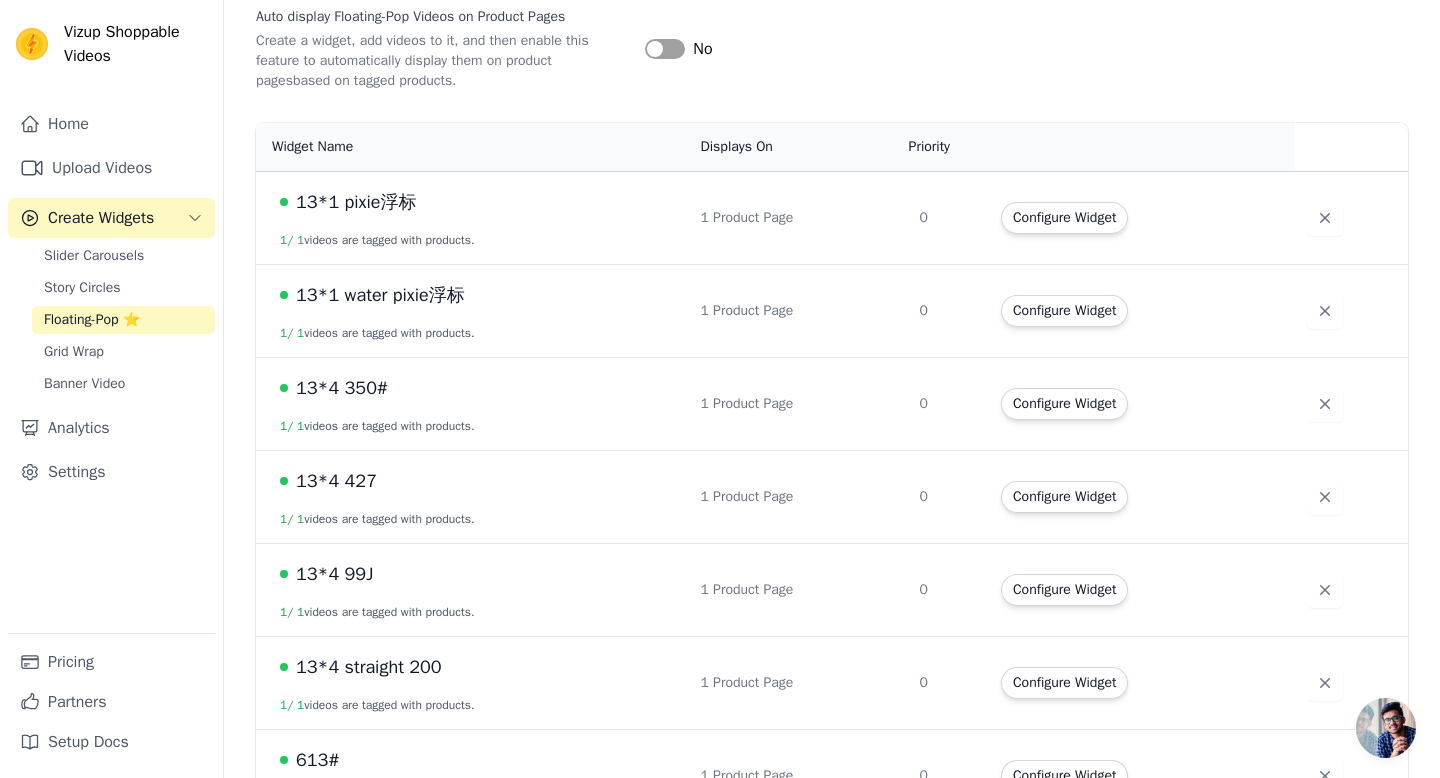 scroll, scrollTop: 401, scrollLeft: 0, axis: vertical 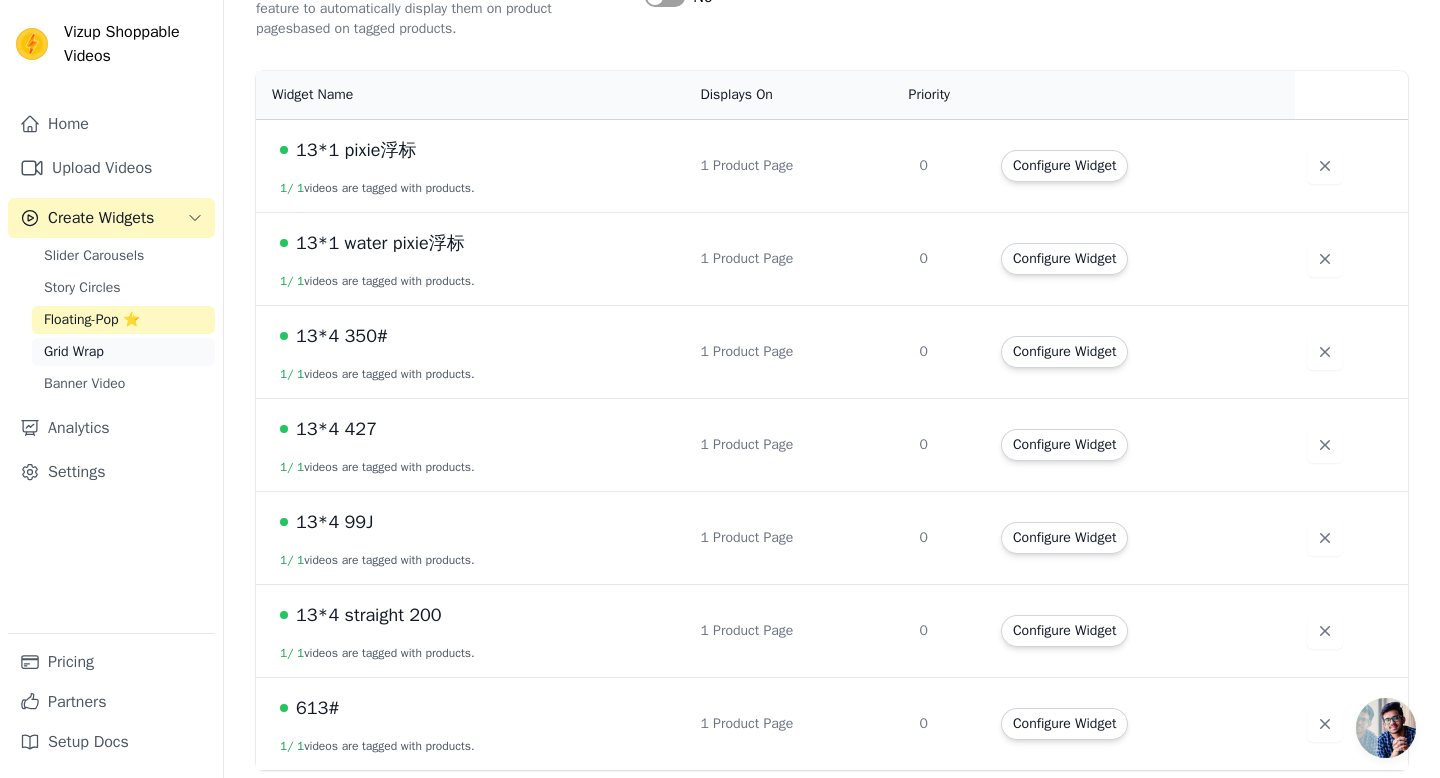 click on "Grid Wrap" at bounding box center (123, 352) 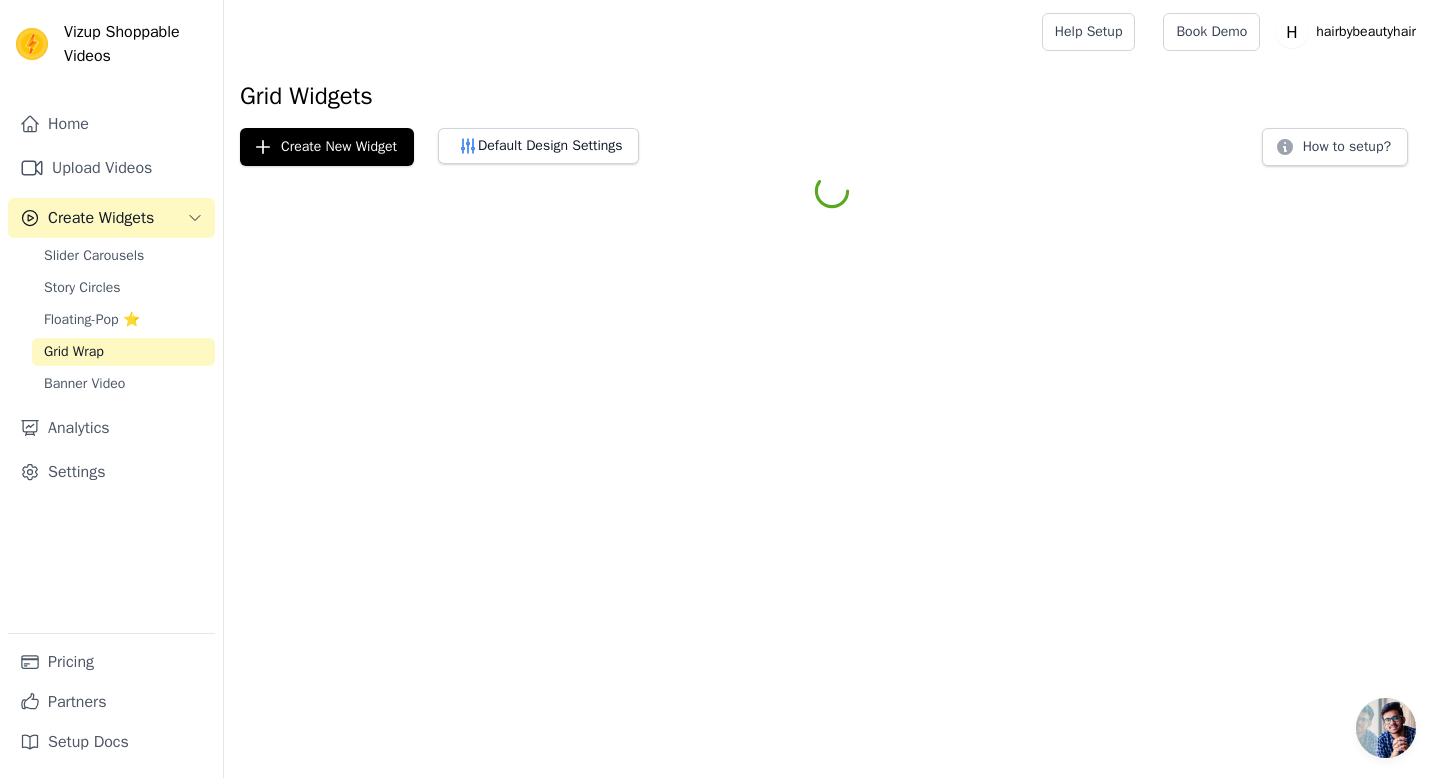 scroll, scrollTop: 0, scrollLeft: 0, axis: both 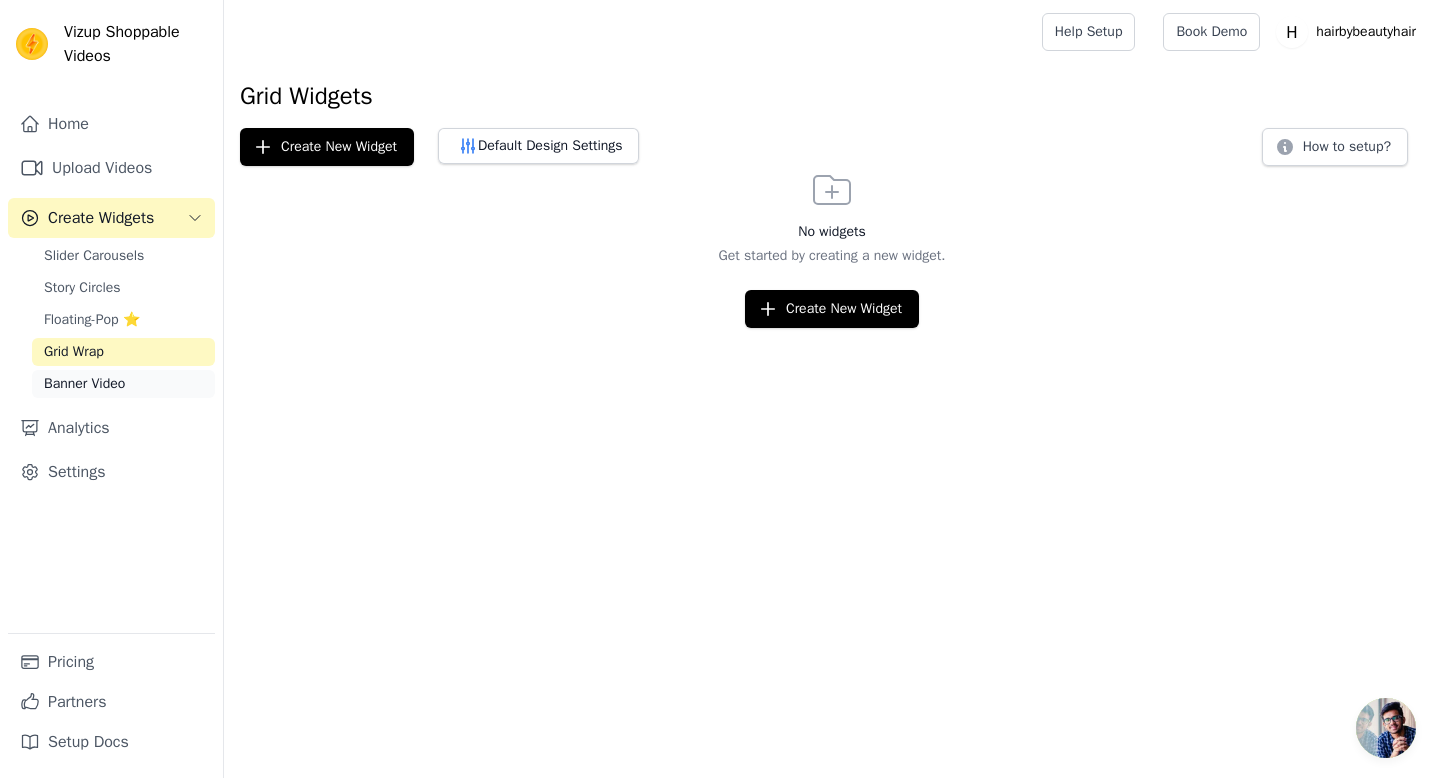click on "Banner Video" at bounding box center [123, 384] 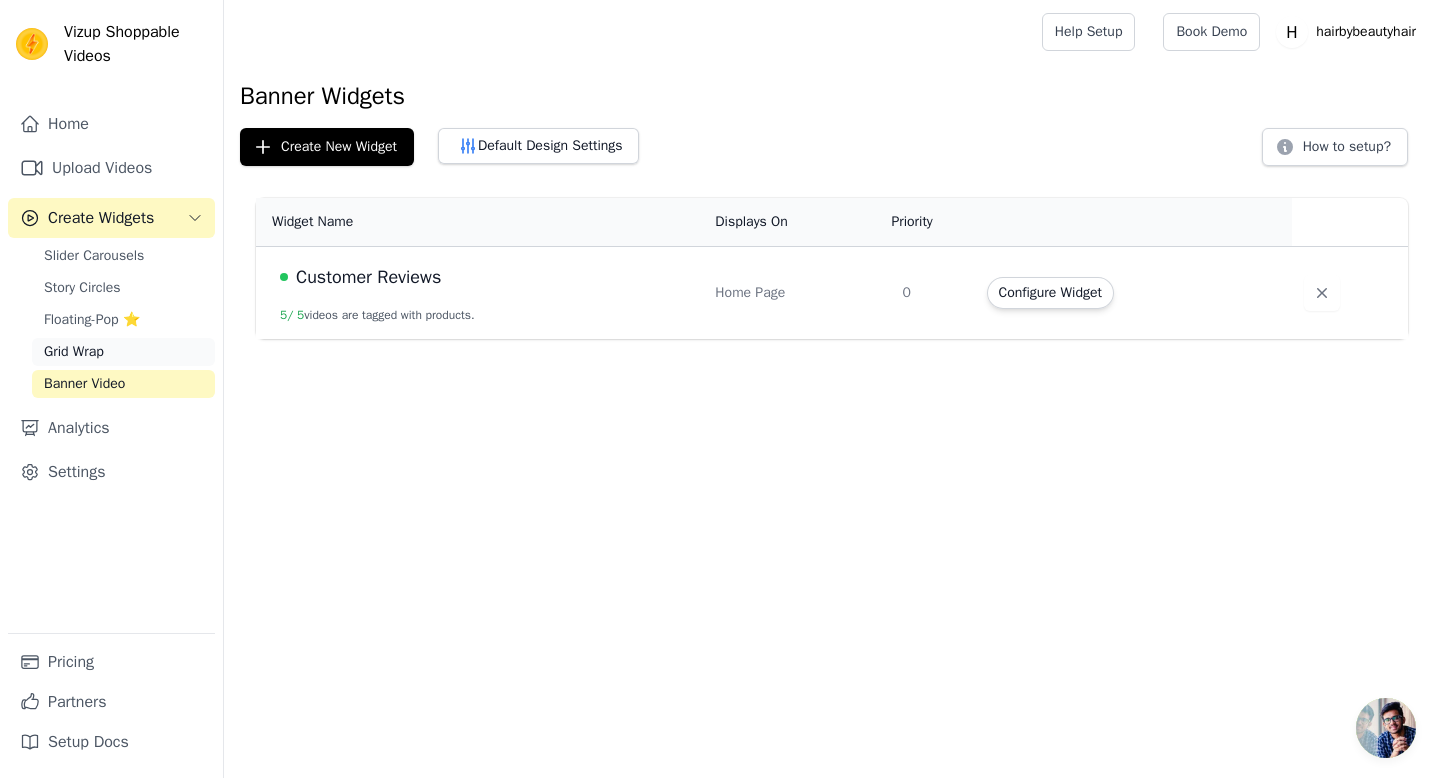 click on "Grid Wrap" at bounding box center (123, 352) 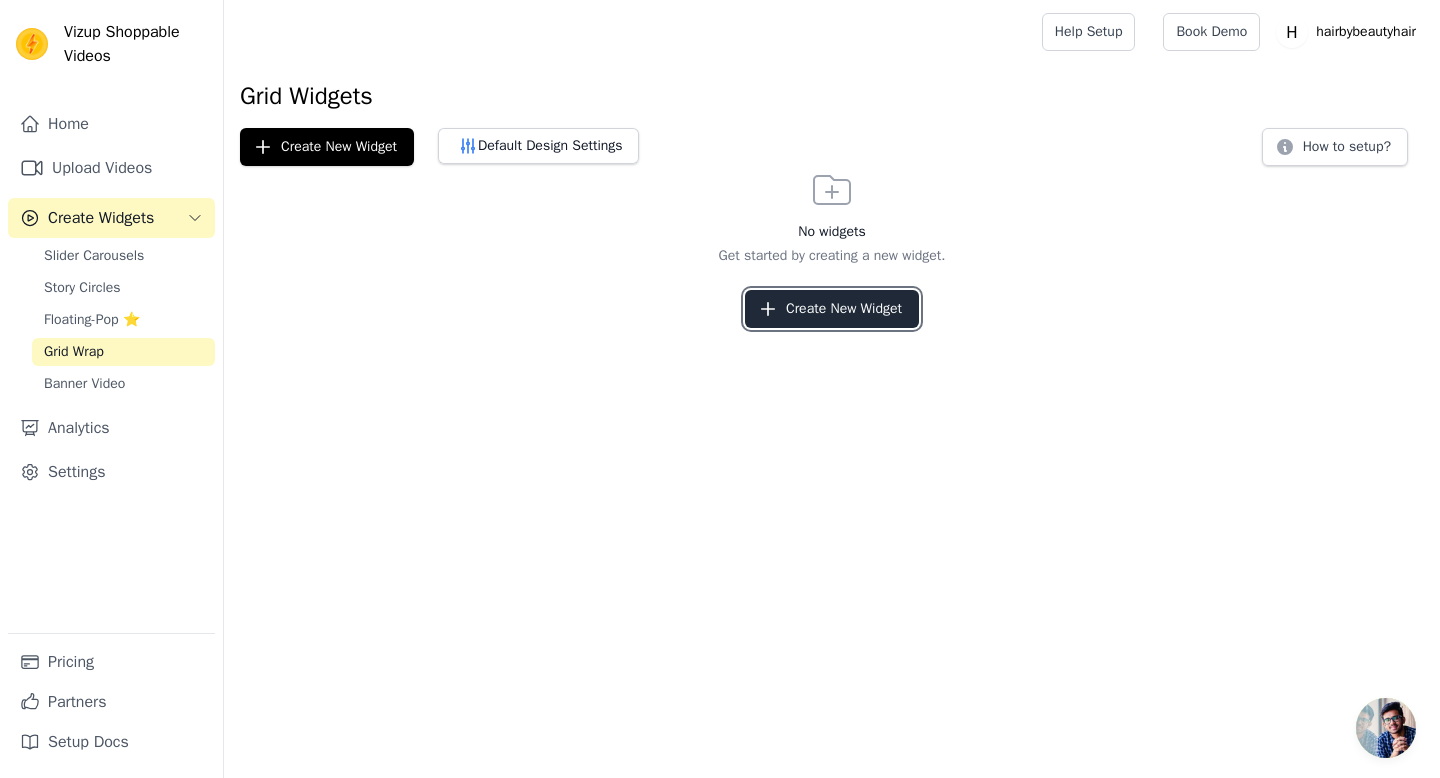 click on "Create New Widget" at bounding box center [832, 309] 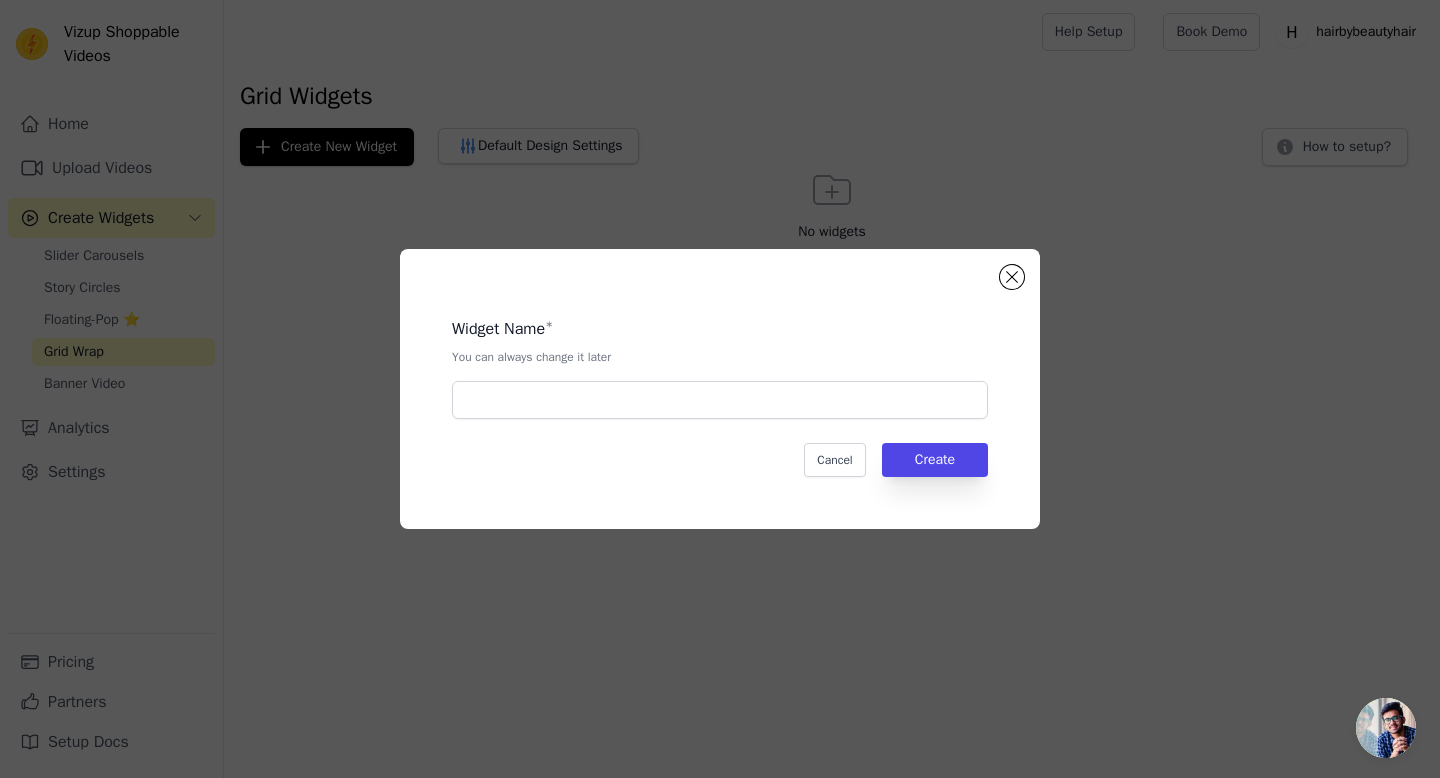 click on "Widget Name   *   You can always change it later" at bounding box center (720, 360) 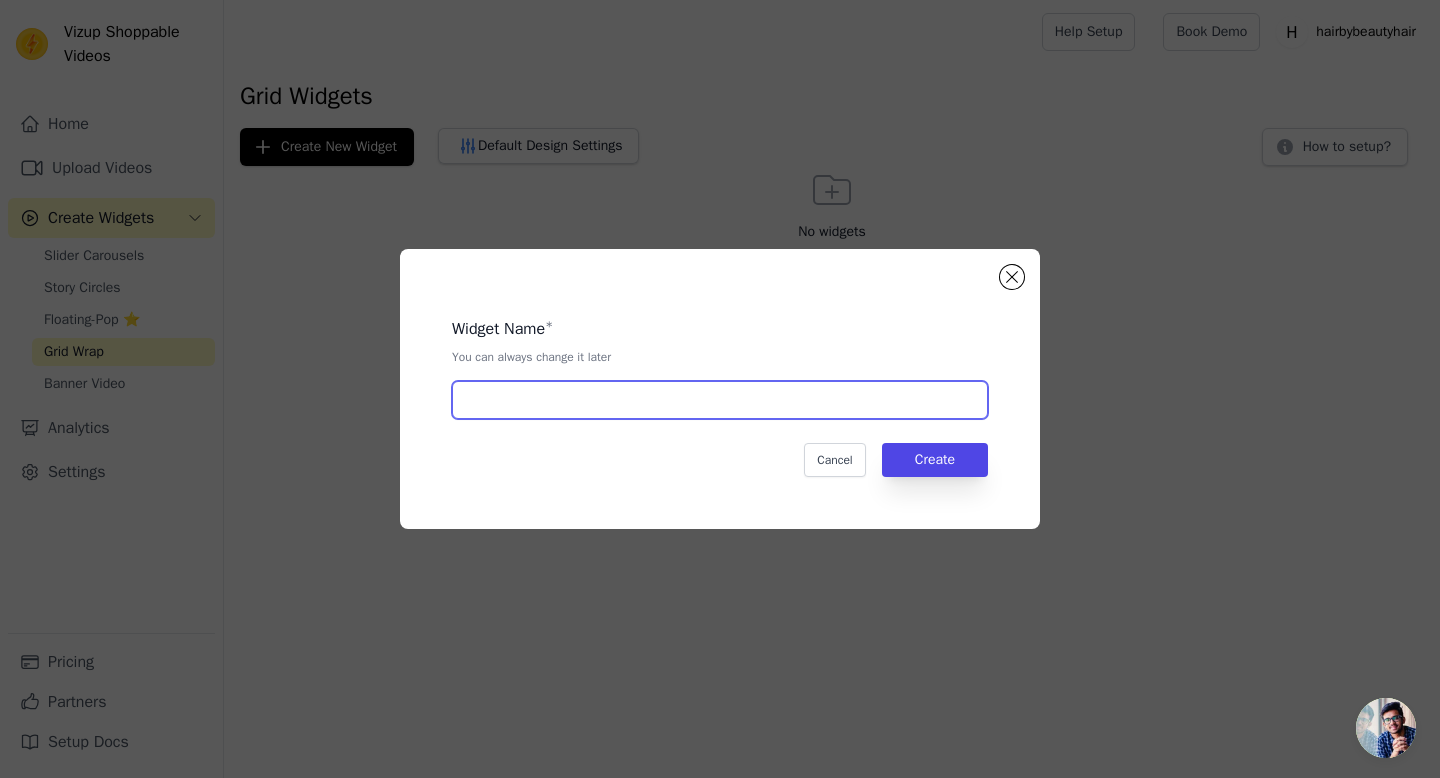 click at bounding box center [720, 400] 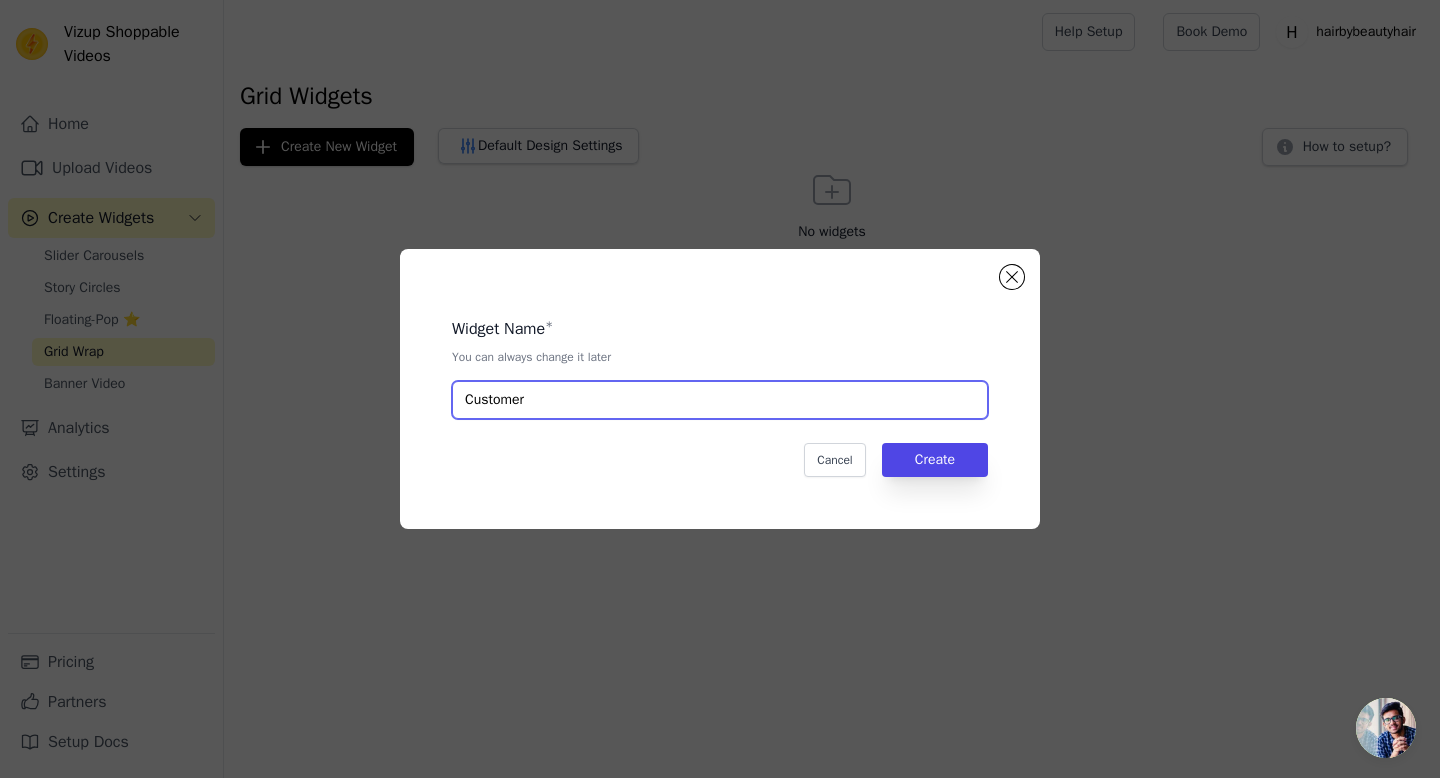 type on "Customer Reviews" 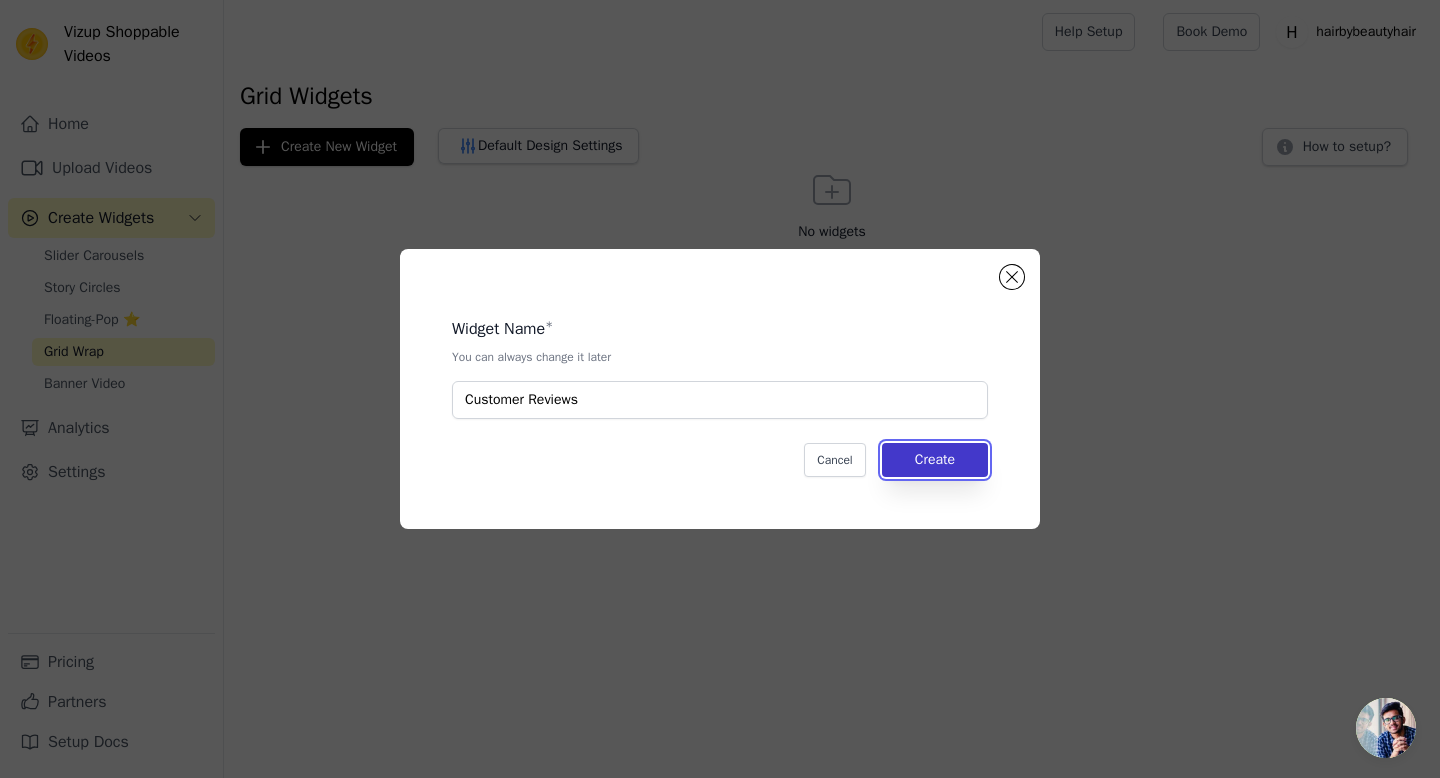 click on "Create" at bounding box center (935, 460) 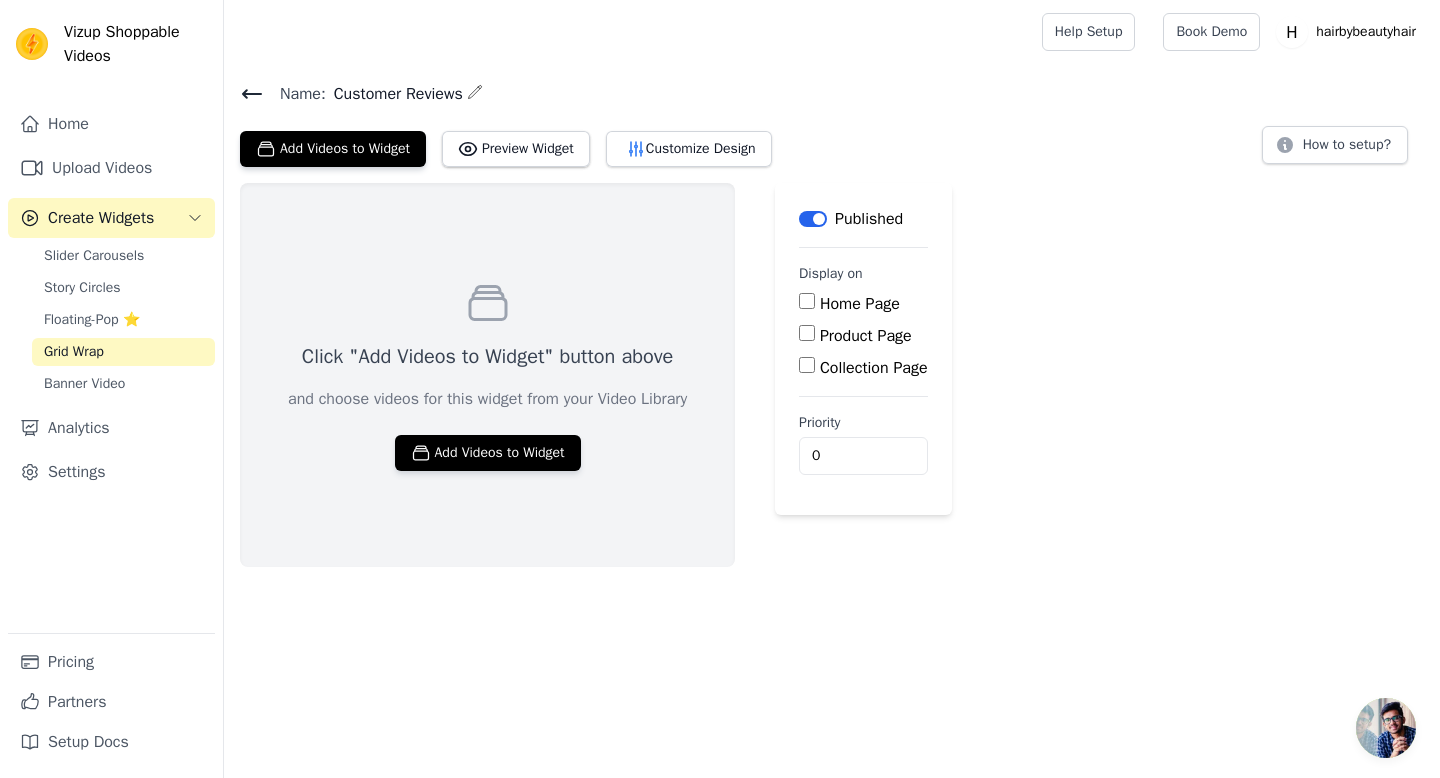 click on "Home Page" at bounding box center [807, 301] 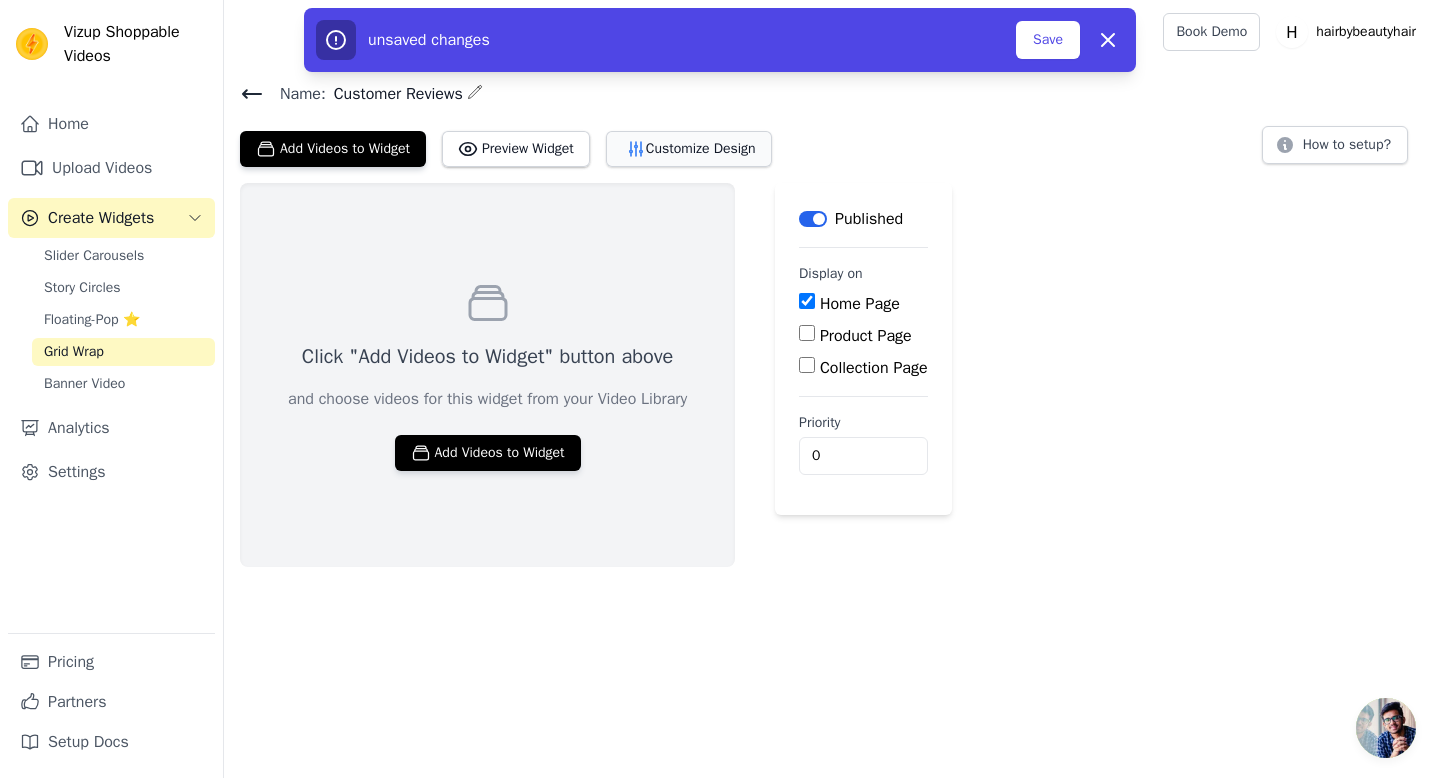 click on "Customize Design" at bounding box center [689, 149] 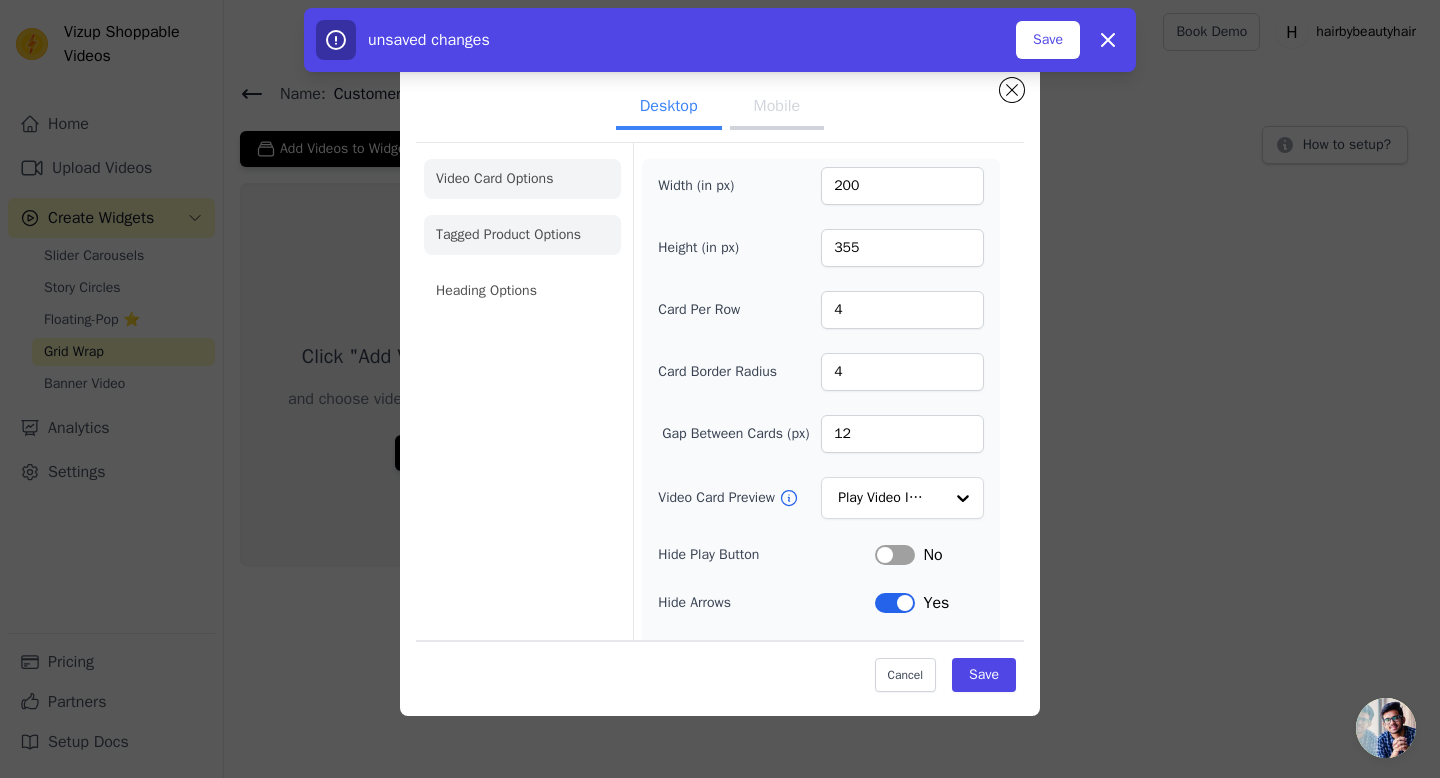 click on "Tagged Product Options" 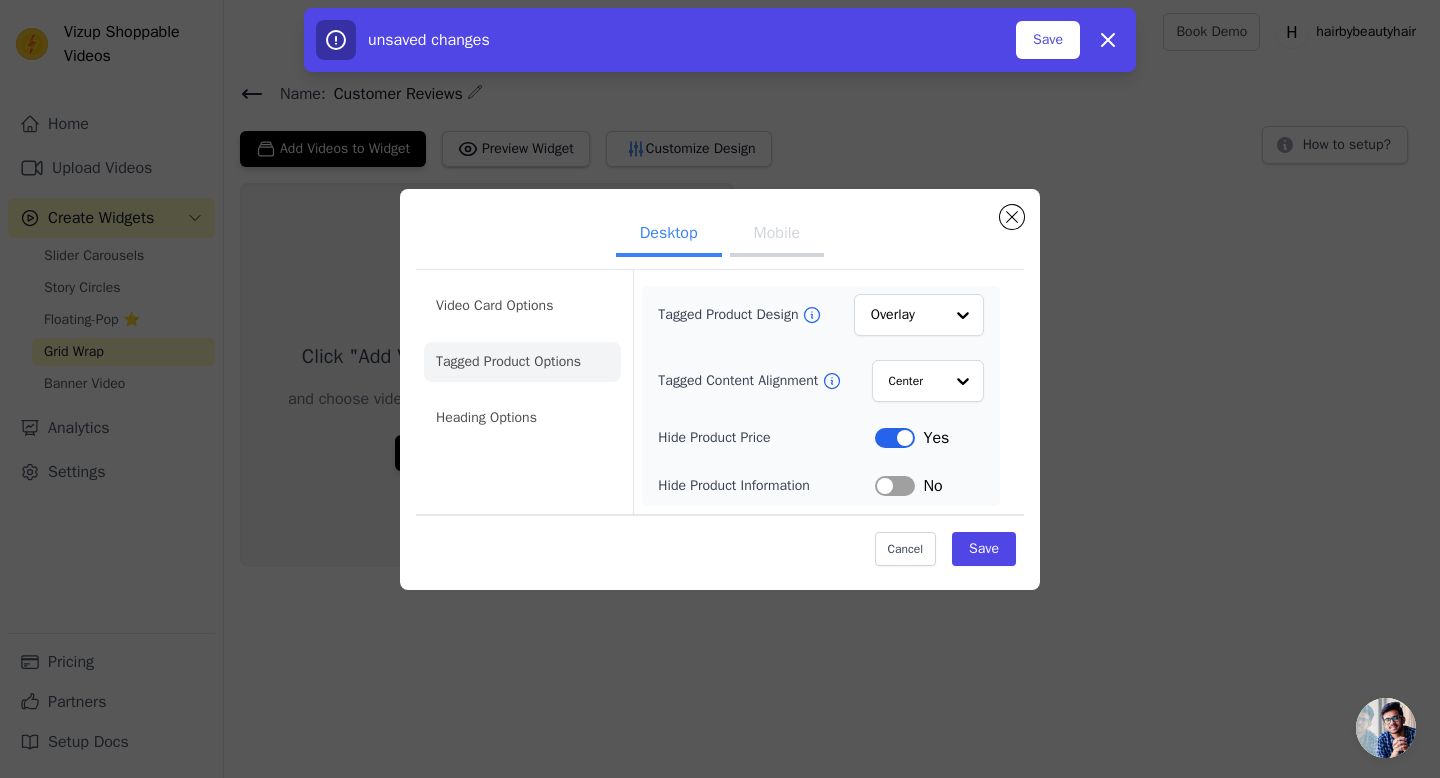 click on "Desktop Mobile   Video Card Options Tagged Product Options Heading Options   Tagged Product Design           Overlay               Tagged Content Alignment           Center               Hide Product Price   Label     Yes   Hide Product Information   Label     No   Cancel   Save" 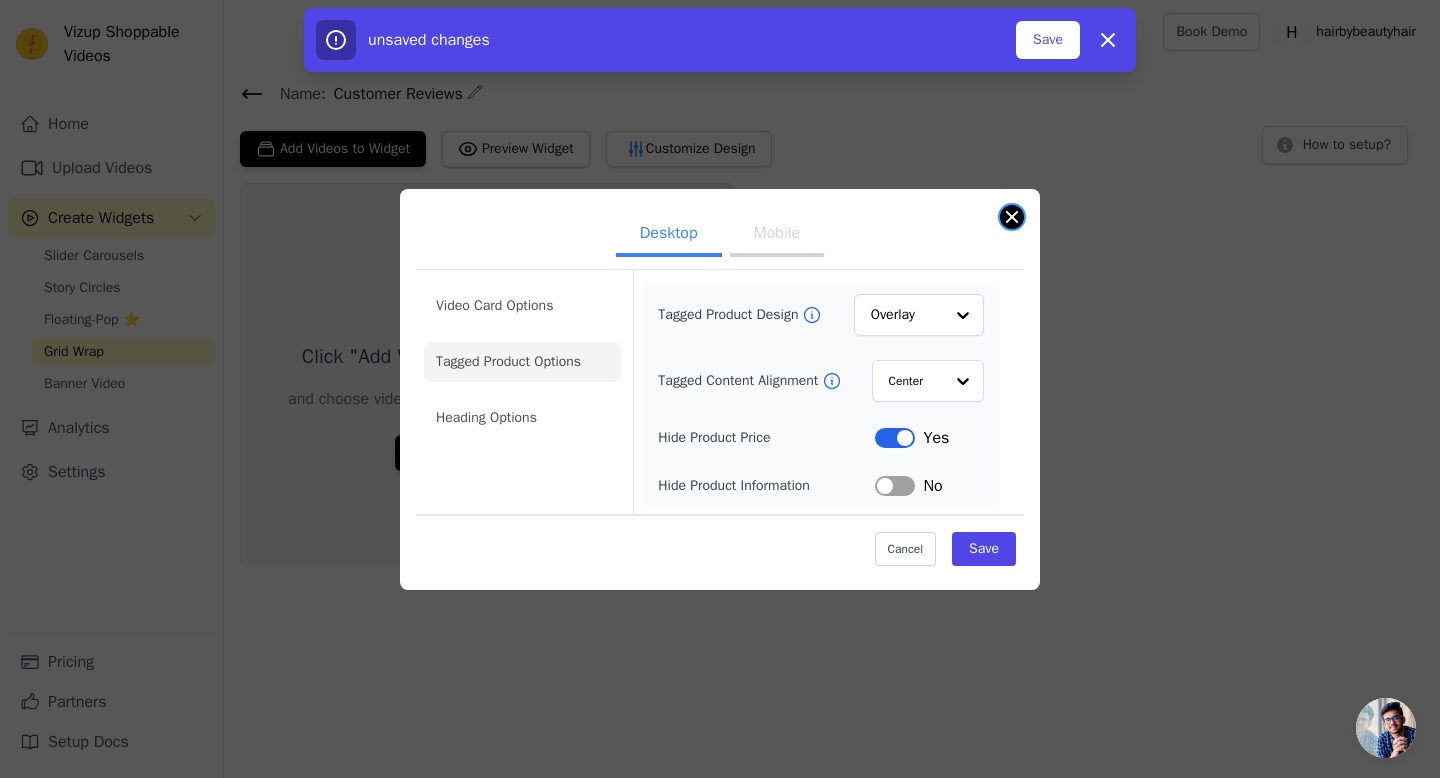 click at bounding box center (1012, 217) 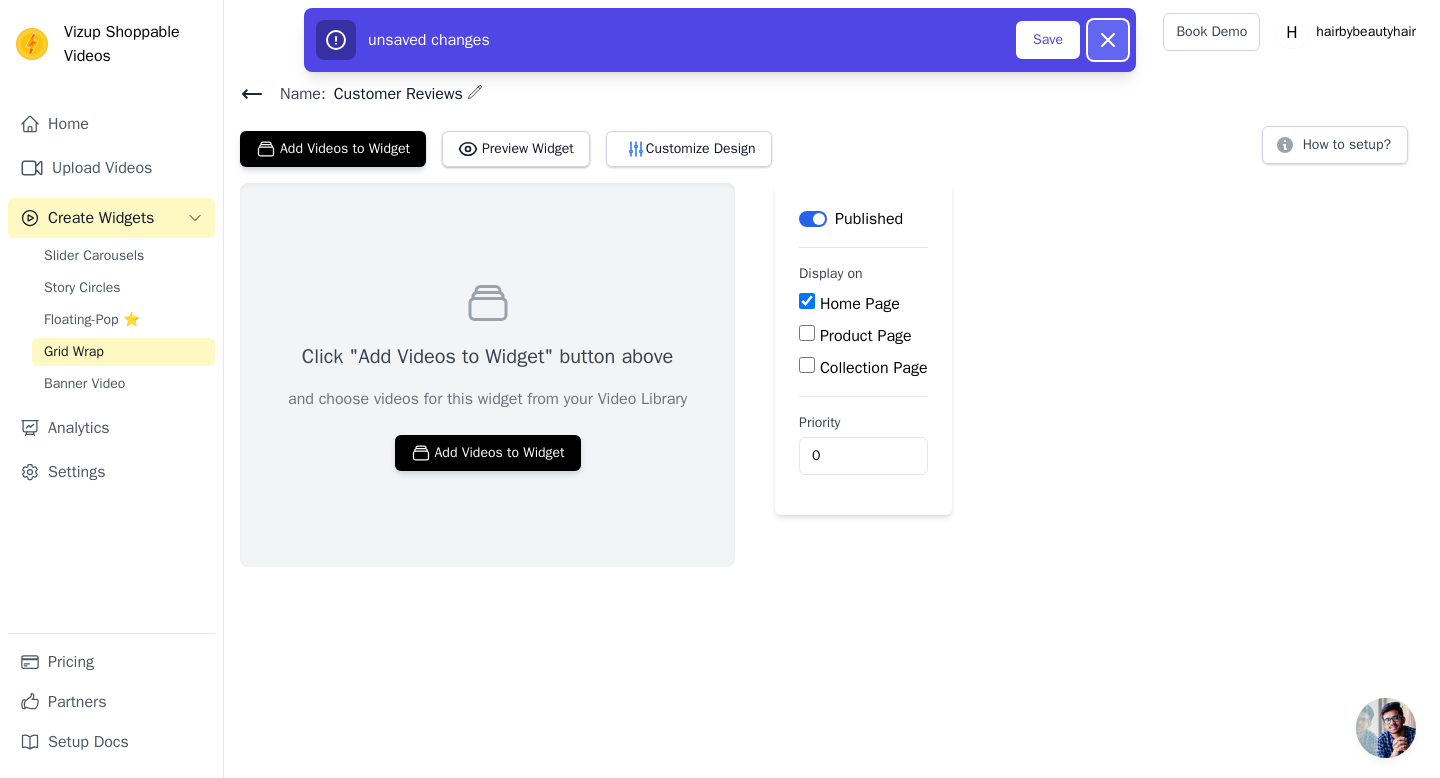 click 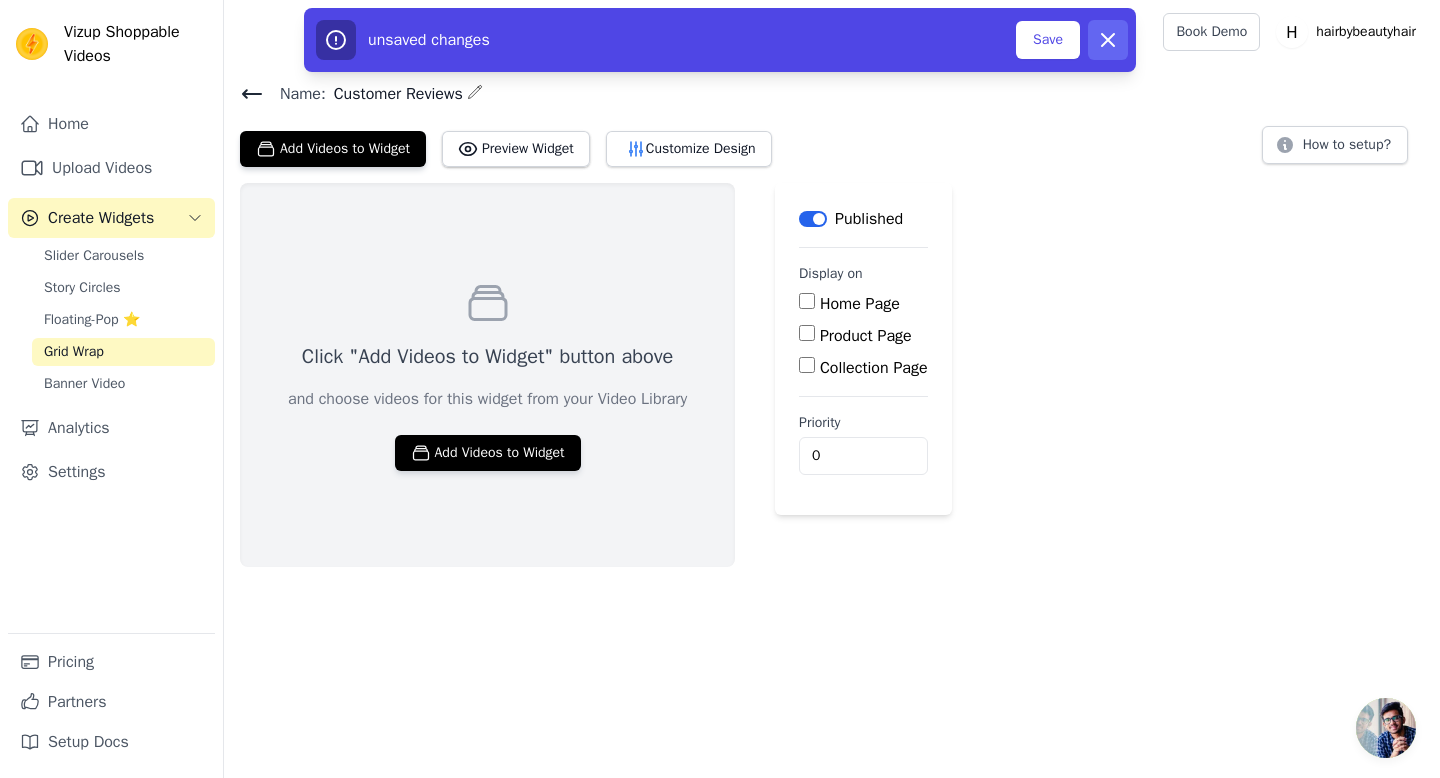 checkbox on "false" 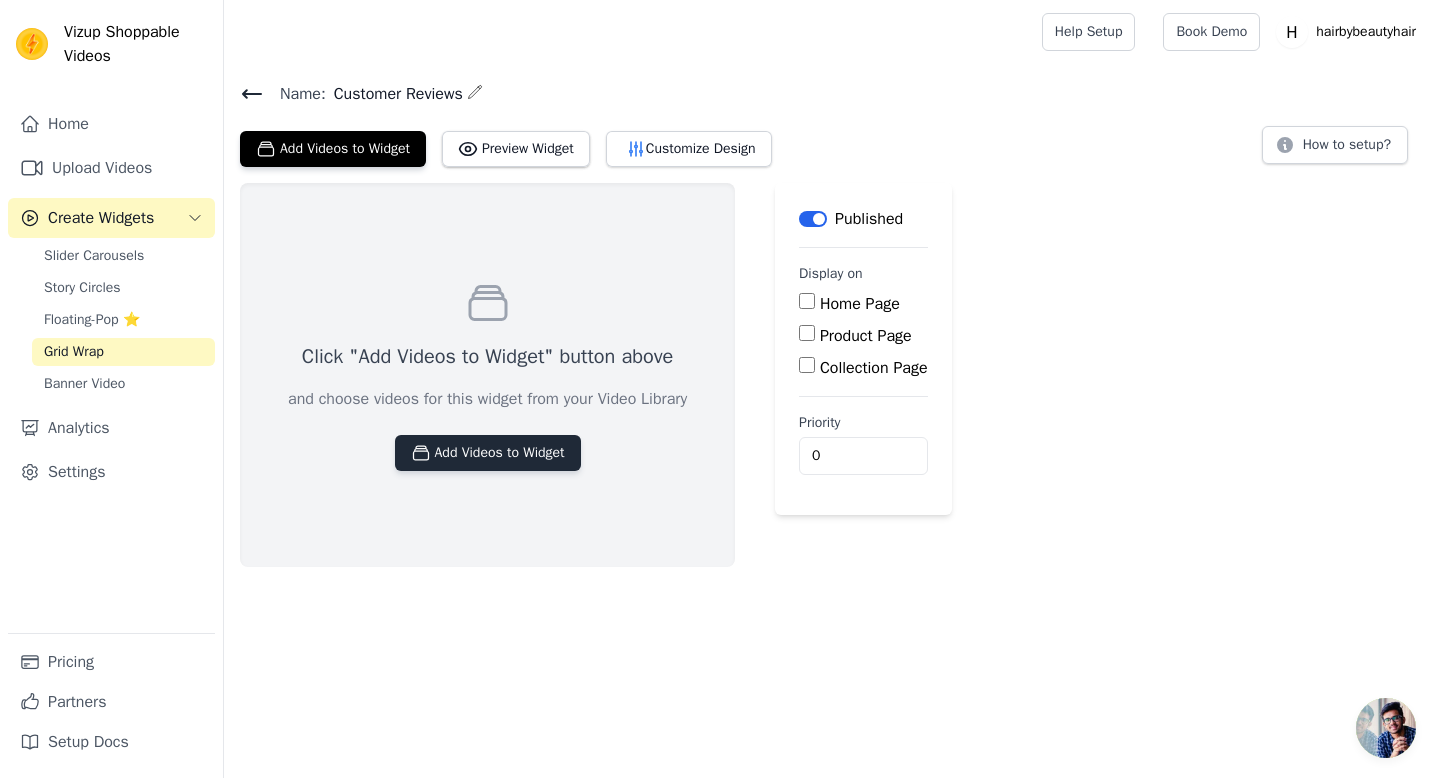 click on "Add Videos to Widget" at bounding box center (488, 453) 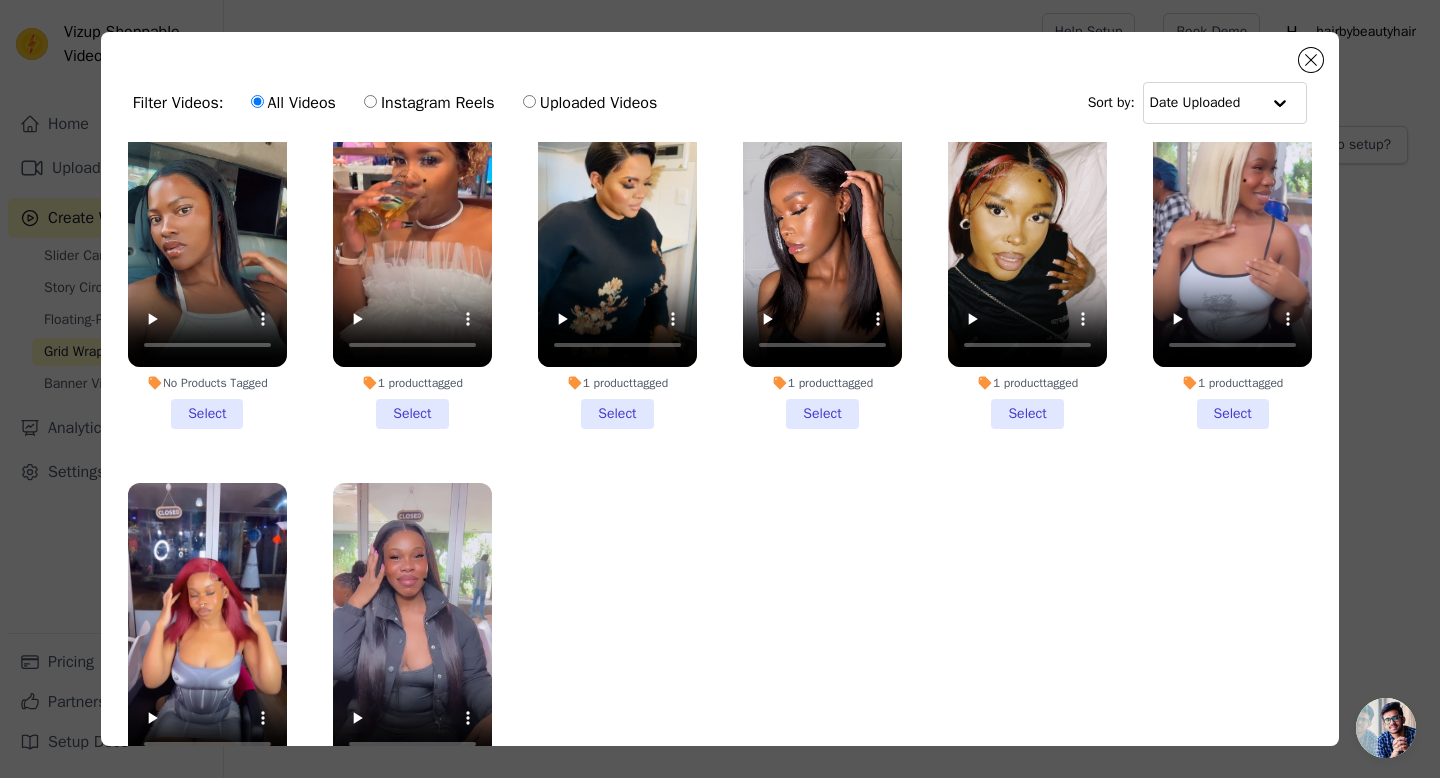 scroll, scrollTop: 1678, scrollLeft: 0, axis: vertical 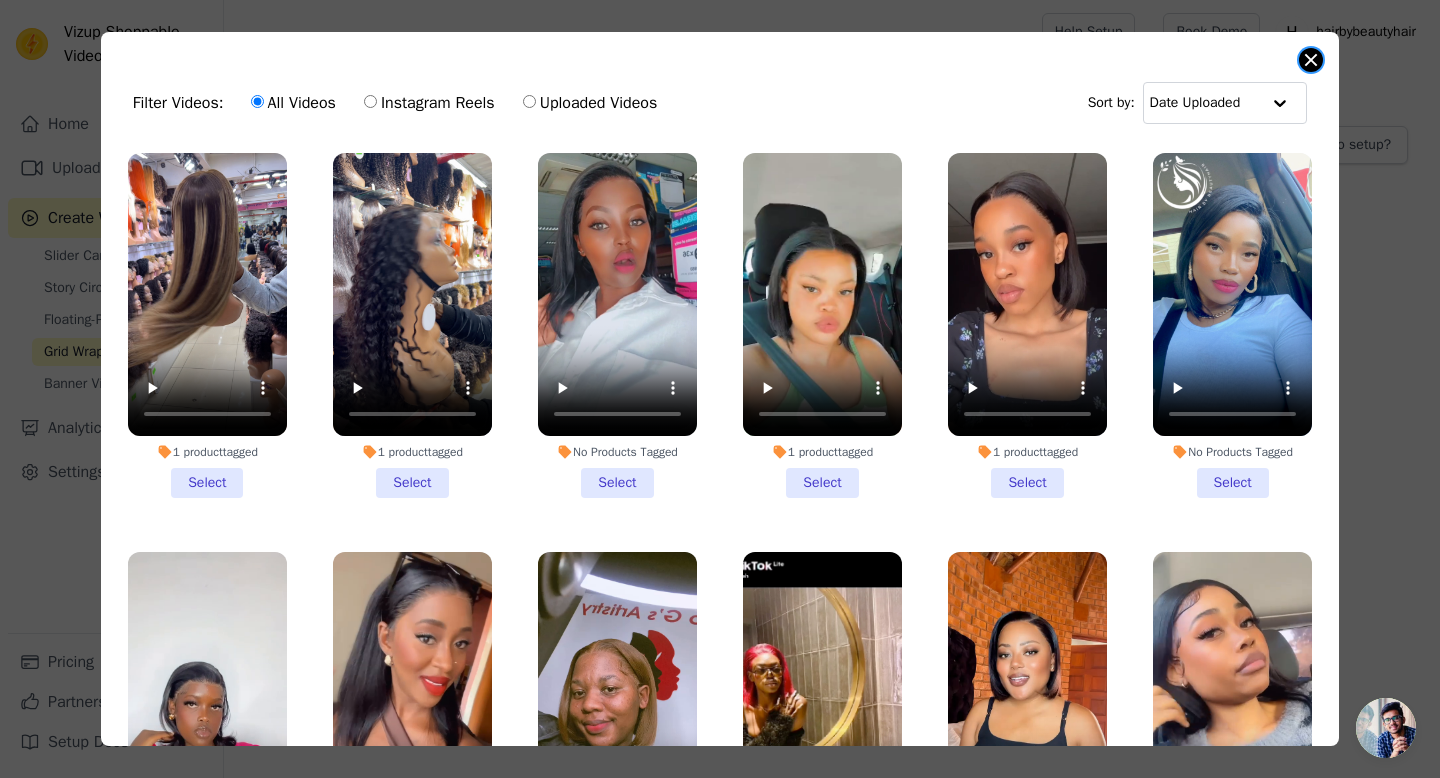 click at bounding box center (1311, 60) 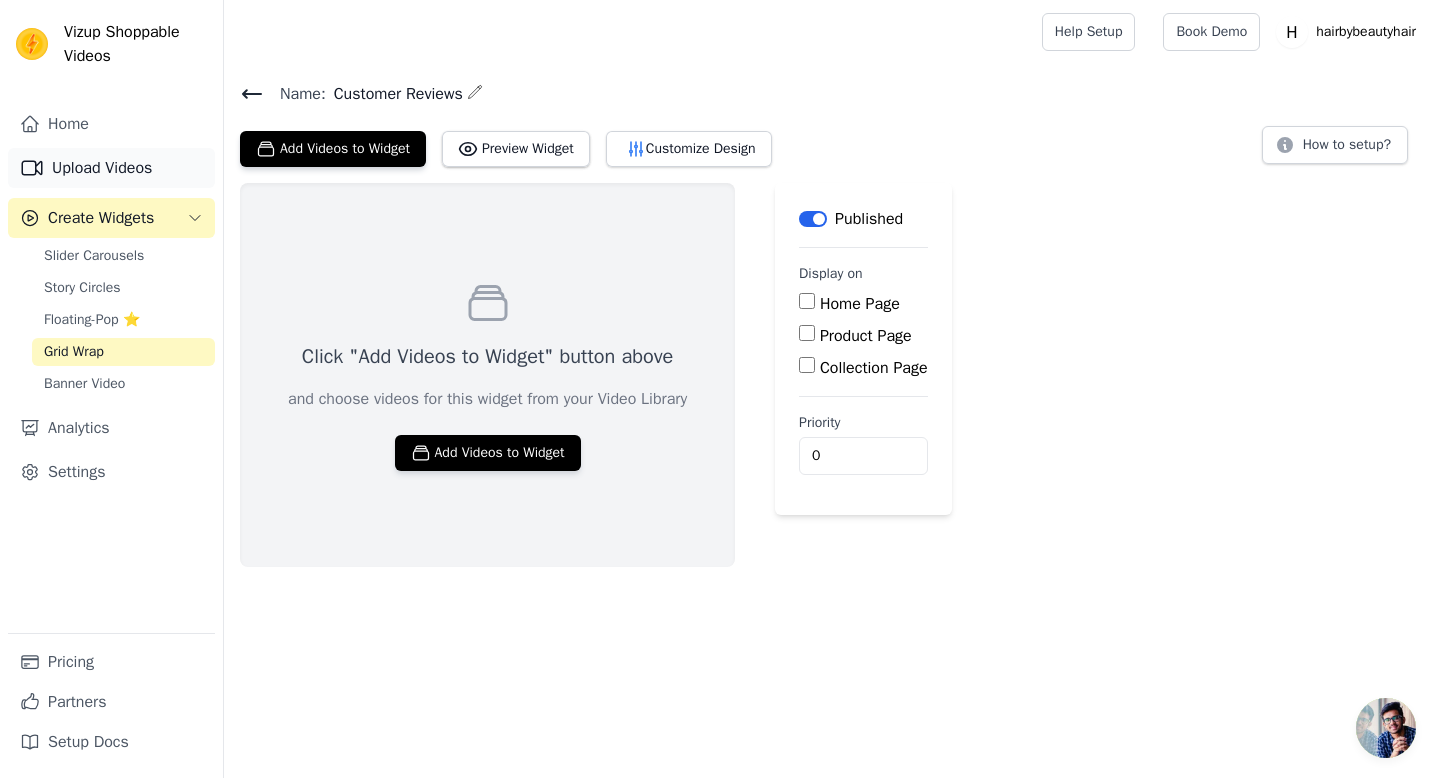 click on "Upload Videos" at bounding box center (111, 168) 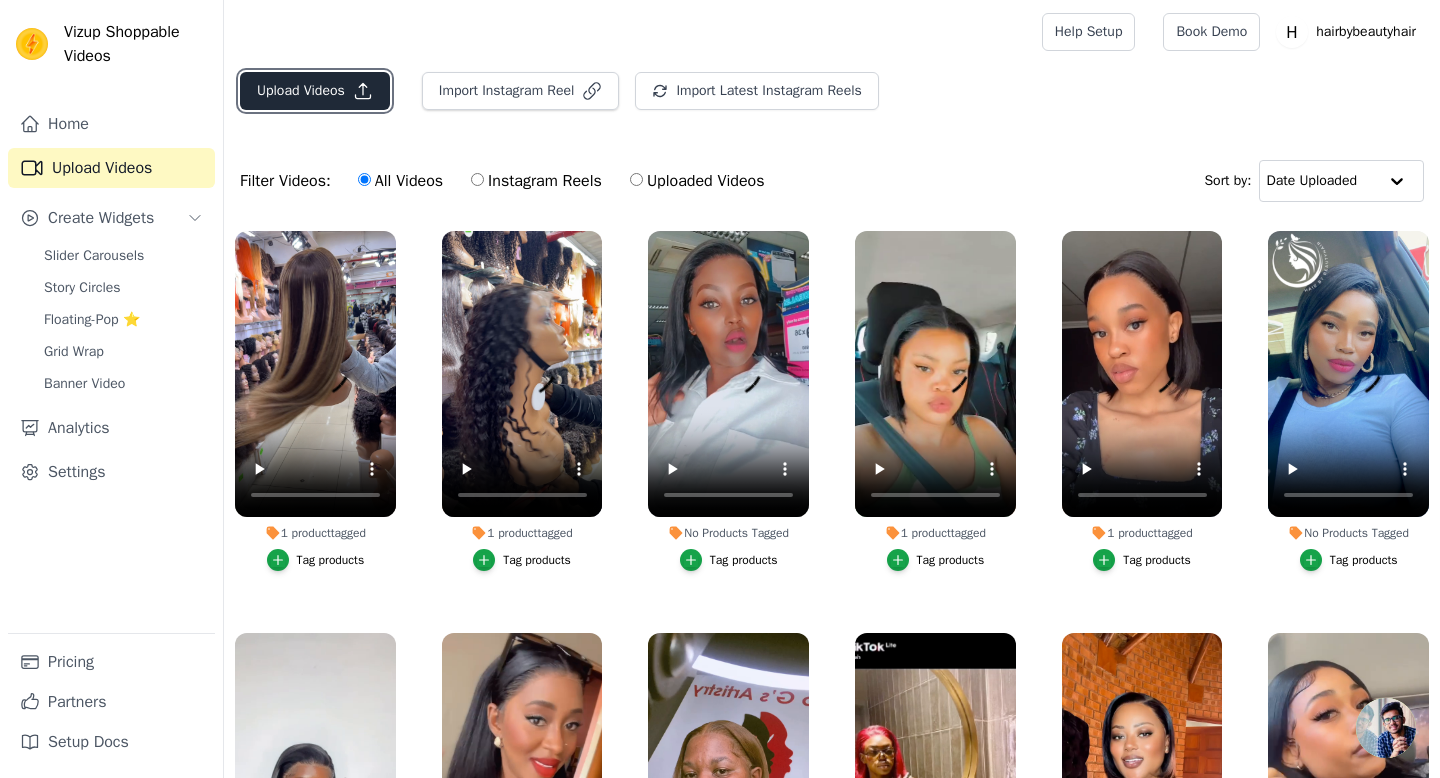 click on "Upload Videos" at bounding box center (315, 91) 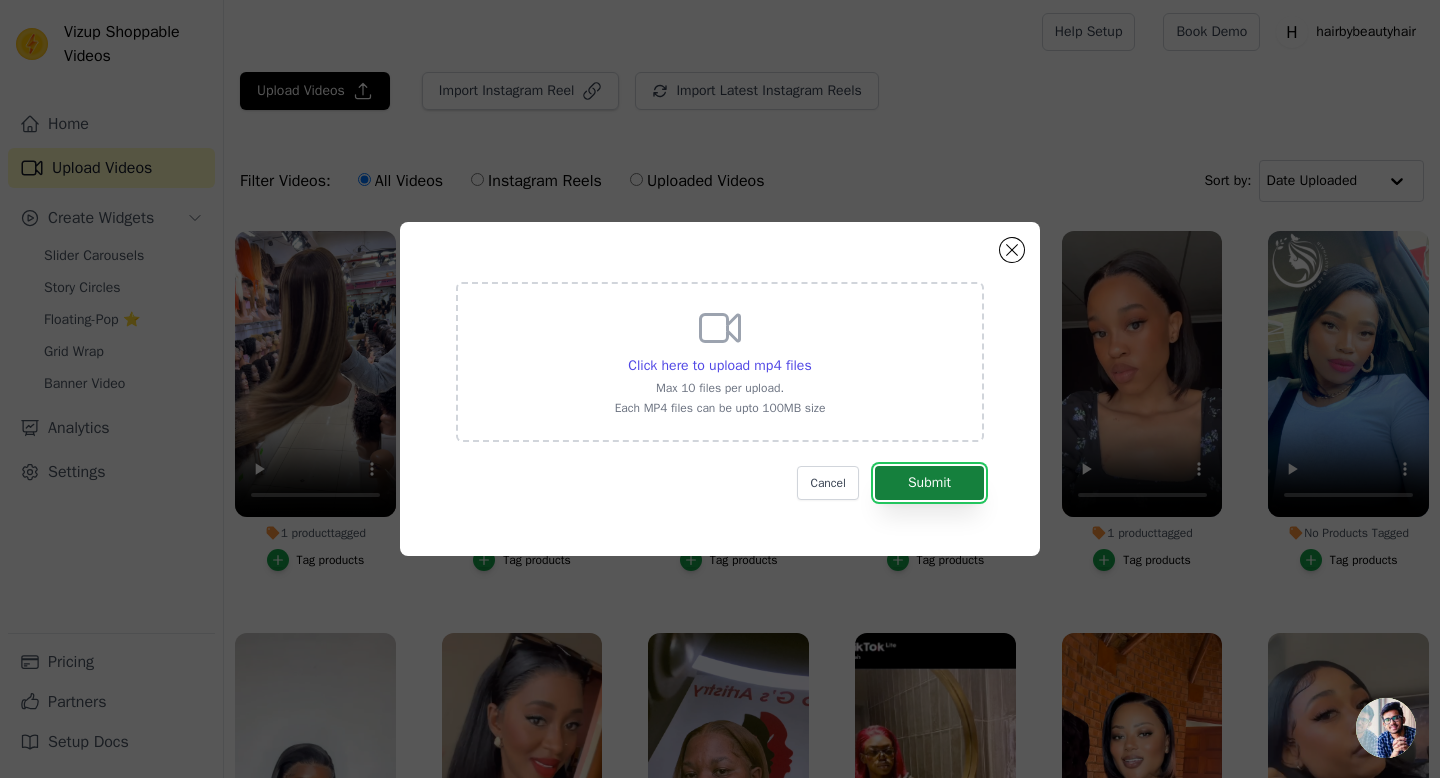 click on "Submit" at bounding box center (929, 483) 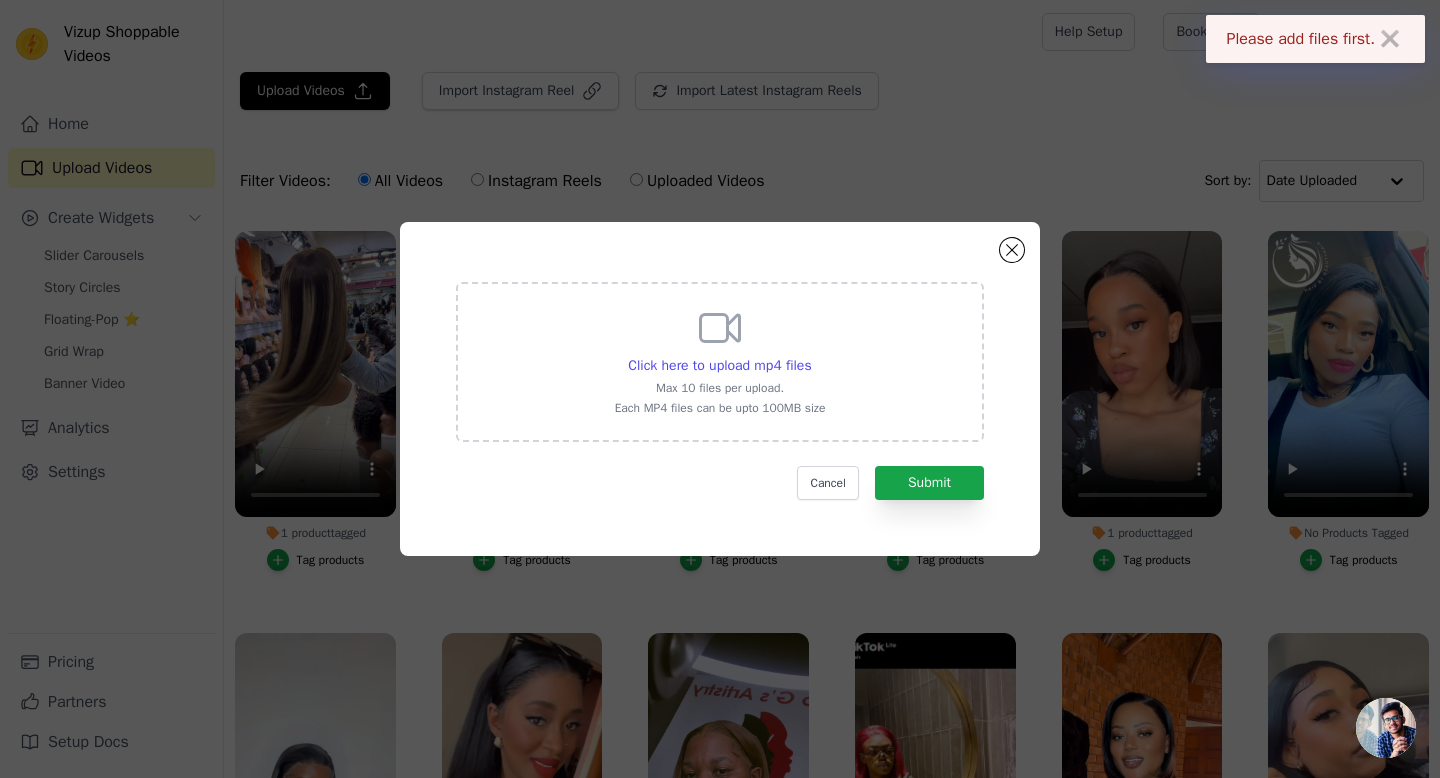 click 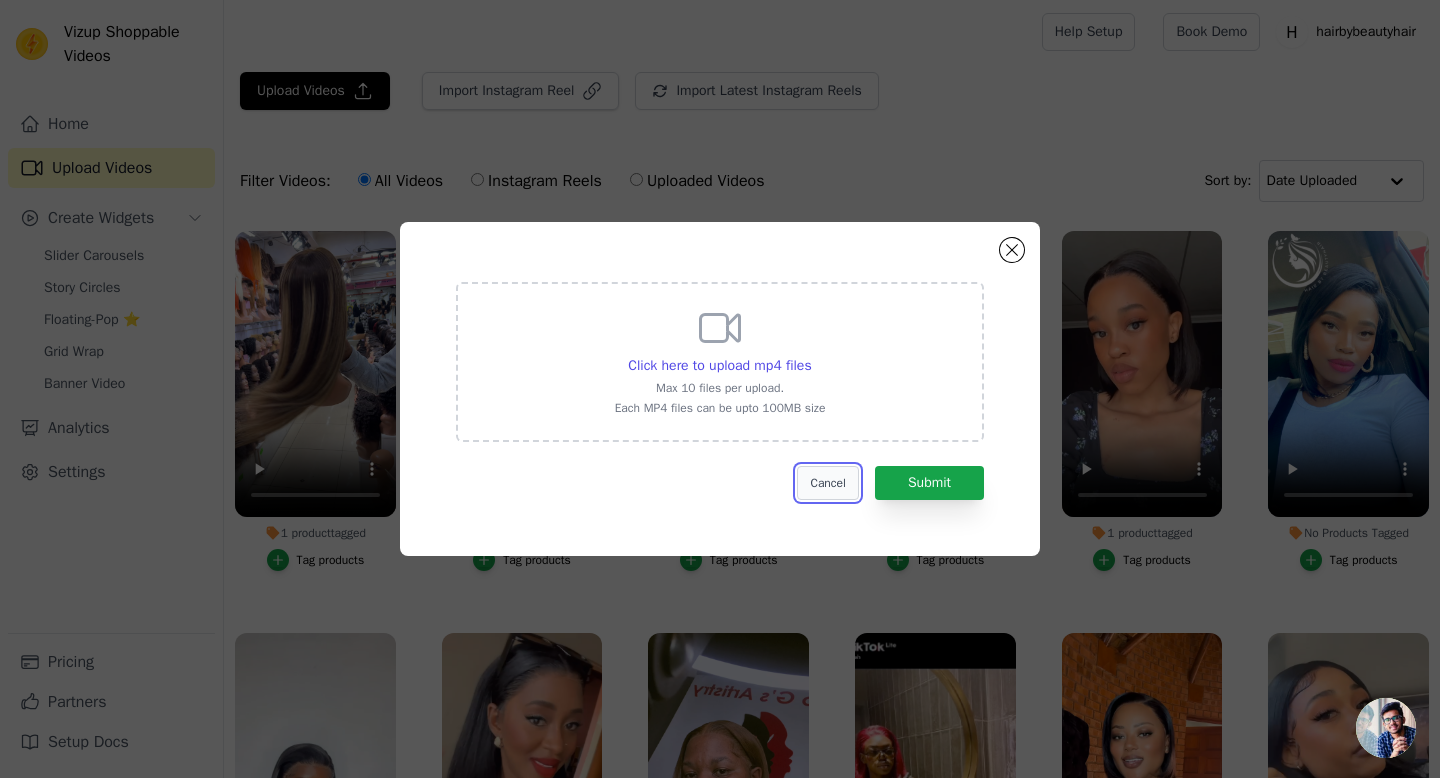 click on "Cancel" at bounding box center [827, 483] 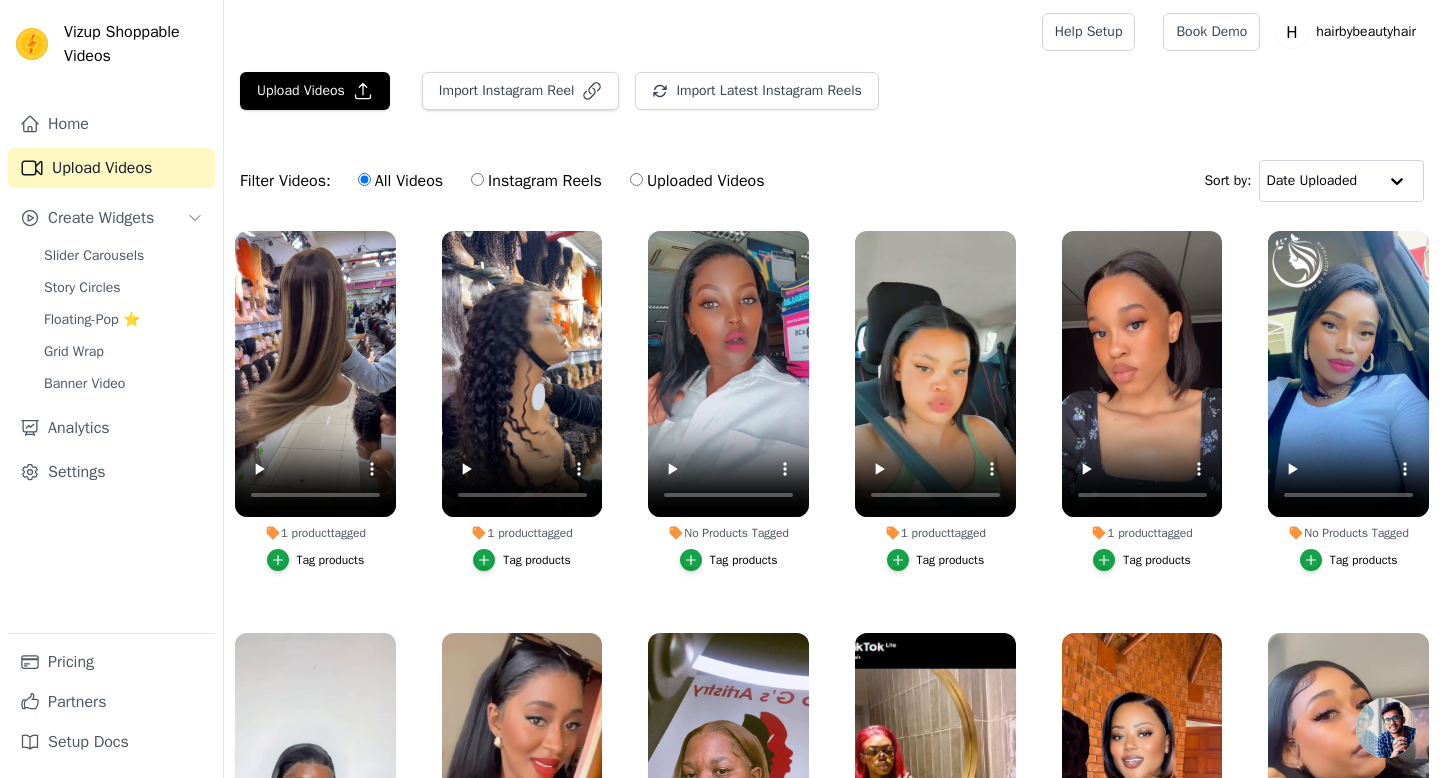 click on "Upload Videos
Import Instagram Reel
Import Latest Instagram Reels     Import Latest IG Reels" at bounding box center (832, 99) 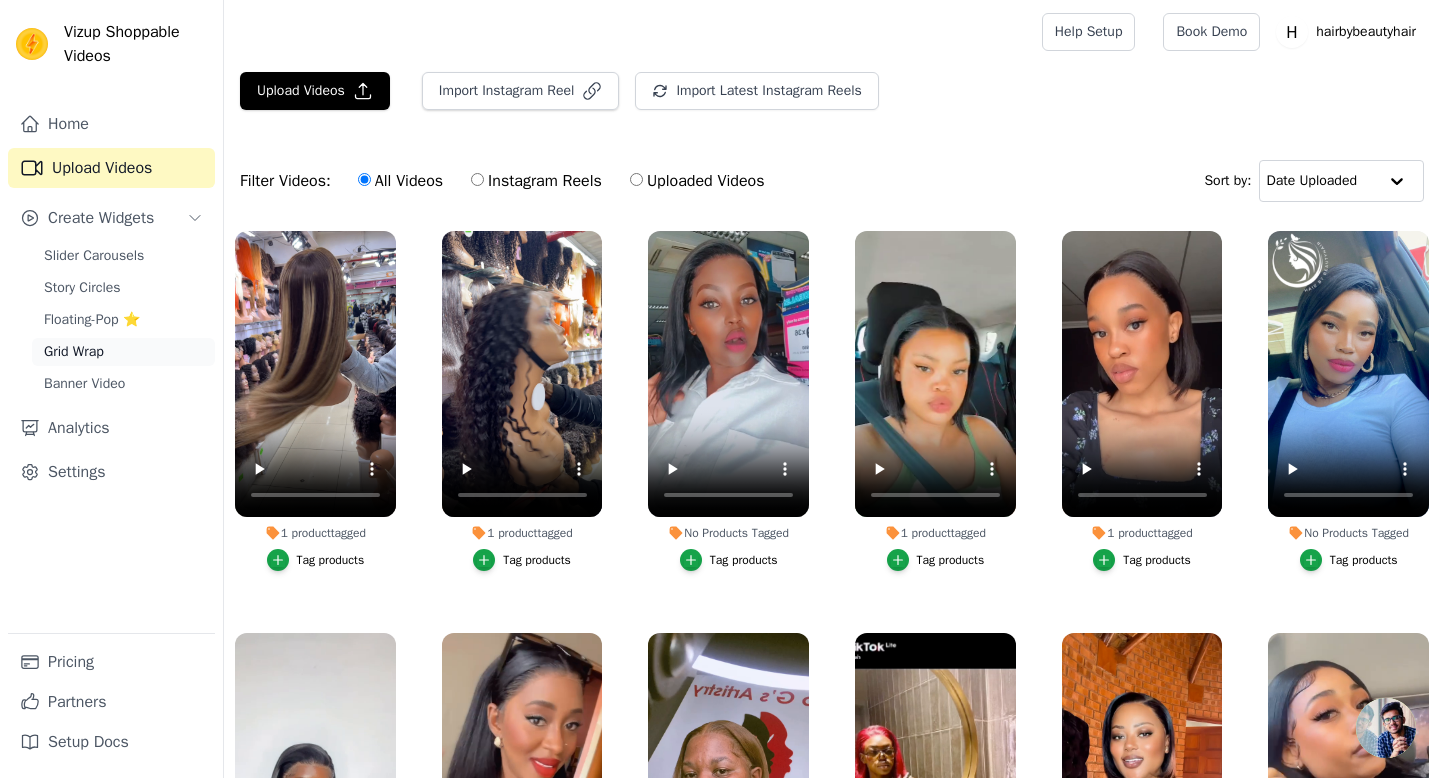 click on "Grid Wrap" at bounding box center [123, 352] 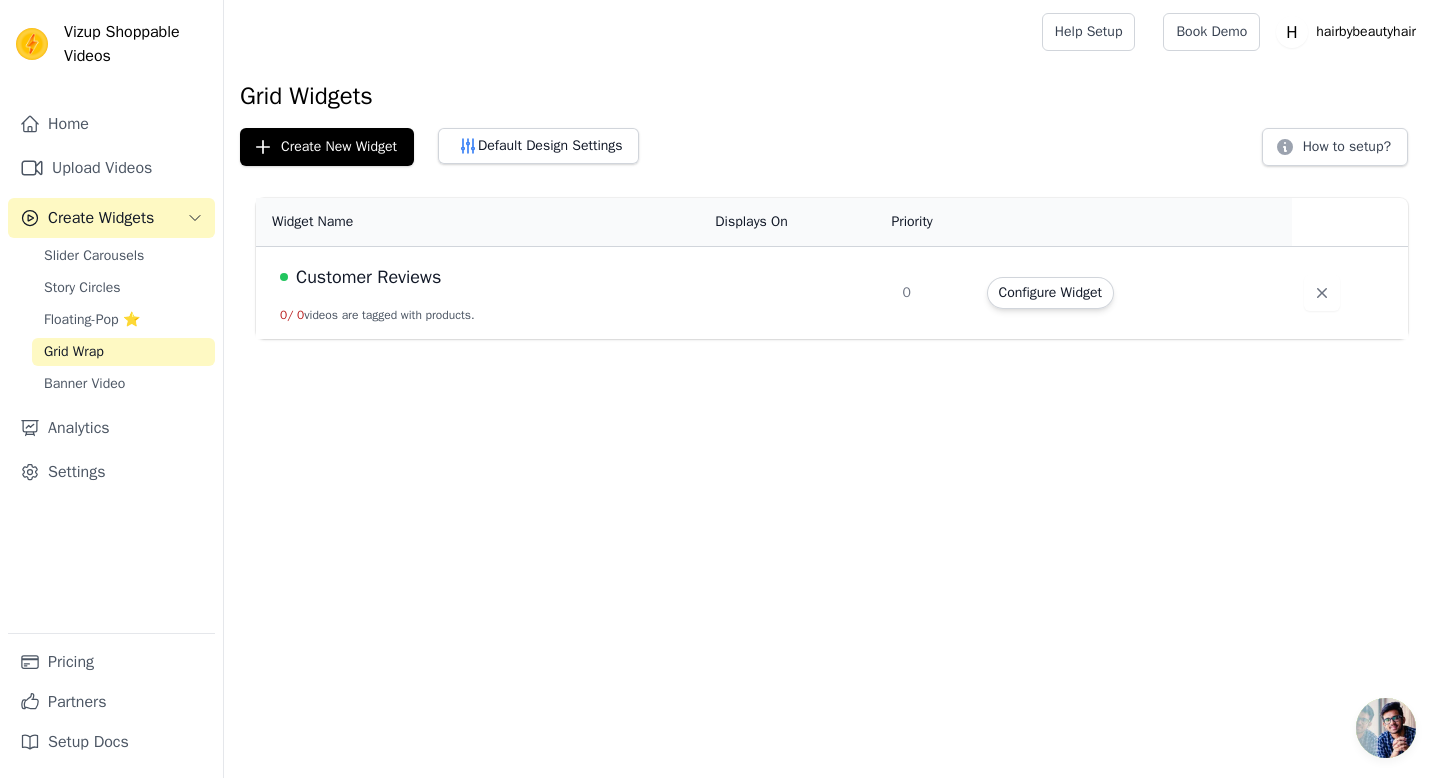 click on "Create Widgets" at bounding box center (111, 218) 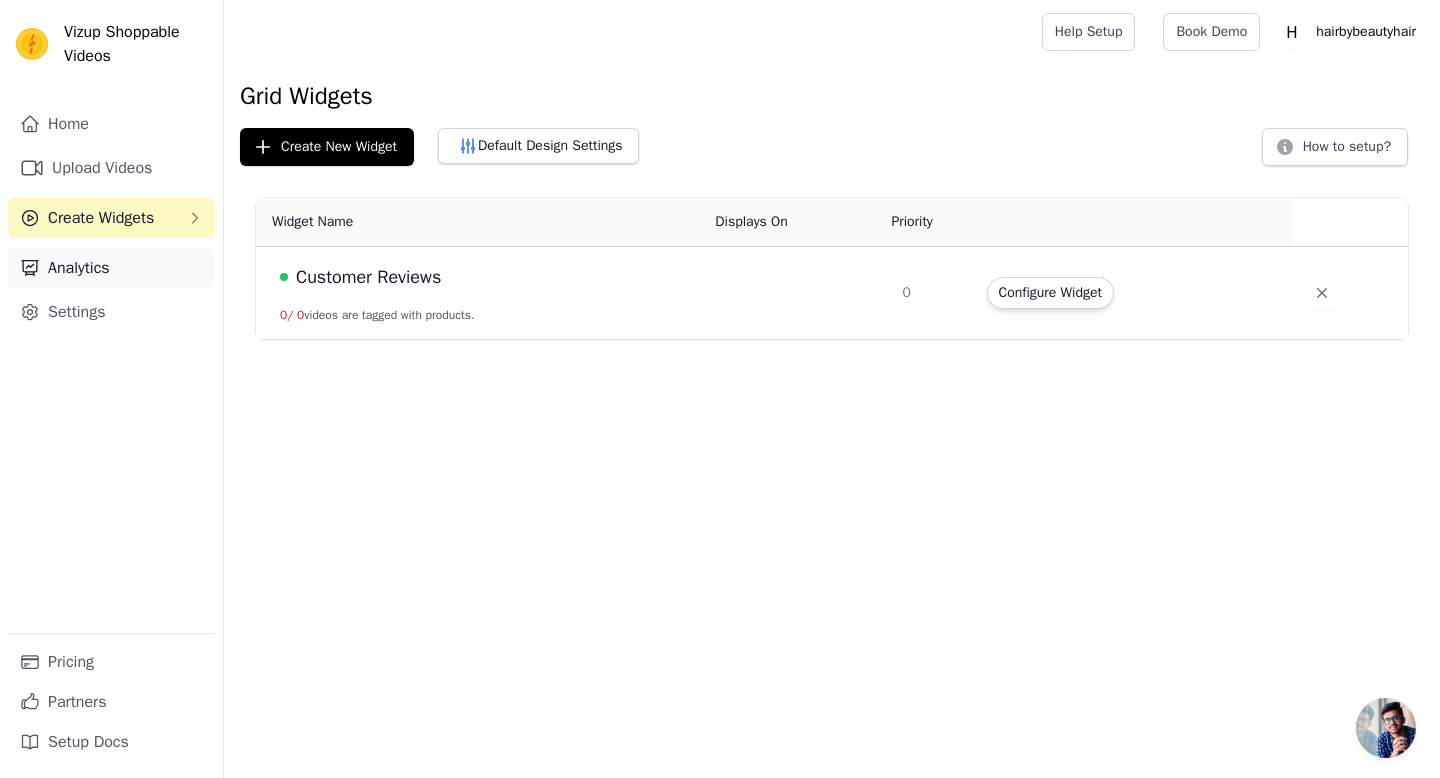 click on "Analytics" at bounding box center (111, 268) 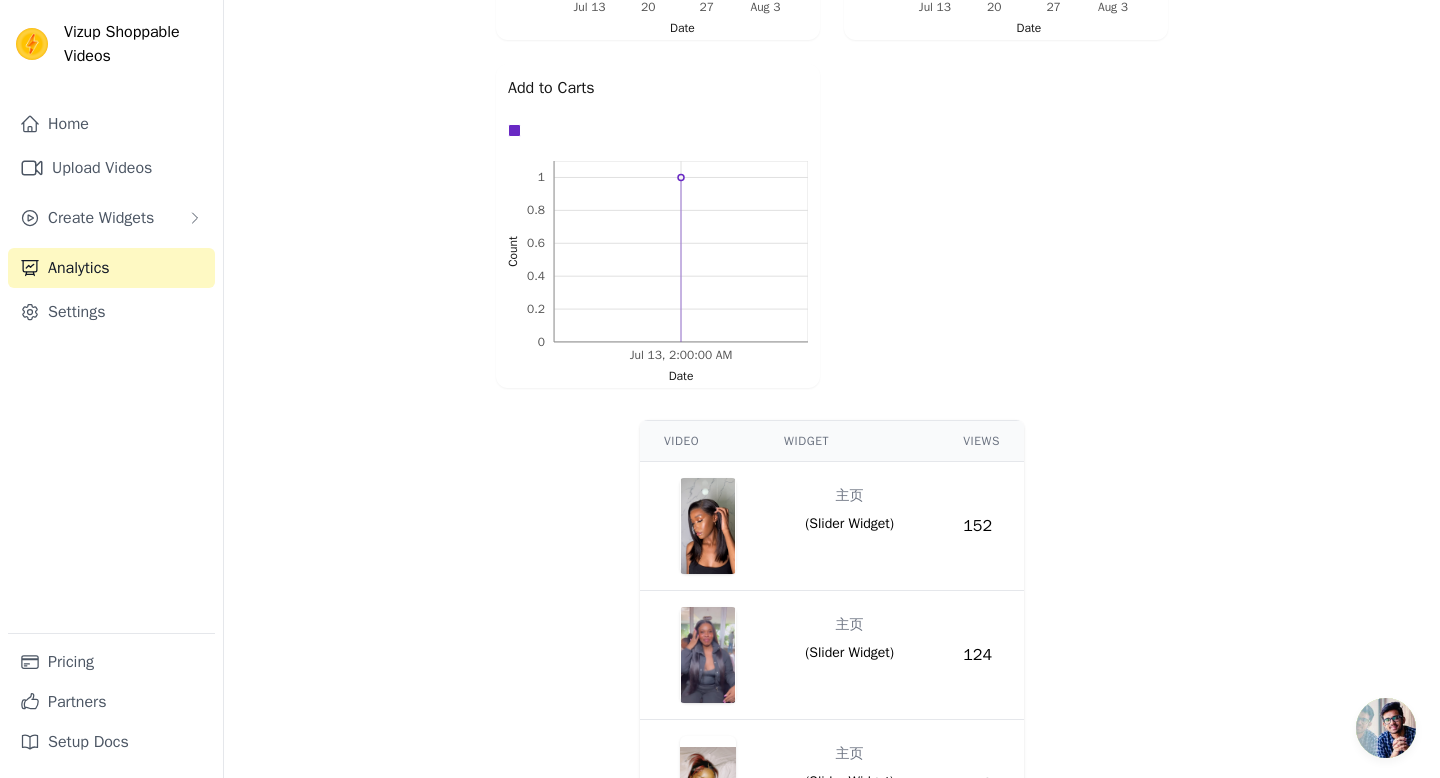 scroll, scrollTop: 838, scrollLeft: 0, axis: vertical 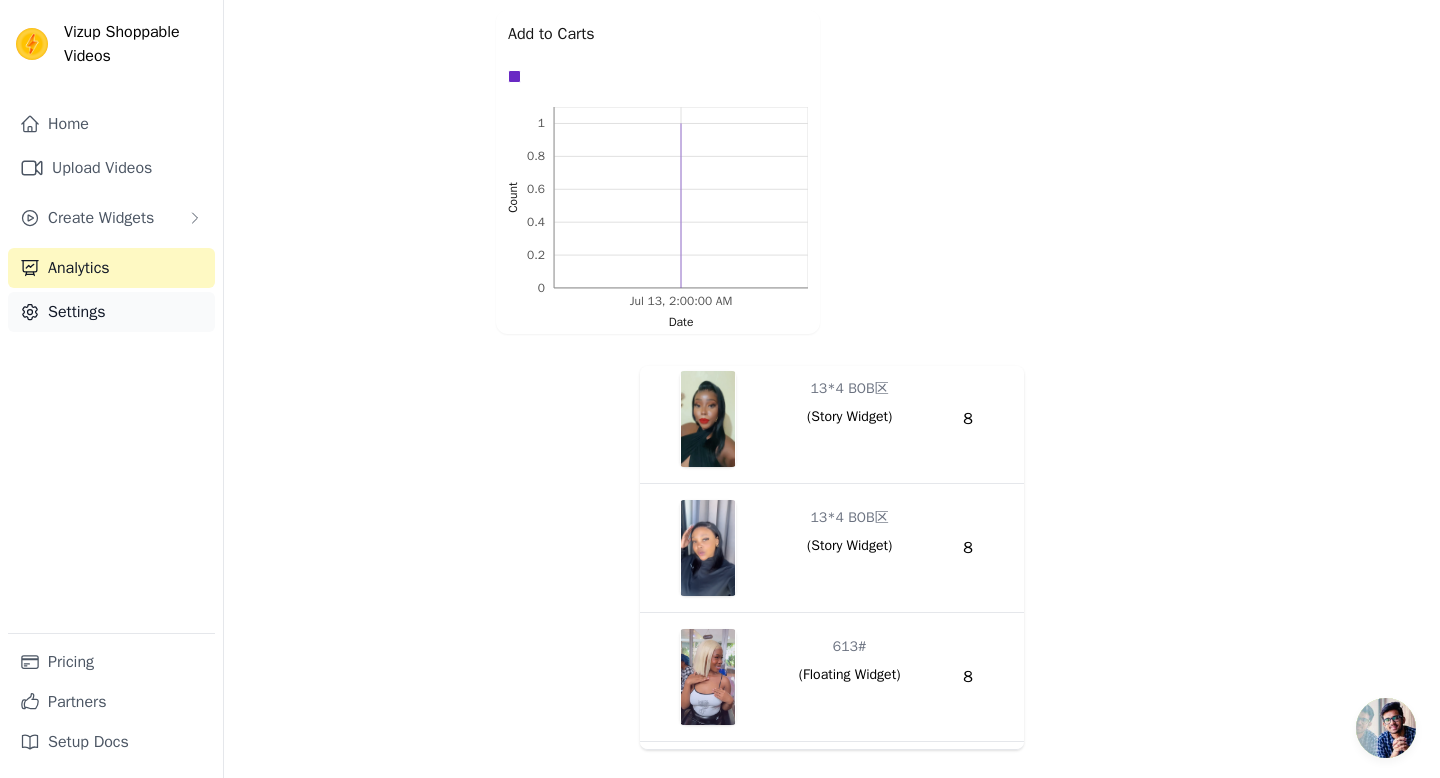 click on "Settings" at bounding box center [111, 312] 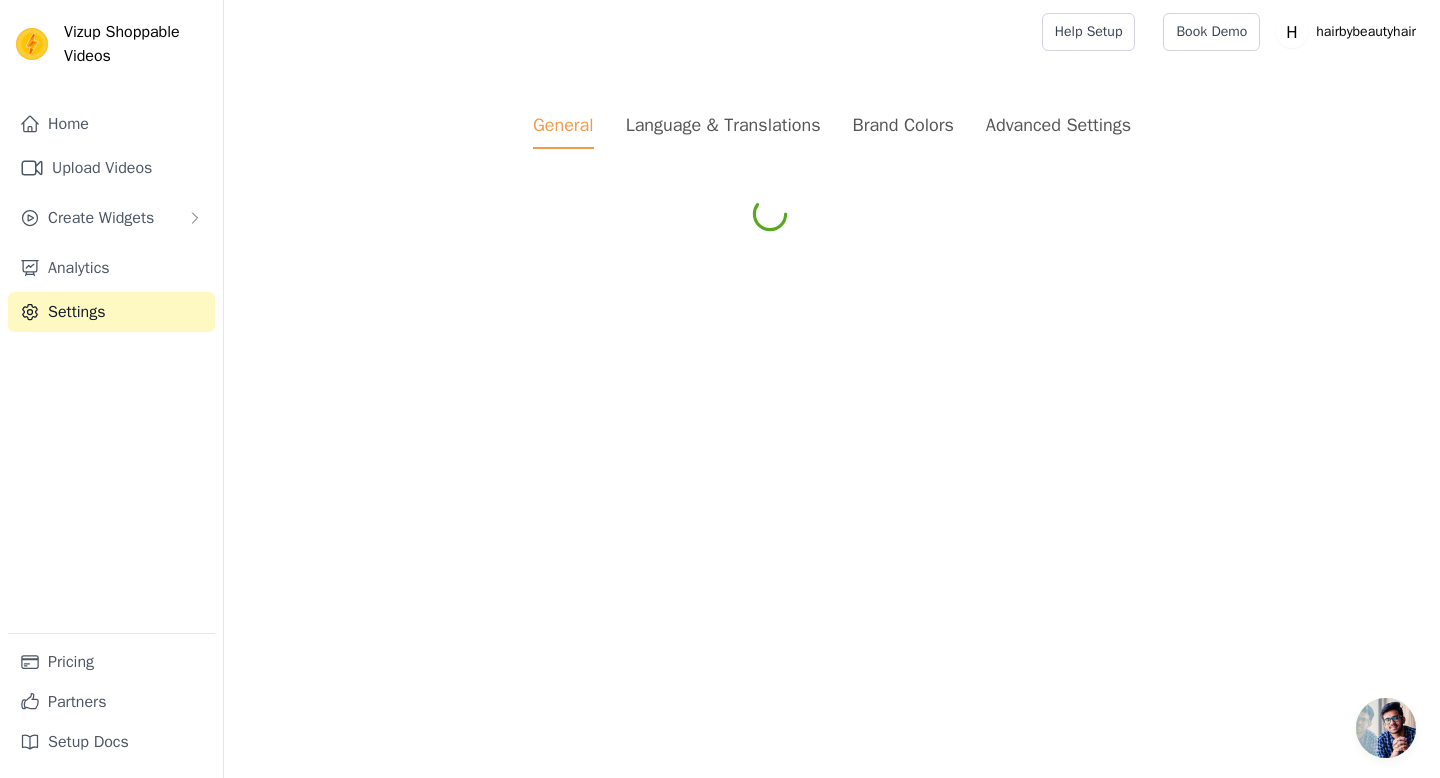 scroll, scrollTop: 0, scrollLeft: 0, axis: both 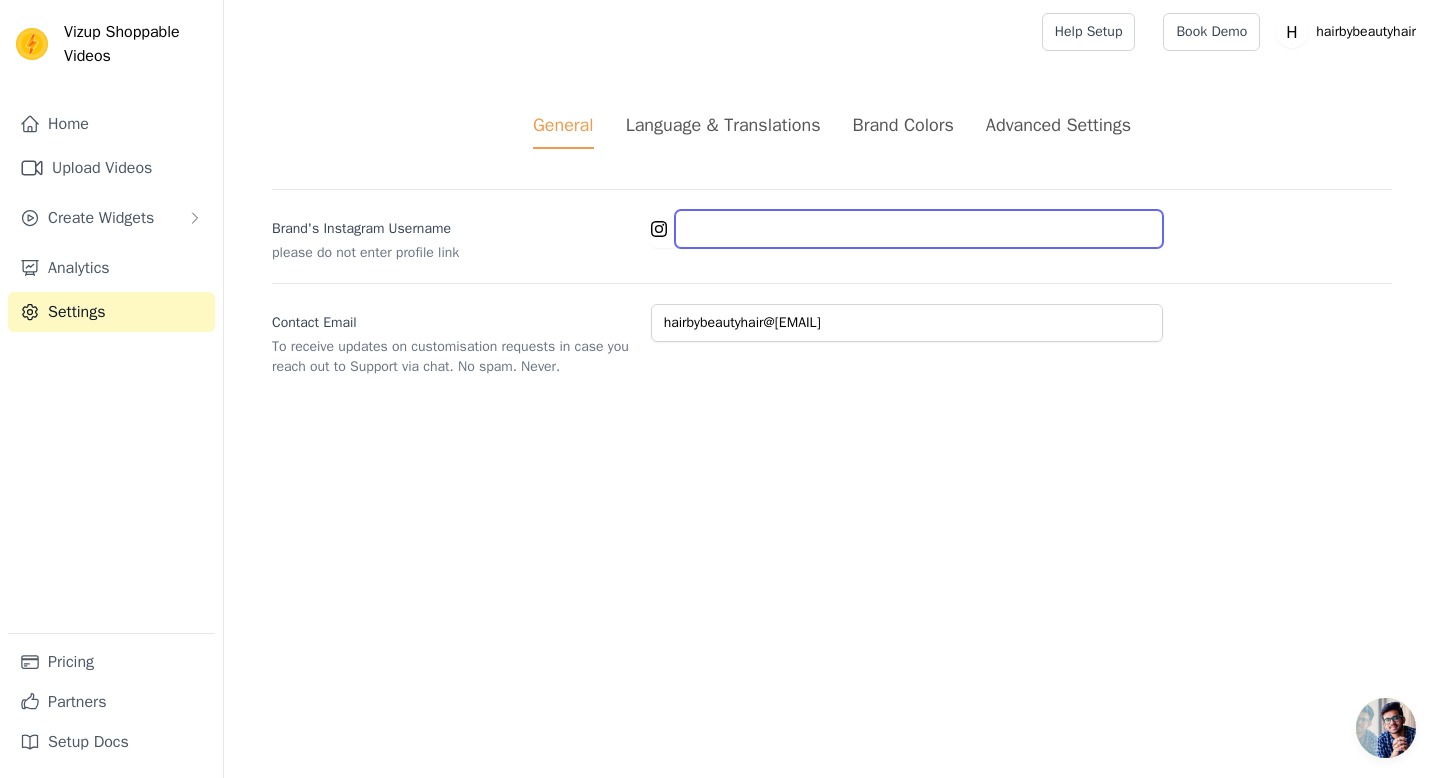 click on "Brand's Instagram Username" at bounding box center (919, 229) 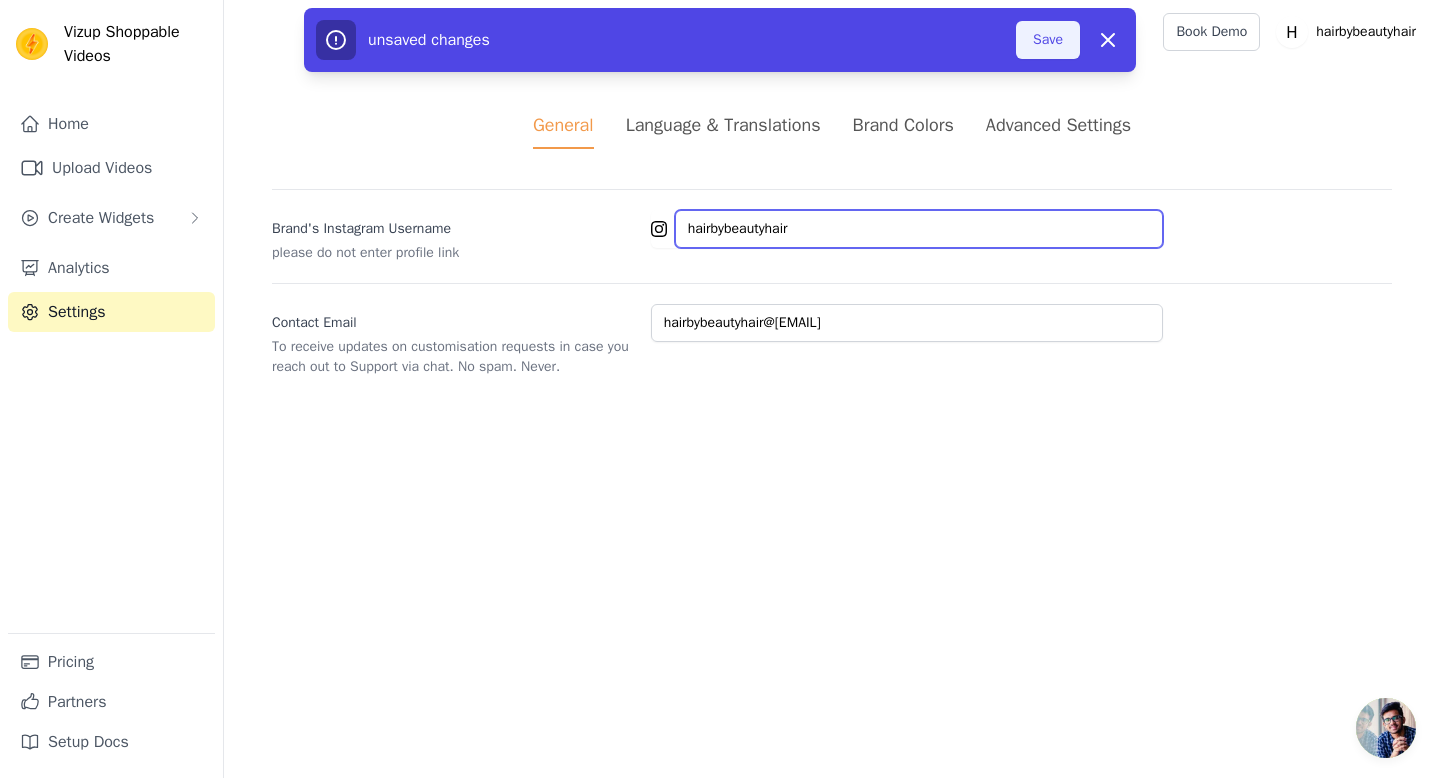 type on "hairbybeautyhair" 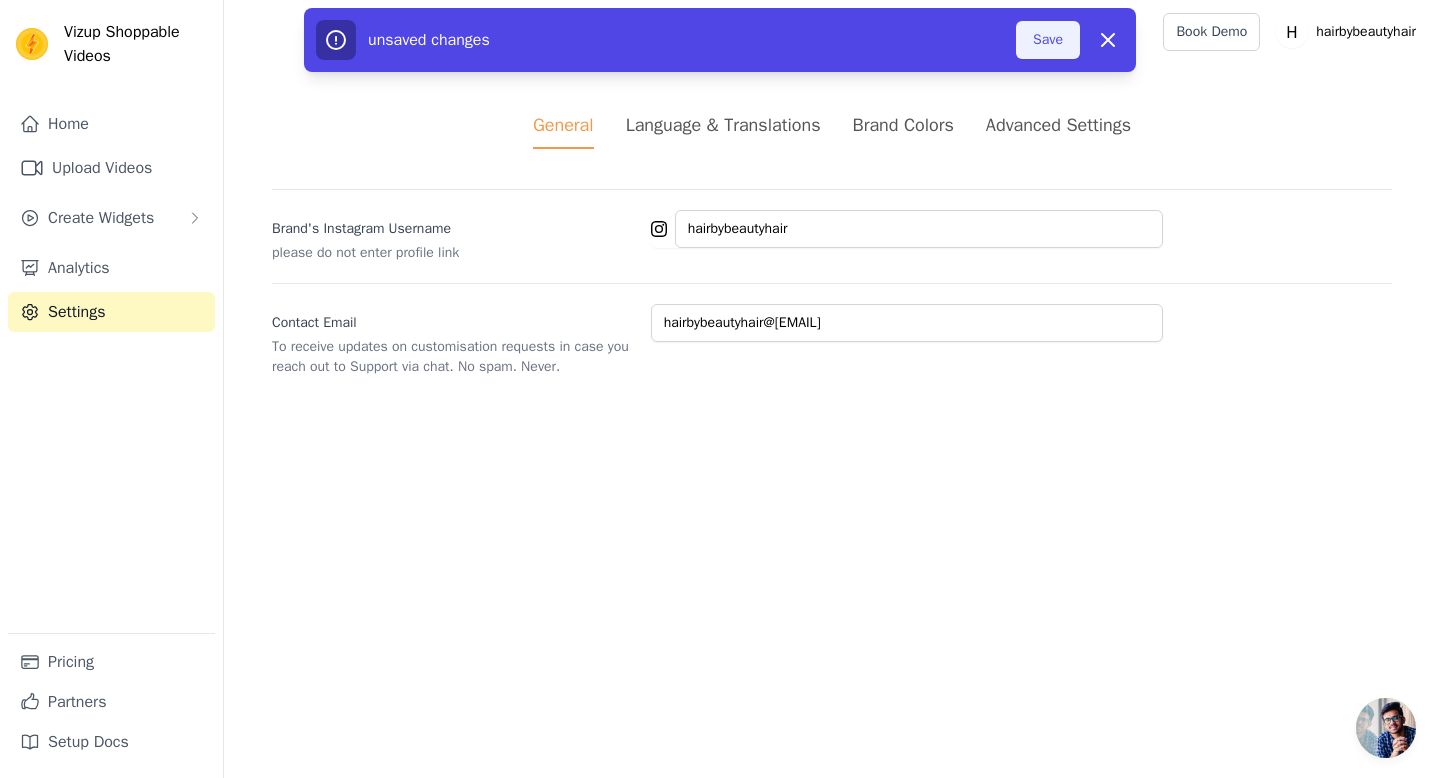 click on "Save" at bounding box center (1048, 40) 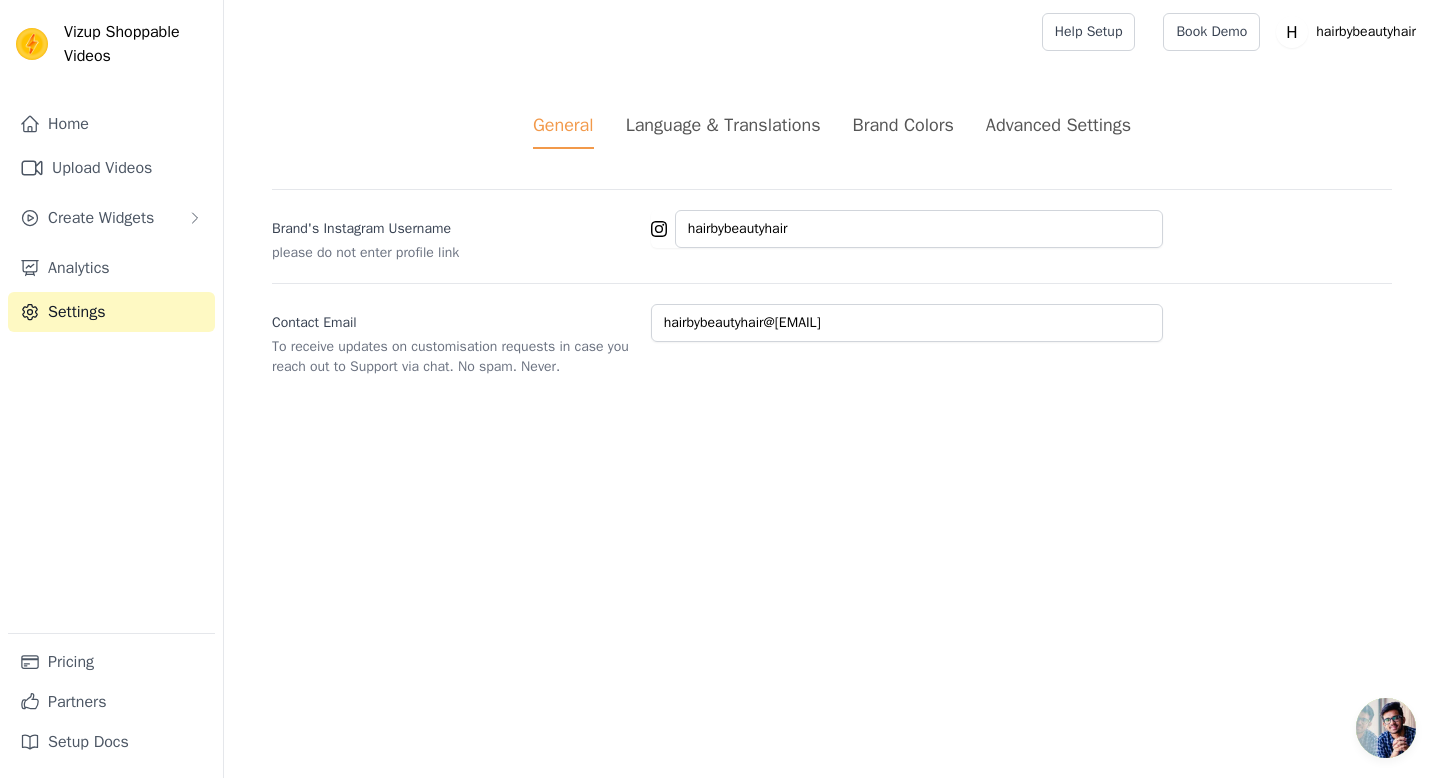 click on "Language & Translations" at bounding box center [723, 125] 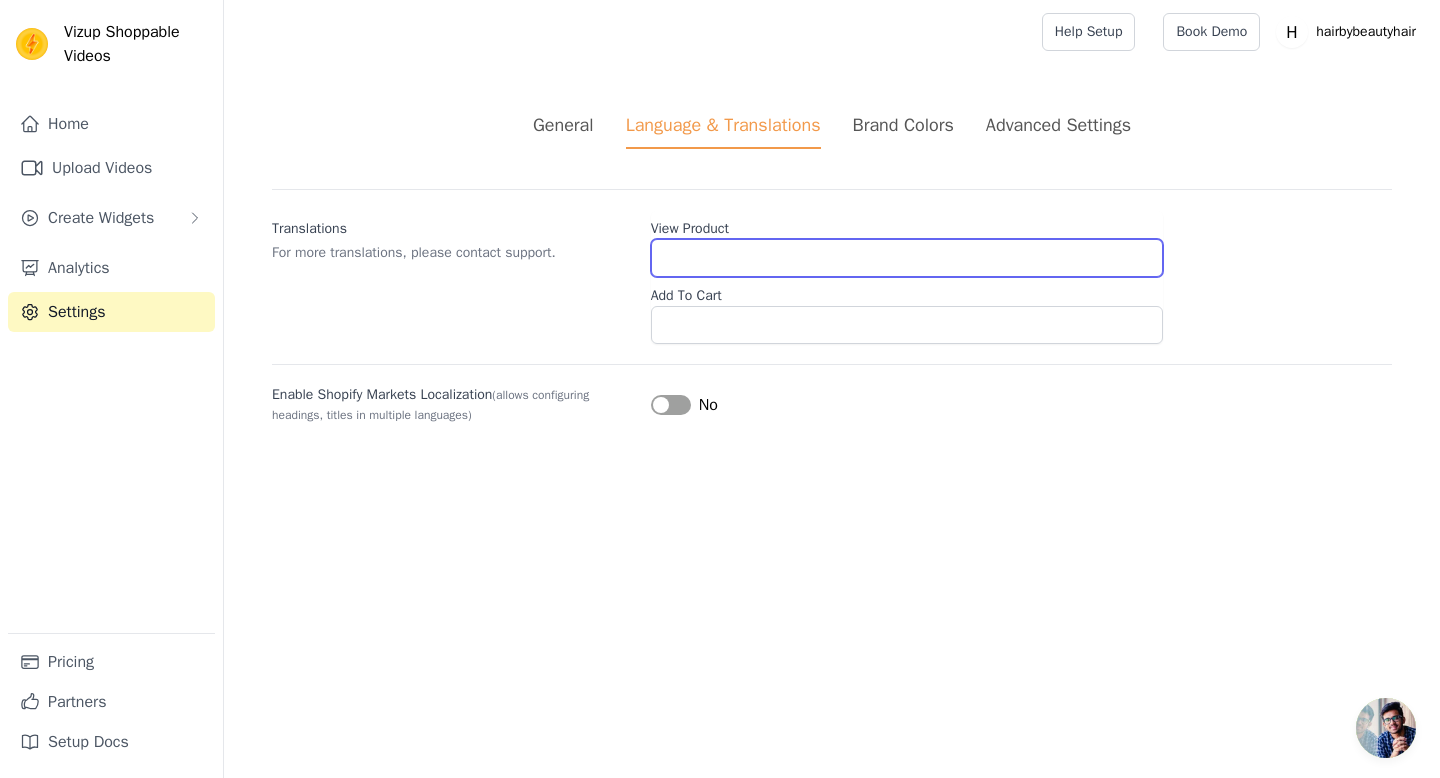 click on "View Product" at bounding box center (907, 258) 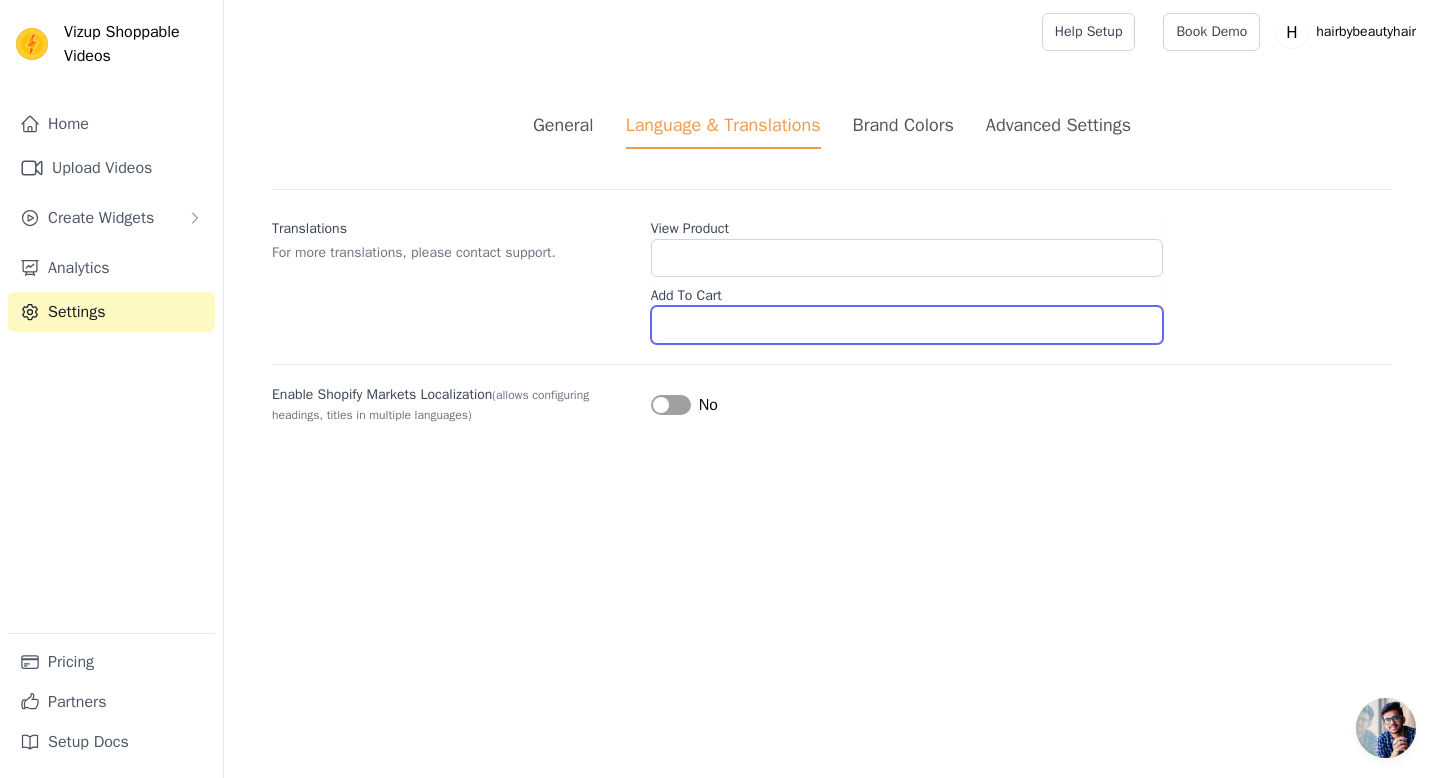 click on "Add To Cart" at bounding box center (907, 325) 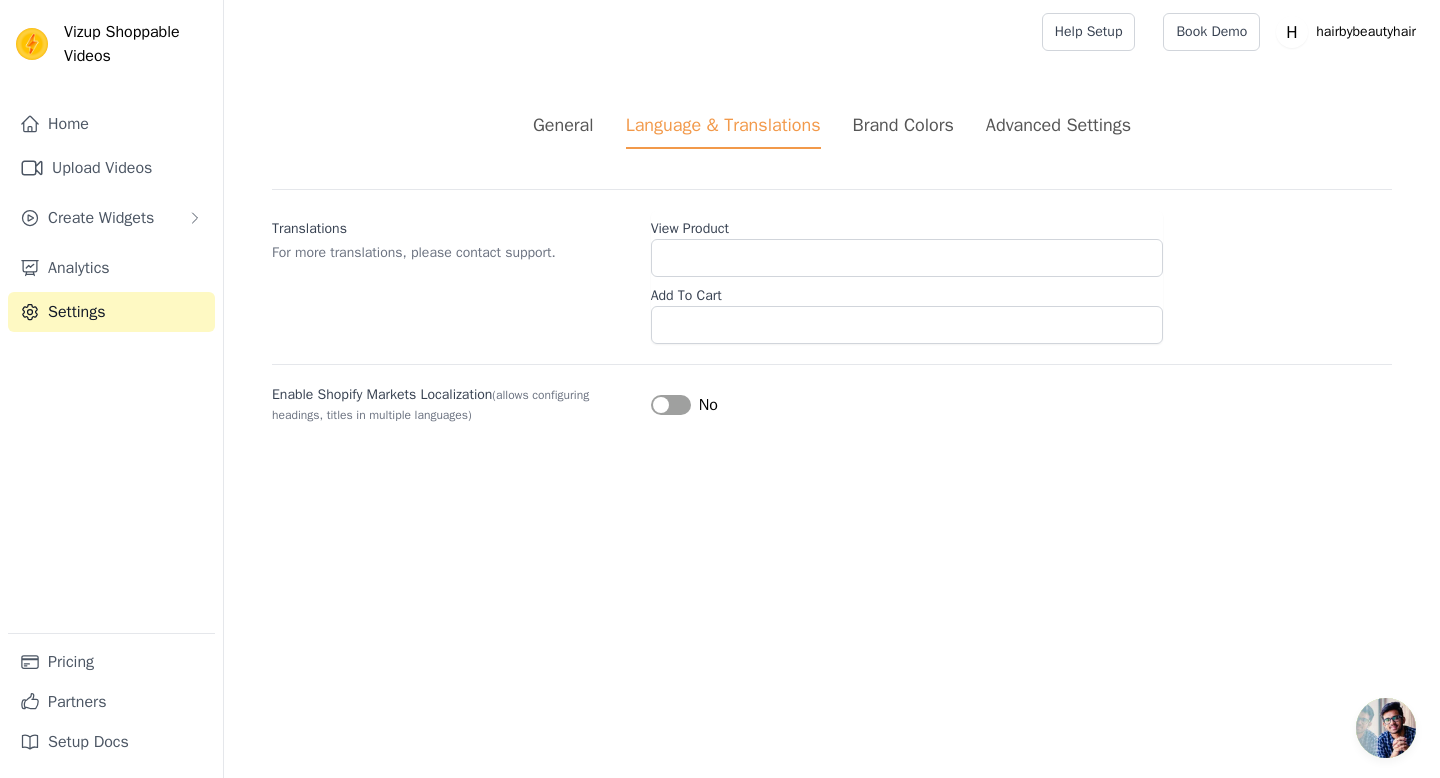 click on "Brand Colors" at bounding box center (903, 125) 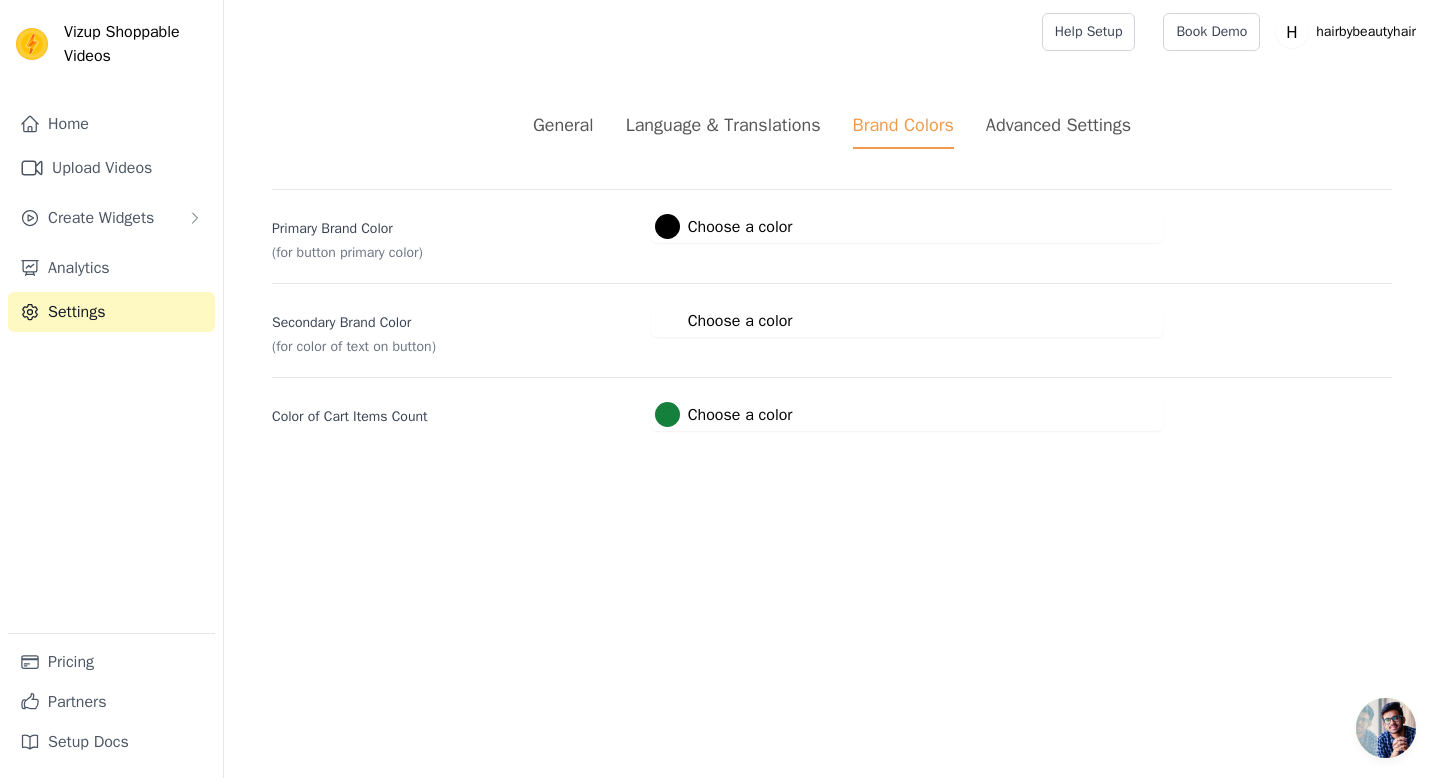 click on "#15803c       Choose a color" at bounding box center (724, 414) 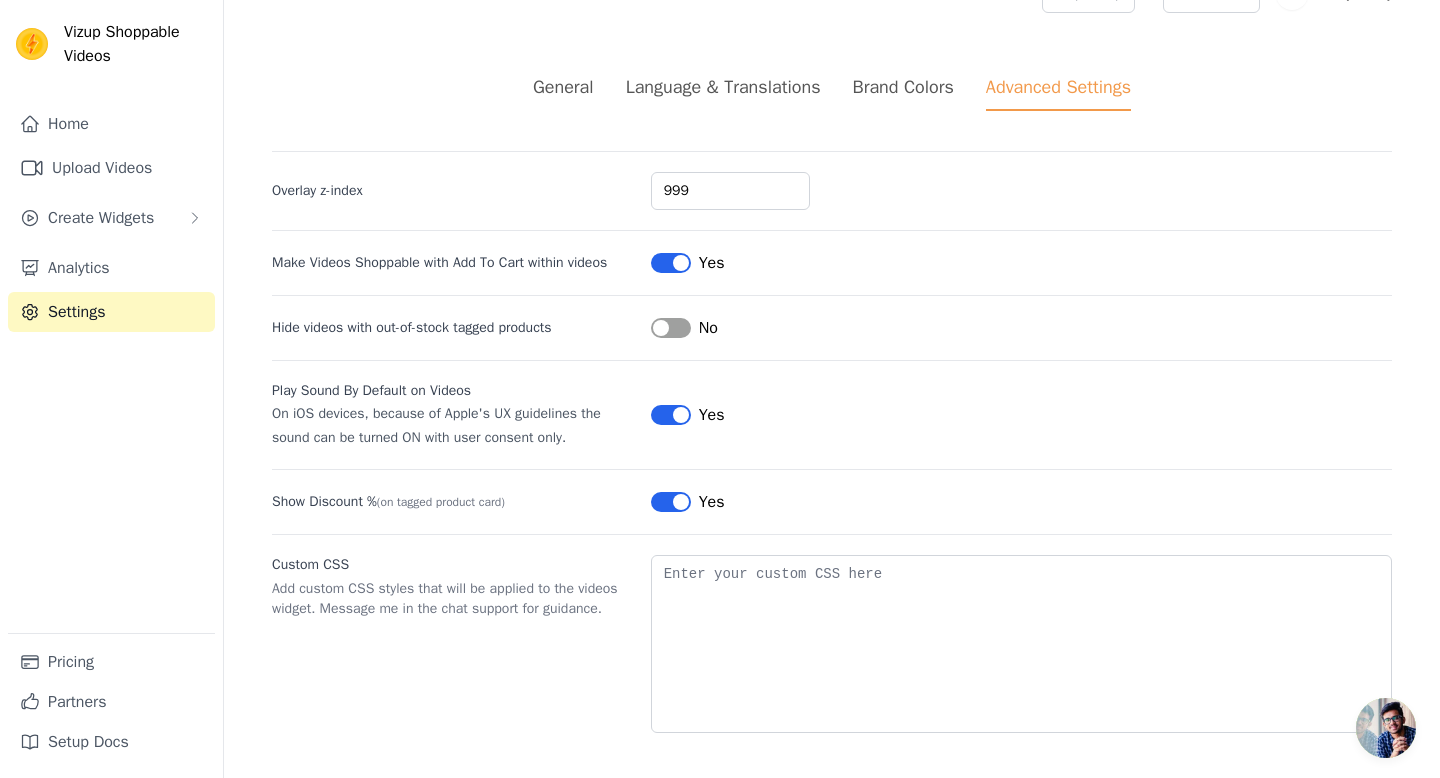 scroll, scrollTop: 41, scrollLeft: 0, axis: vertical 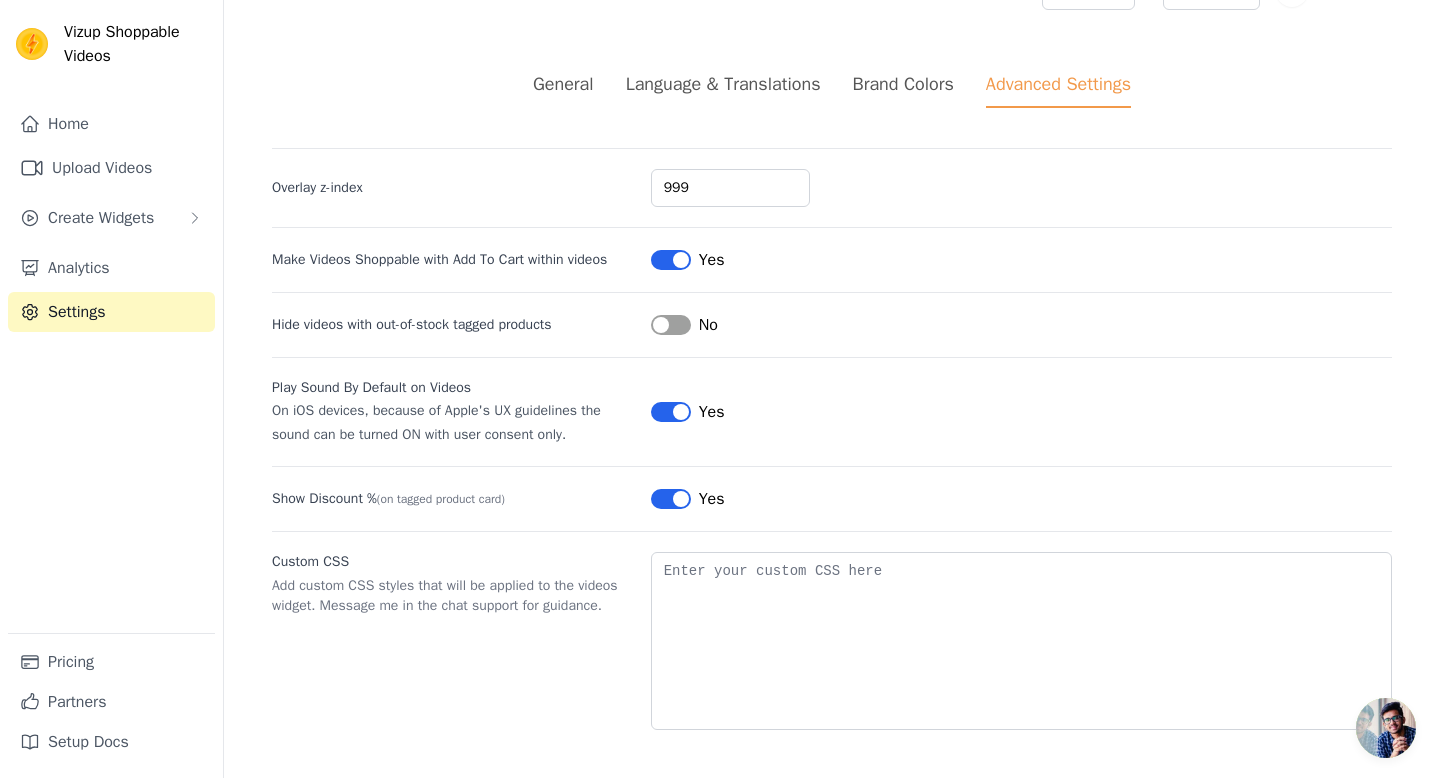 click on "General" at bounding box center [563, 84] 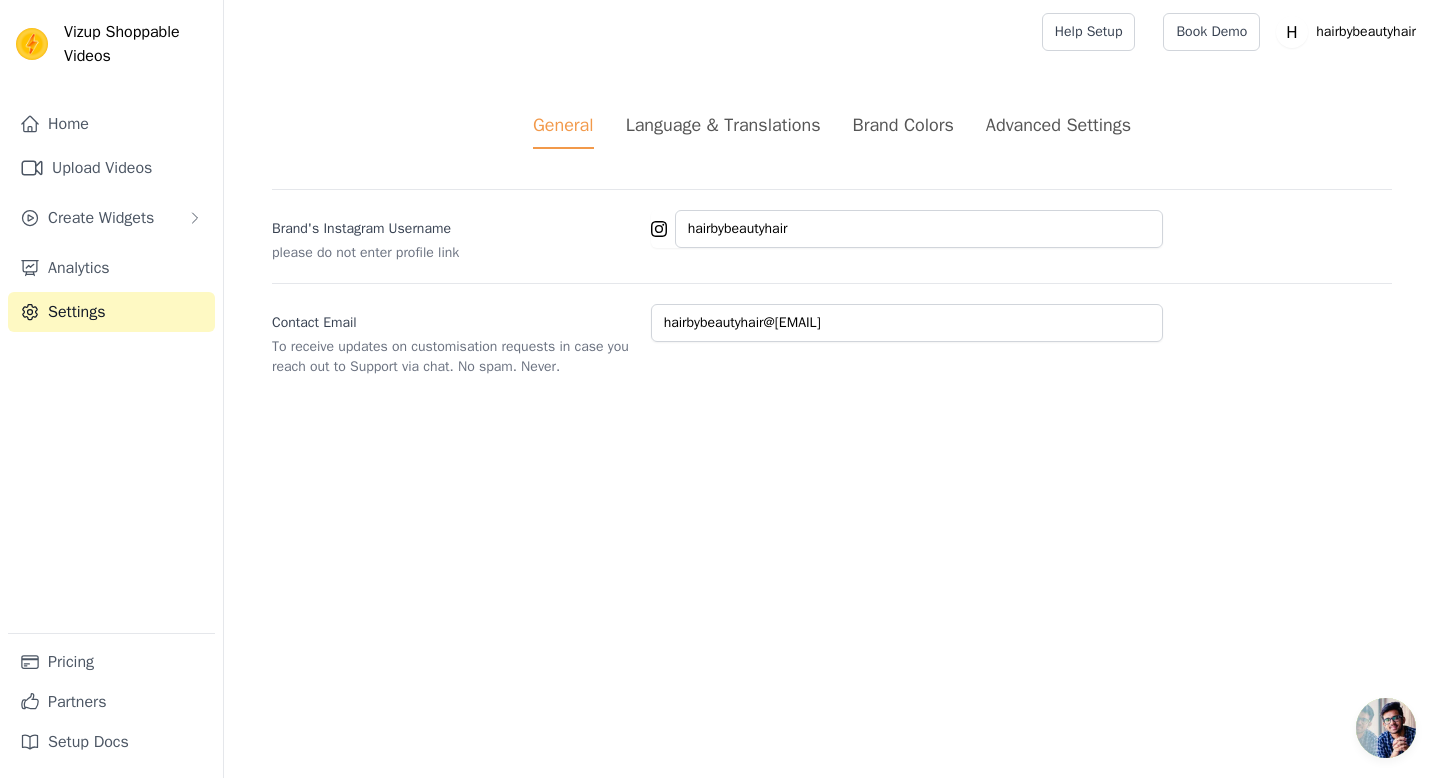 scroll, scrollTop: 0, scrollLeft: 0, axis: both 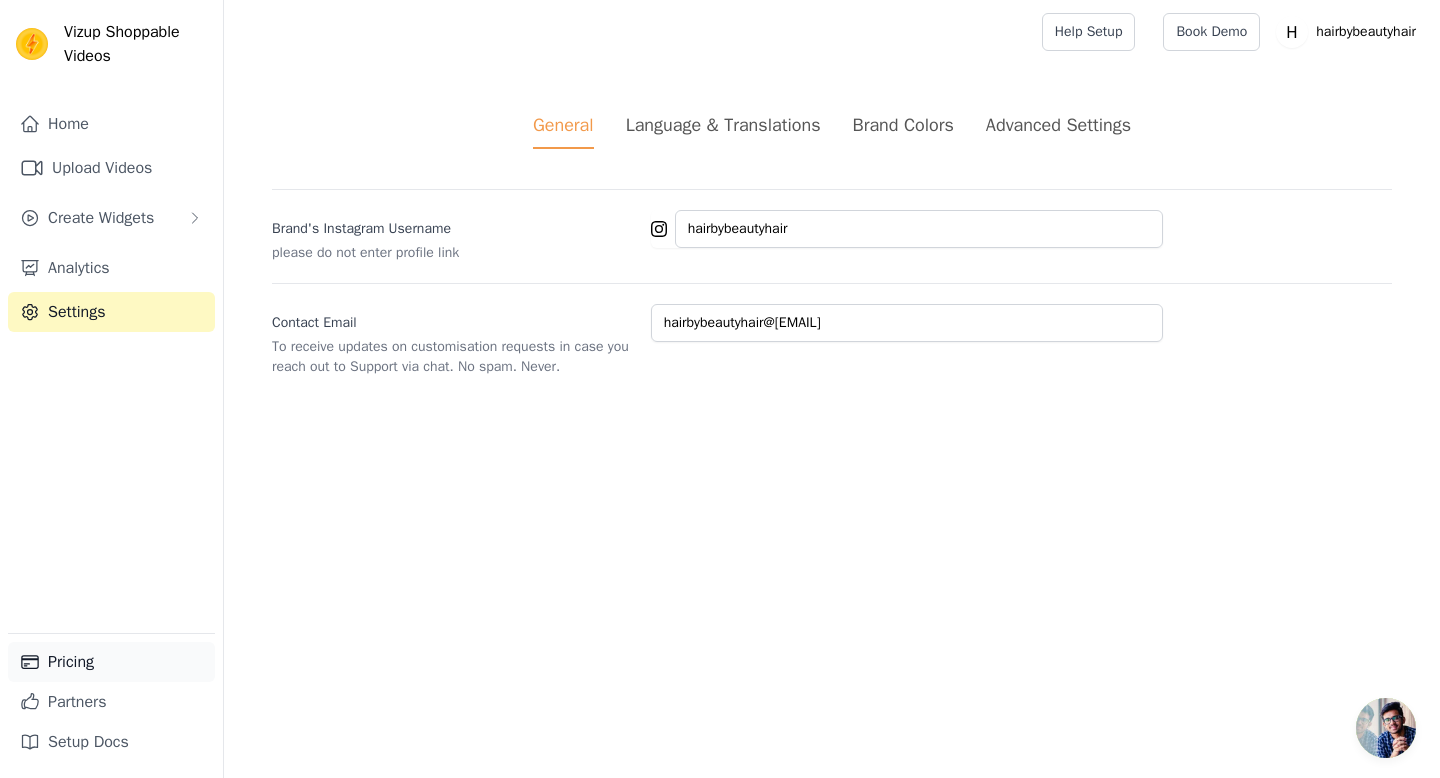 click on "Pricing" at bounding box center [111, 662] 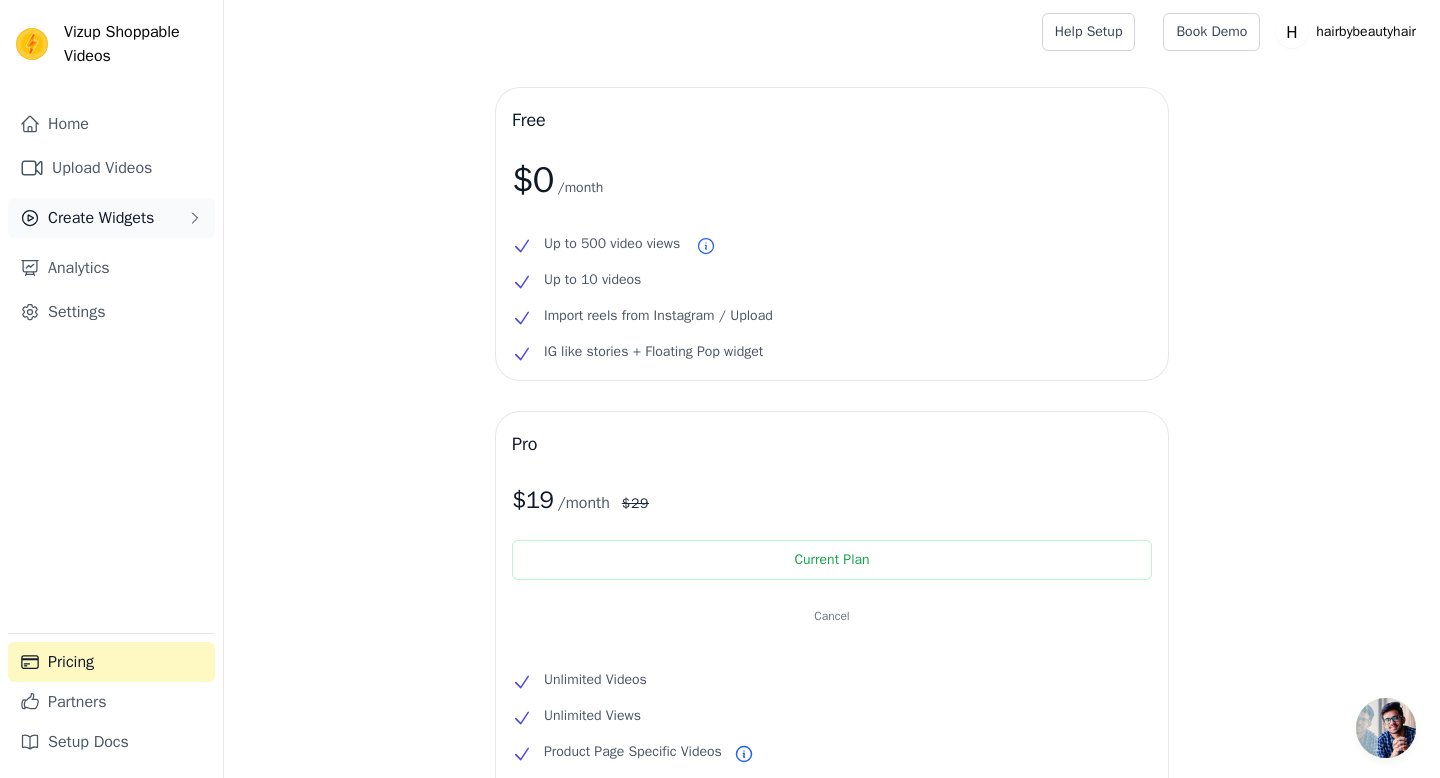 click on "Create Widgets" at bounding box center [101, 218] 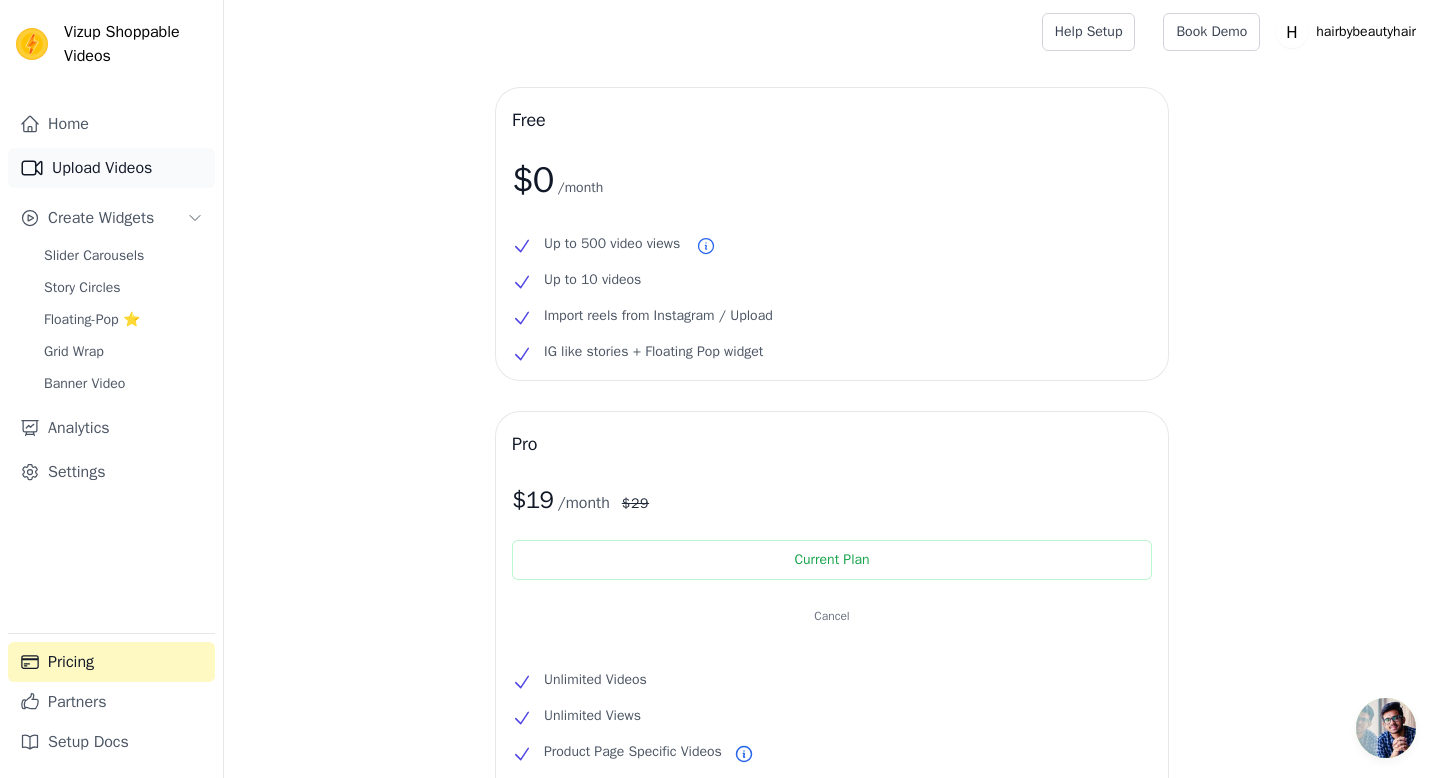 click on "Upload Videos" at bounding box center [111, 168] 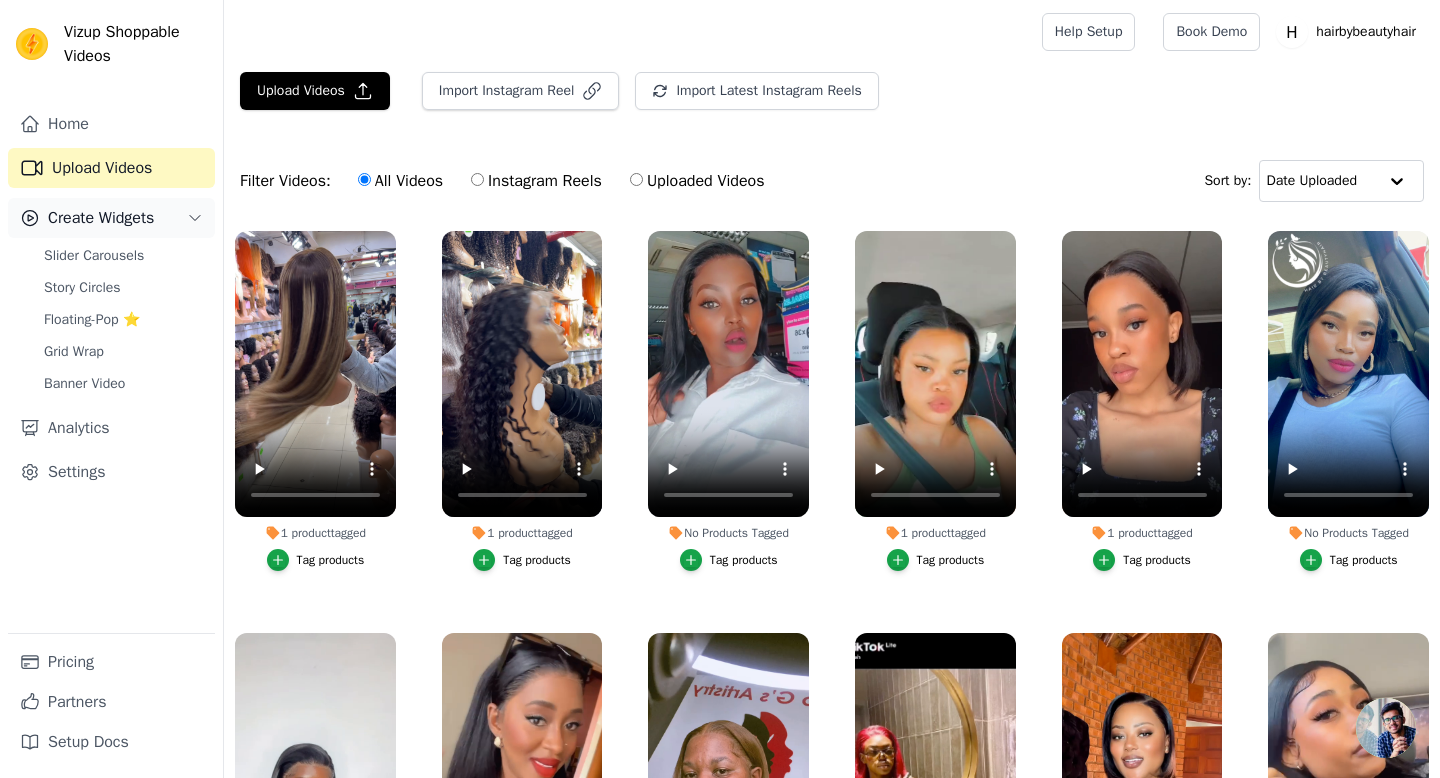click on "Create Widgets" at bounding box center [101, 218] 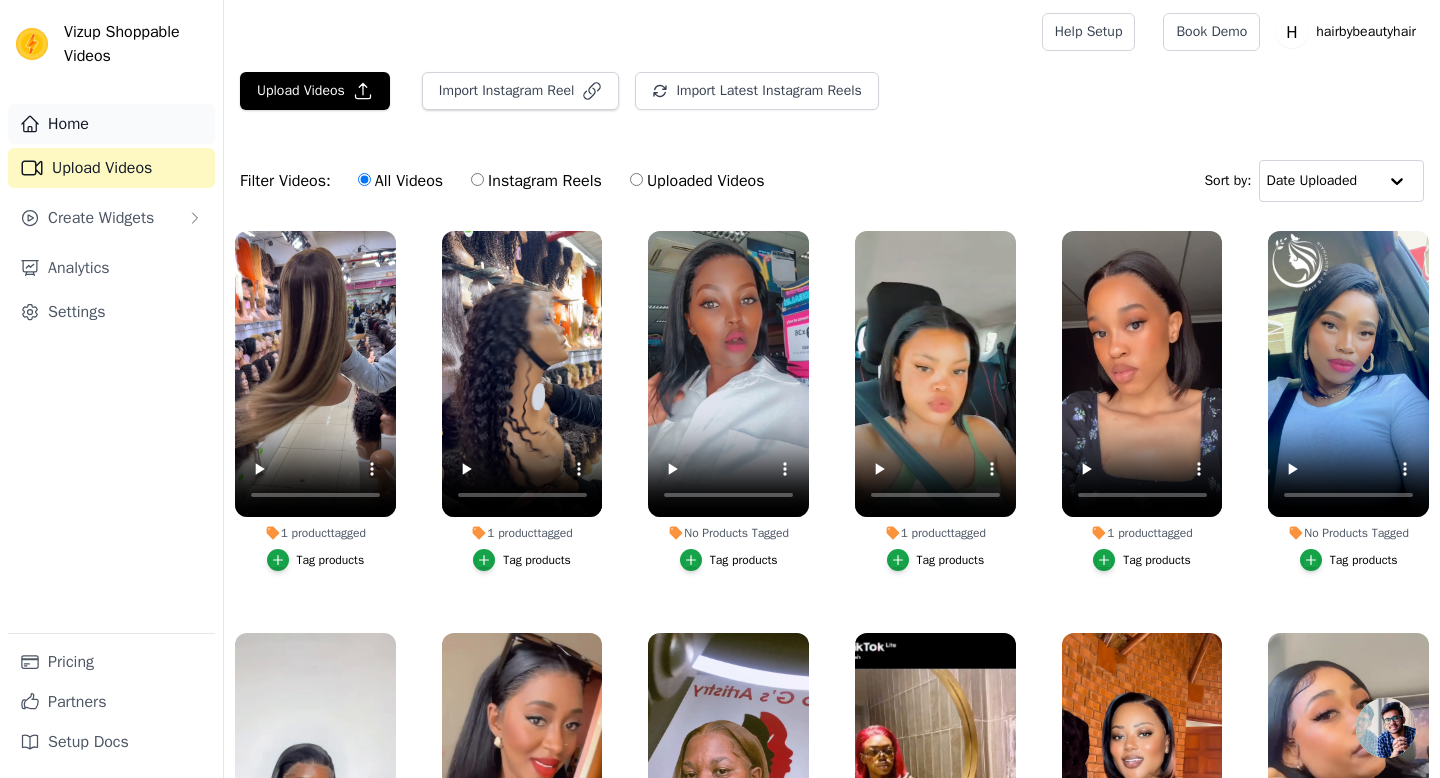 click on "Home" at bounding box center [111, 124] 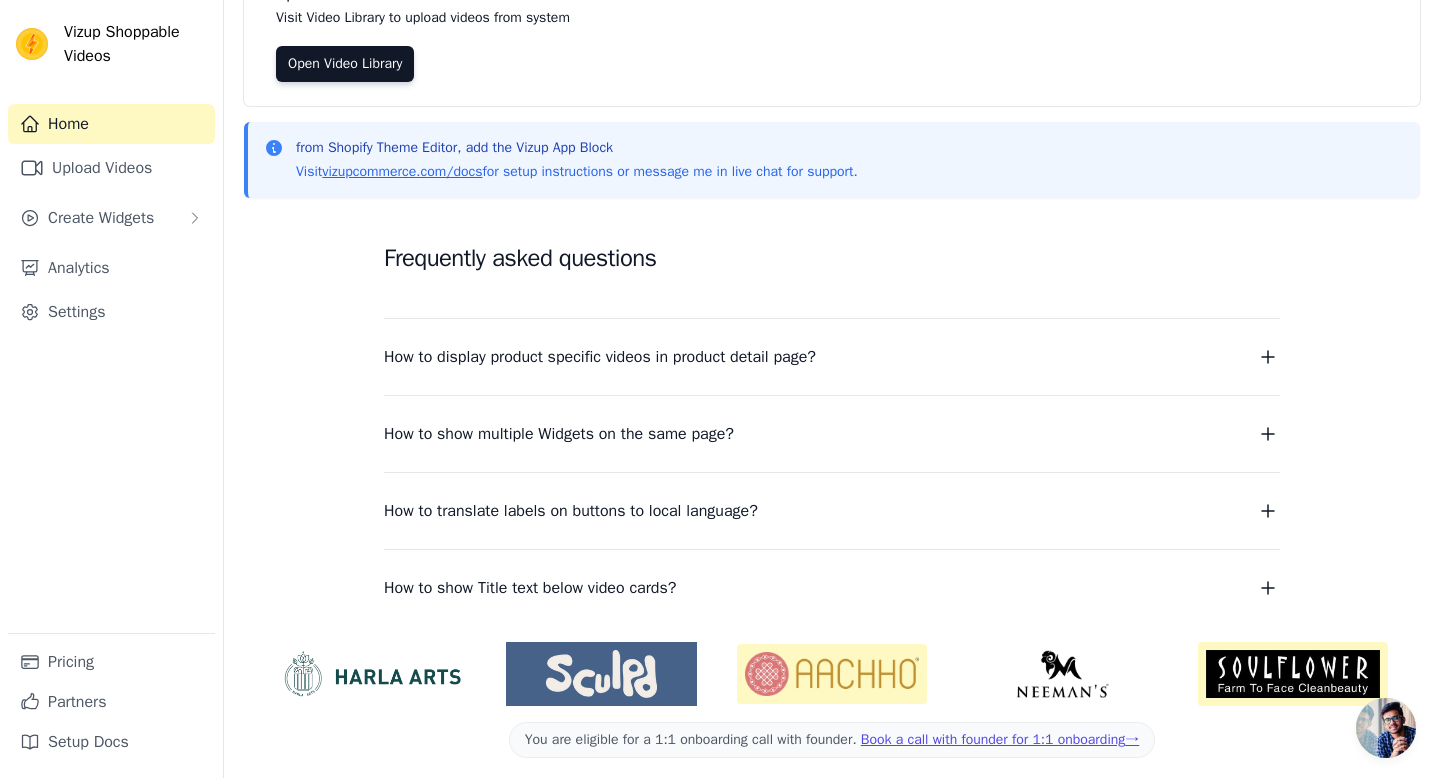 scroll, scrollTop: 174, scrollLeft: 0, axis: vertical 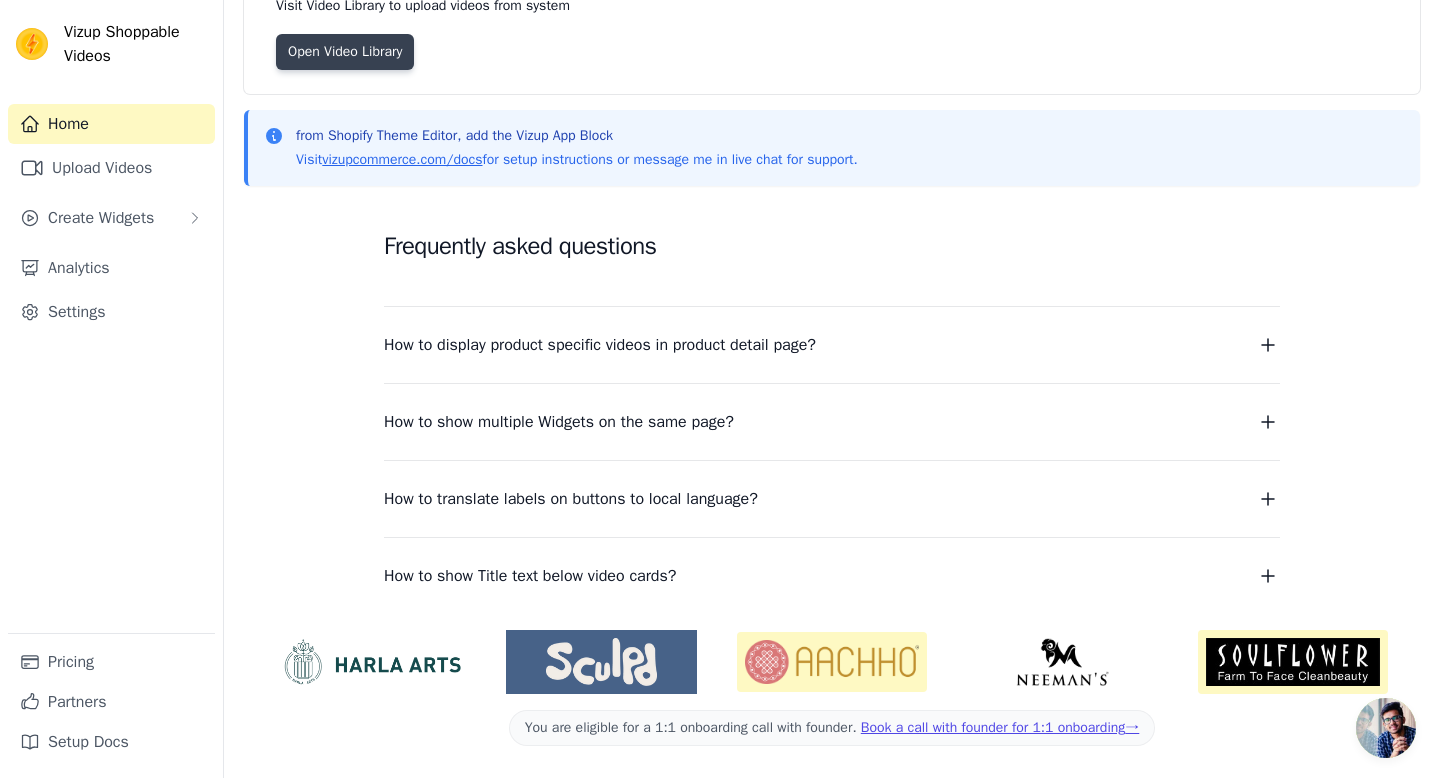 click on "Open Video Library" at bounding box center [345, 52] 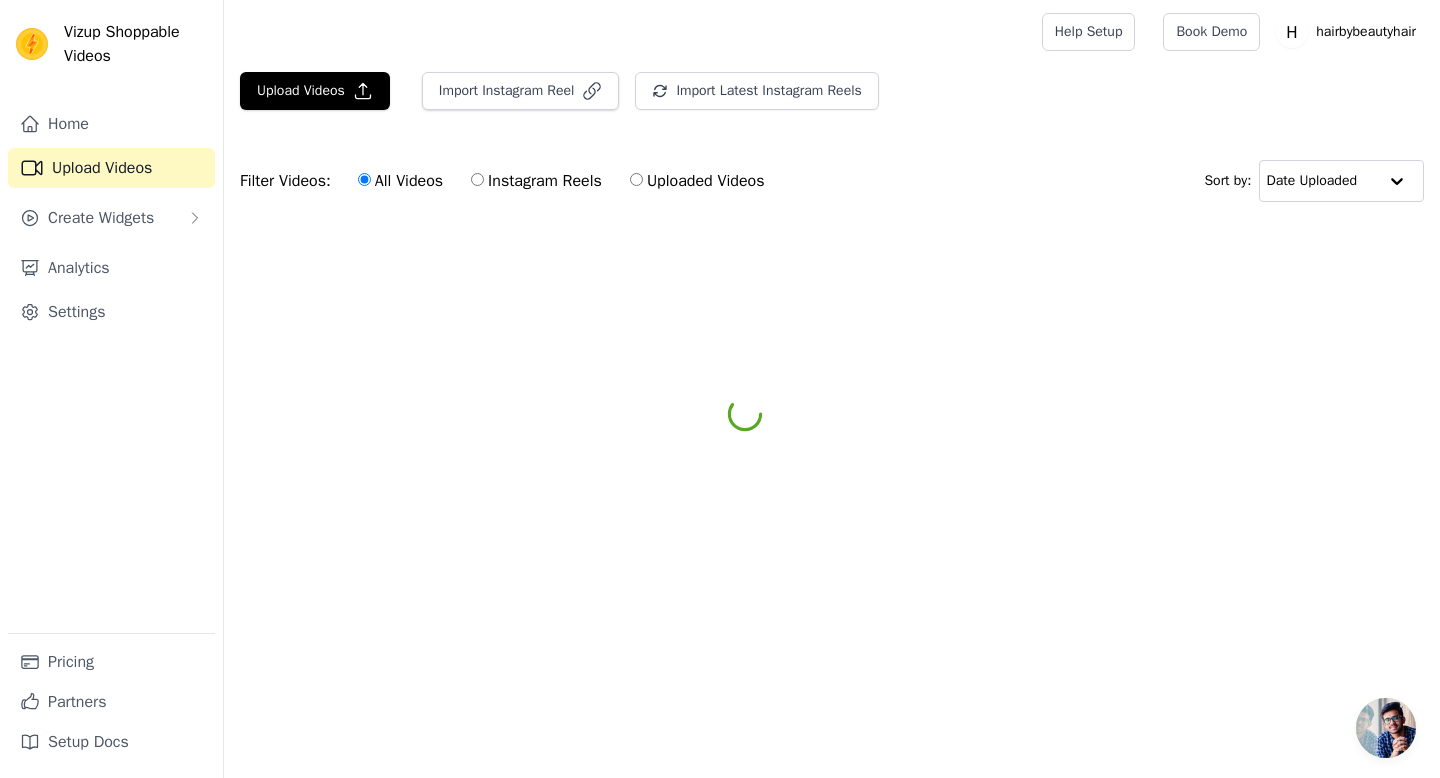scroll, scrollTop: 0, scrollLeft: 0, axis: both 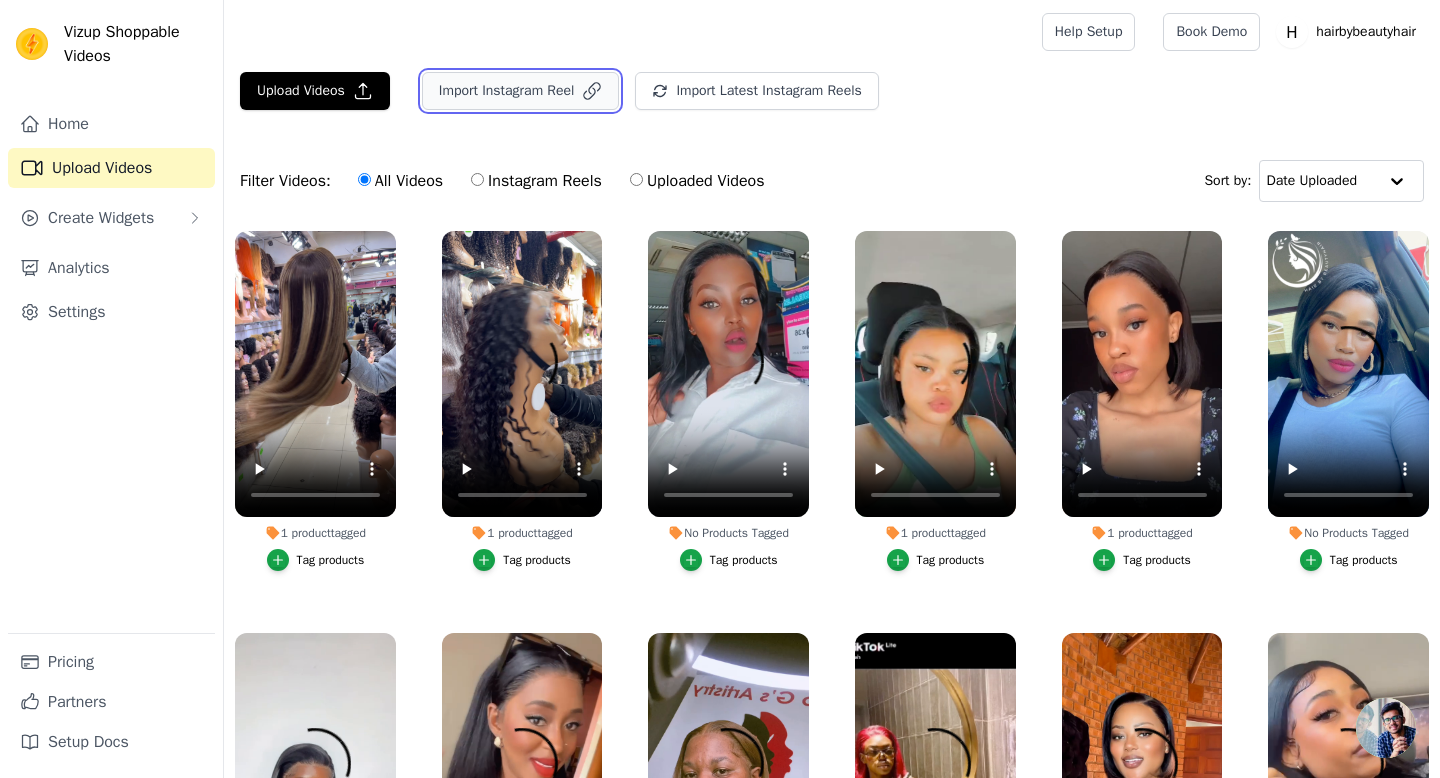 click on "Import Instagram Reel" at bounding box center (521, 91) 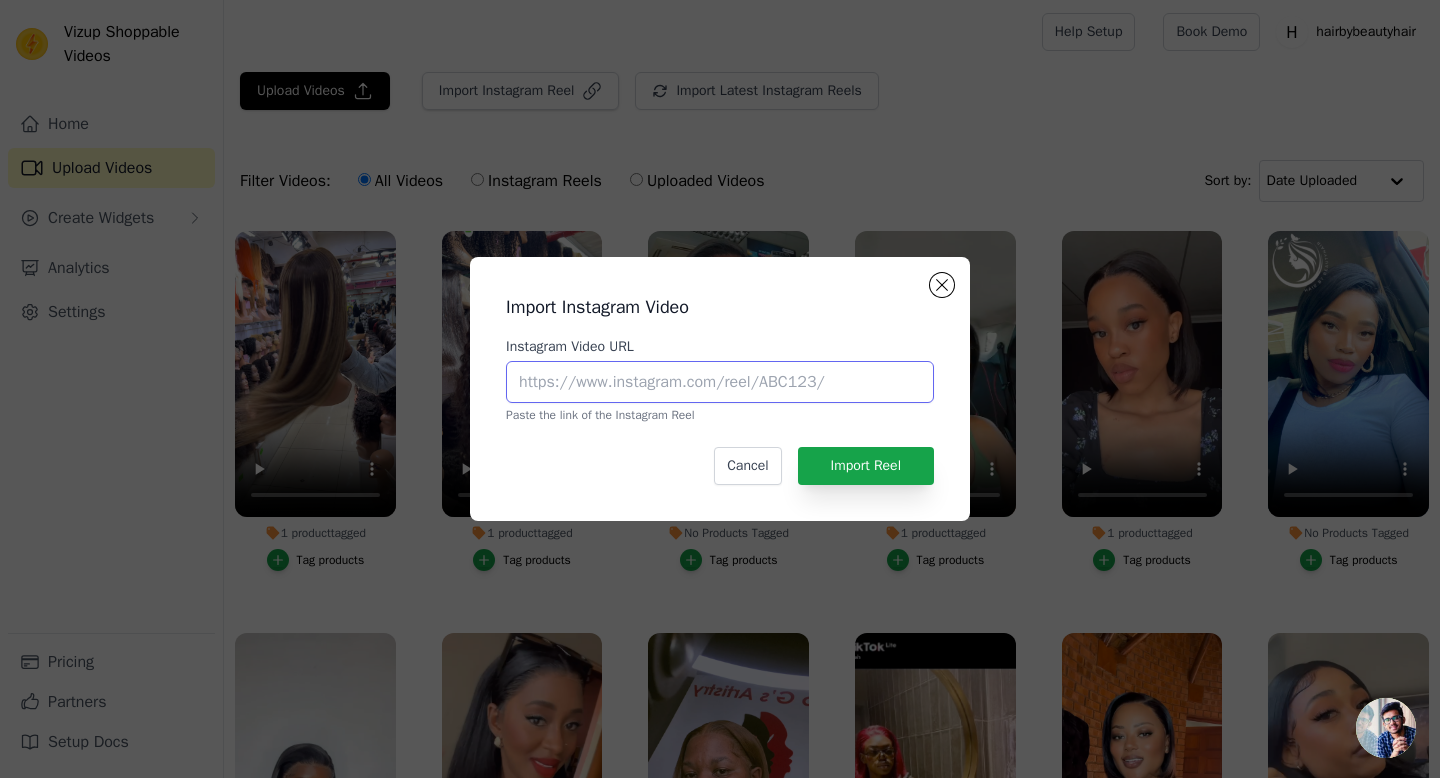 click on "Instagram Video URL" at bounding box center (720, 382) 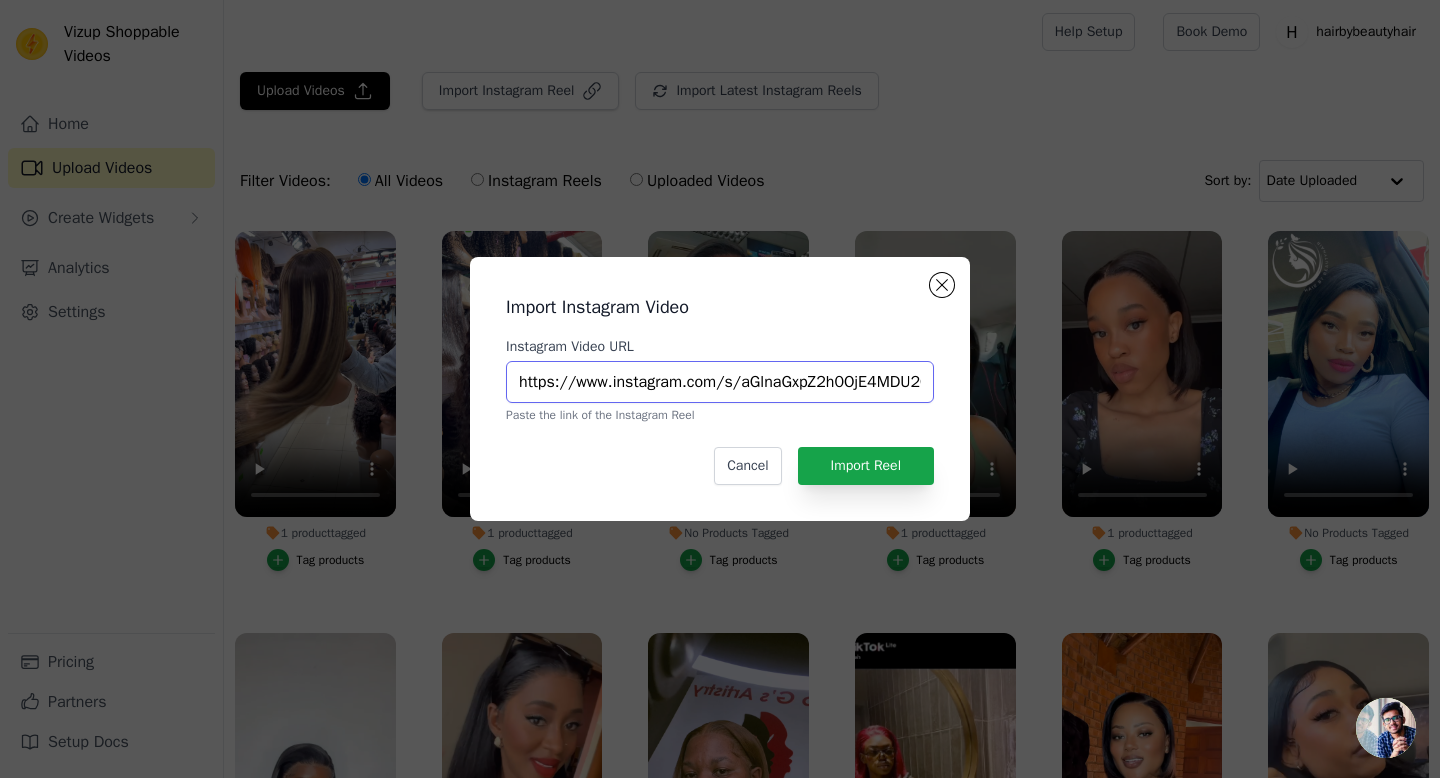 scroll, scrollTop: 0, scrollLeft: 401, axis: horizontal 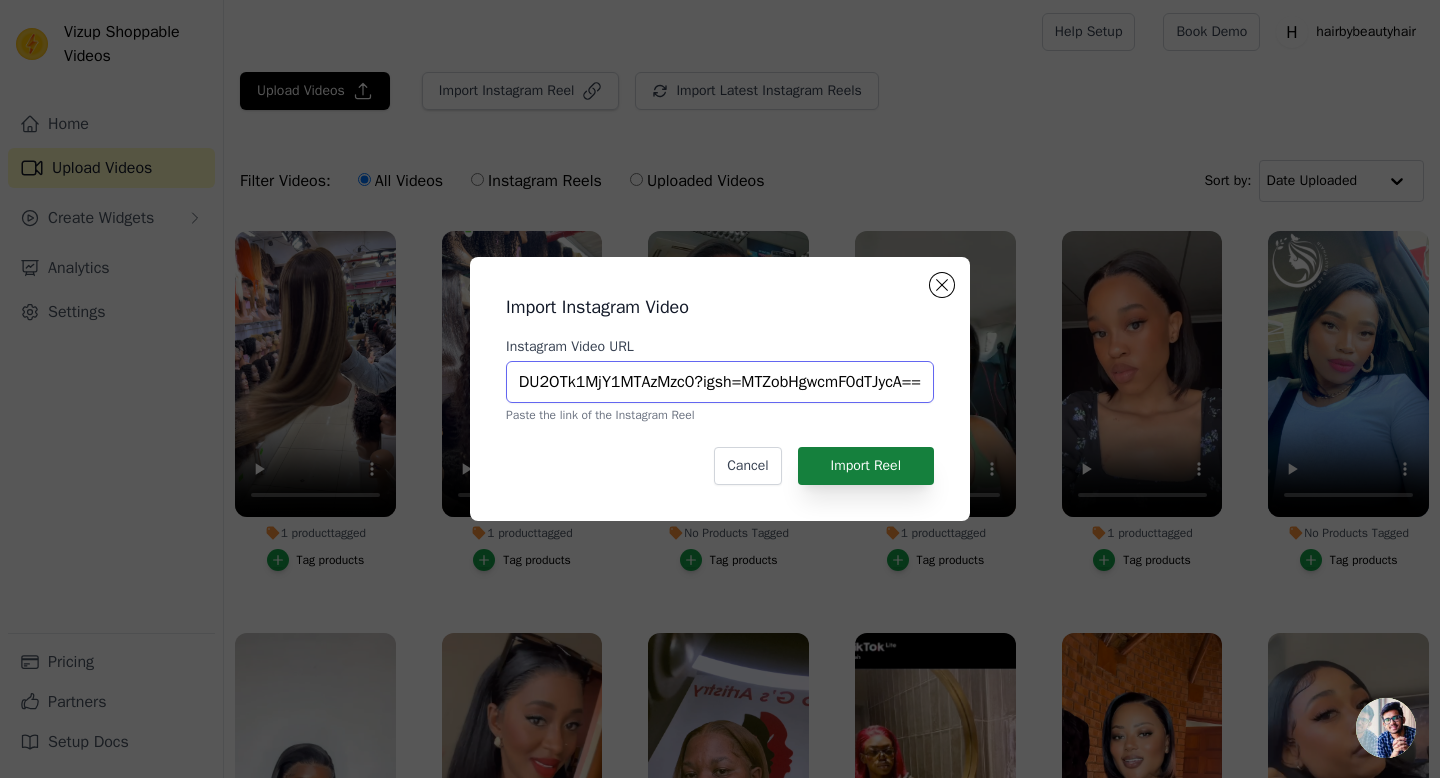 type on "https://www.instagram.com/s/aGlnaGxpZ2h0OjE4MDU2OTk1MjY1MTAzMzc0?igsh=MTZobHgwcmF0dTJycA==" 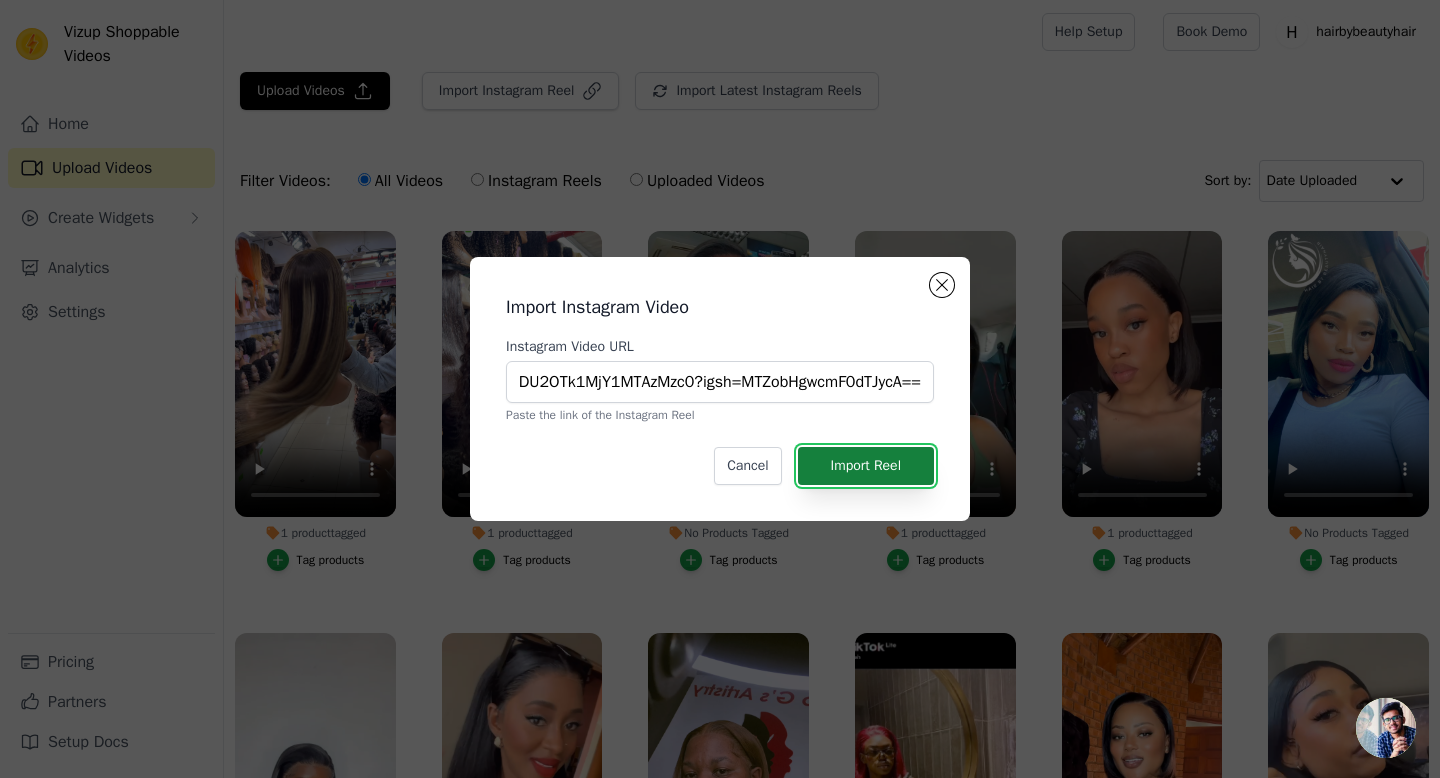 scroll, scrollTop: 0, scrollLeft: 0, axis: both 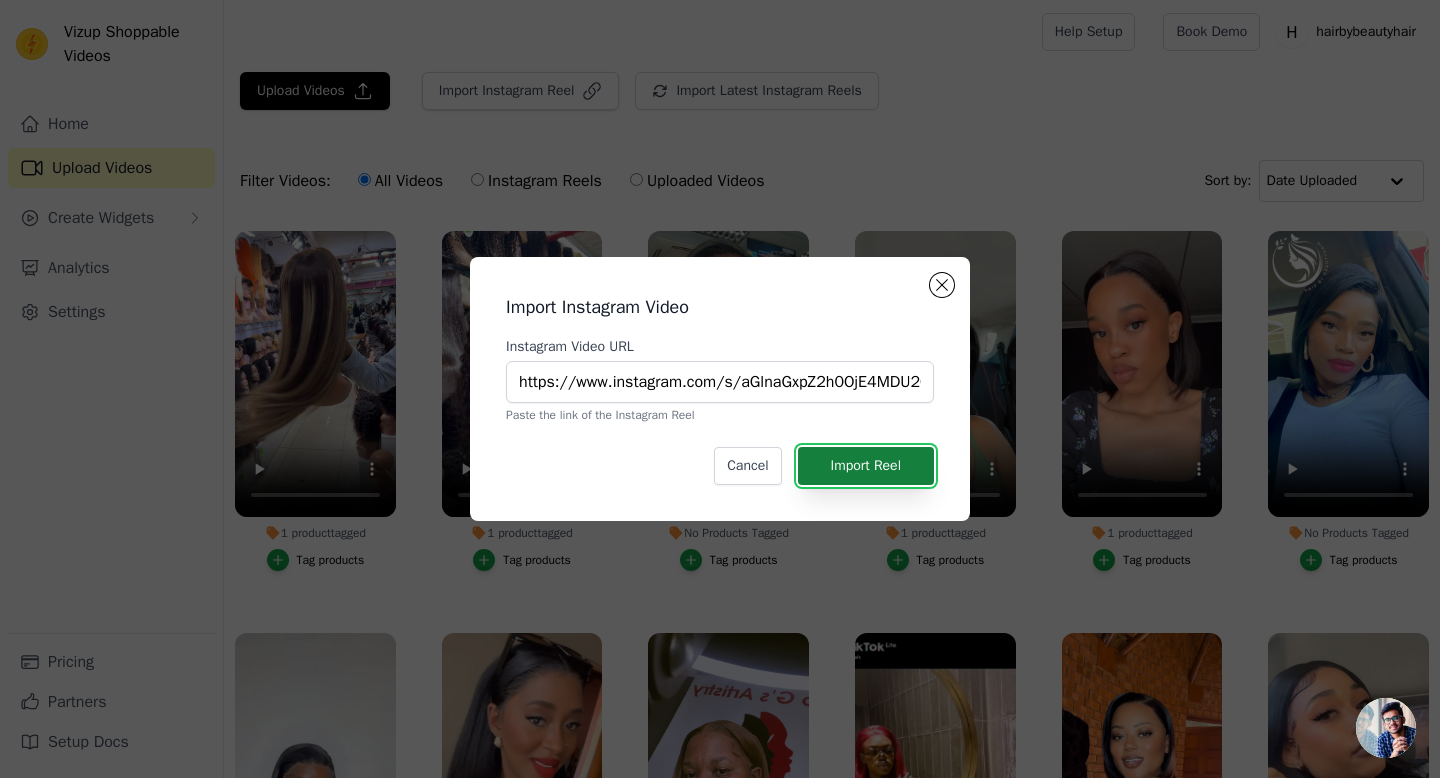 click on "Import Reel" at bounding box center (866, 466) 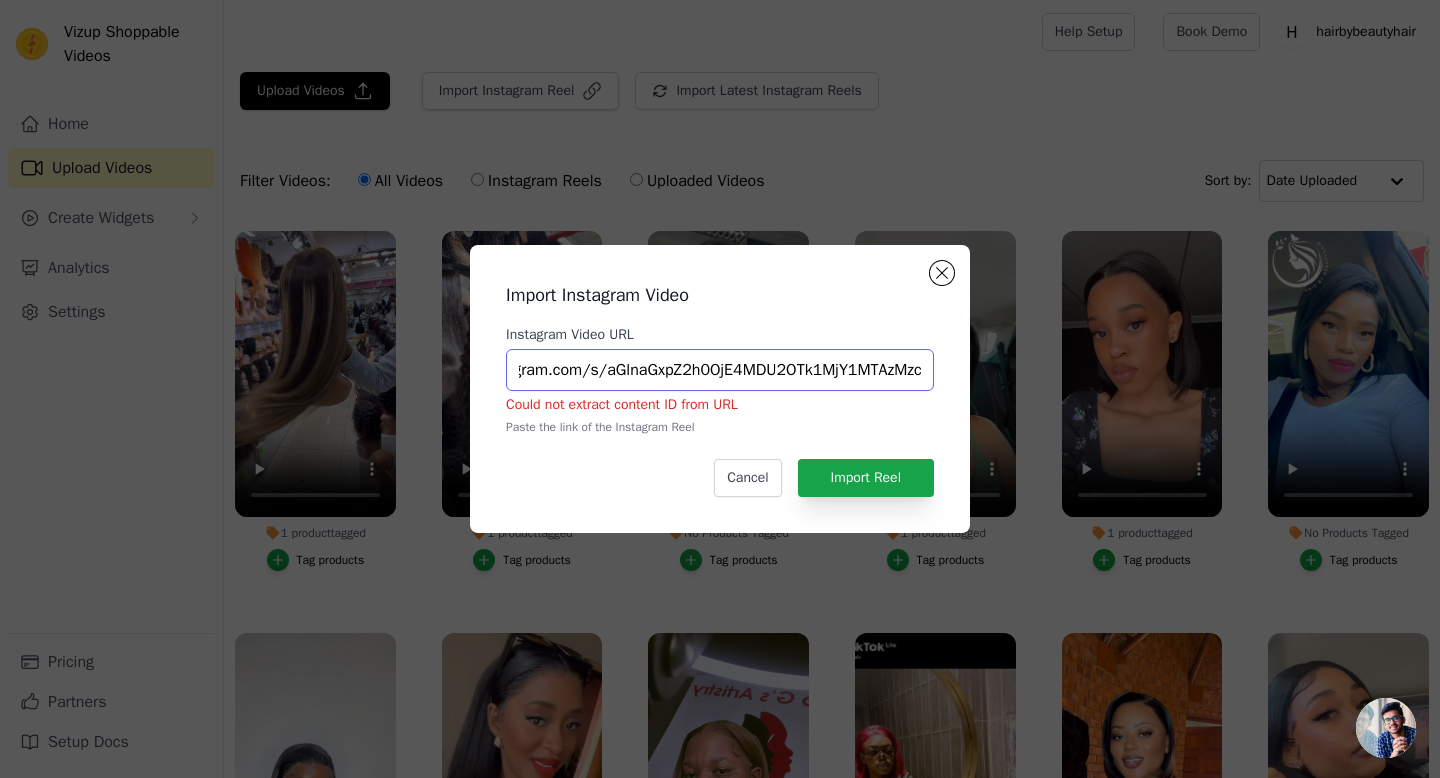 scroll, scrollTop: 0, scrollLeft: 401, axis: horizontal 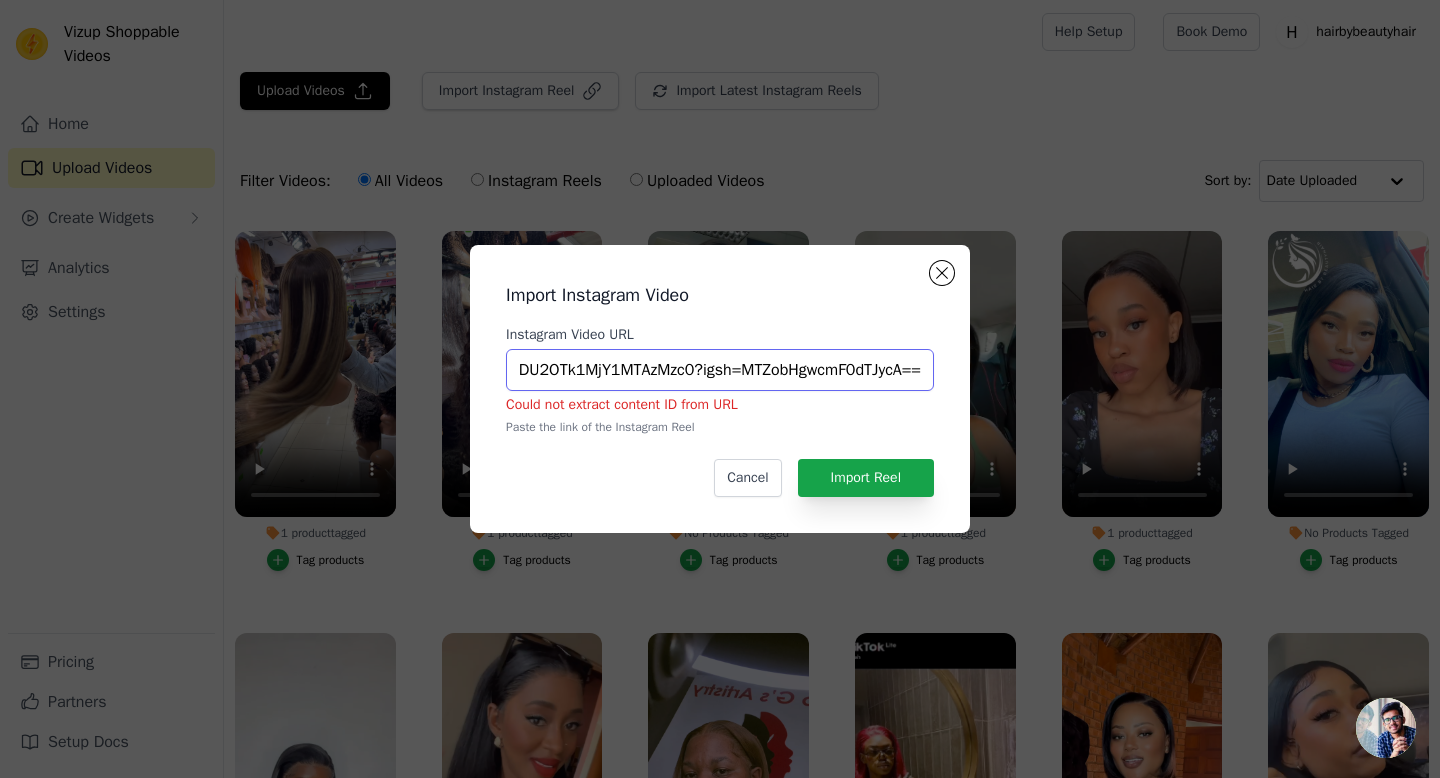 drag, startPoint x: 514, startPoint y: 369, endPoint x: 967, endPoint y: 378, distance: 453.0894 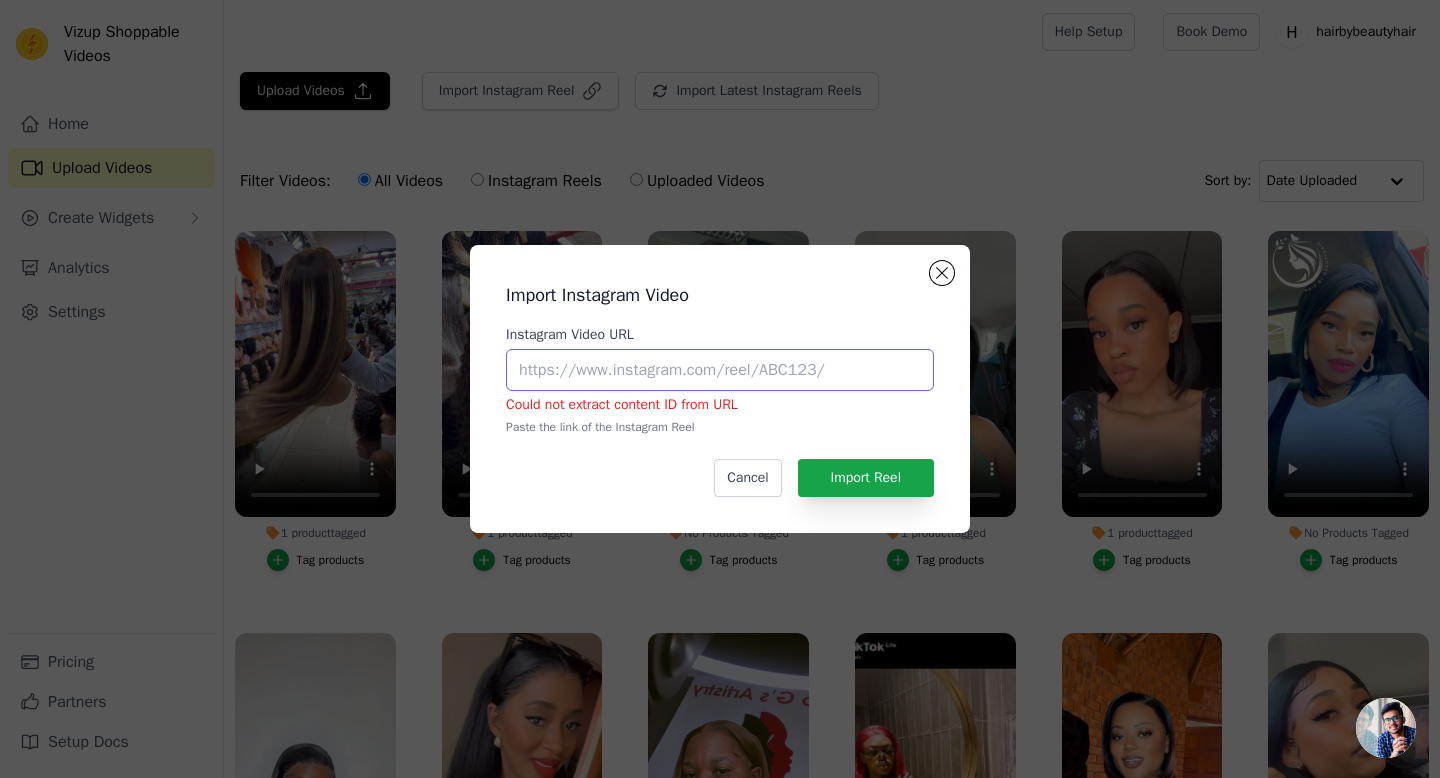 scroll, scrollTop: 0, scrollLeft: 0, axis: both 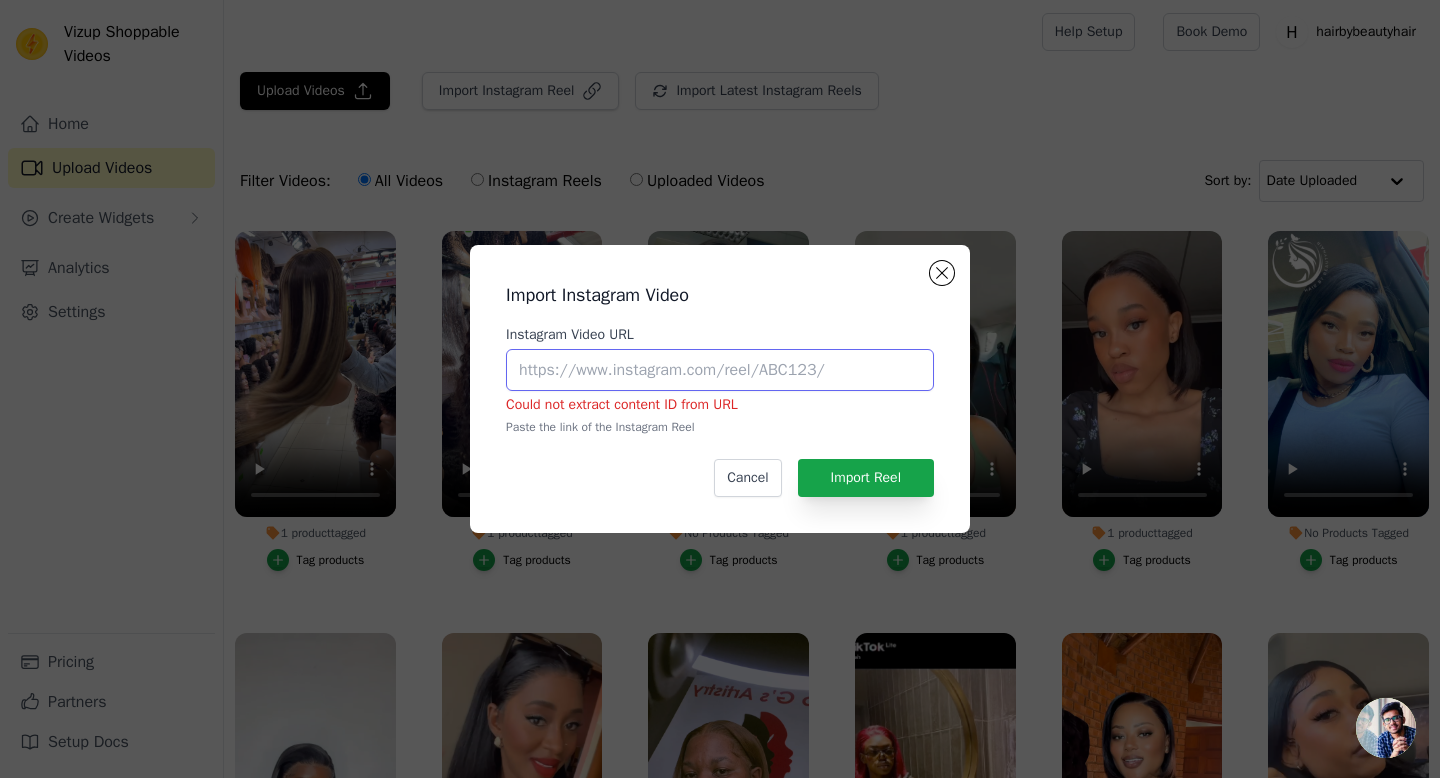 click on "Instagram Video URL" at bounding box center [720, 370] 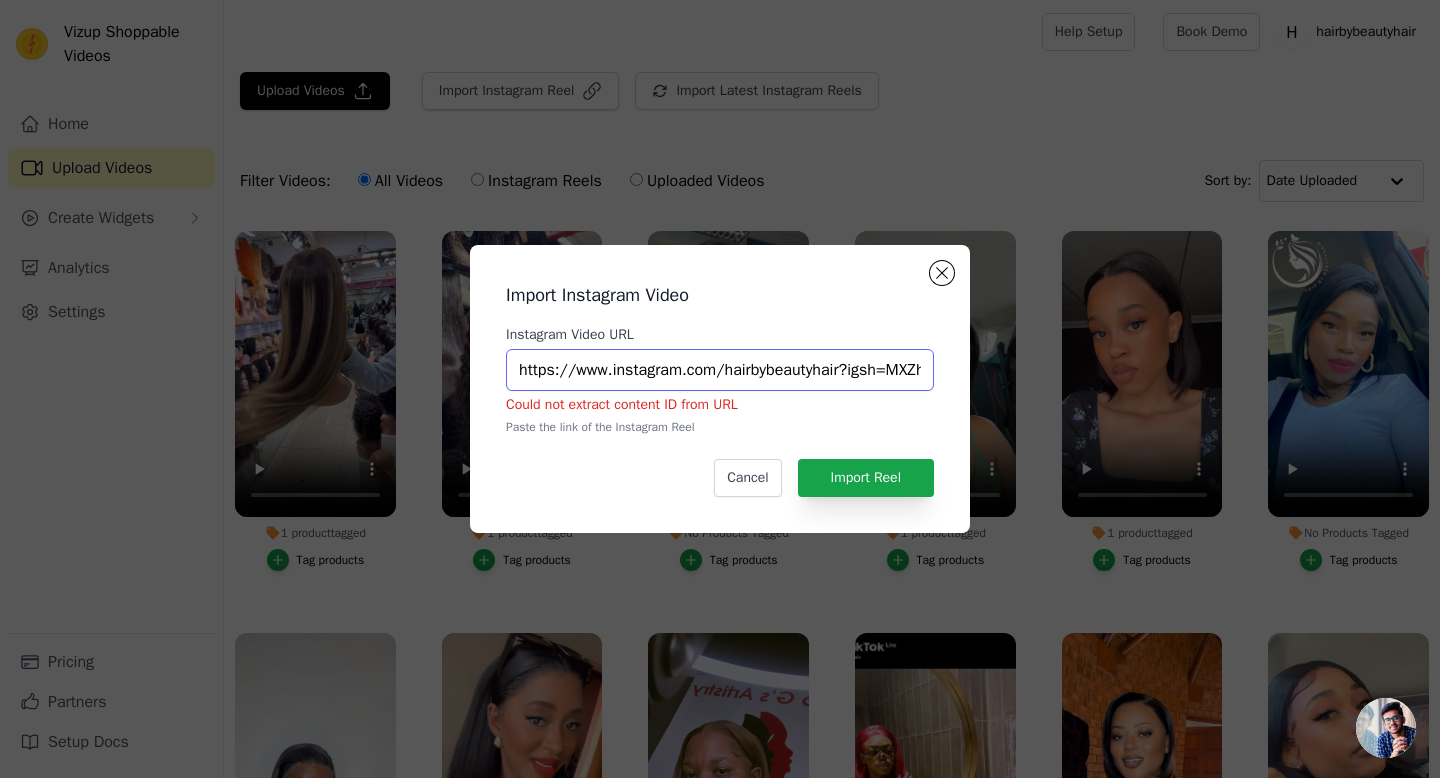 scroll, scrollTop: 0, scrollLeft: 175, axis: horizontal 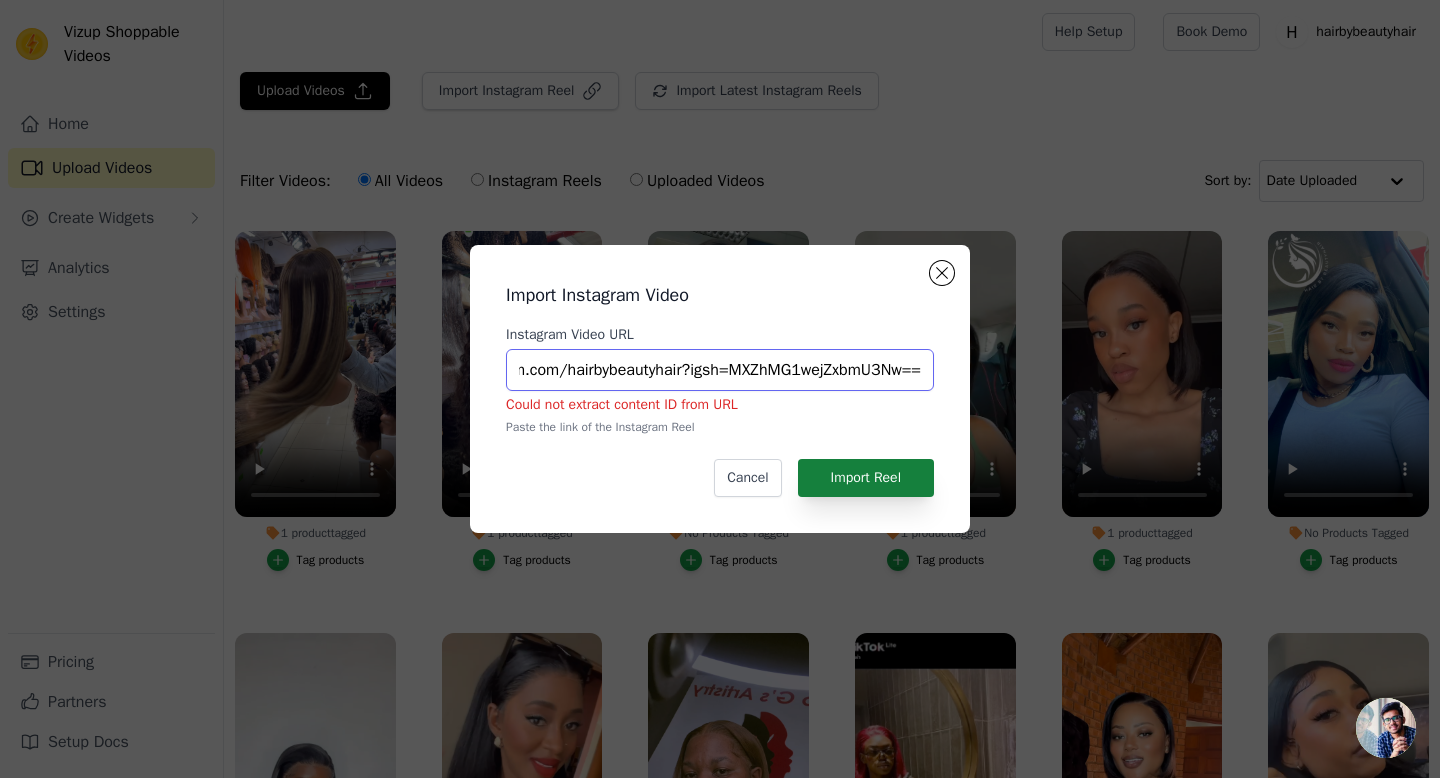 type on "https://www.instagram.com/hairbybeautyhair?igsh=MXZhMG1wejZxbmU3Nw==" 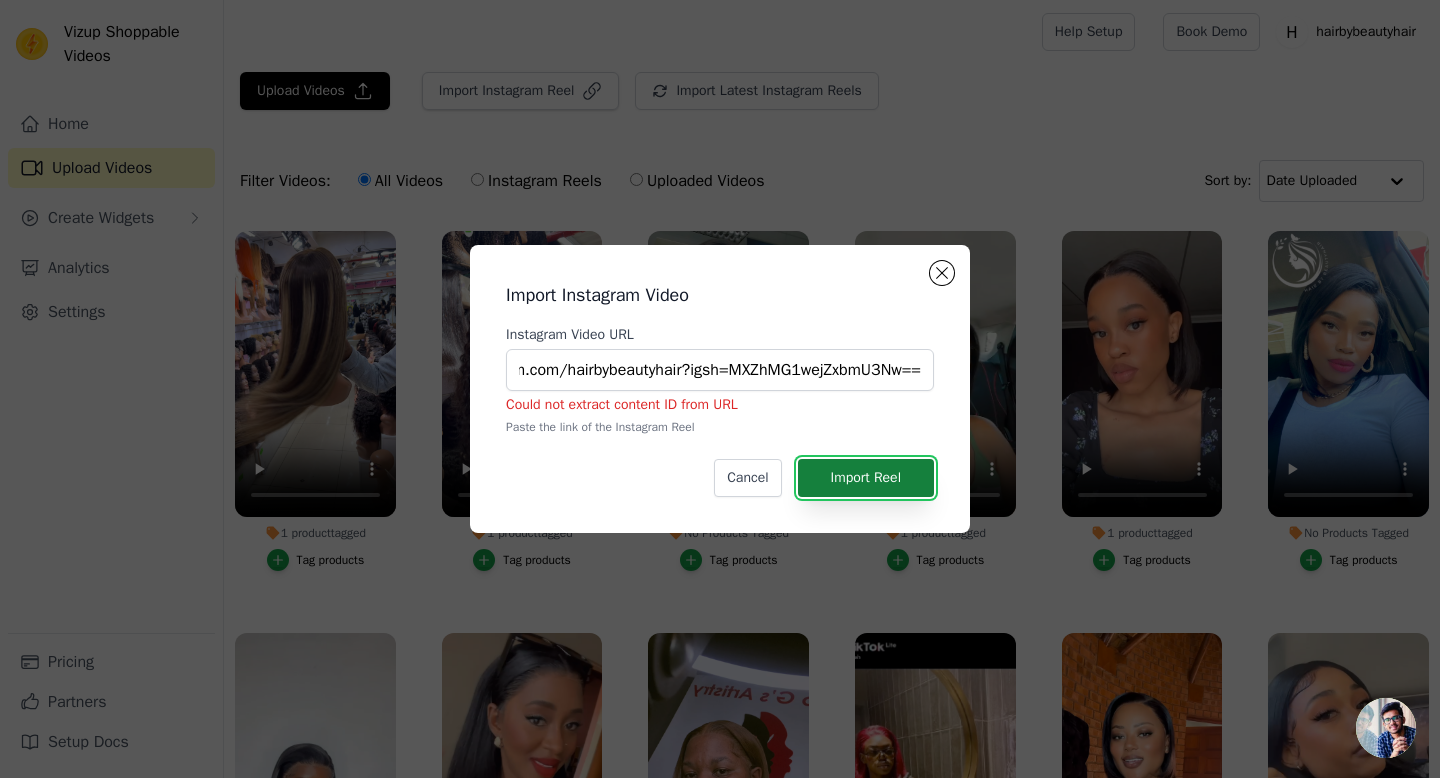 scroll, scrollTop: 0, scrollLeft: 0, axis: both 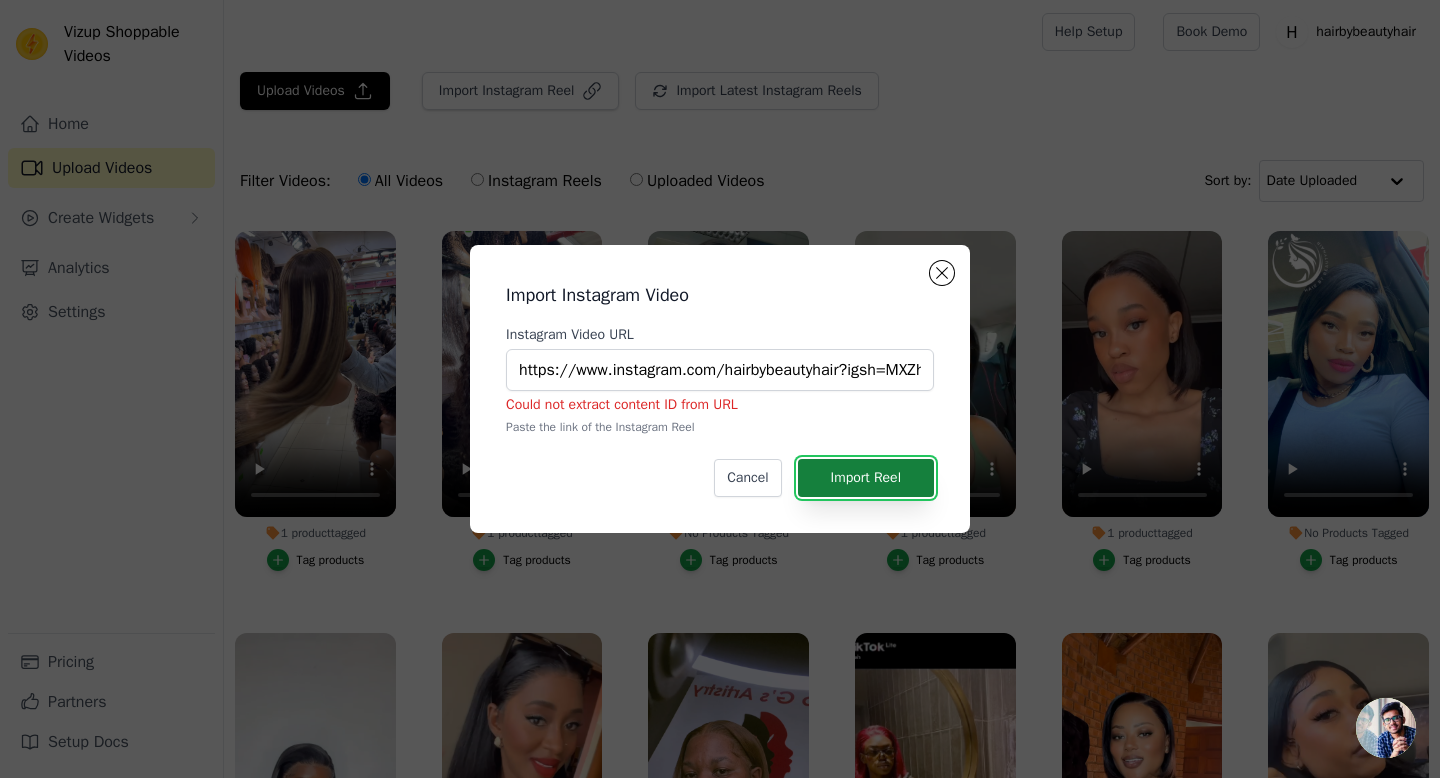 click on "Import Reel" at bounding box center [866, 478] 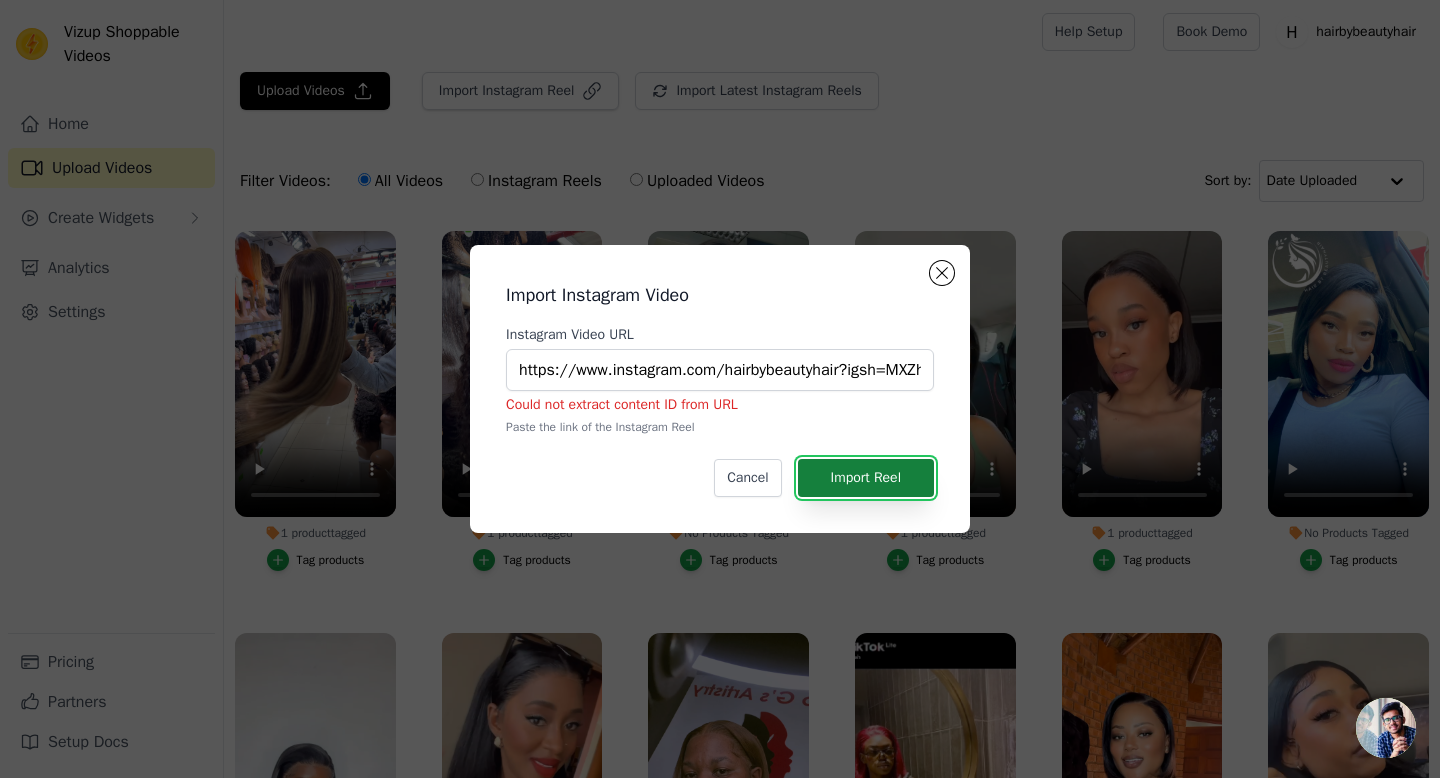 click on "Import Reel" at bounding box center (866, 478) 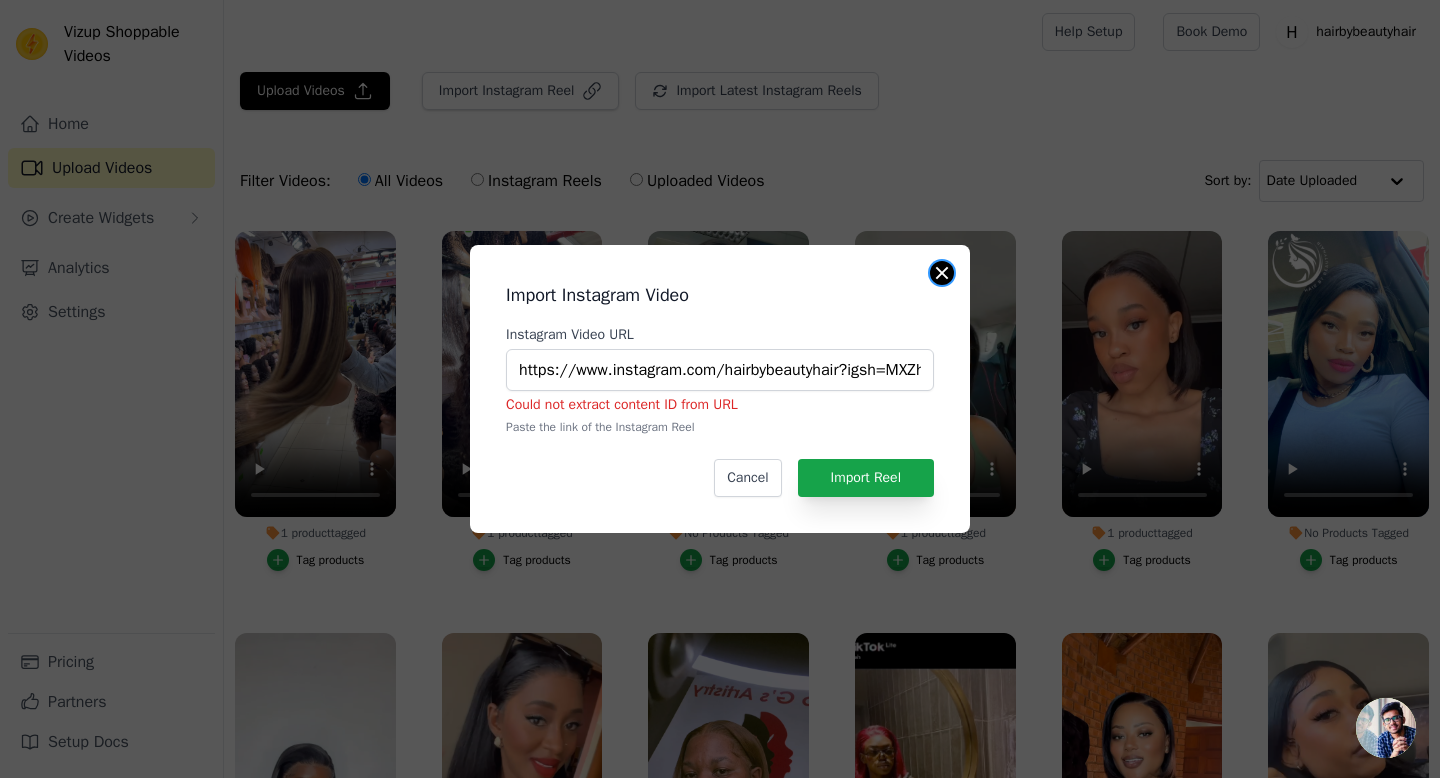 click at bounding box center (942, 273) 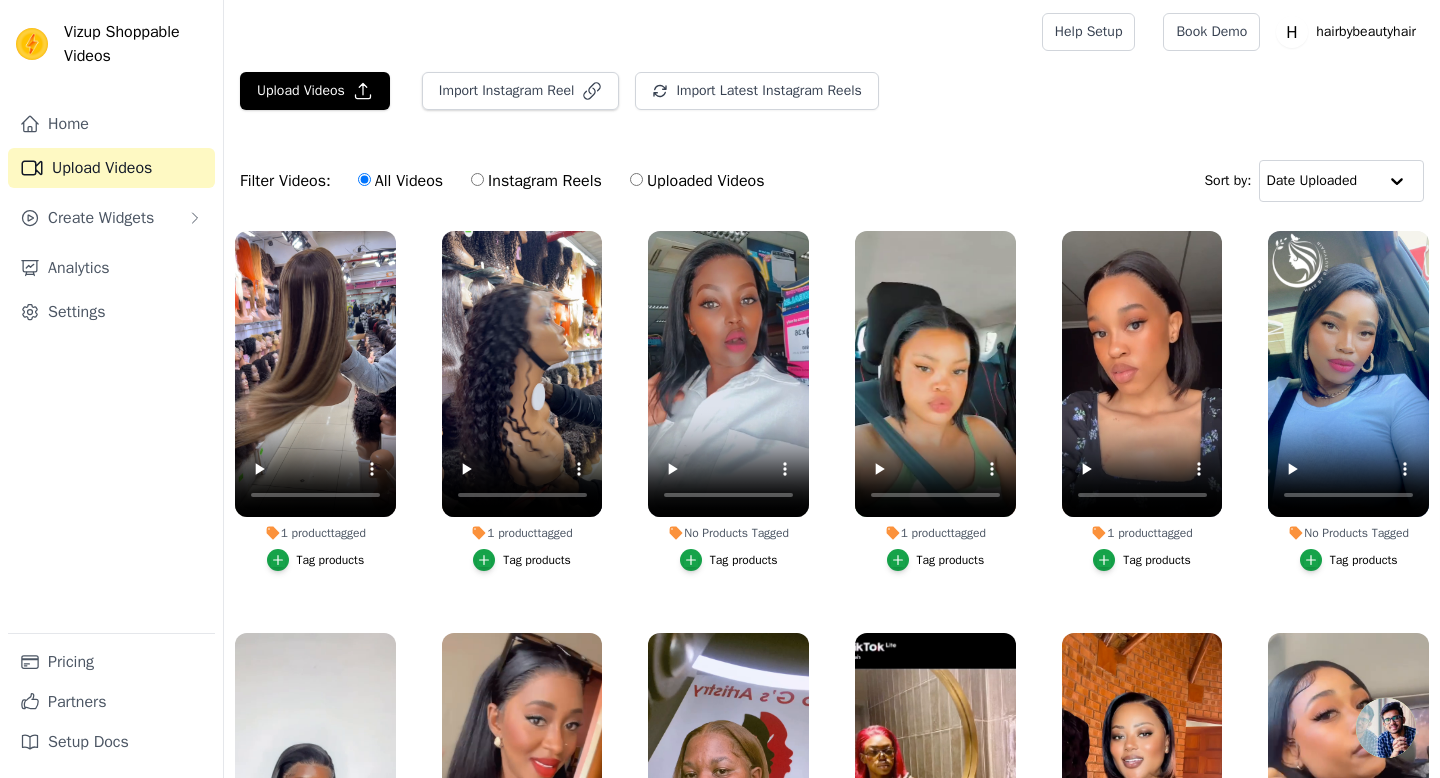 click on "Upload Videos
Import Instagram Reel
Import Latest Instagram Reels     Import Latest IG Reels" at bounding box center [832, 99] 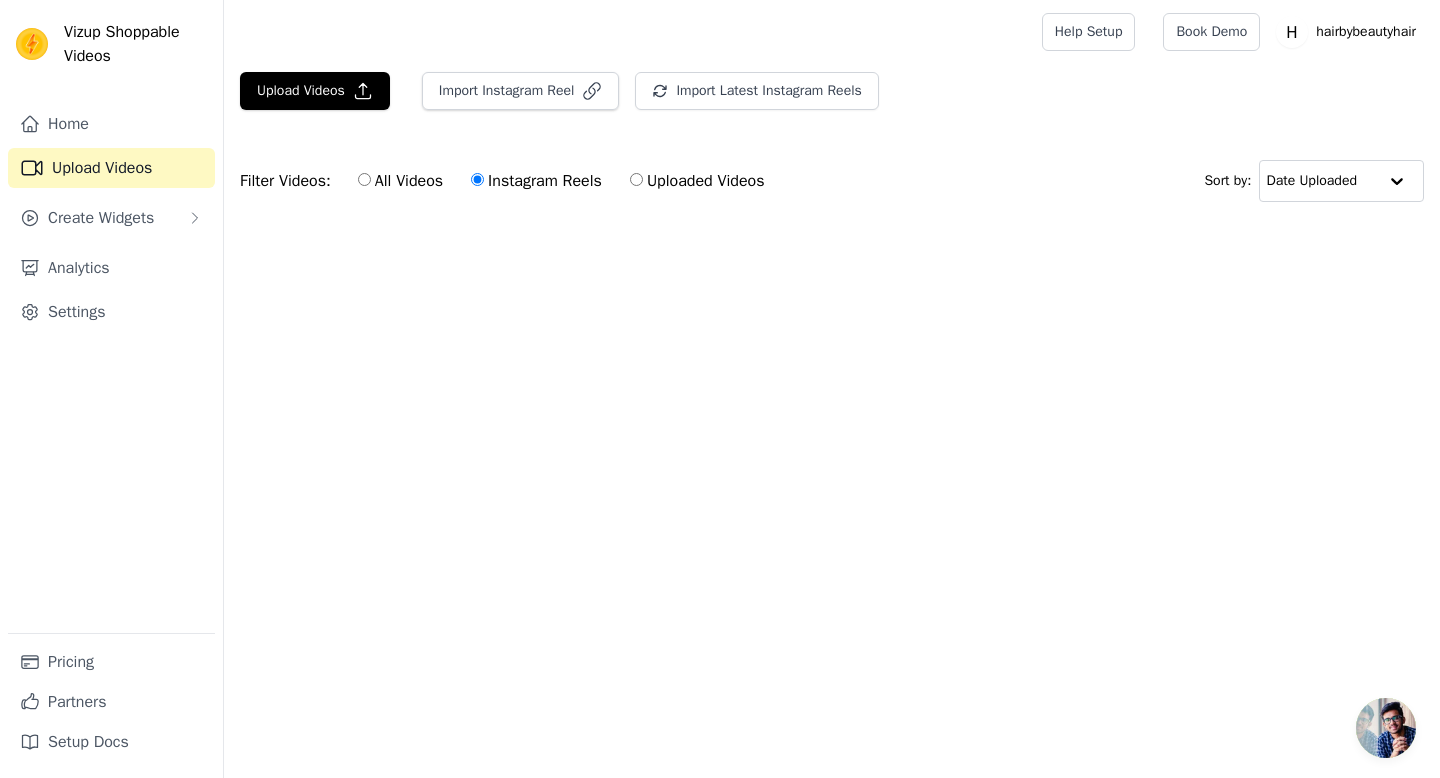 click on "All Videos
Instagram Reels
Uploaded Videos" at bounding box center (561, 181) 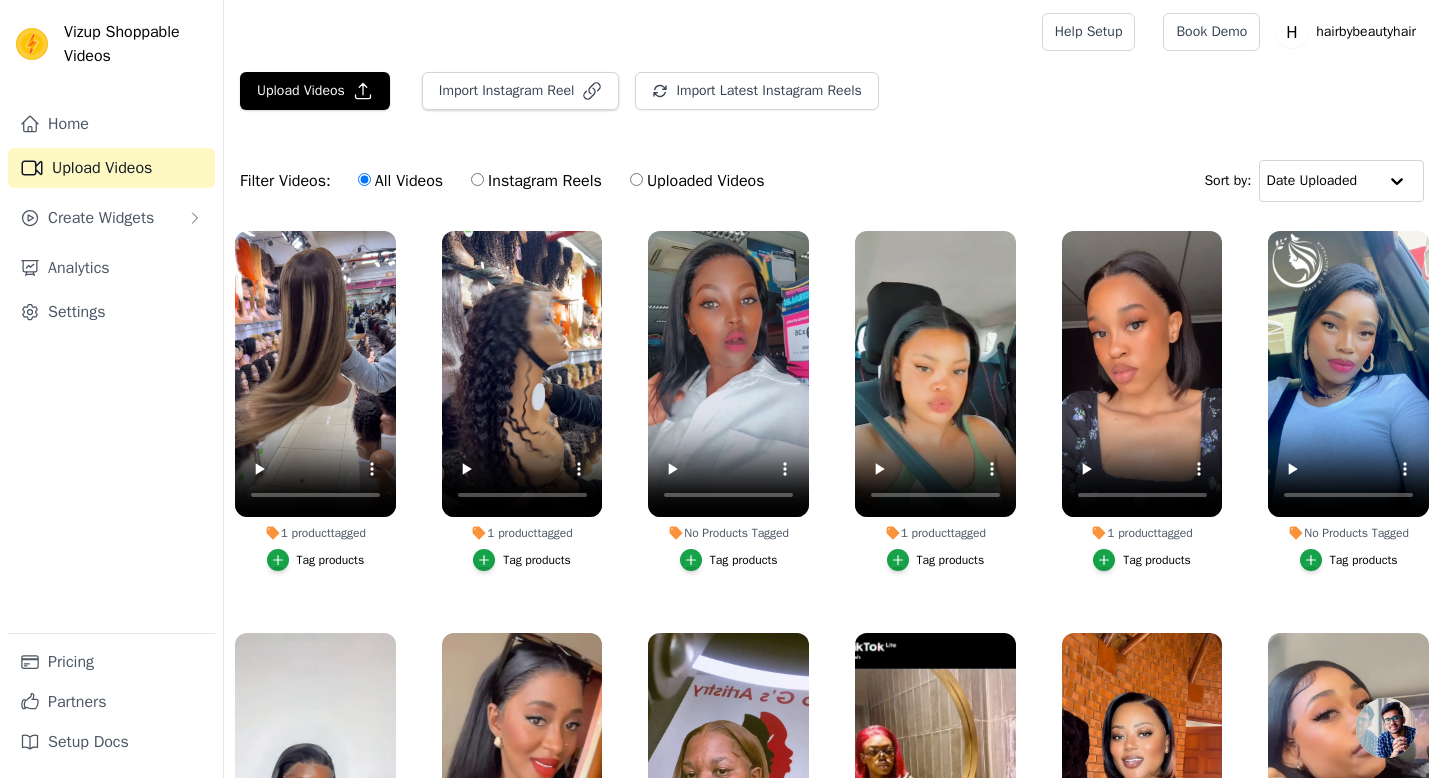 click on "Uploaded Videos" at bounding box center (697, 181) 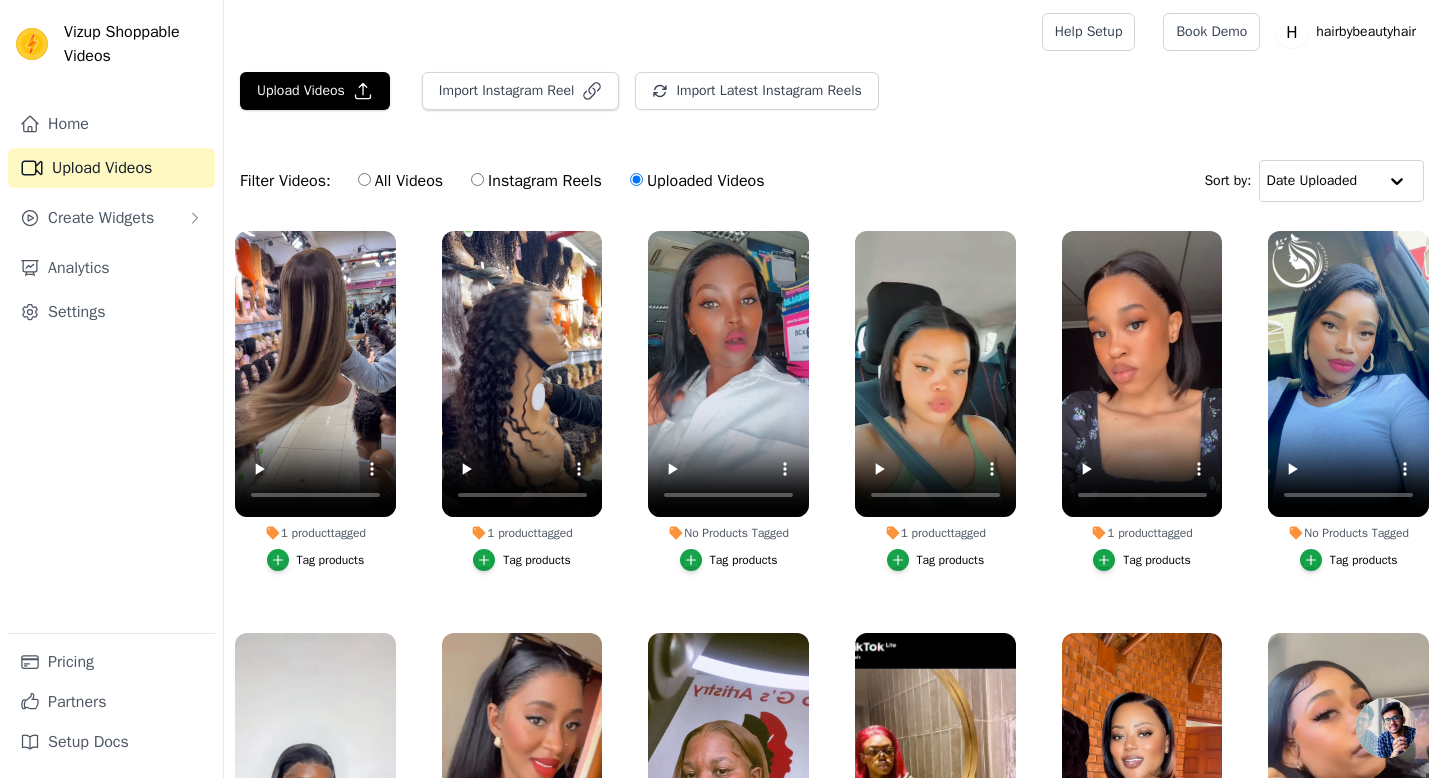 click on "All Videos" at bounding box center (400, 181) 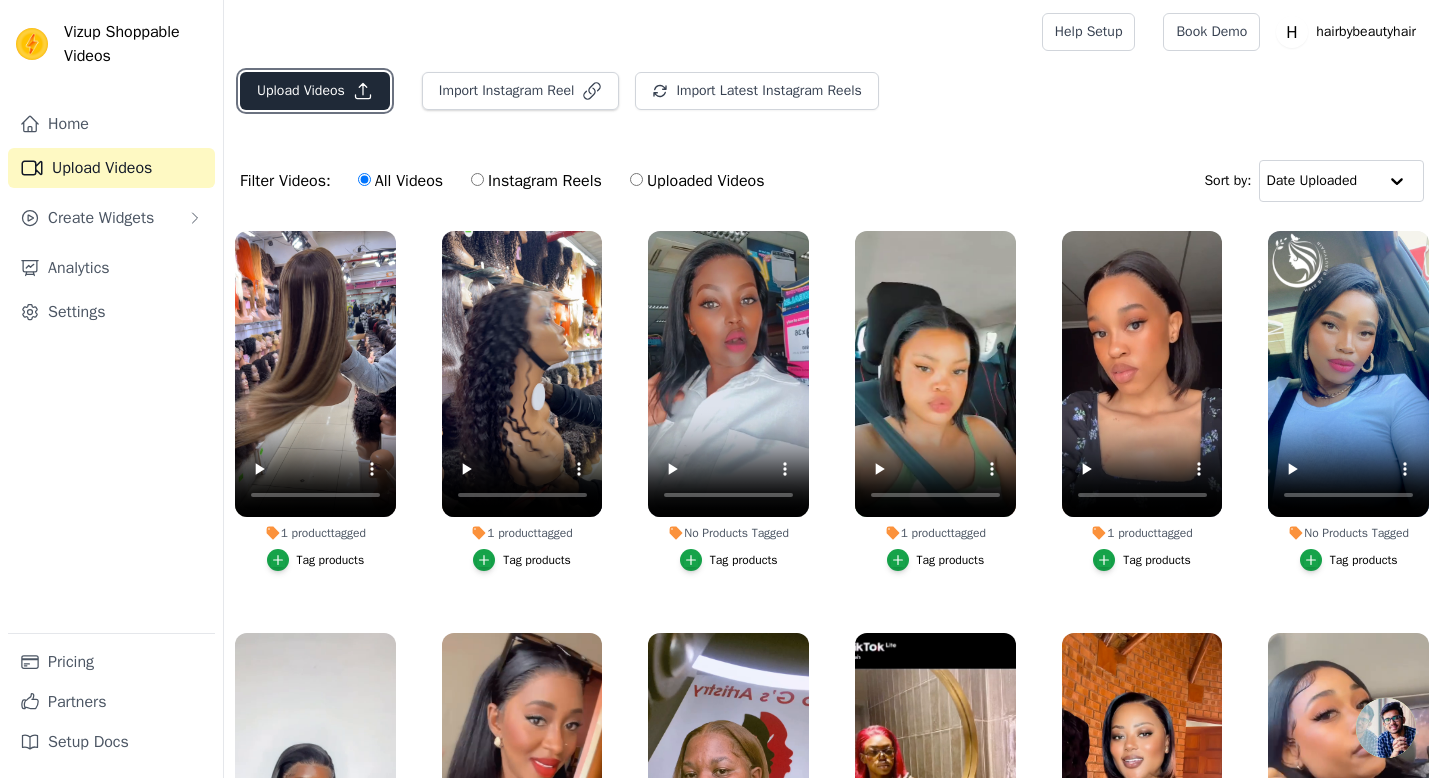 click on "Upload Videos" at bounding box center (315, 91) 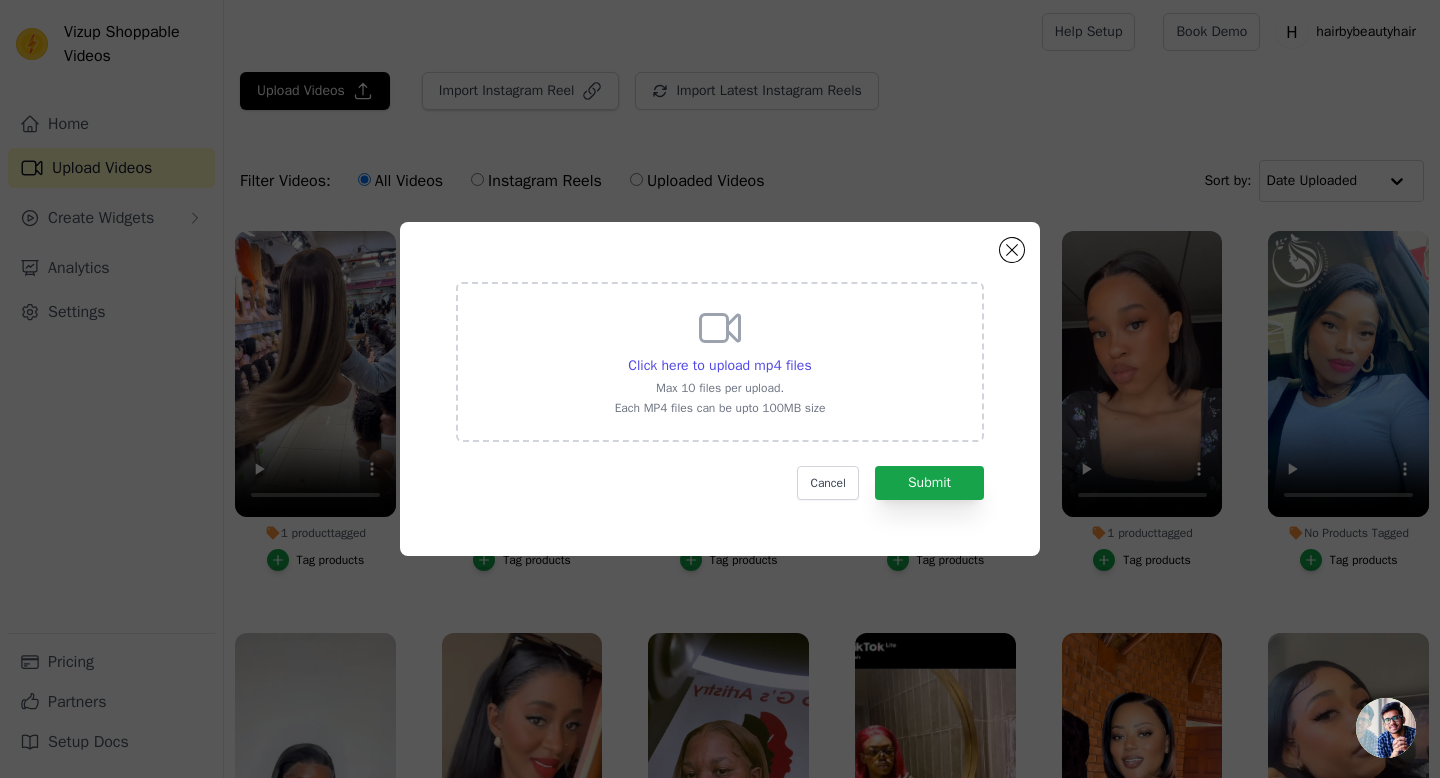 click 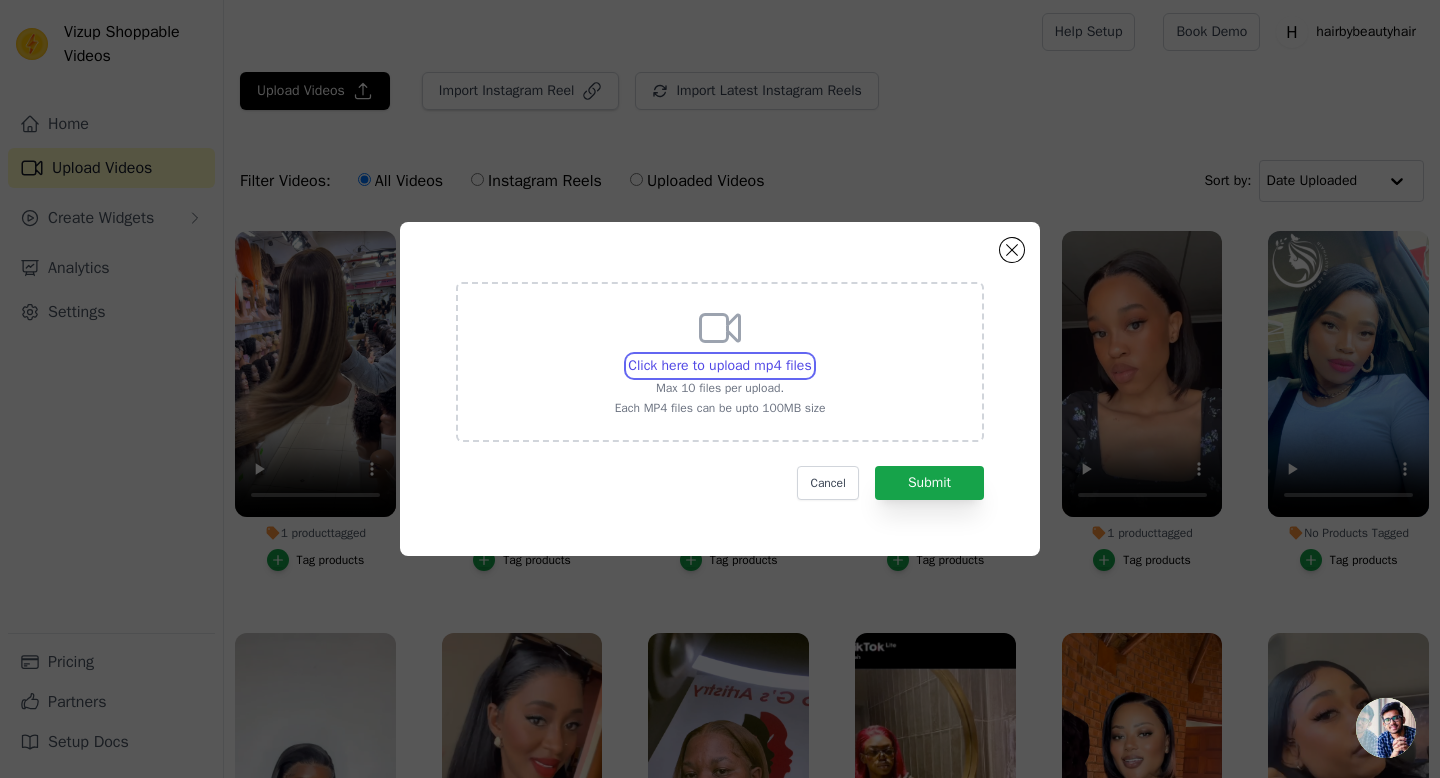 click on "Click here to upload mp4 files     Max 10 files per upload.   Each MP4 files can be upto 100MB size" at bounding box center [811, 355] 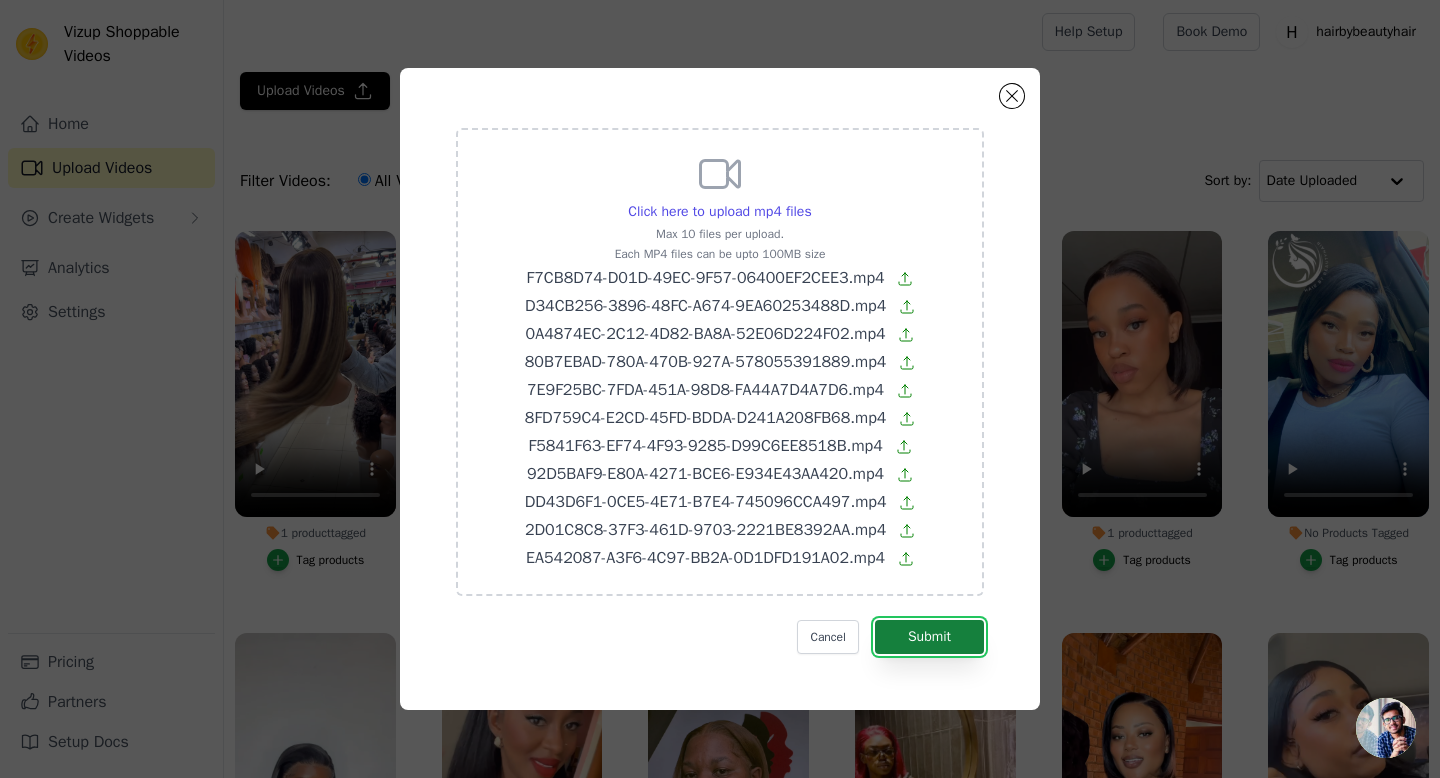 click on "Submit" at bounding box center (929, 637) 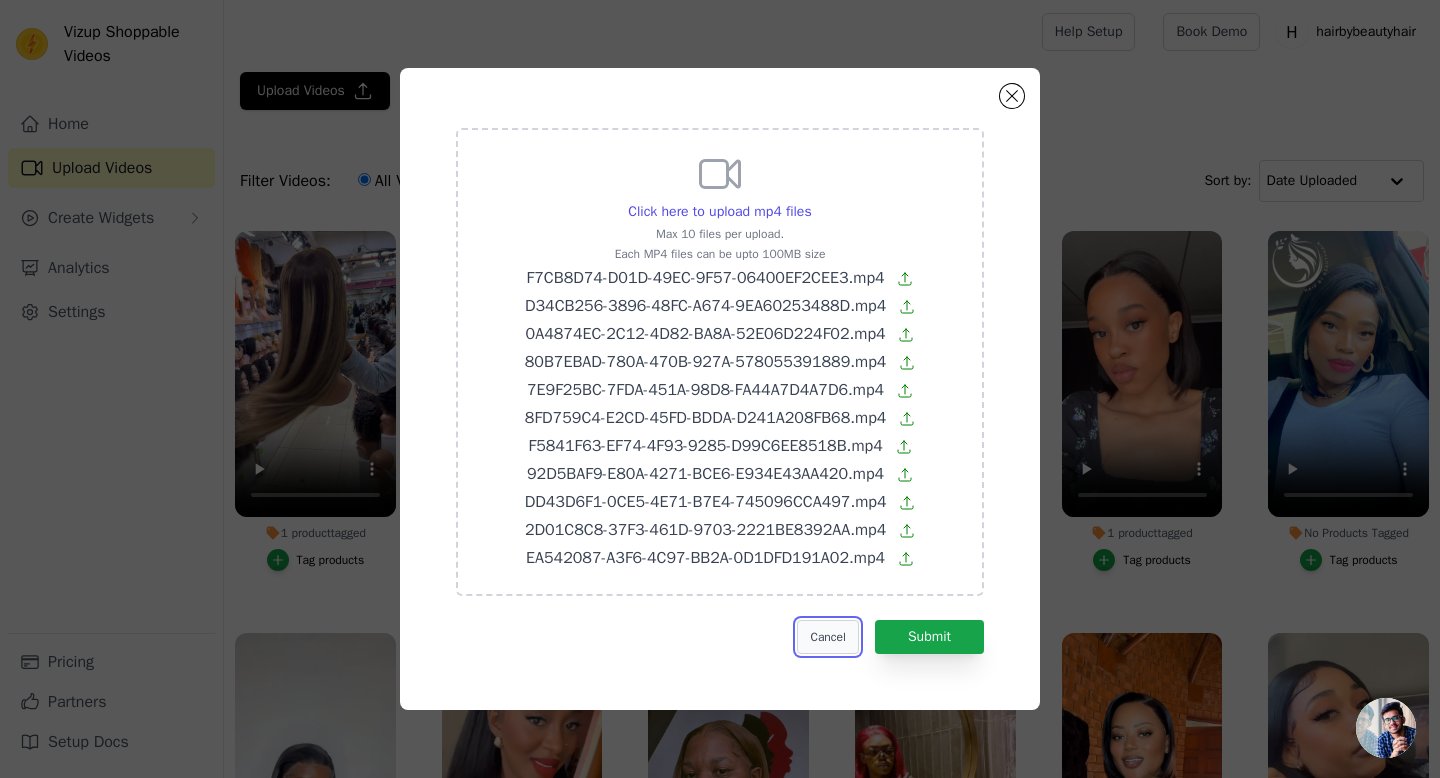 click on "Cancel" at bounding box center [827, 637] 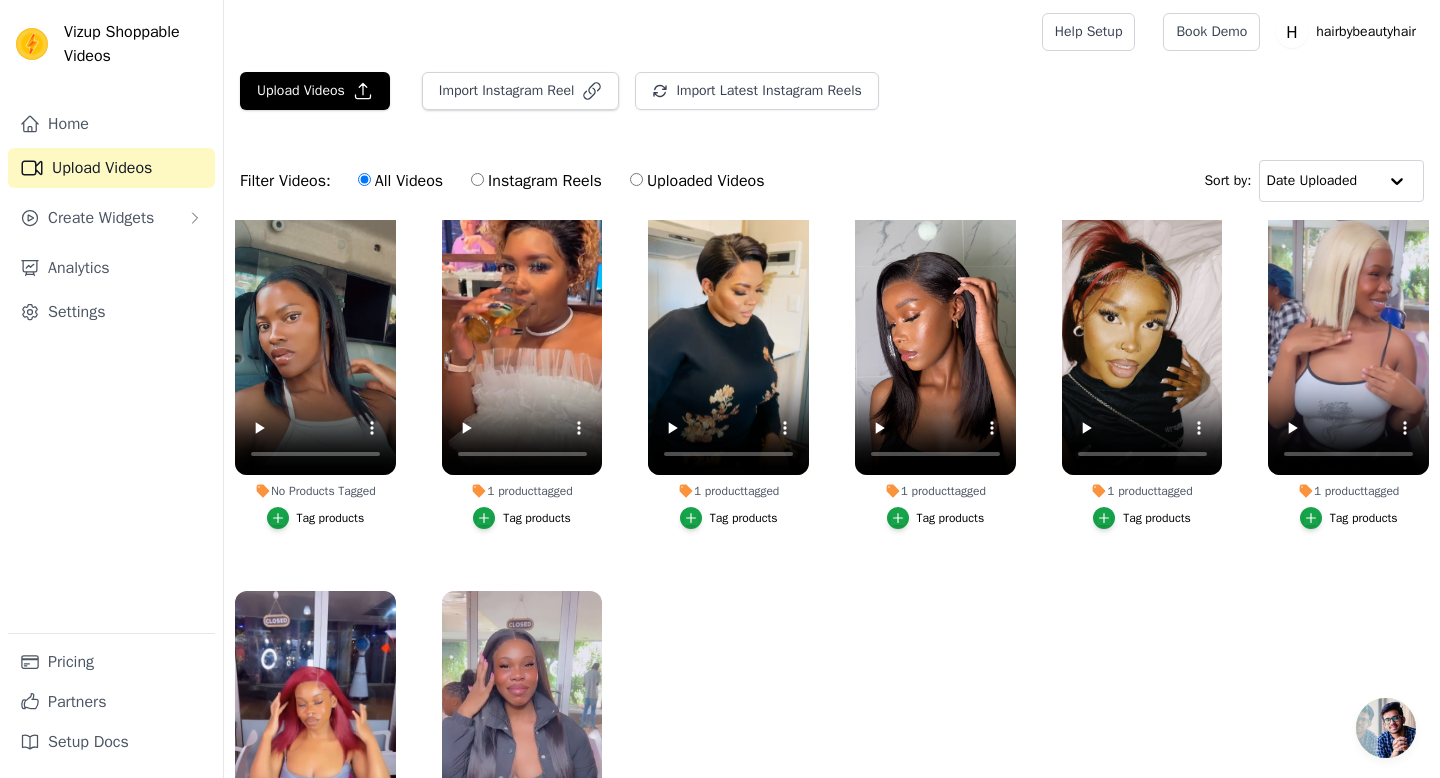 scroll, scrollTop: 1696, scrollLeft: 0, axis: vertical 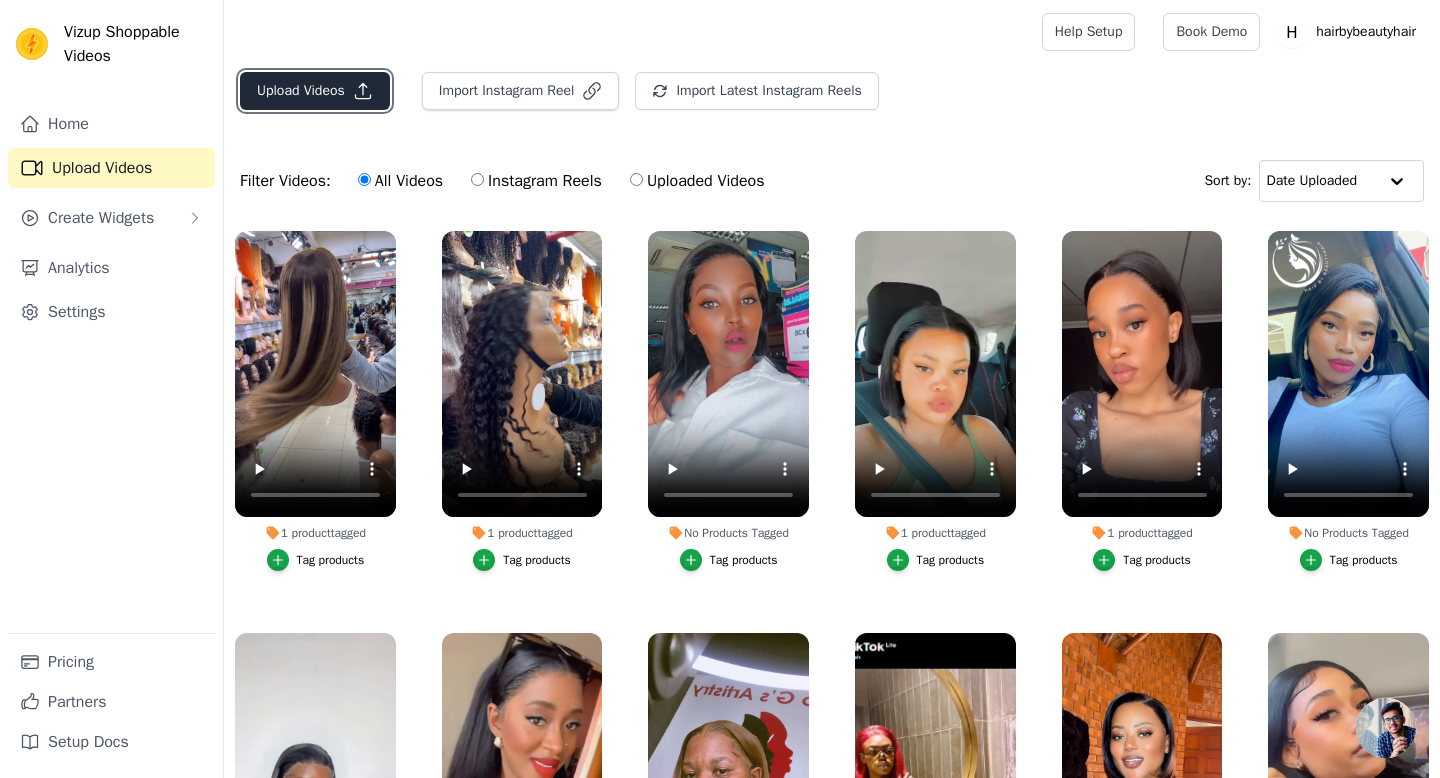 click on "Upload Videos" at bounding box center [315, 91] 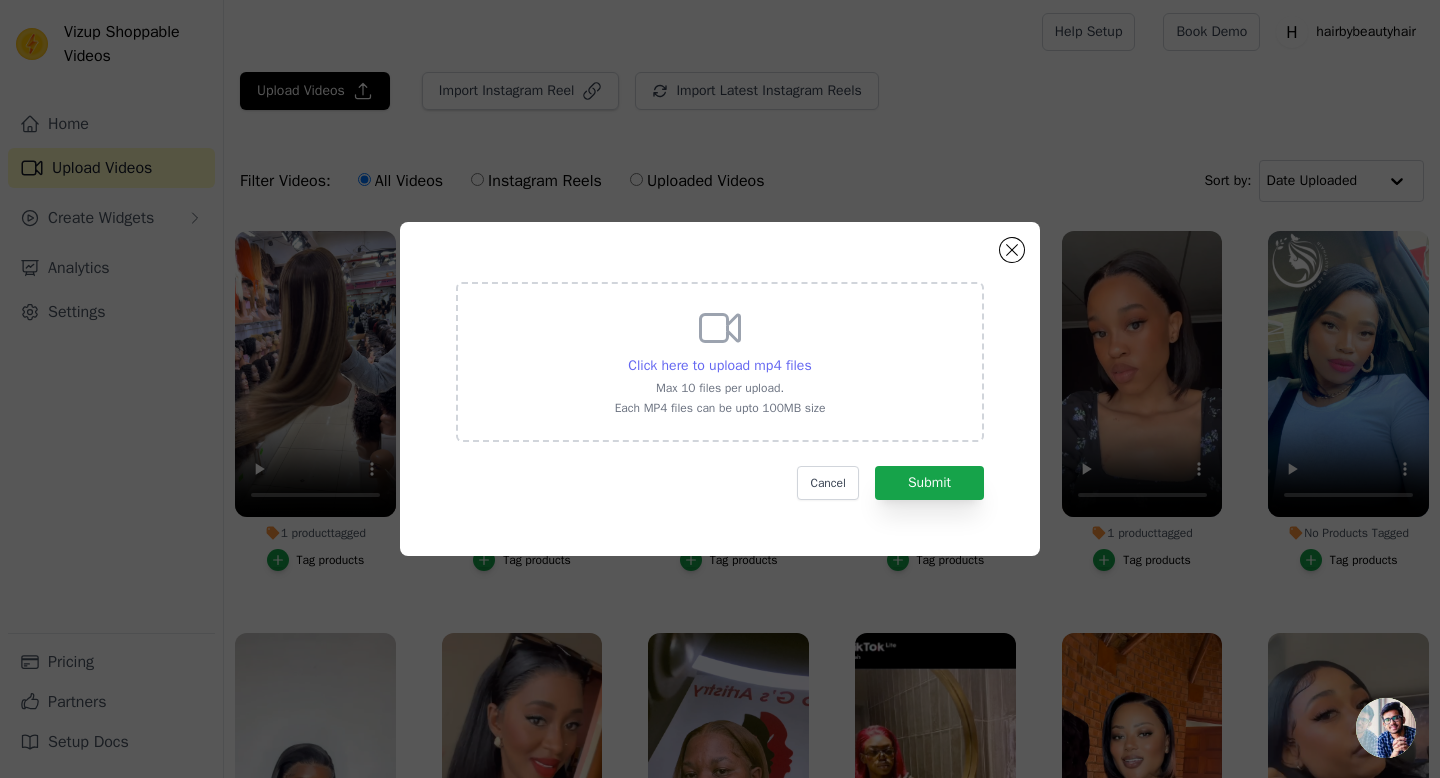 click on "Click here to upload mp4 files" at bounding box center (719, 365) 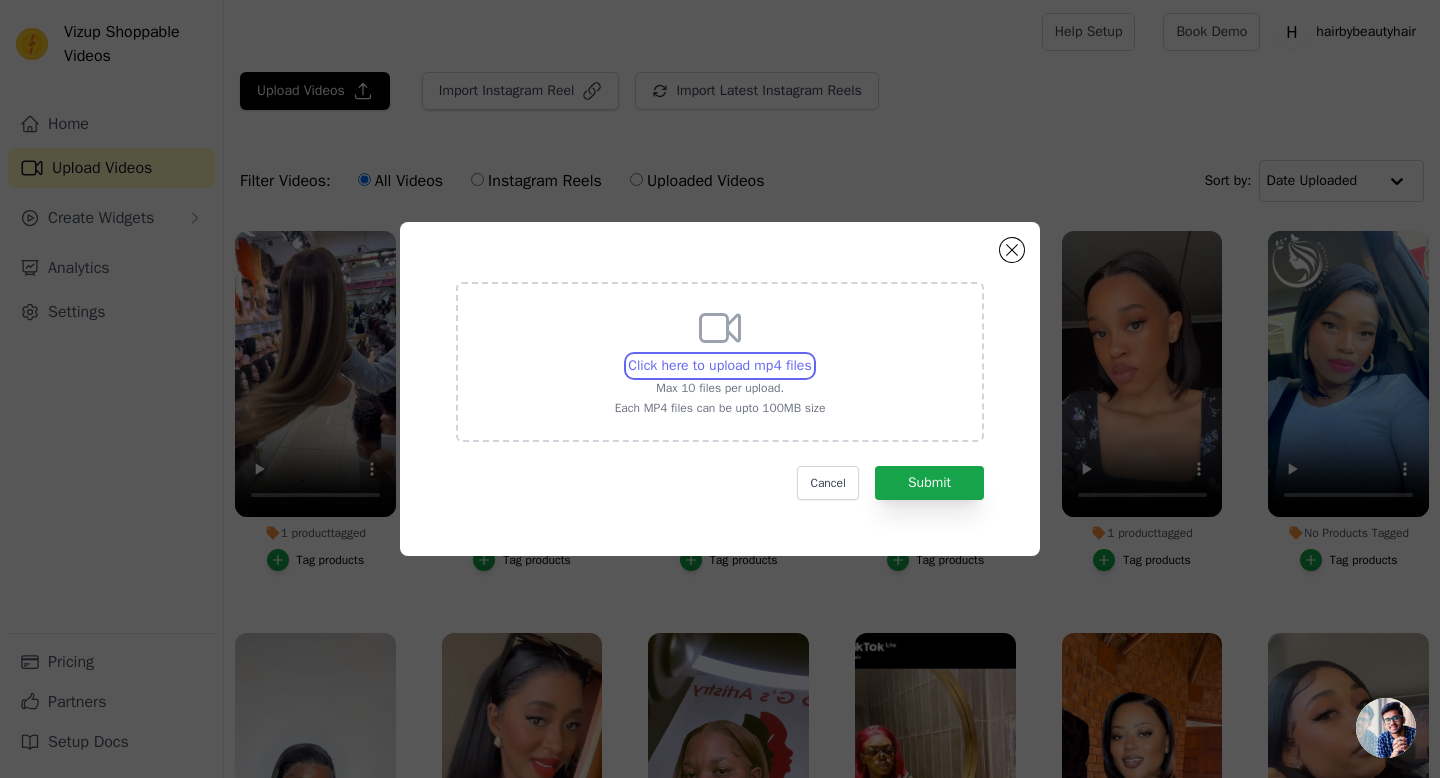 click on "Click here to upload mp4 files     Max 10 files per upload.   Each MP4 files can be upto 100MB size" at bounding box center [811, 355] 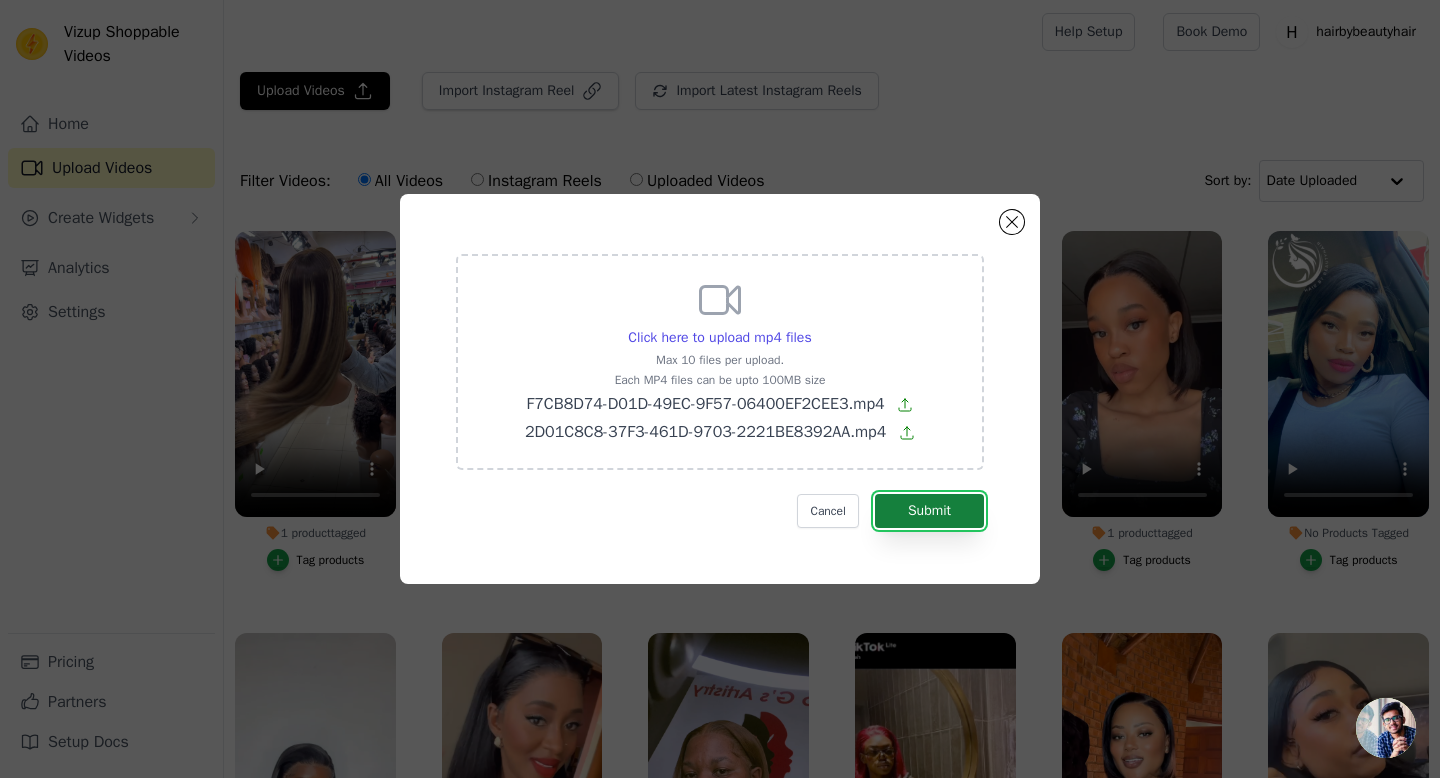 click on "Submit" at bounding box center (929, 511) 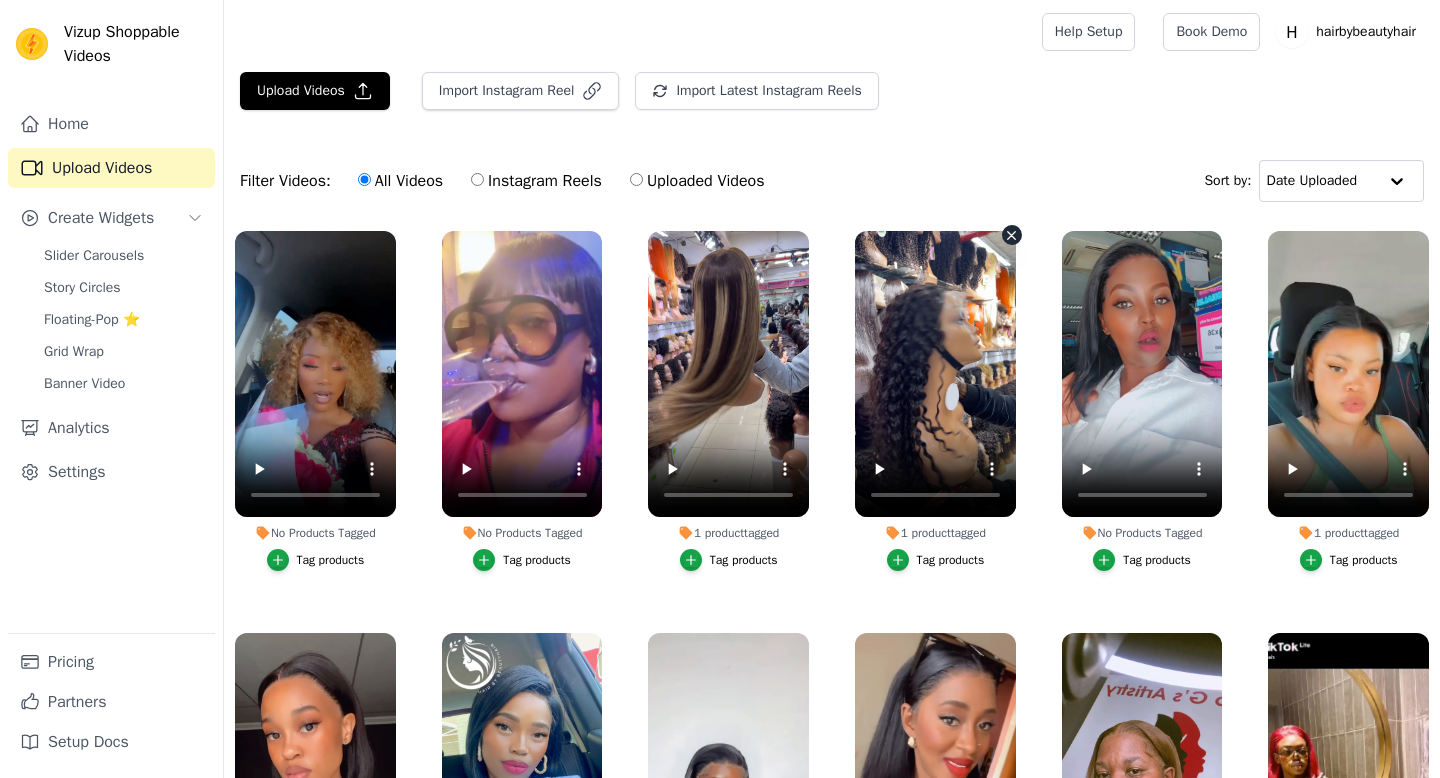 scroll, scrollTop: 0, scrollLeft: 0, axis: both 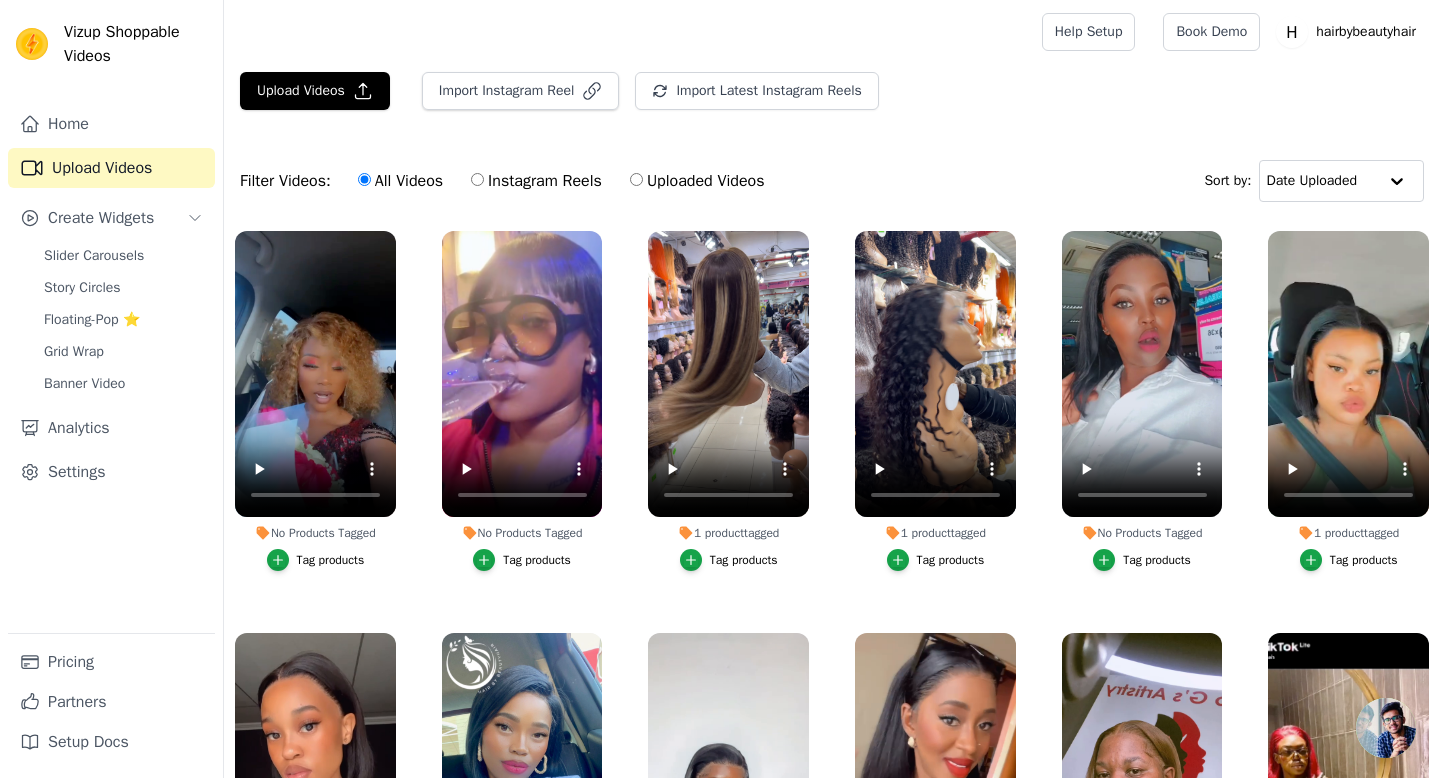 click on "Tag products" at bounding box center (331, 560) 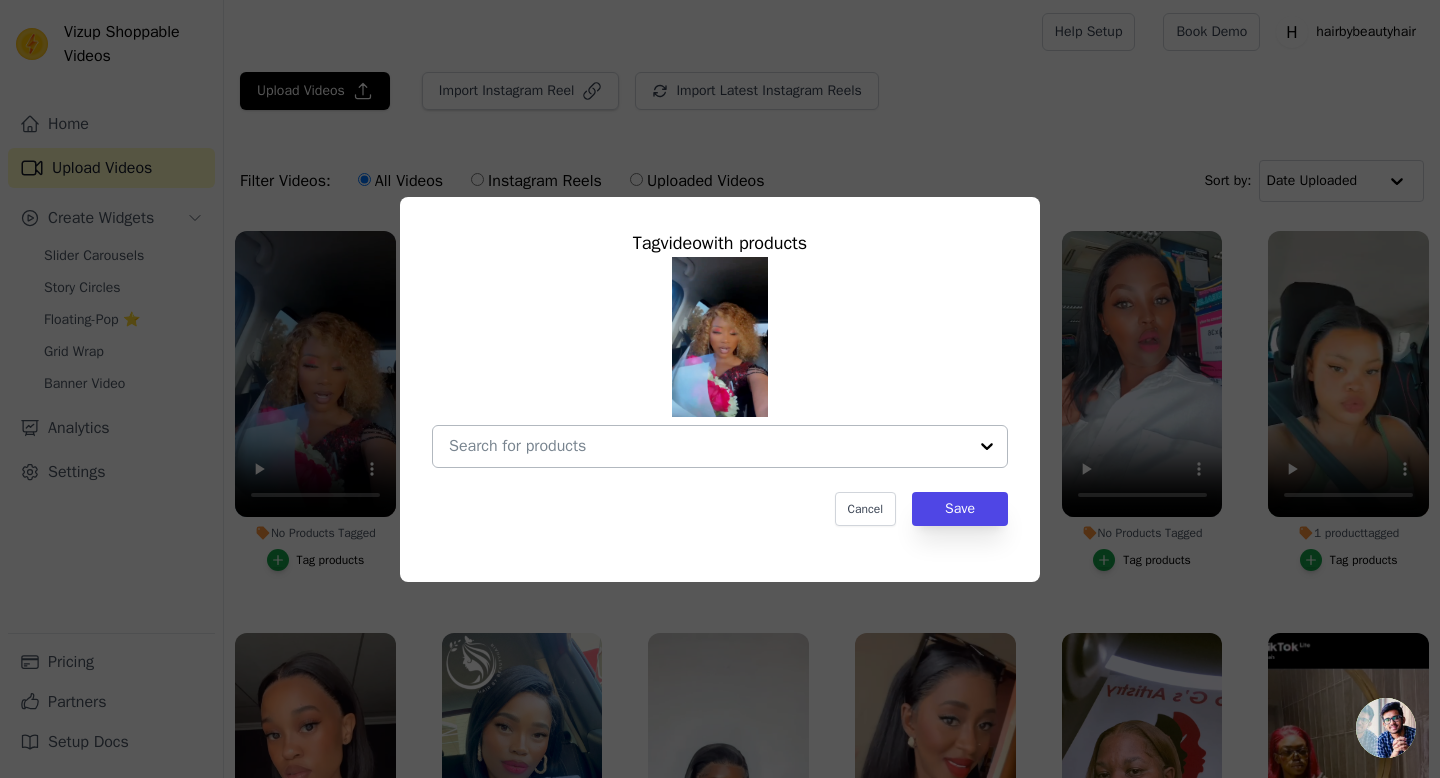 click on "No Products Tagged     Tag  video  with products                         Cancel   Save     Tag products" at bounding box center [708, 446] 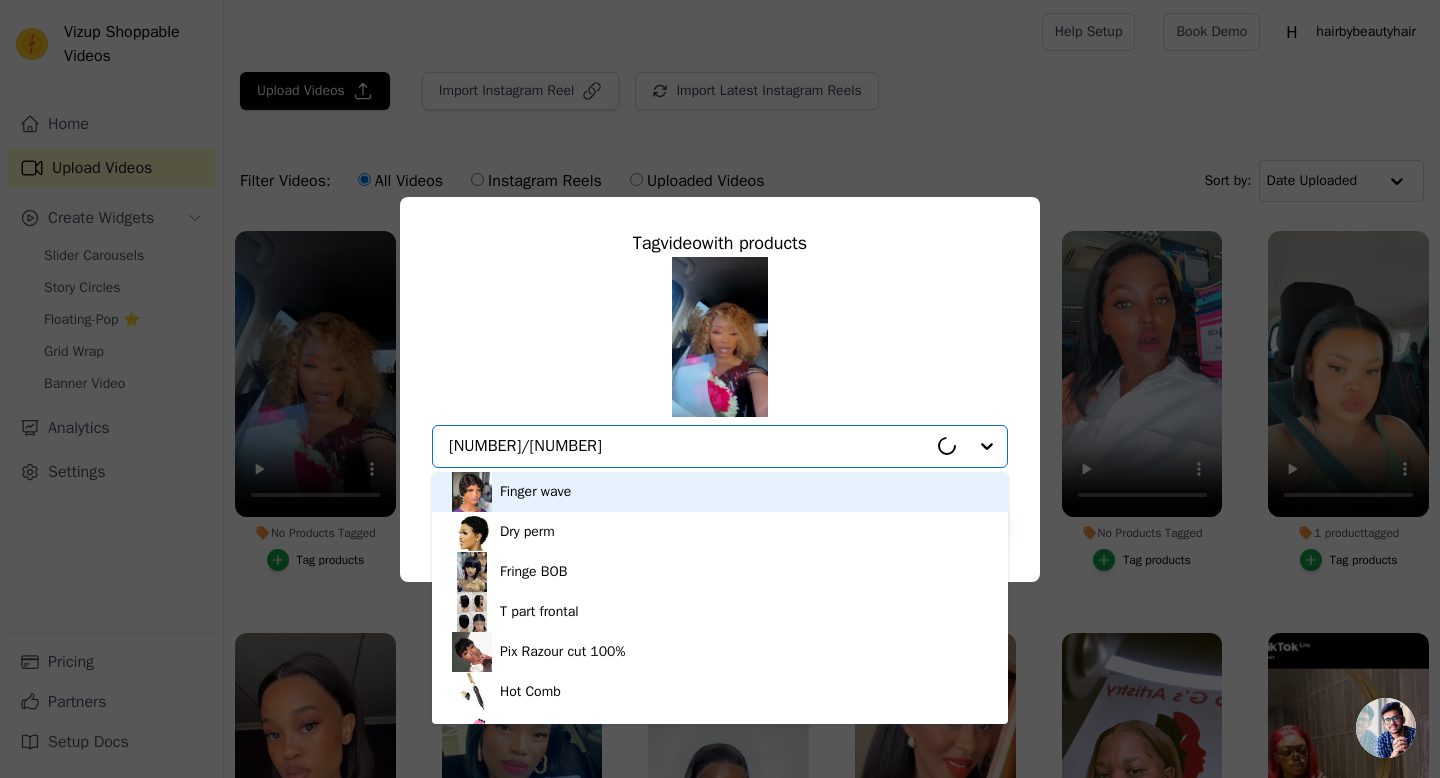type on "[NUMBER]/[NUMBER]" 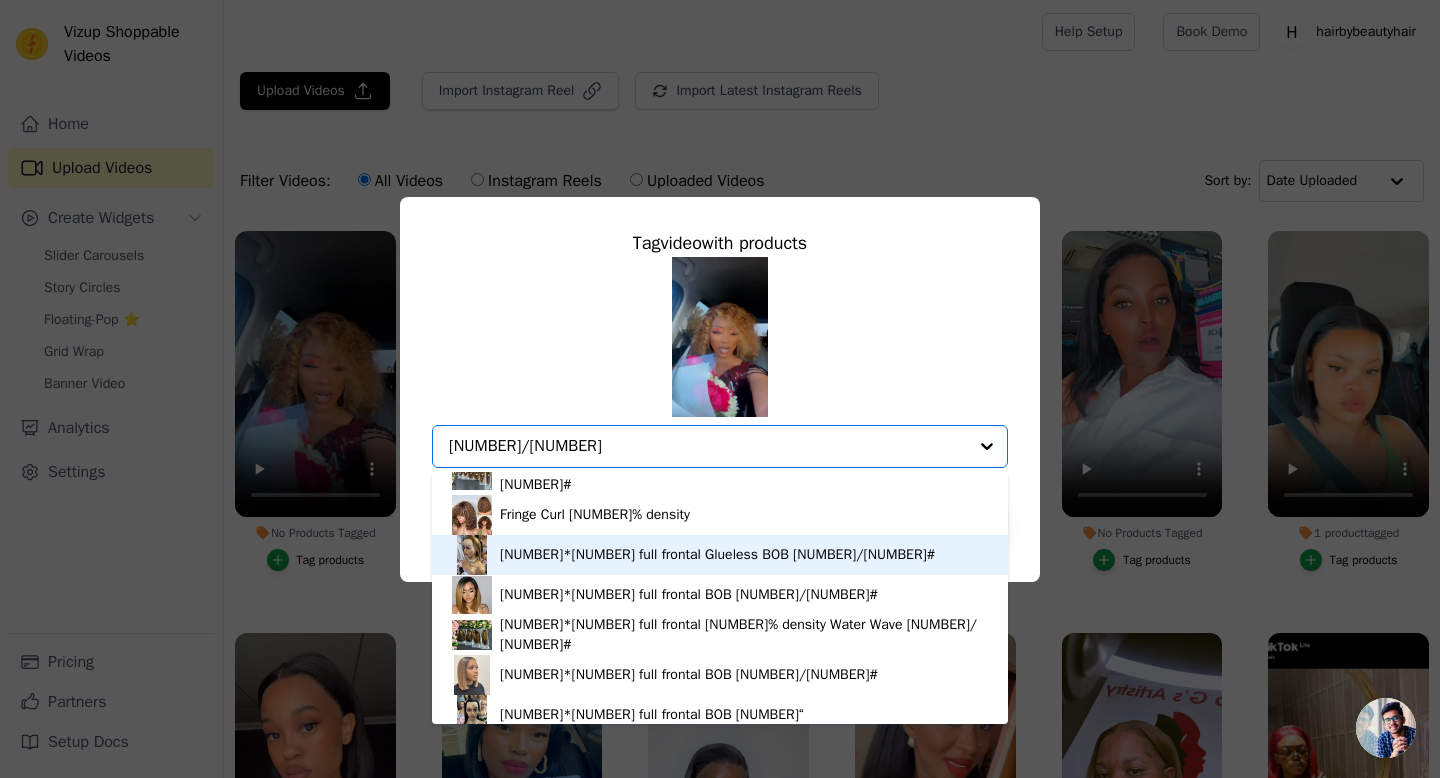 scroll, scrollTop: 186, scrollLeft: 0, axis: vertical 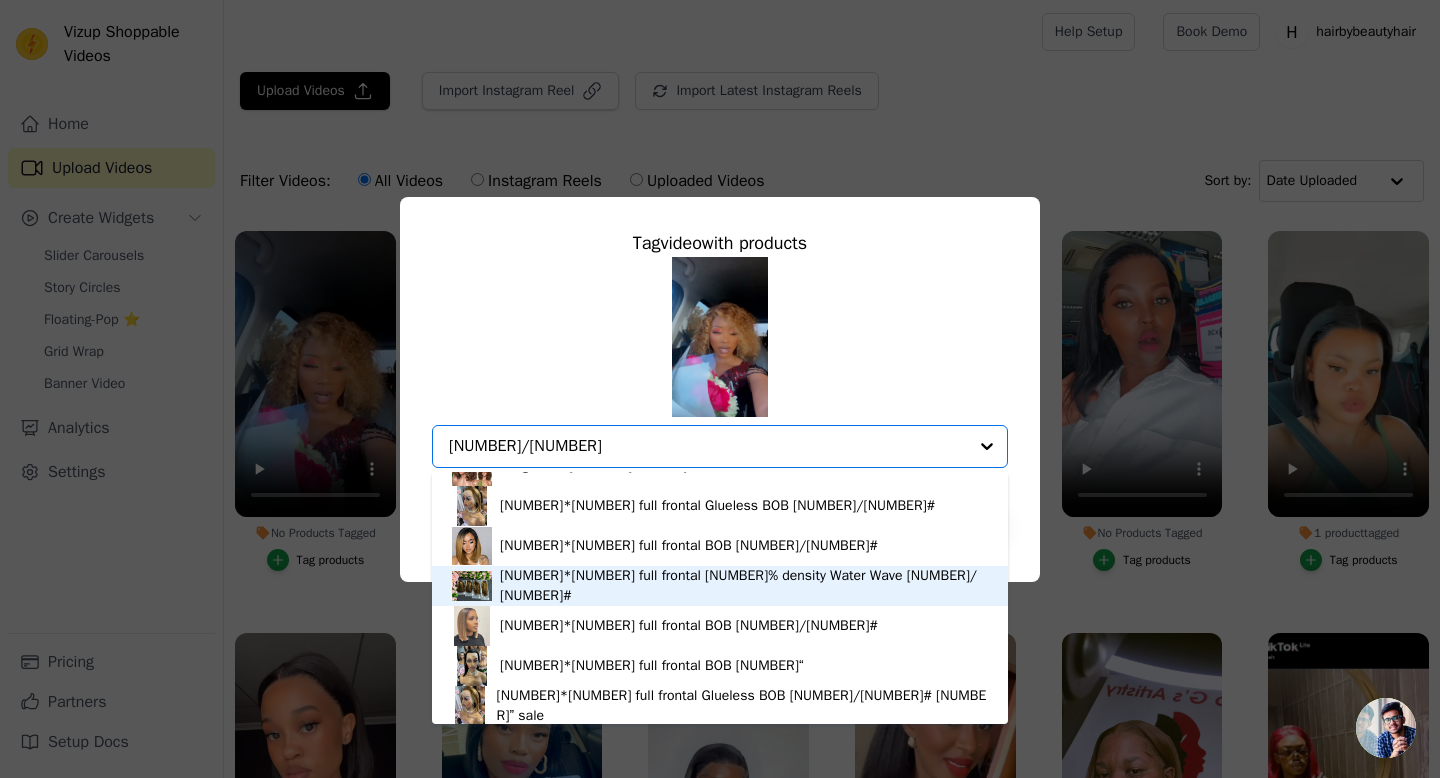 click on "[NUMBER]*[NUMBER] full frontal [NUMBER]% density Water Wave [NUMBER]/[NUMBER]#" at bounding box center (744, 586) 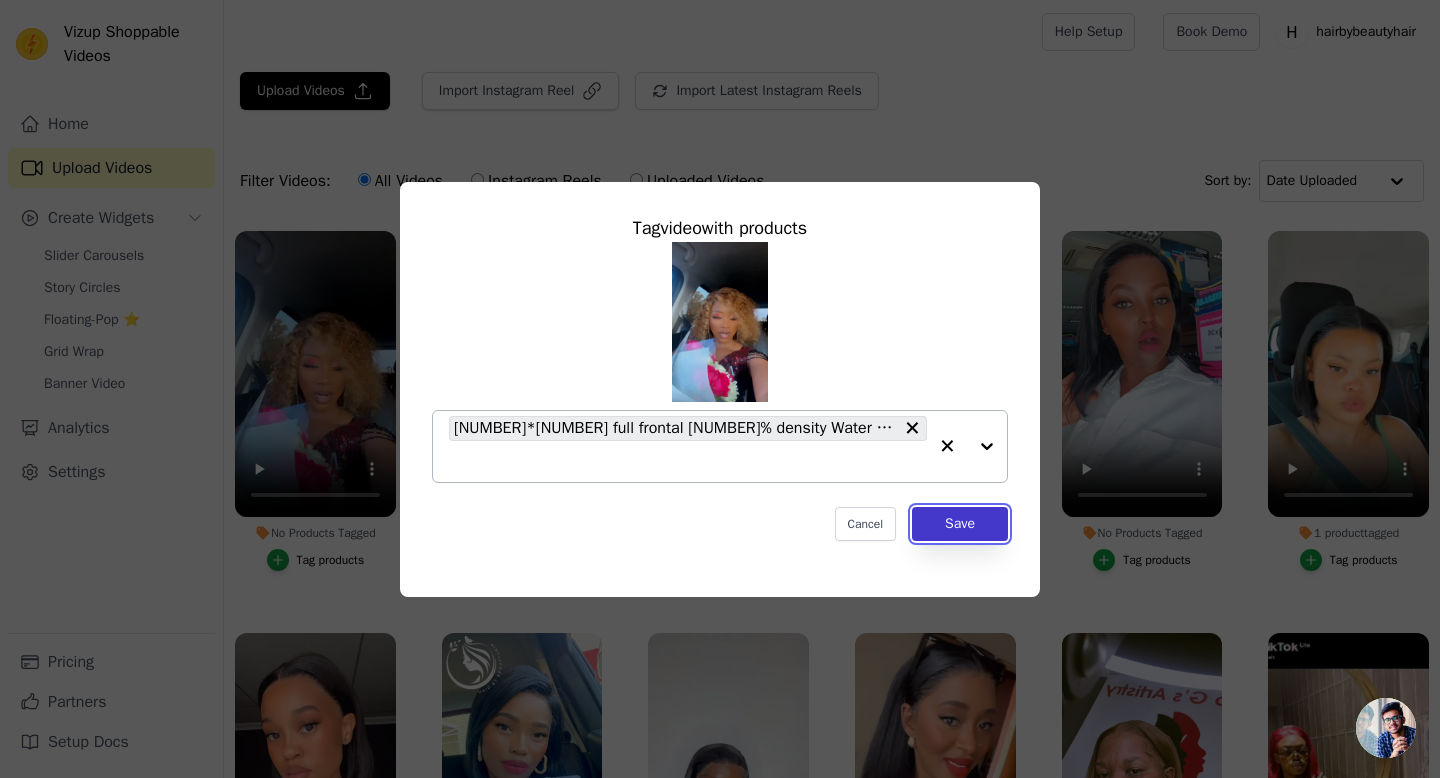 click on "Save" at bounding box center [960, 524] 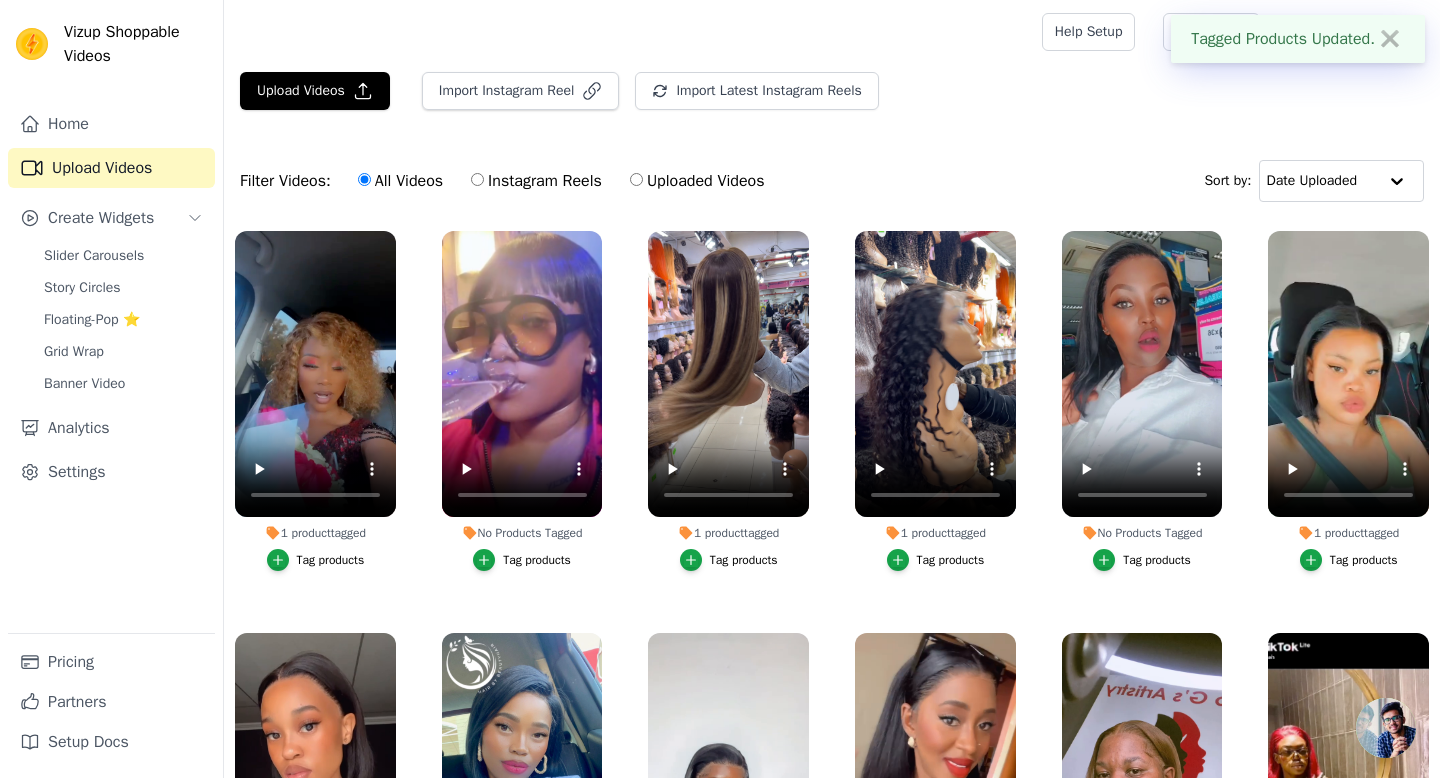 click on "Tag products" at bounding box center (537, 560) 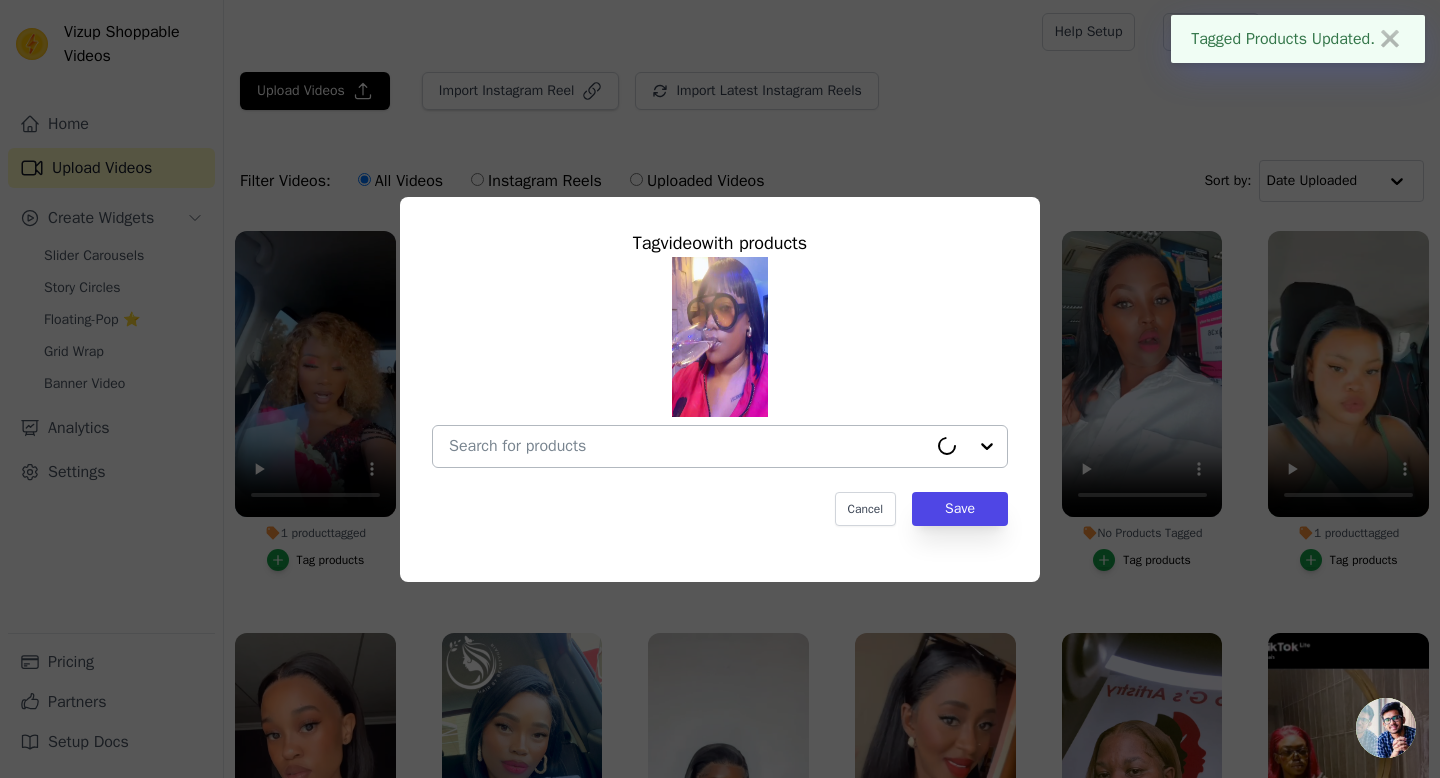 click on "No Products Tagged     Tag  video  with products                         Cancel   Save     Tag products" at bounding box center [688, 446] 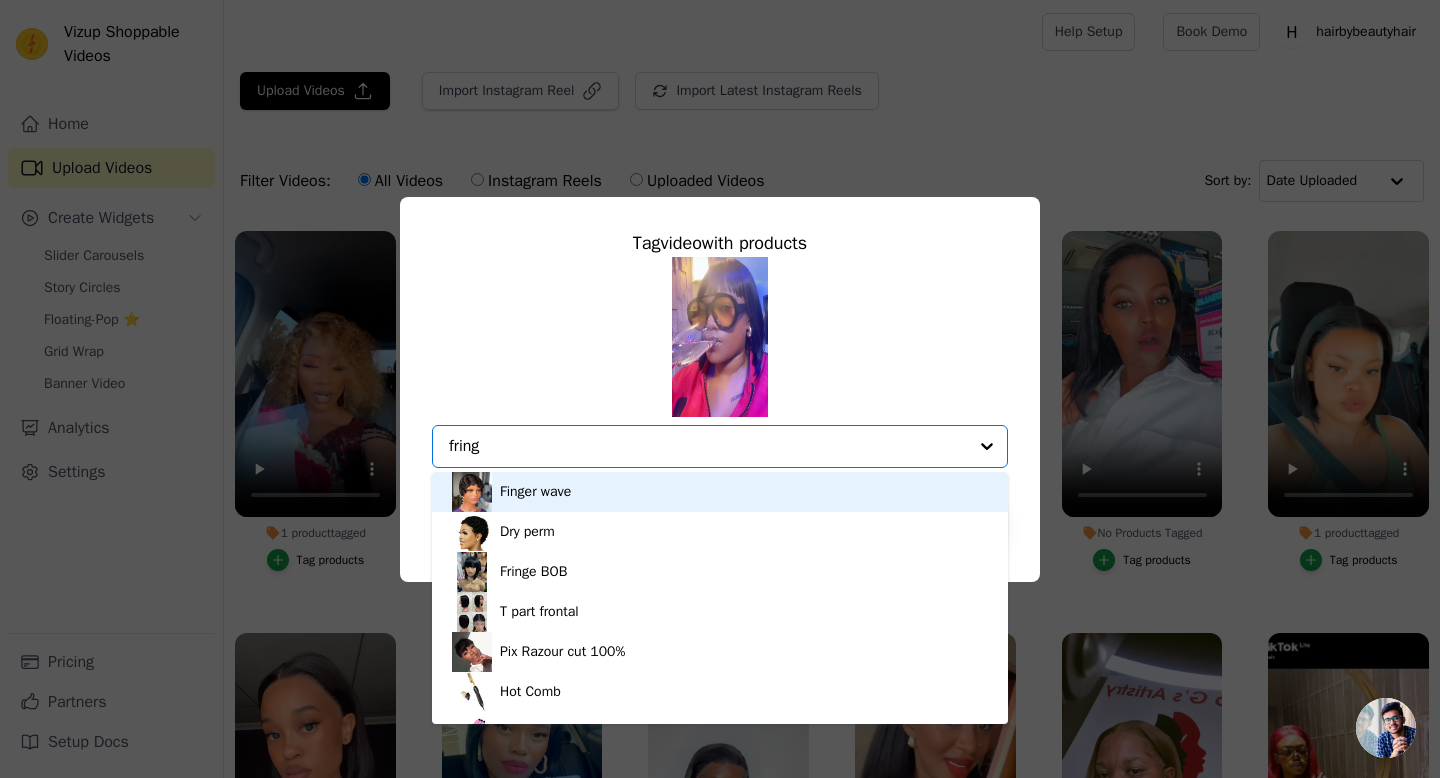 type on "fringe" 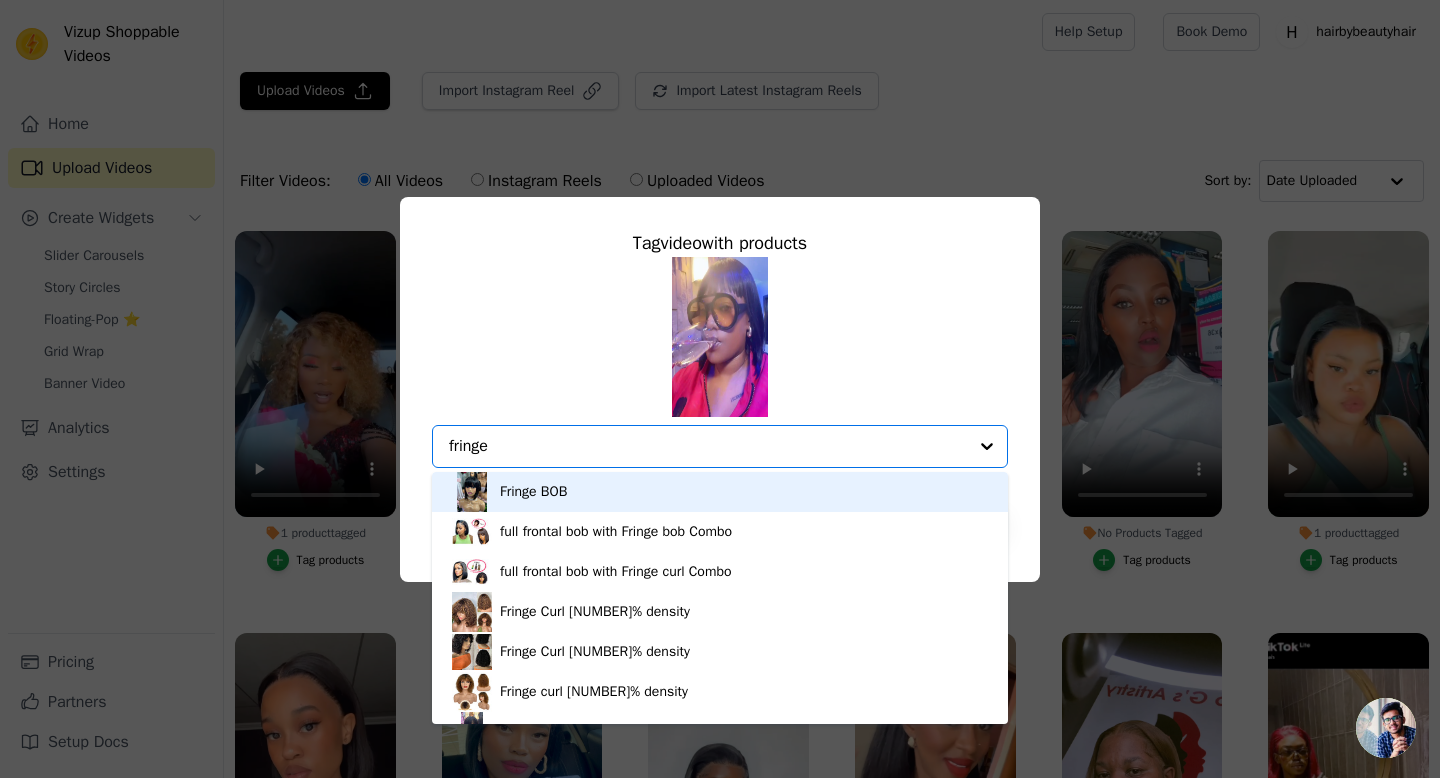 click on "Fringe BOB" at bounding box center (720, 492) 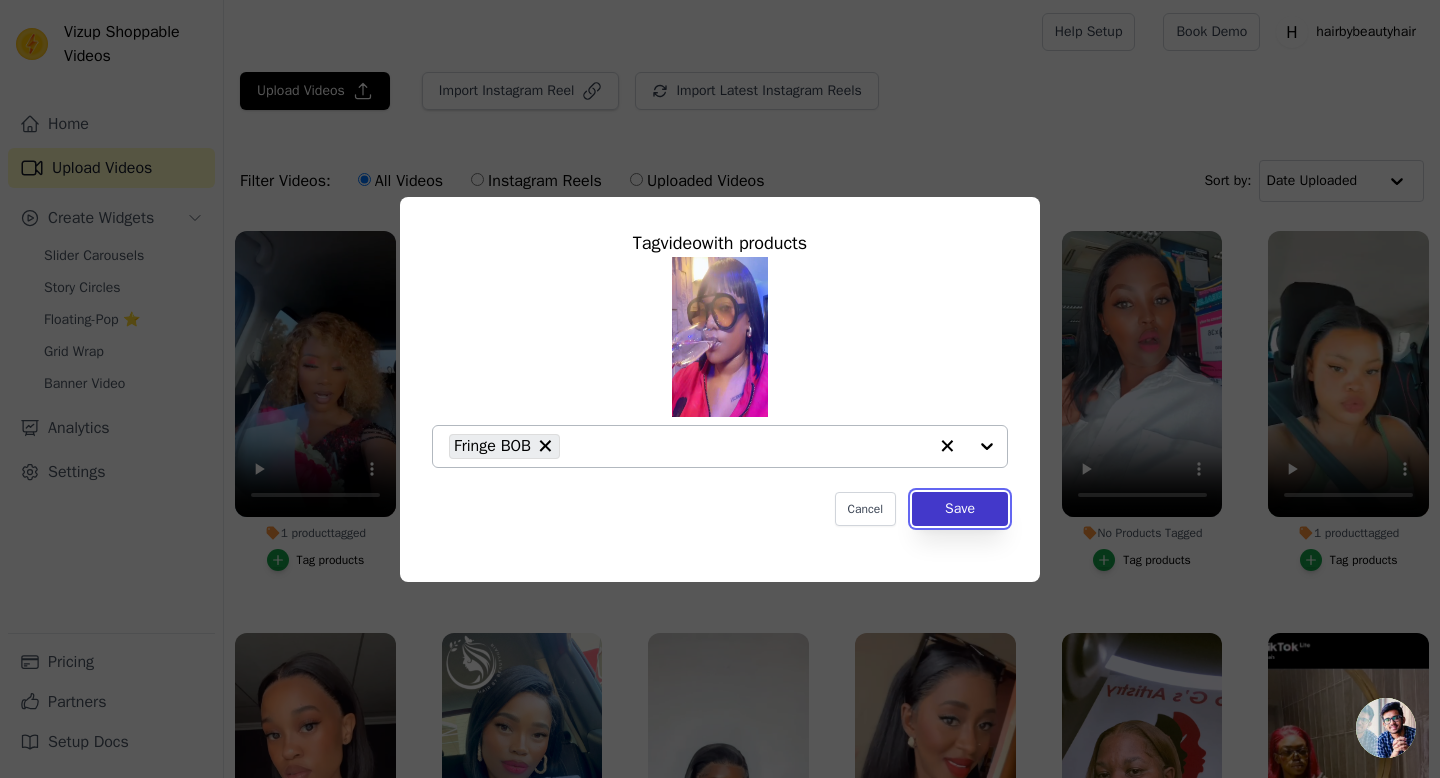 click on "Save" at bounding box center (960, 509) 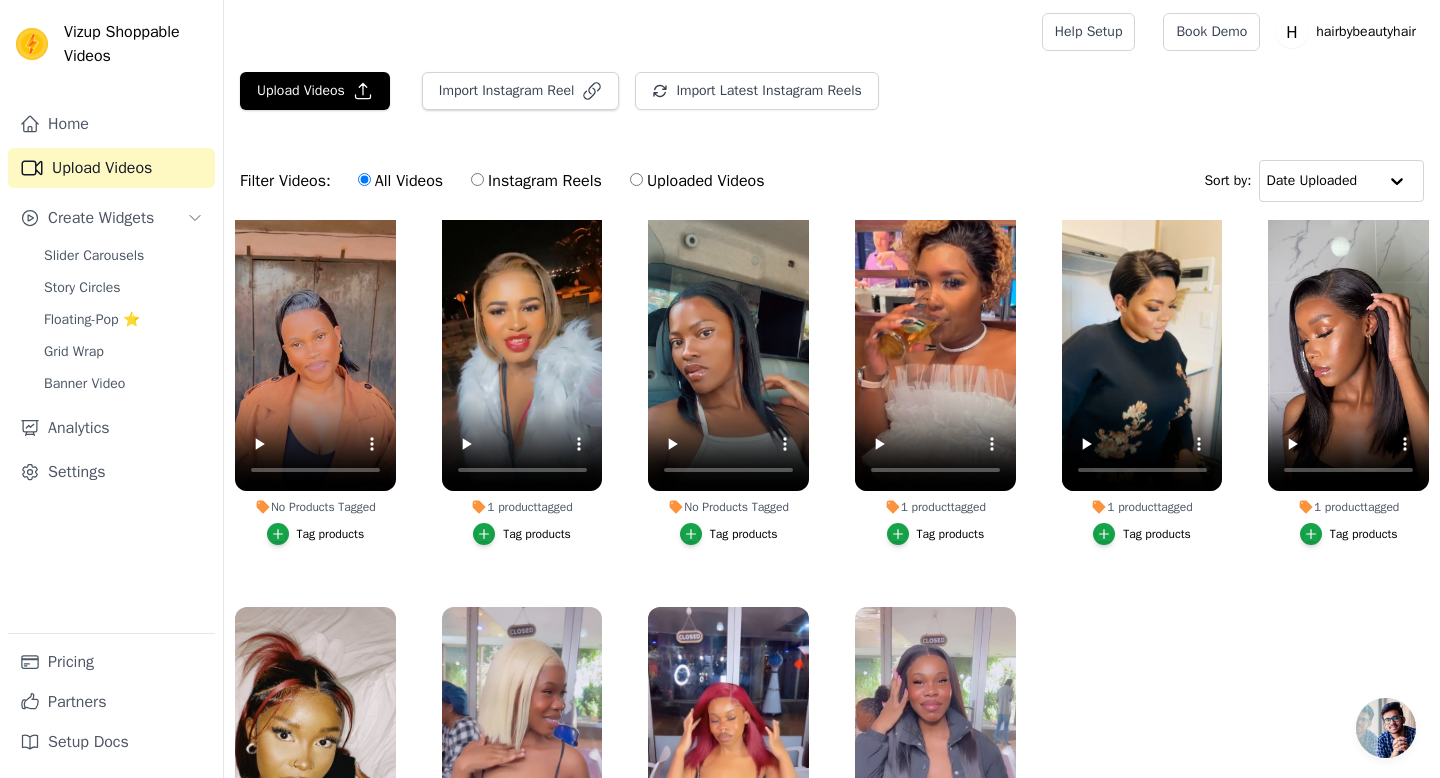 scroll, scrollTop: 1696, scrollLeft: 0, axis: vertical 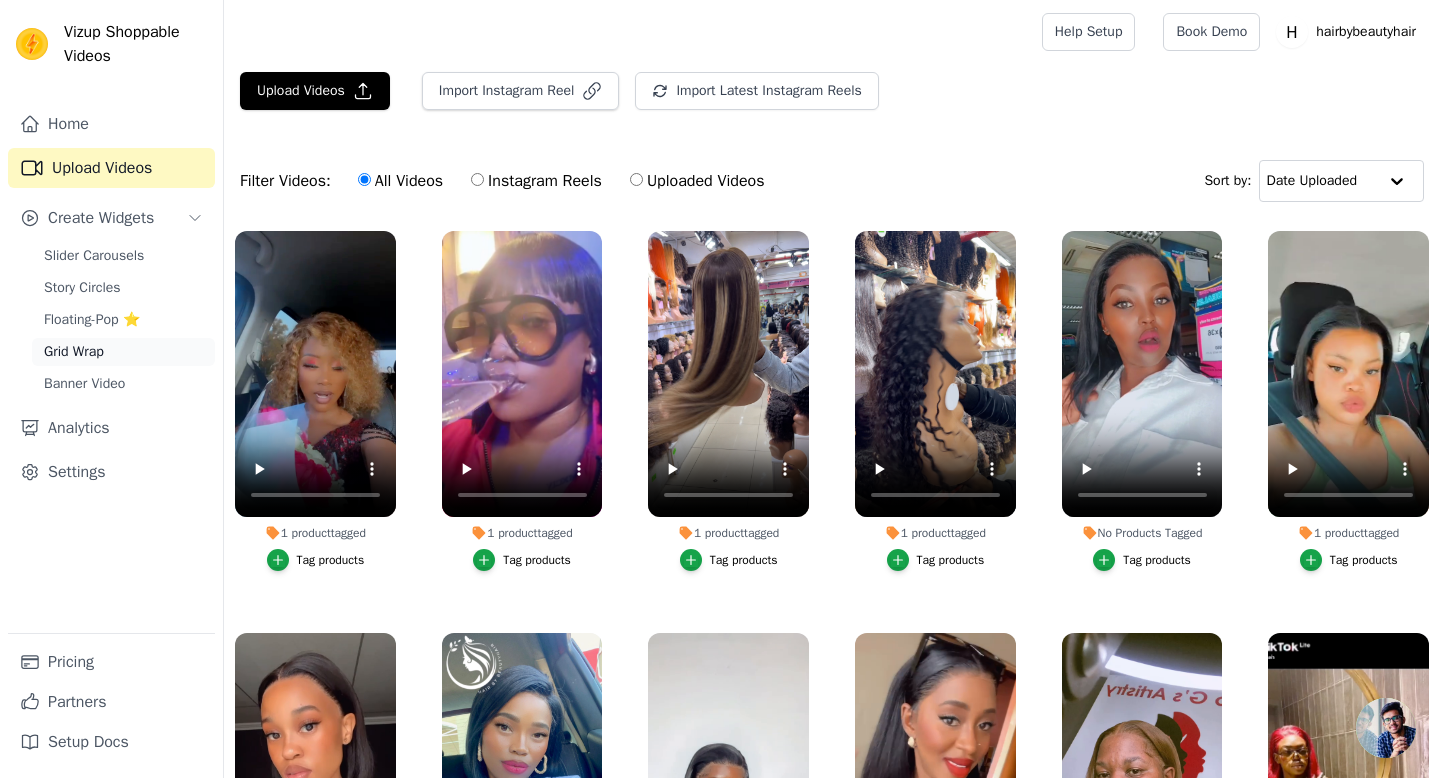 click on "Grid Wrap" at bounding box center [123, 352] 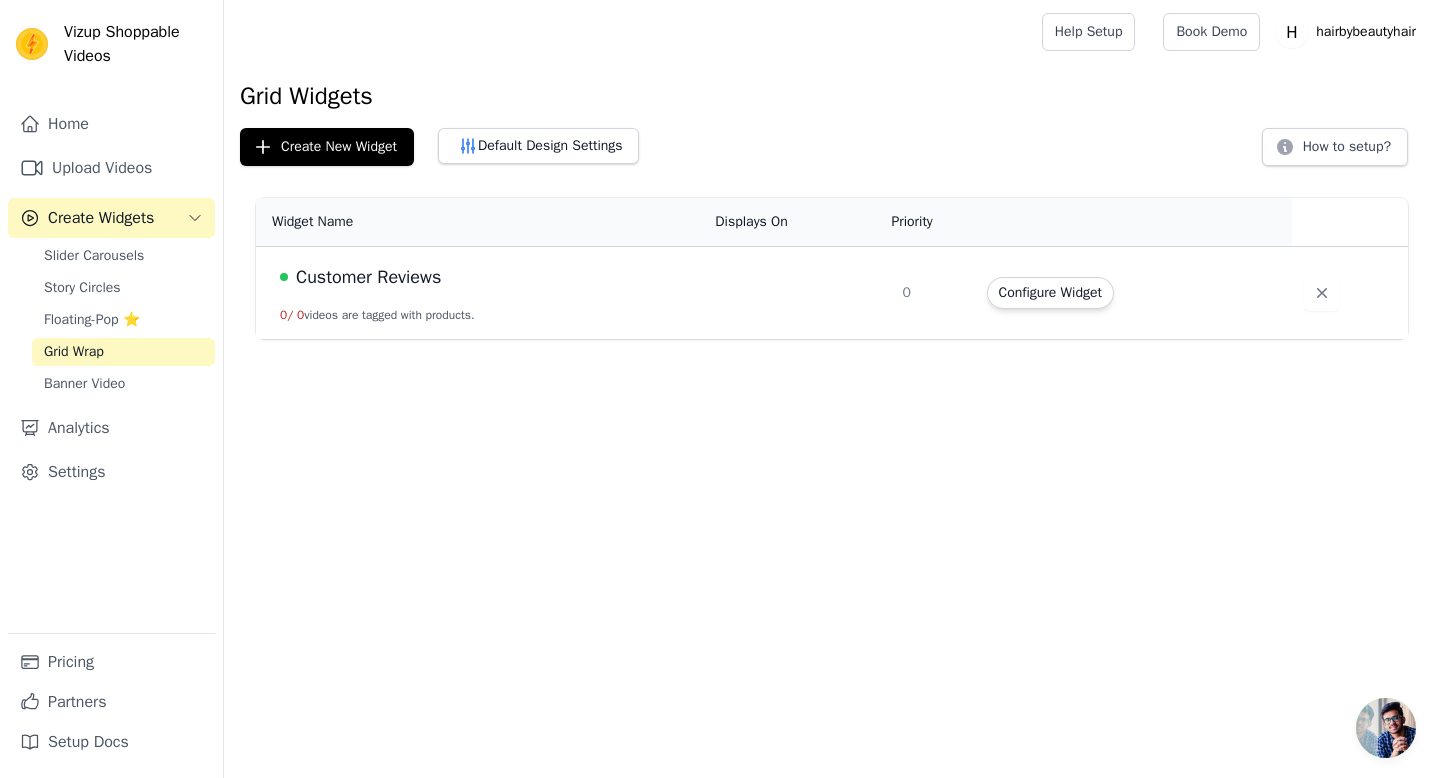 click on "[NUMBER]  /   [NUMBER]  videos are tagged with products." at bounding box center (377, 315) 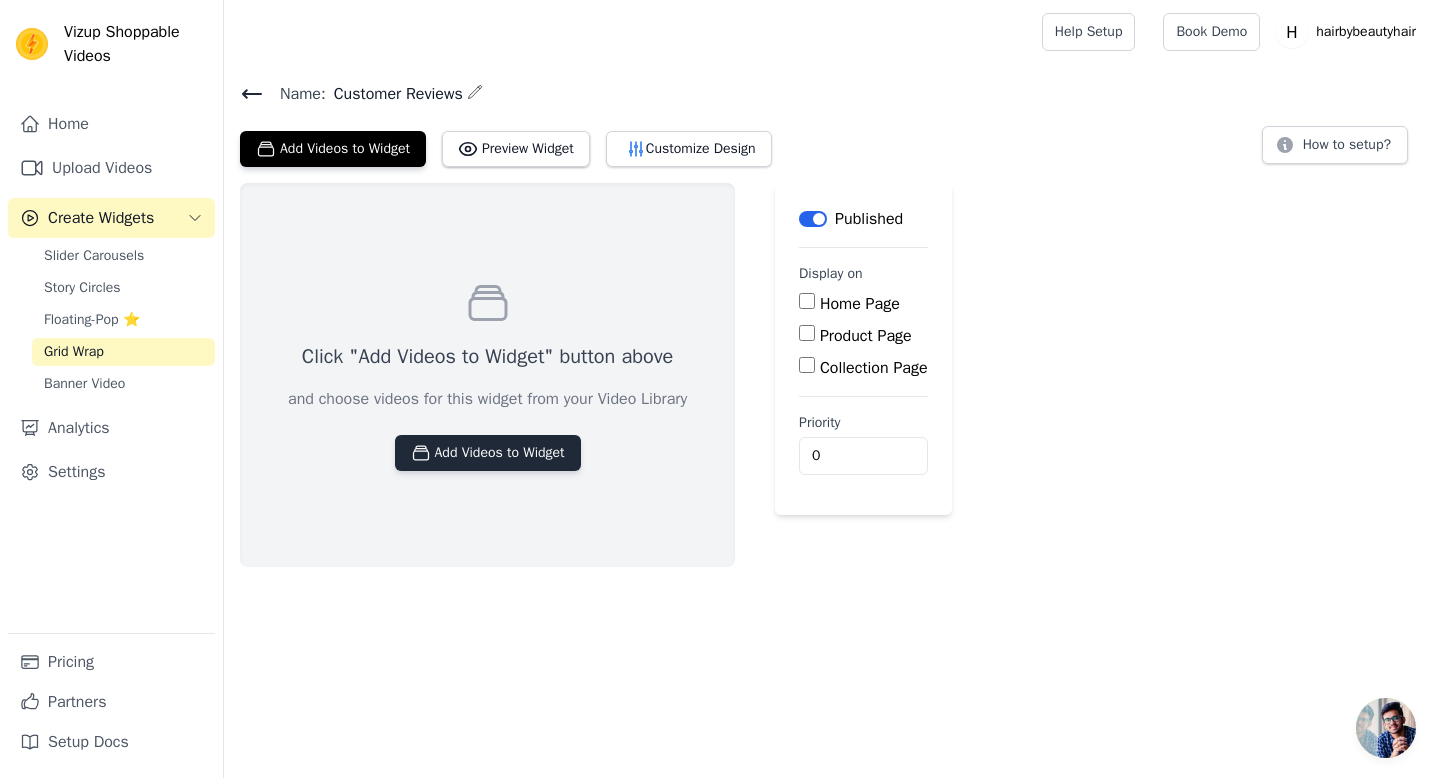 click on "Add Videos to Widget" at bounding box center (488, 453) 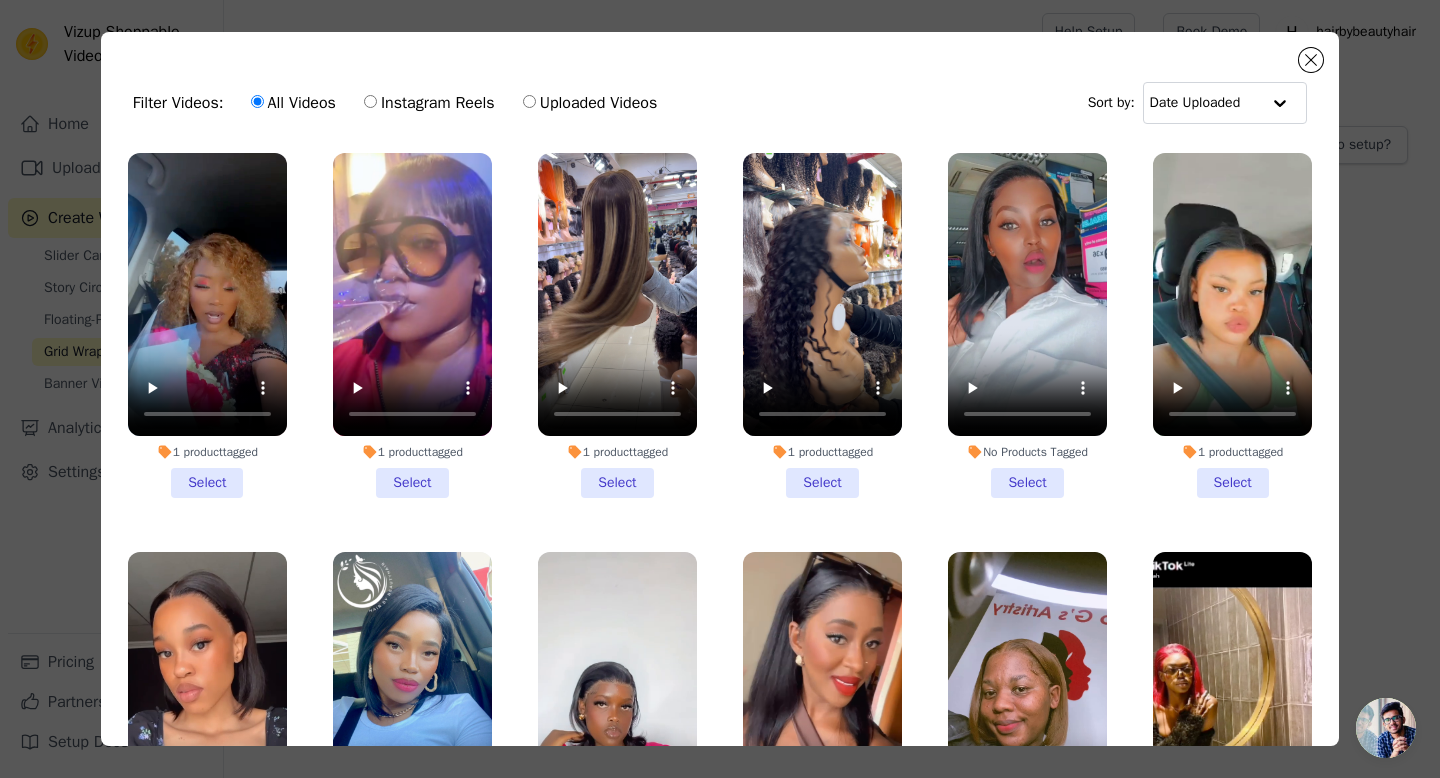 click on "1   product  tagged     Select" at bounding box center [207, 325] 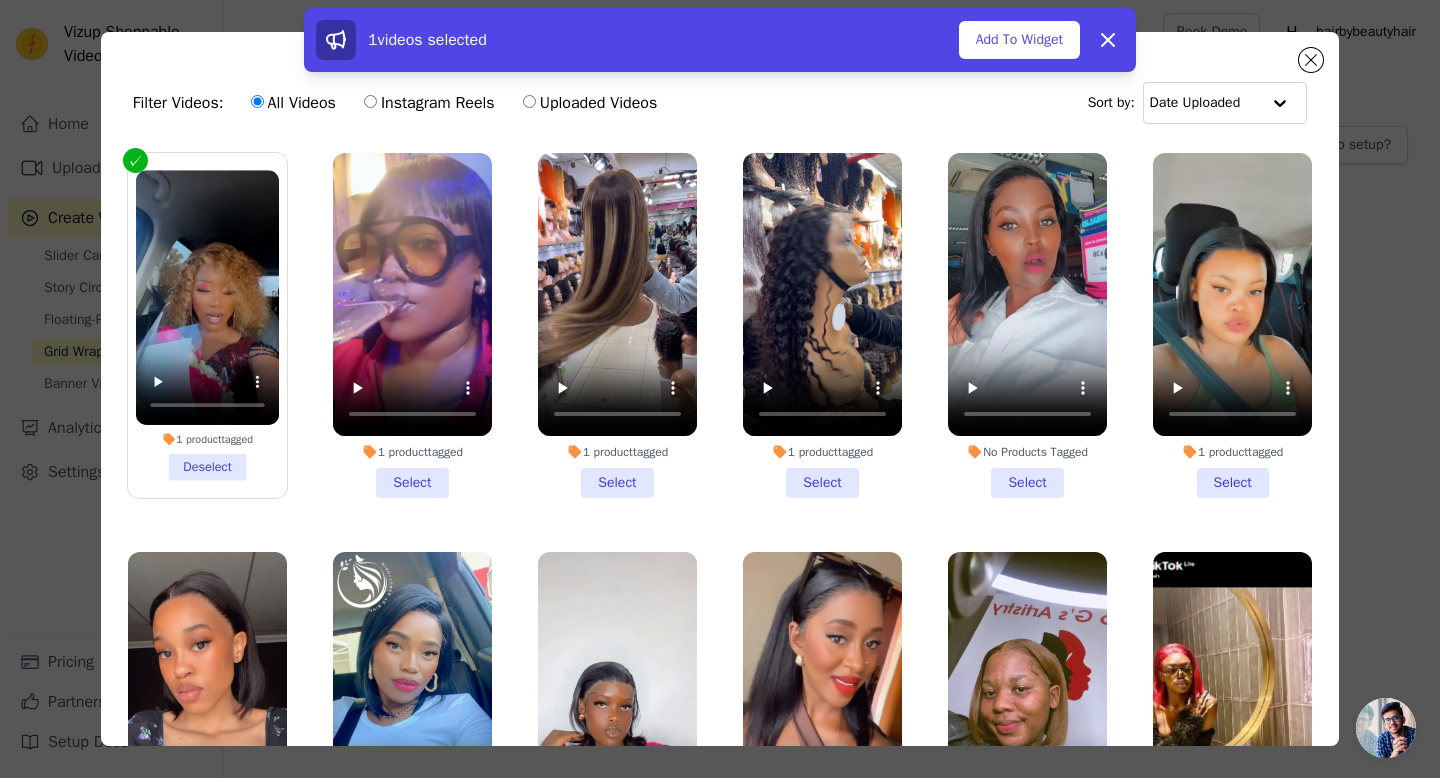 click on "1   product  tagged     Select" at bounding box center (412, 325) 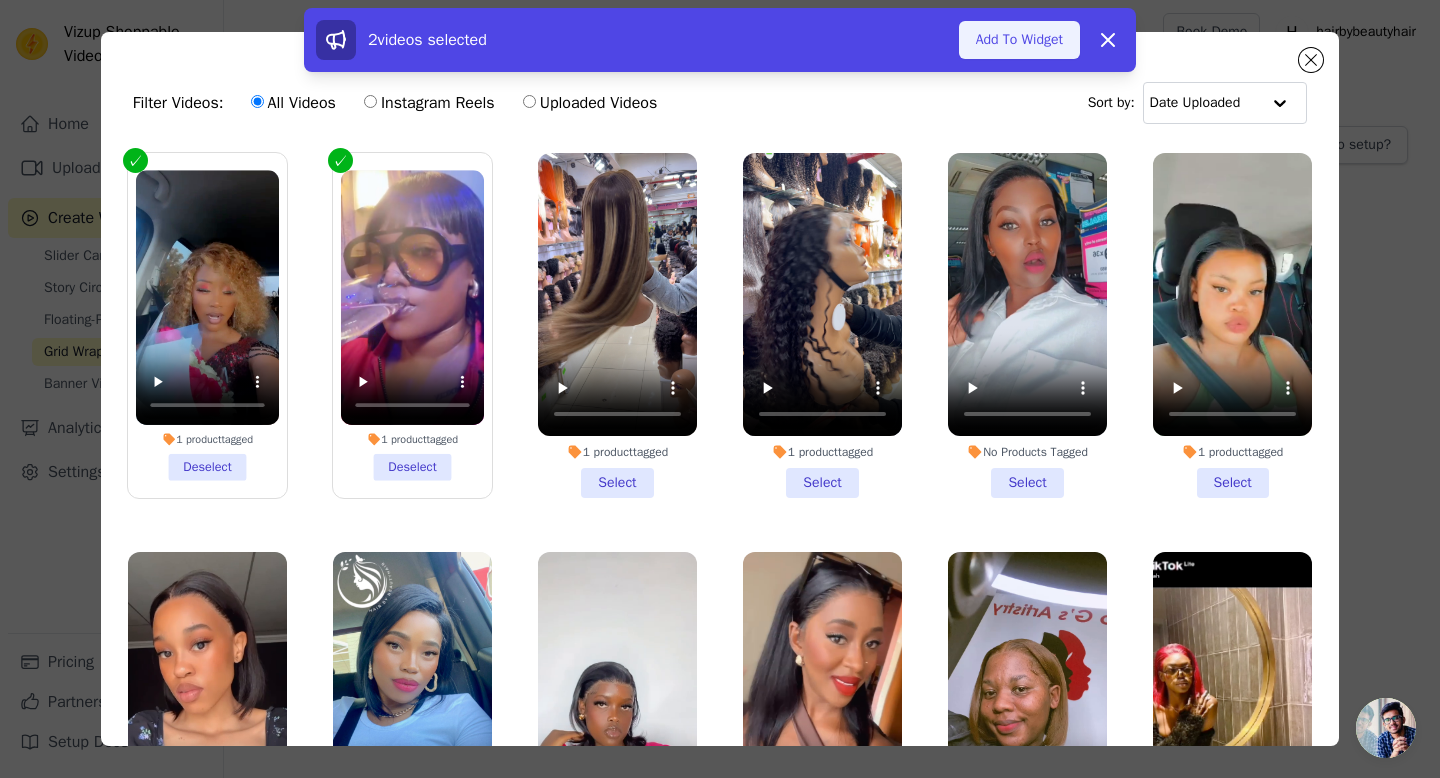 click on "Add To Widget" at bounding box center (1019, 40) 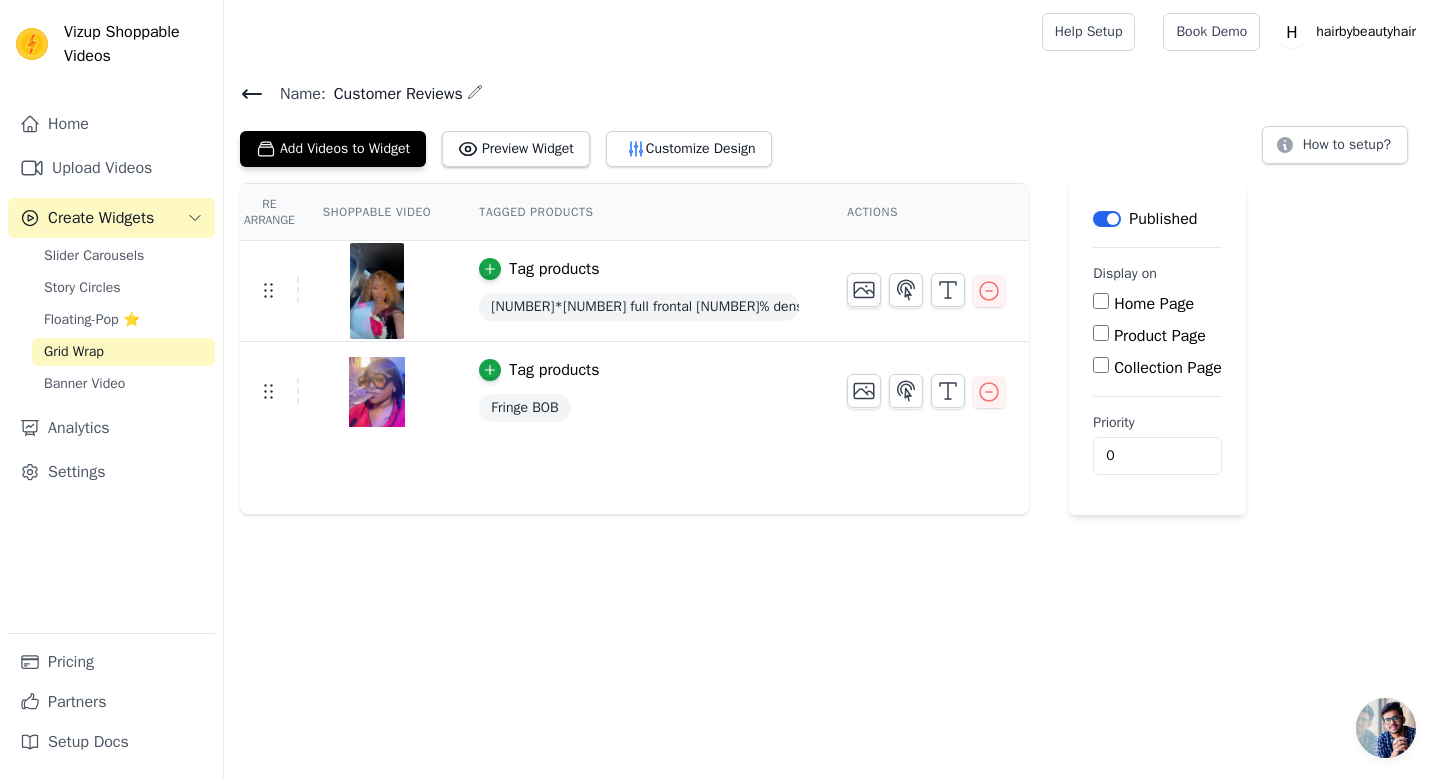 click on "Home Page" at bounding box center (1101, 301) 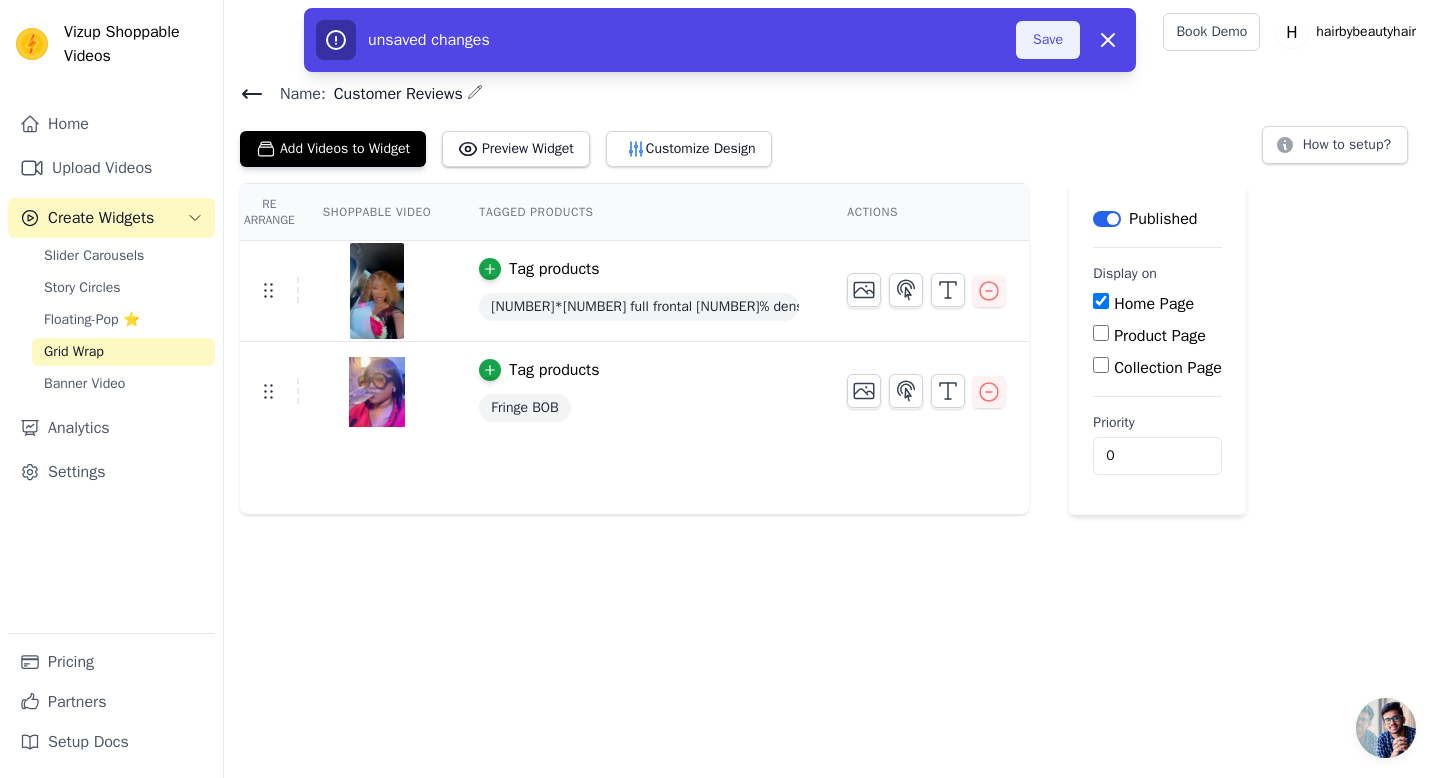 click on "Save" at bounding box center (1048, 40) 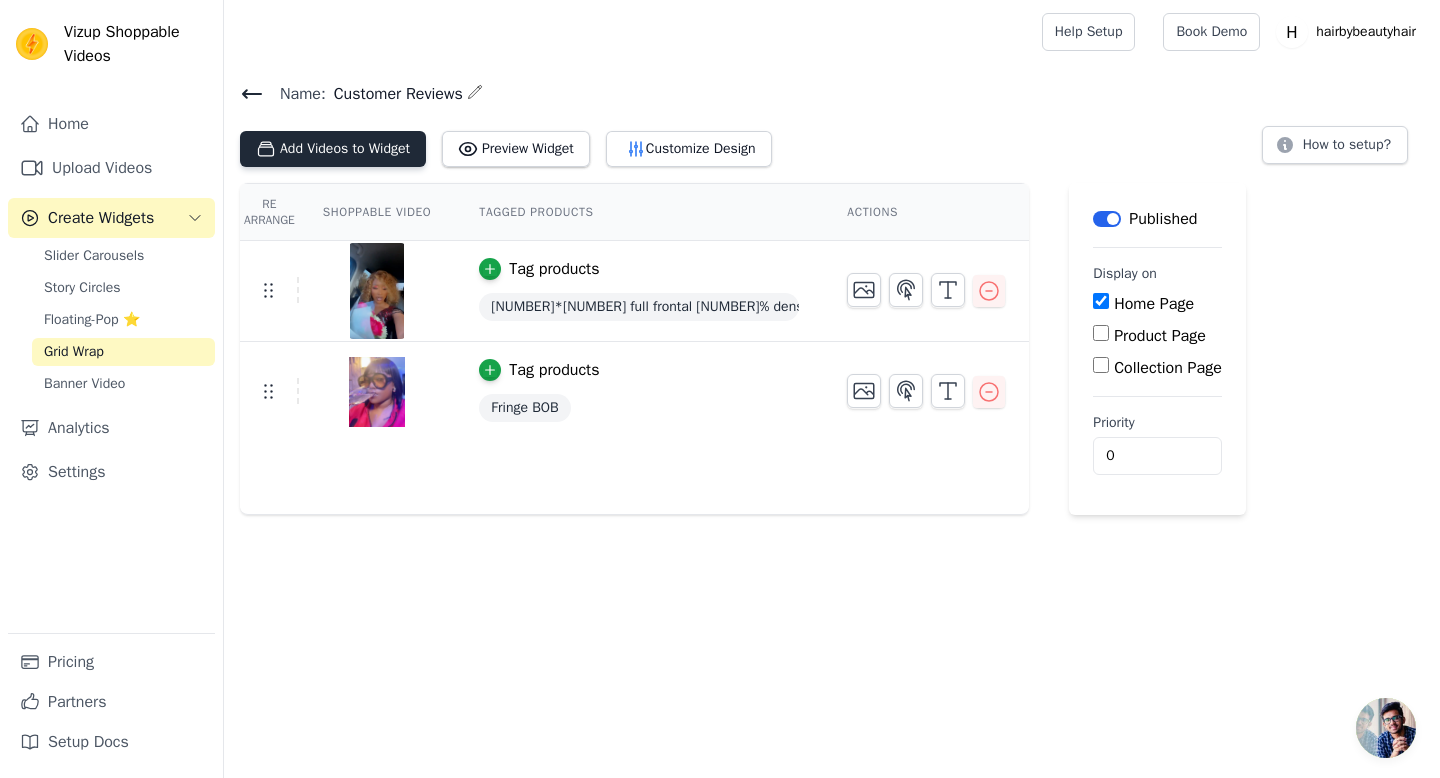 click on "Add Videos to Widget" at bounding box center (333, 149) 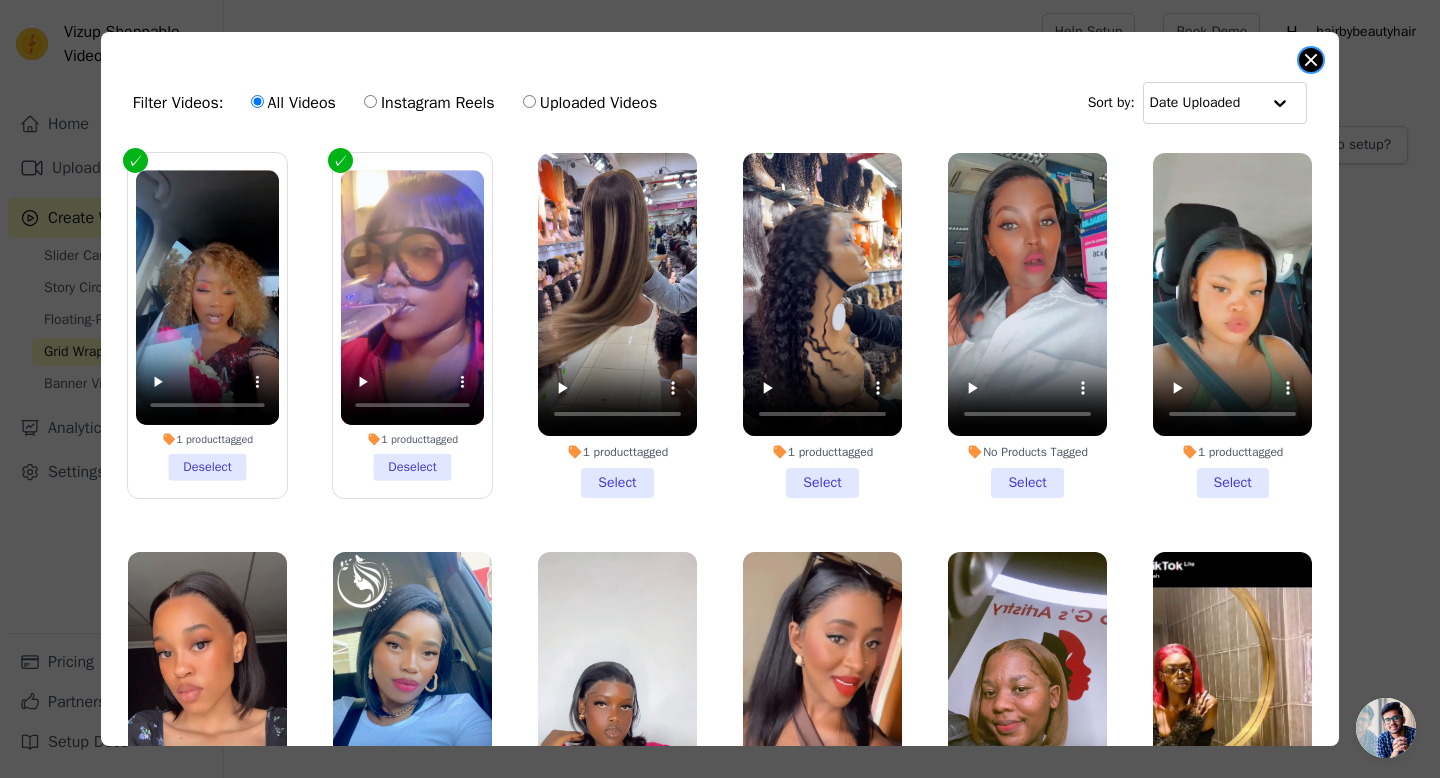 click on "Filter Videos:
All Videos
Instagram Reels
Uploaded Videos   Sort by:
Date Uploaded                             1   product  tagged     Deselect         1   product  tagged     Deselect         1   product  tagged     Select         1   product  tagged     Select
No Products Tagged     Select         1   product  tagged     Select         1   product  tagged     Select
No Products Tagged     Select
No Products Tagged     Select
No Products Tagged     Select         1   product  tagged     Select
No Products Tagged     Select
No Products Tagged     Select         1   product  tagged     Select         1   product  tagged     Select
No Products Tagged     Select
No Products Tagged     Select         1   product  tagged     Select
No Products Tagged" at bounding box center [720, 389] 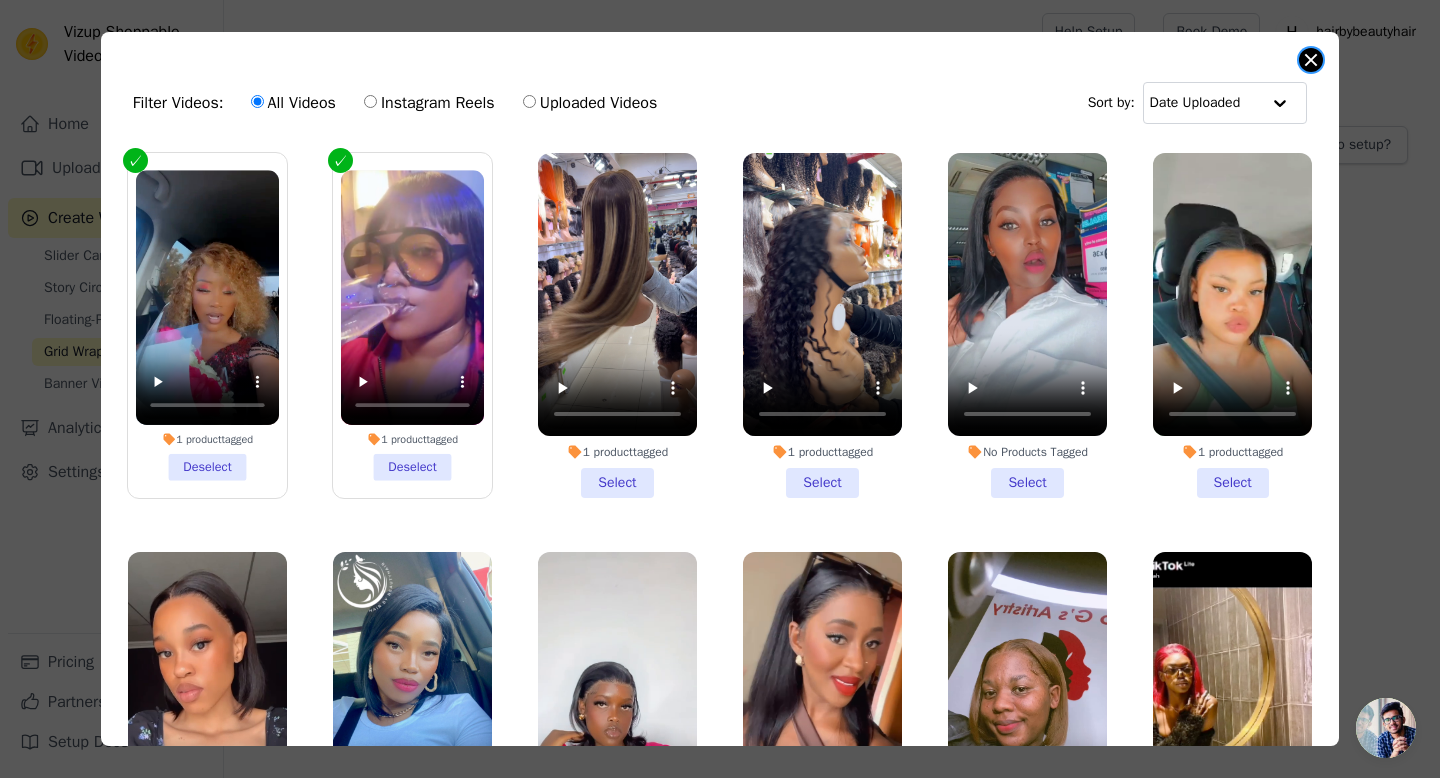 click at bounding box center (1311, 60) 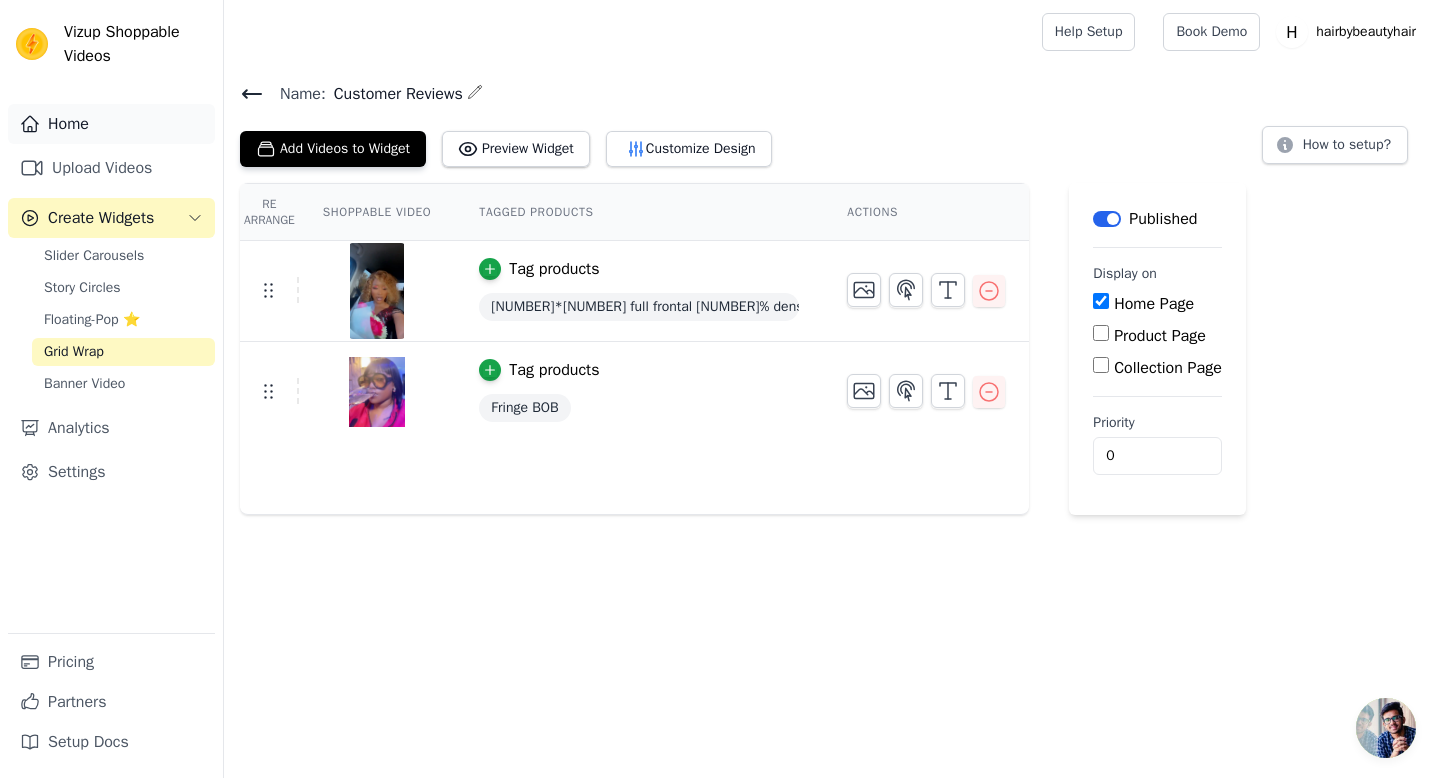 click on "Home" at bounding box center [111, 124] 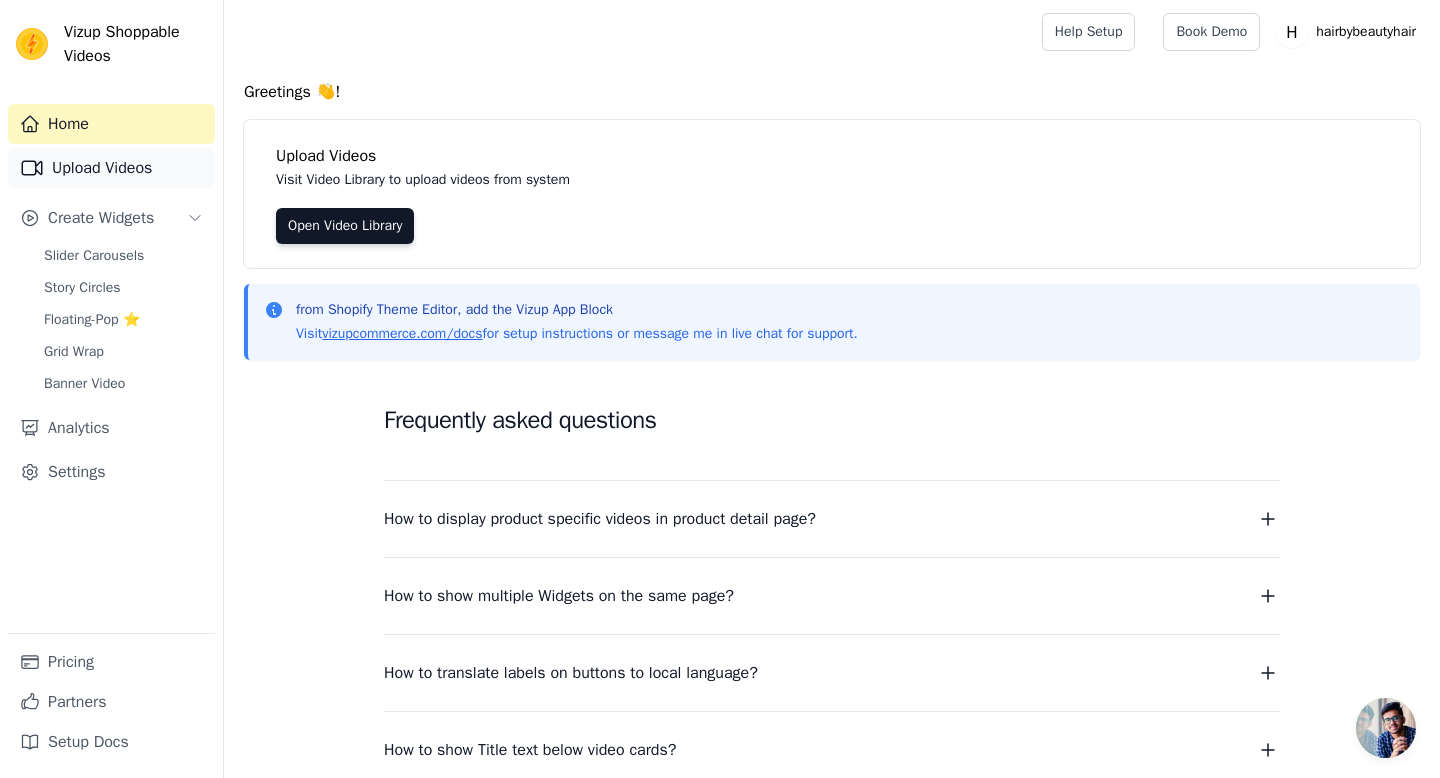click on "Upload Videos" at bounding box center (111, 168) 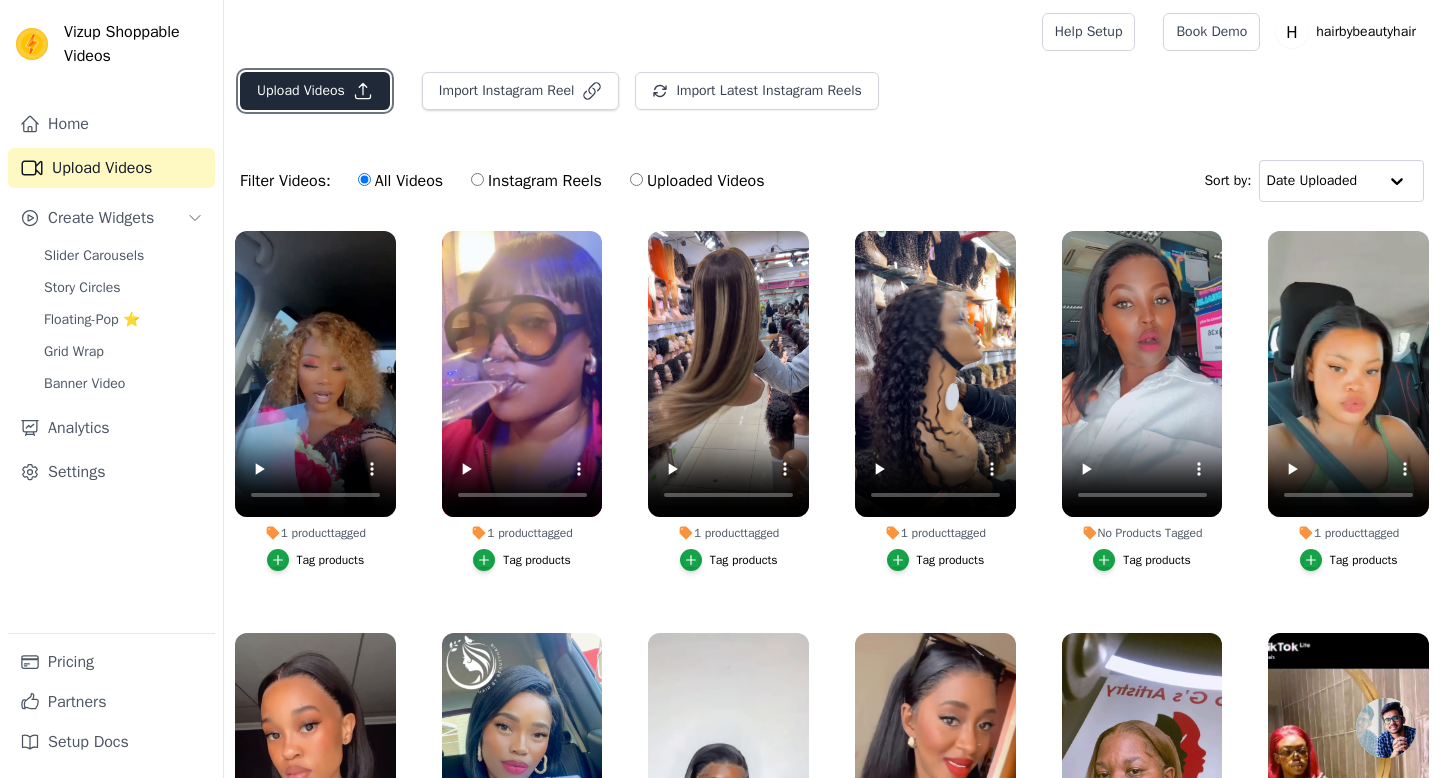 click on "Upload Videos" at bounding box center [315, 91] 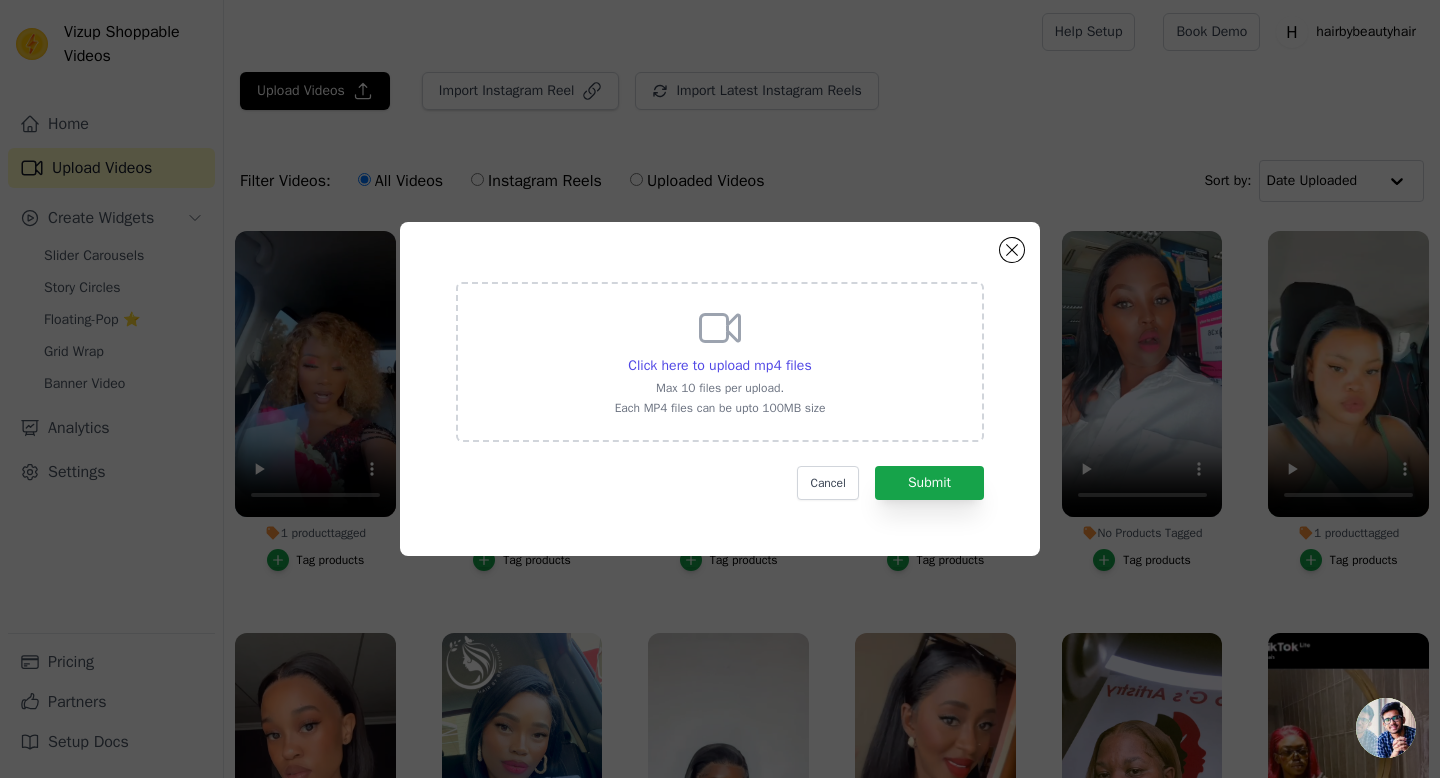 click 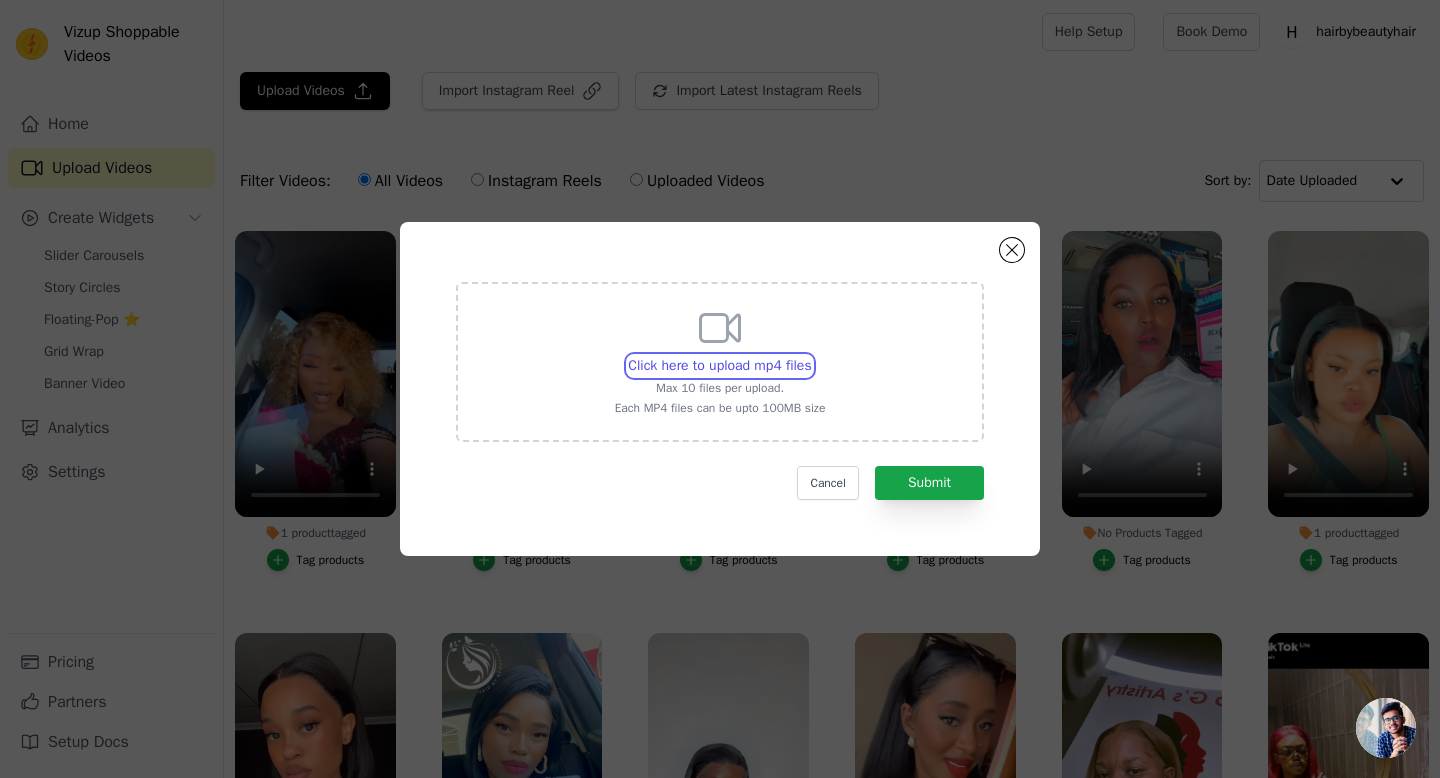 click on "Click here to upload mp4 files     Max 10 files per upload.   Each MP4 files can be upto 100MB size" at bounding box center [811, 355] 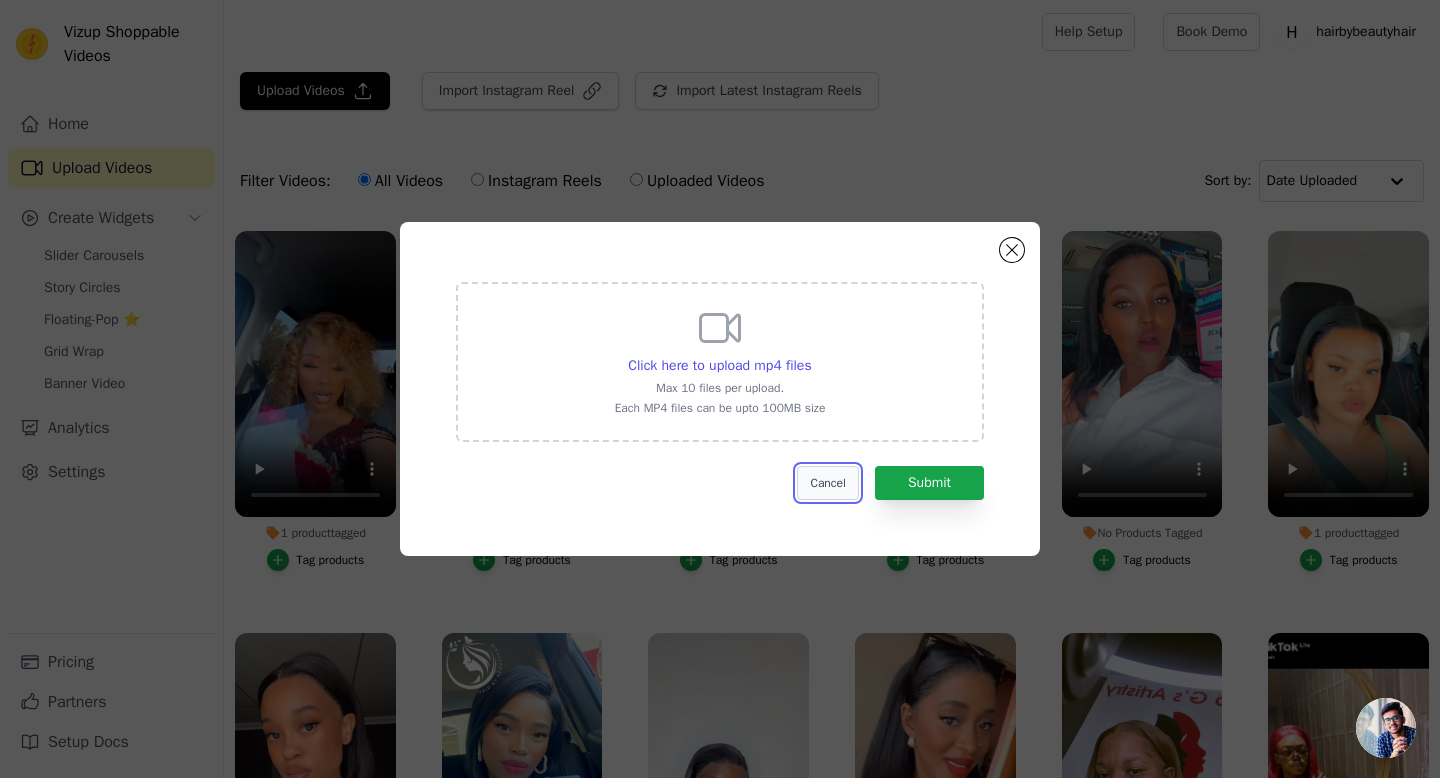 click on "Cancel" at bounding box center (827, 483) 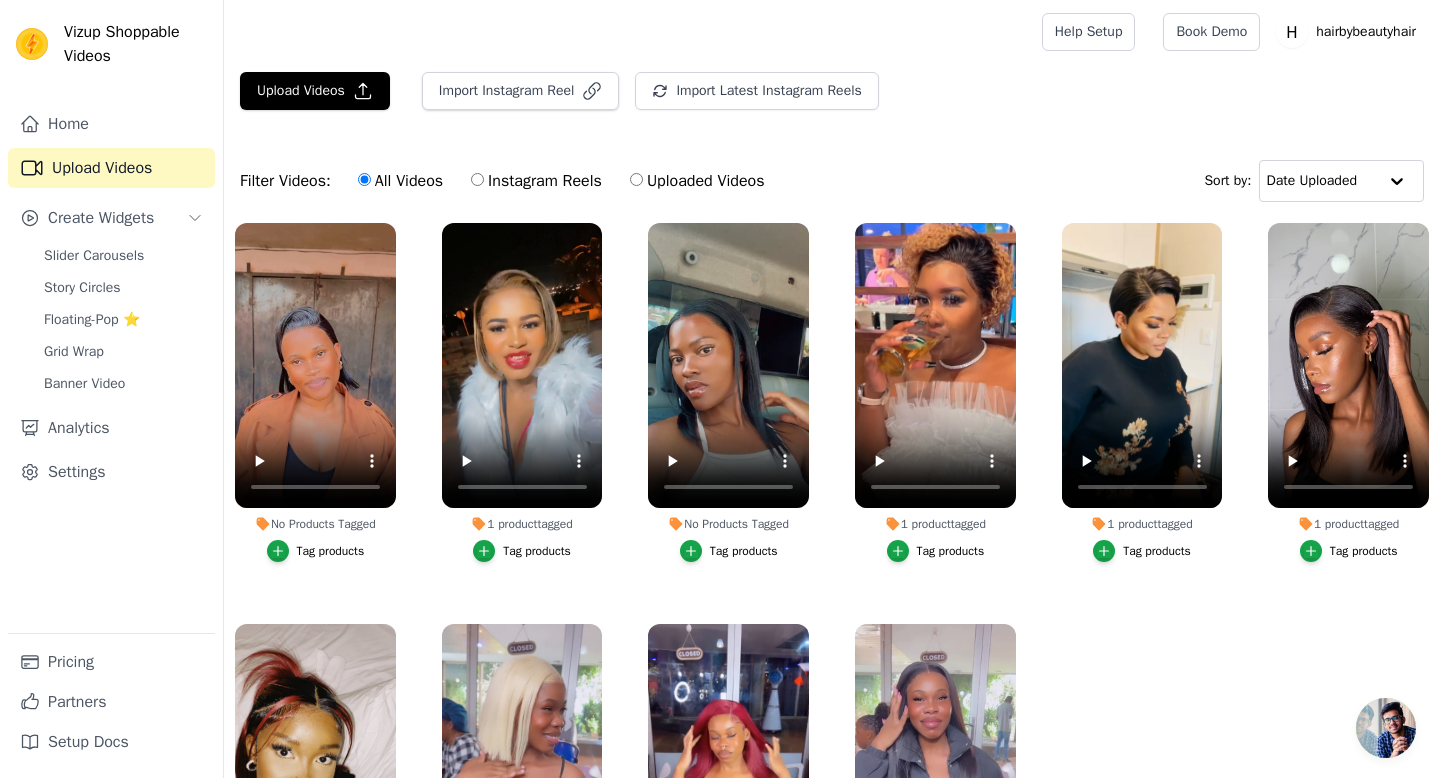 scroll, scrollTop: 1696, scrollLeft: 0, axis: vertical 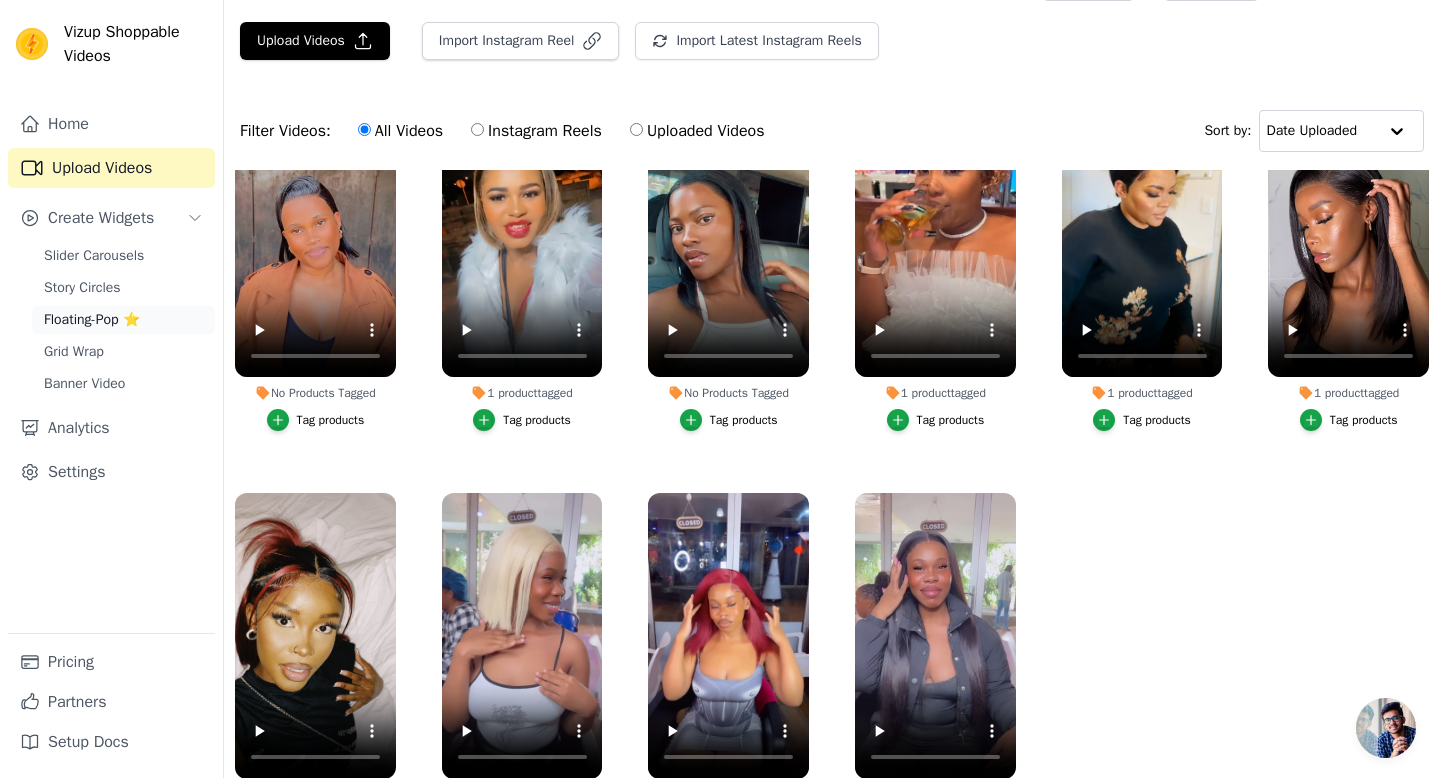 click on "Floating-Pop ⭐" at bounding box center (123, 320) 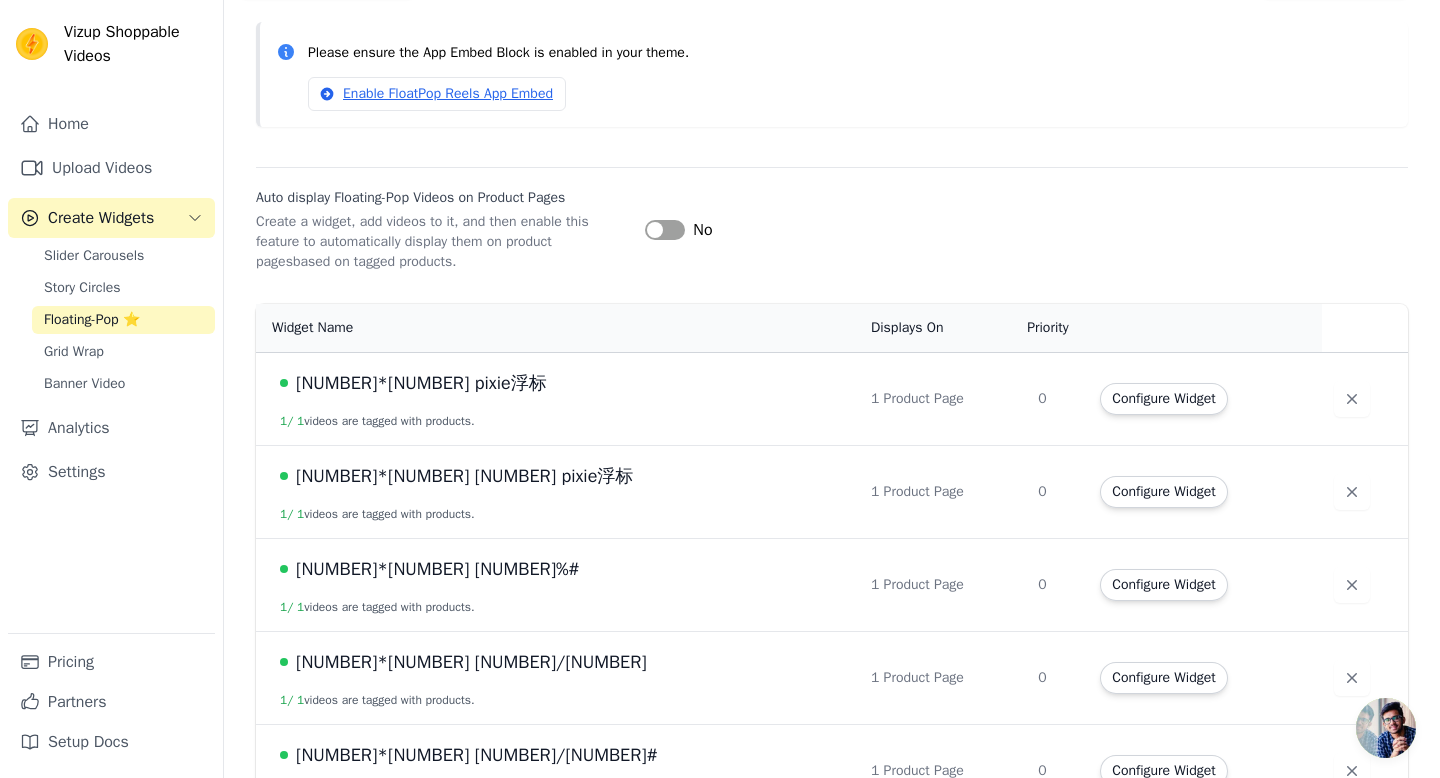 scroll, scrollTop: 12, scrollLeft: 0, axis: vertical 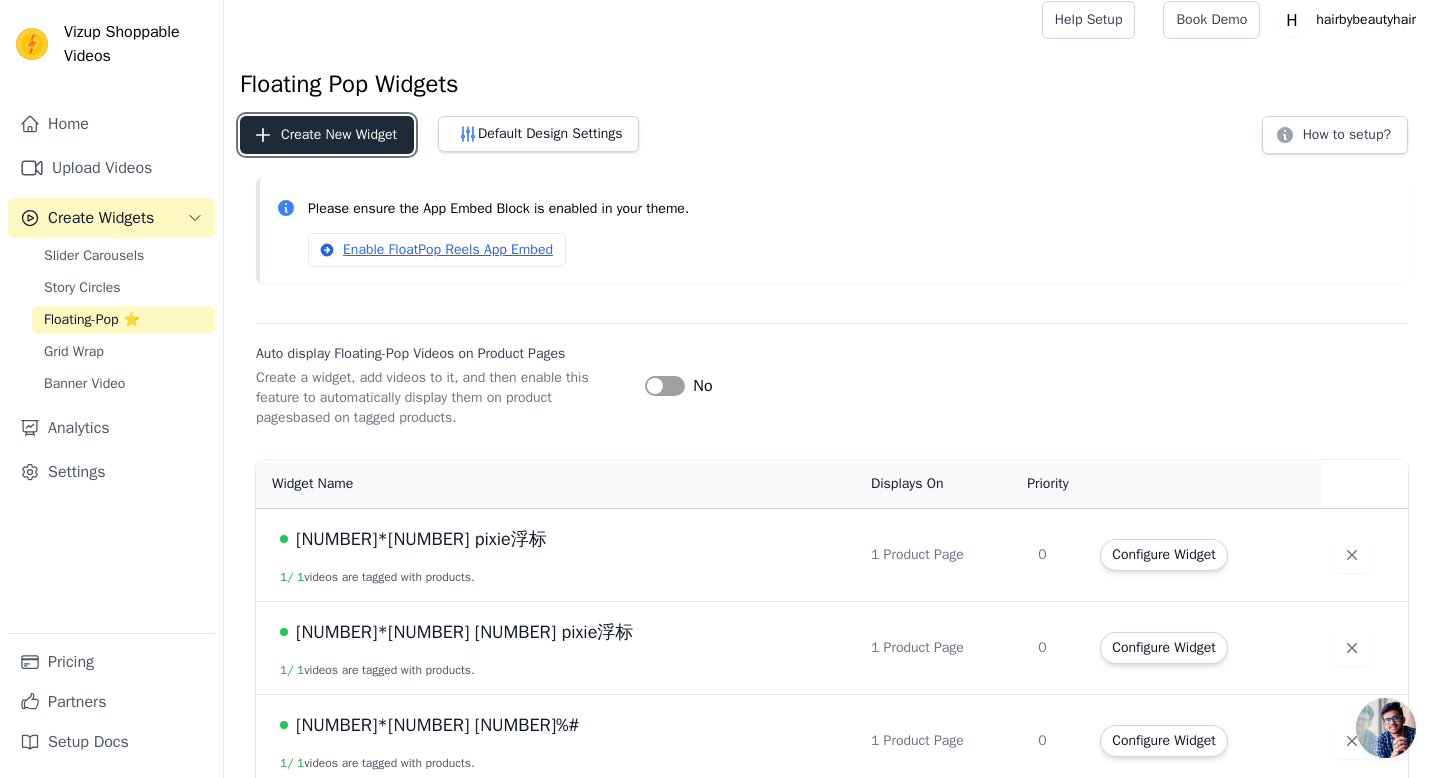 click on "Create New Widget" at bounding box center (327, 135) 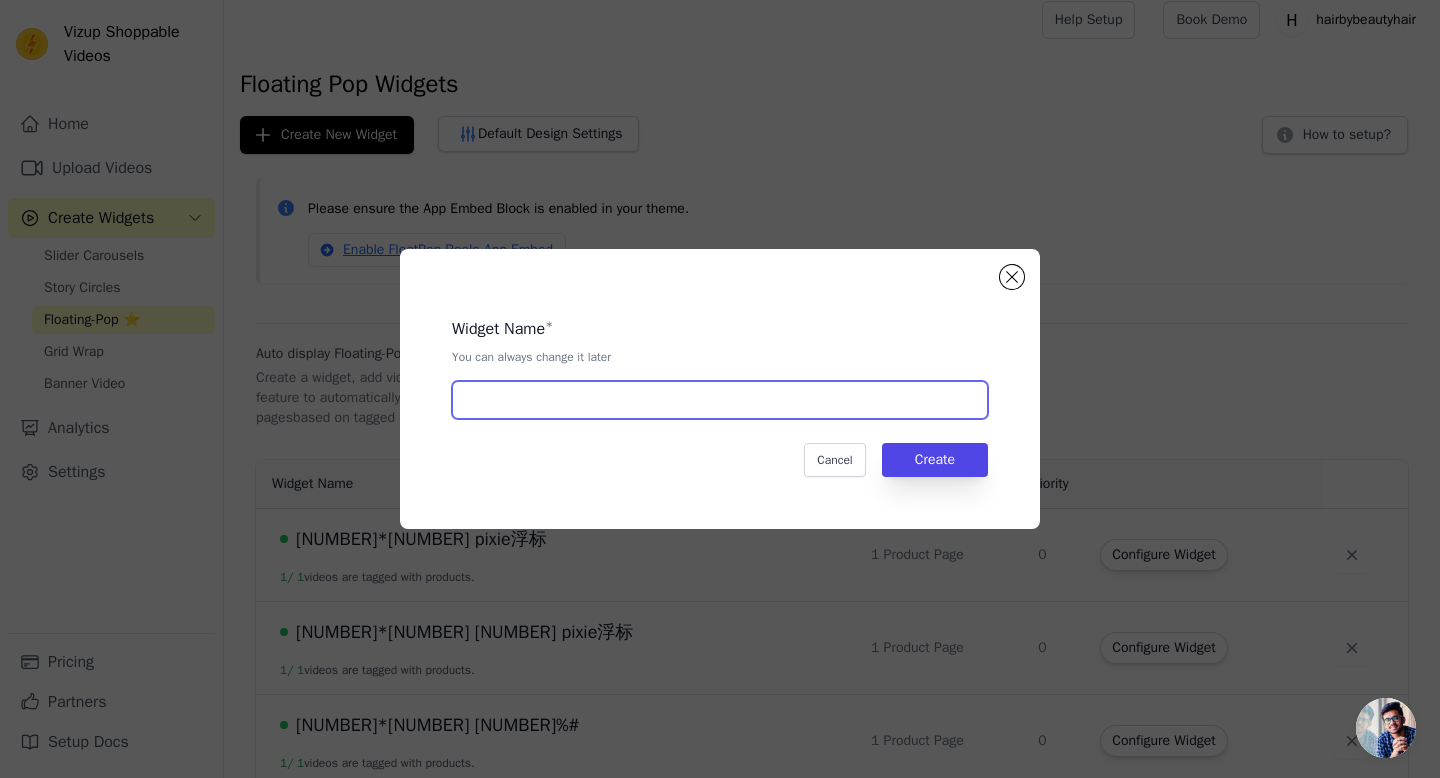 click at bounding box center (720, 400) 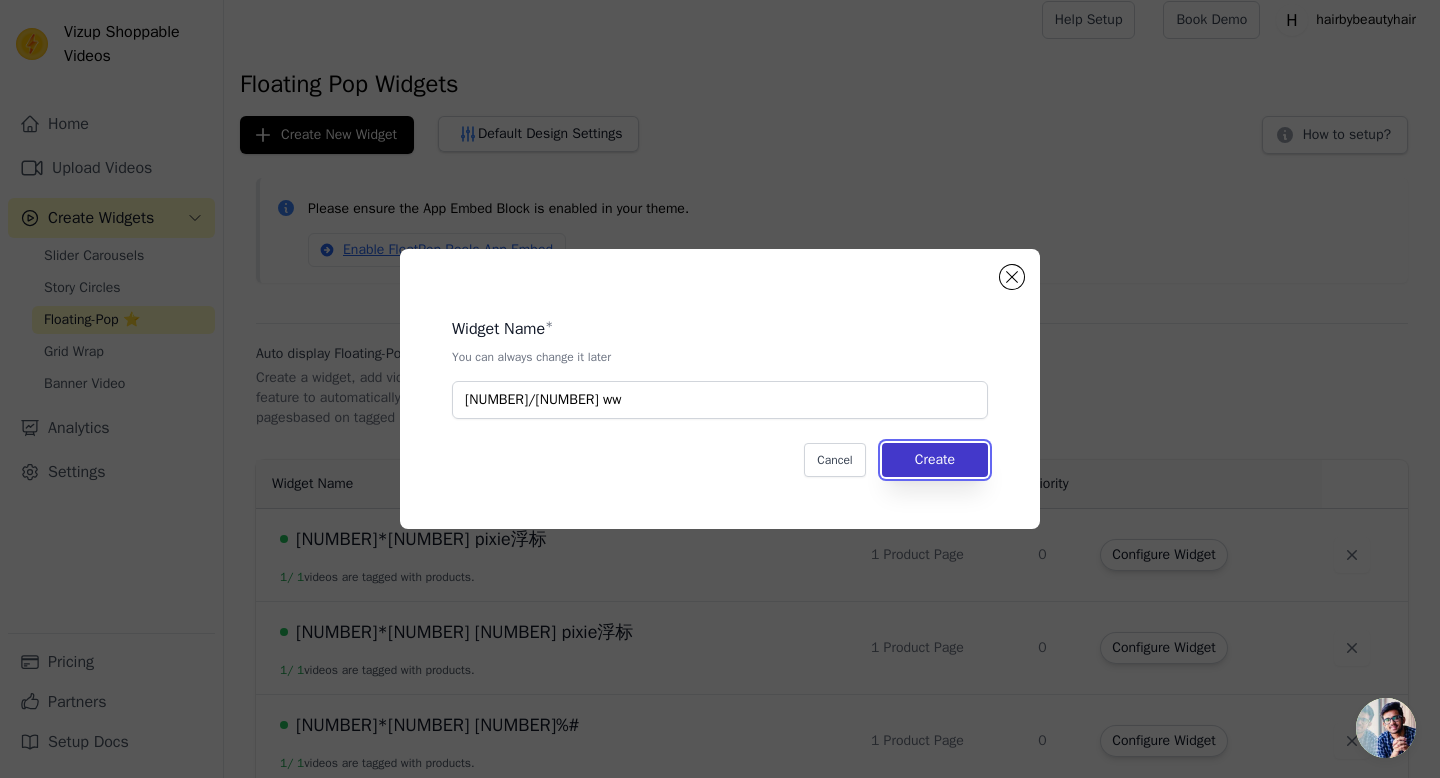 click on "Create" at bounding box center [935, 460] 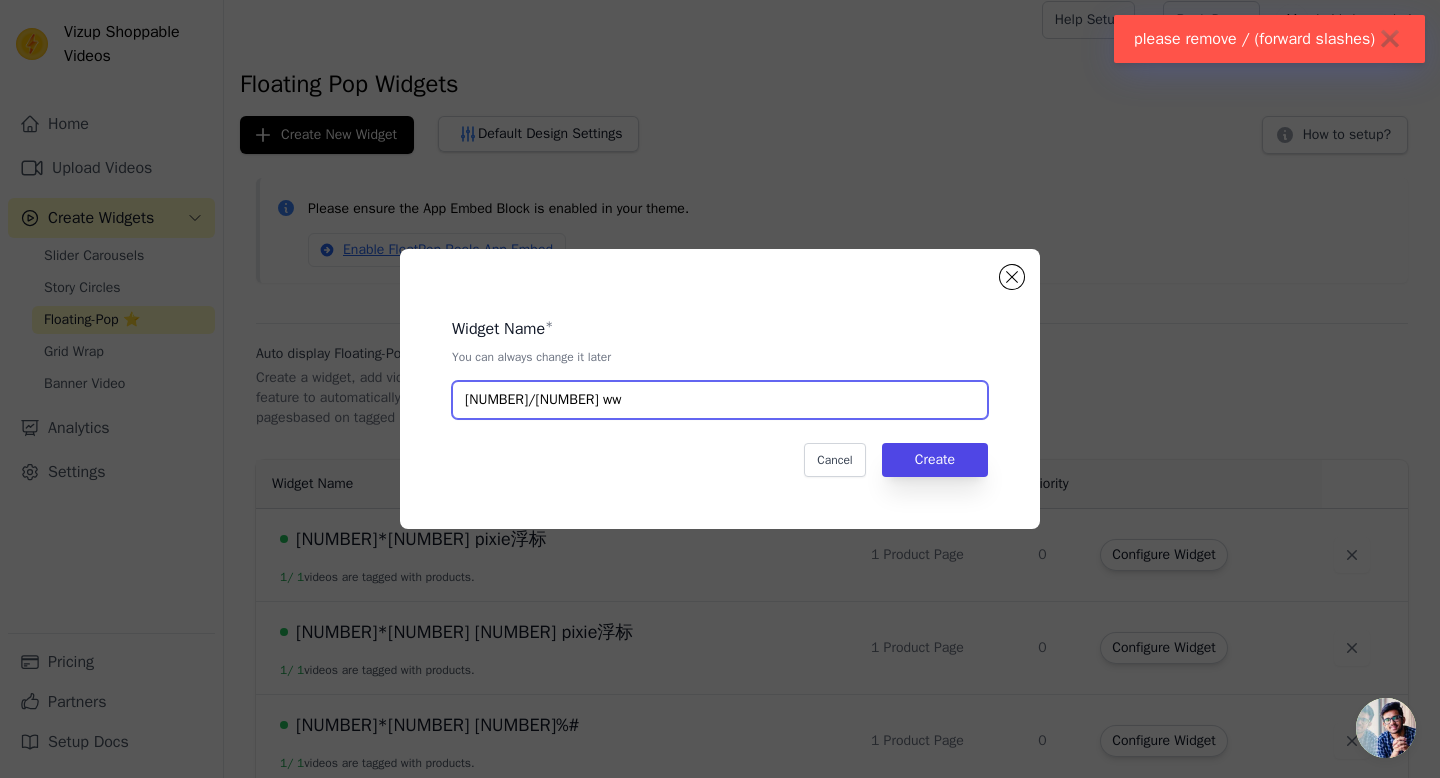 click on "4/27 ww" at bounding box center [720, 400] 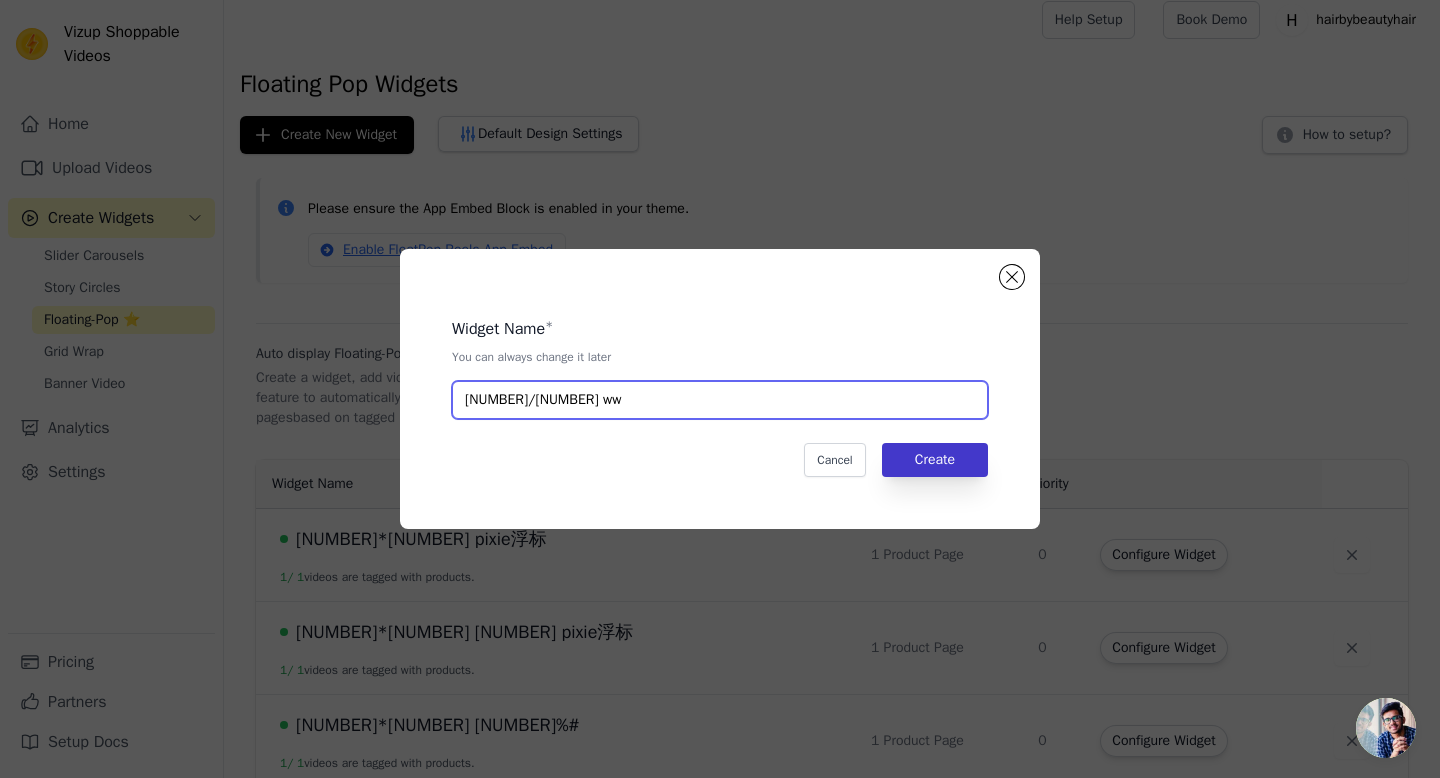 type on "427 ww" 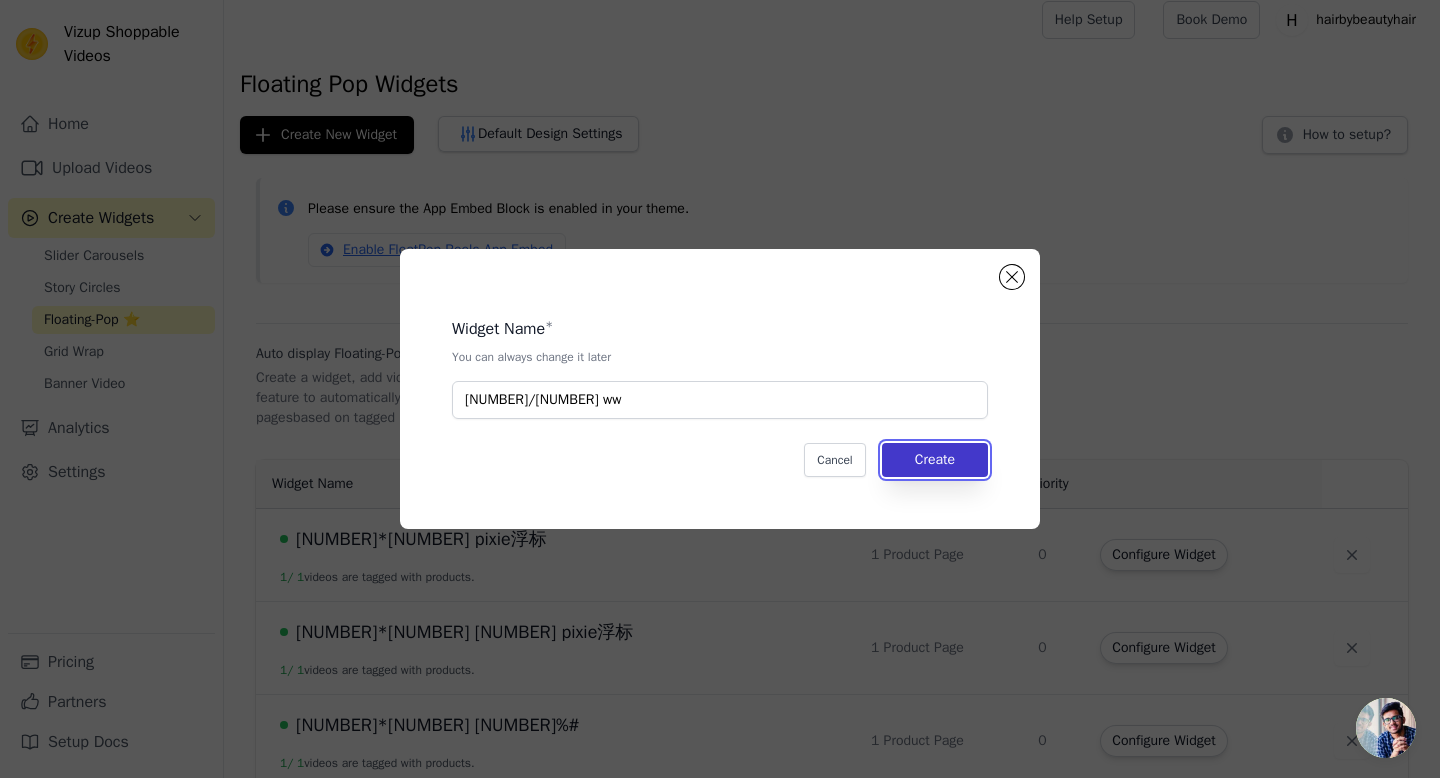 click on "Create" at bounding box center (935, 460) 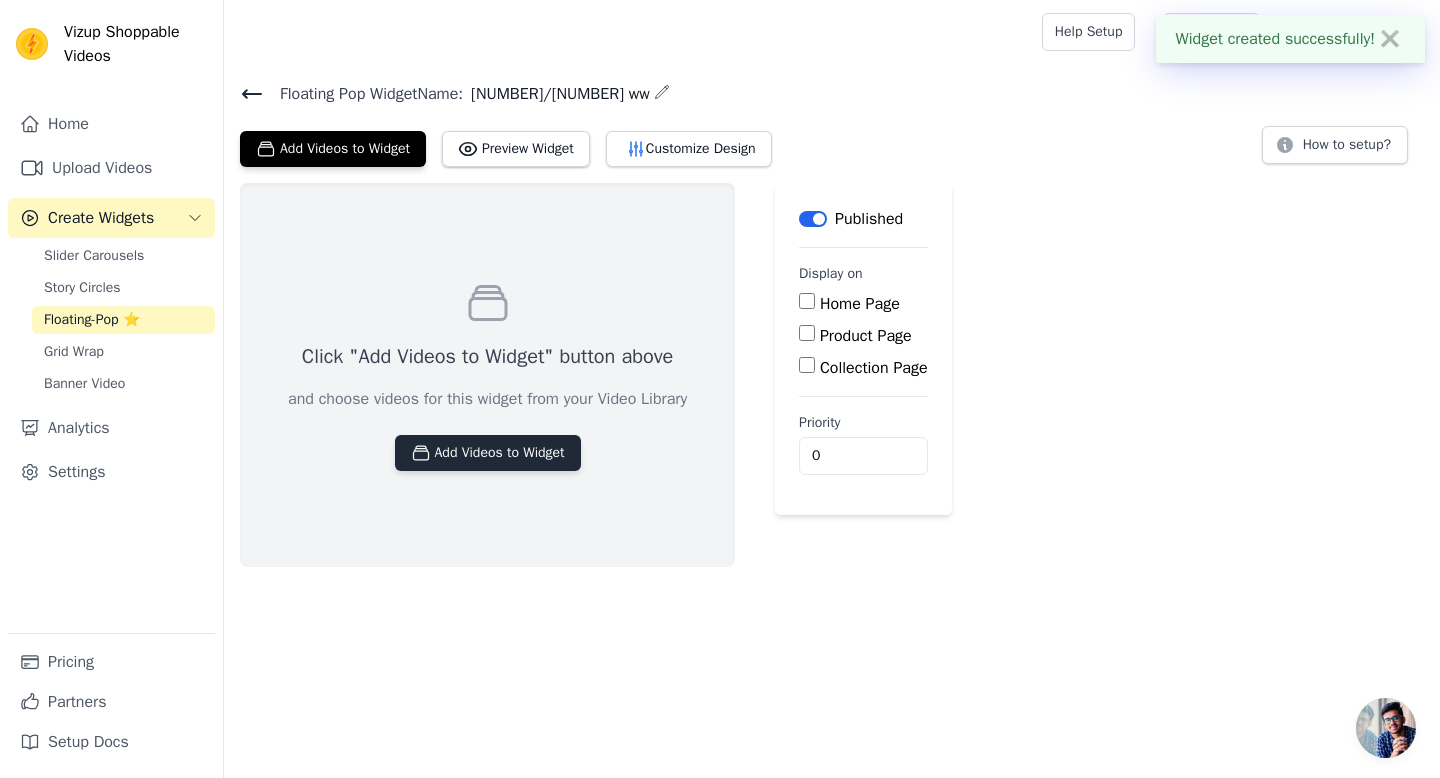 click on "Add Videos to Widget" at bounding box center [488, 453] 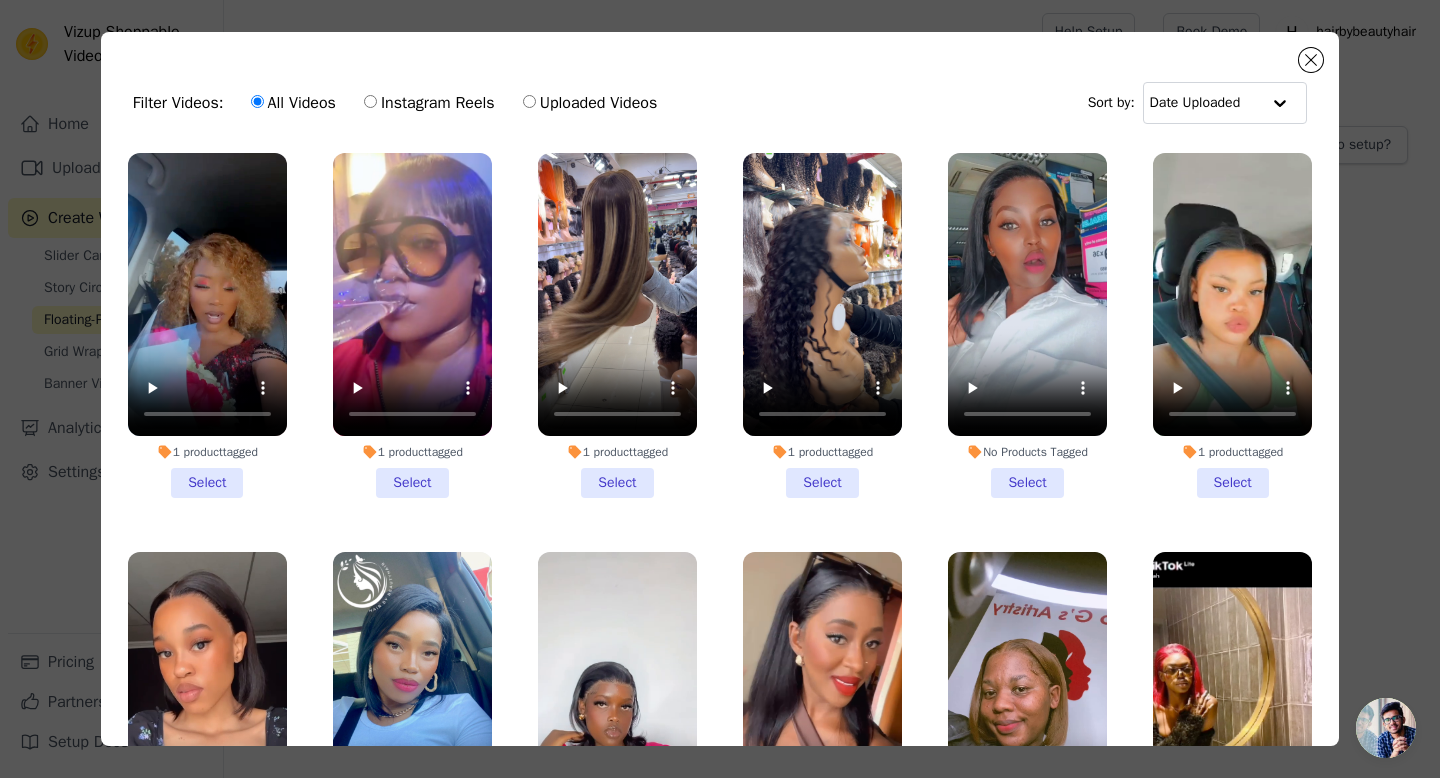 click on "1   product  tagged     Select" at bounding box center (207, 325) 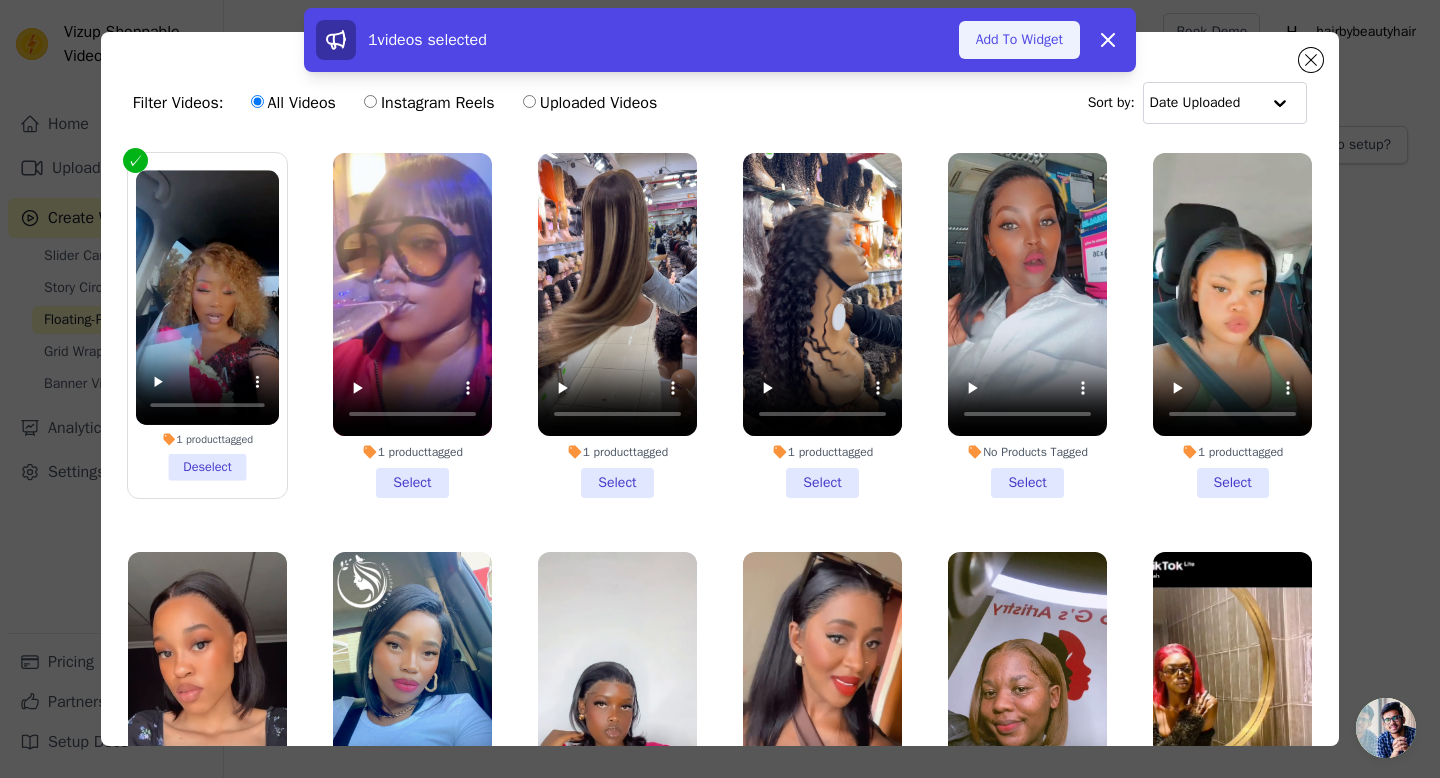 click on "Add To Widget" at bounding box center (1019, 40) 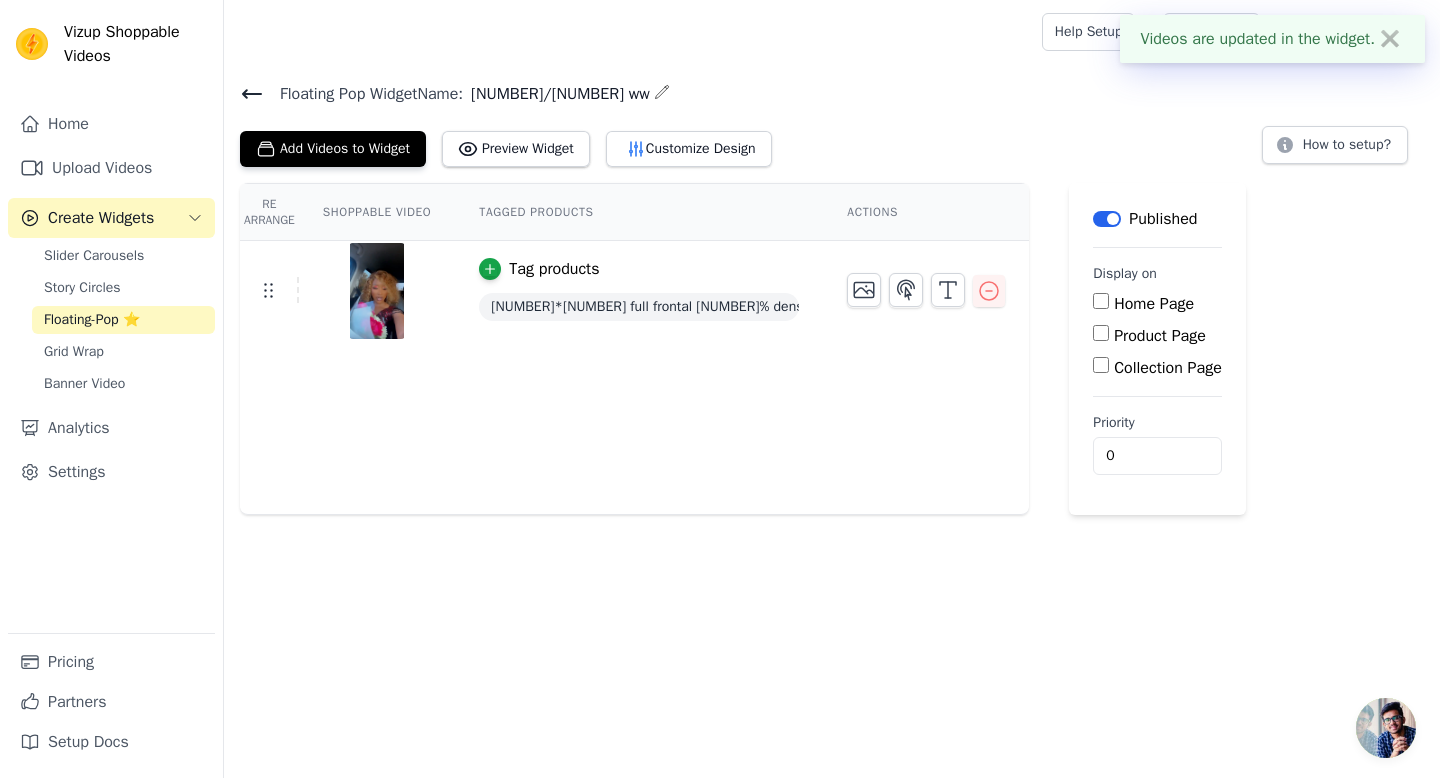 click on "Product Page" at bounding box center (1101, 333) 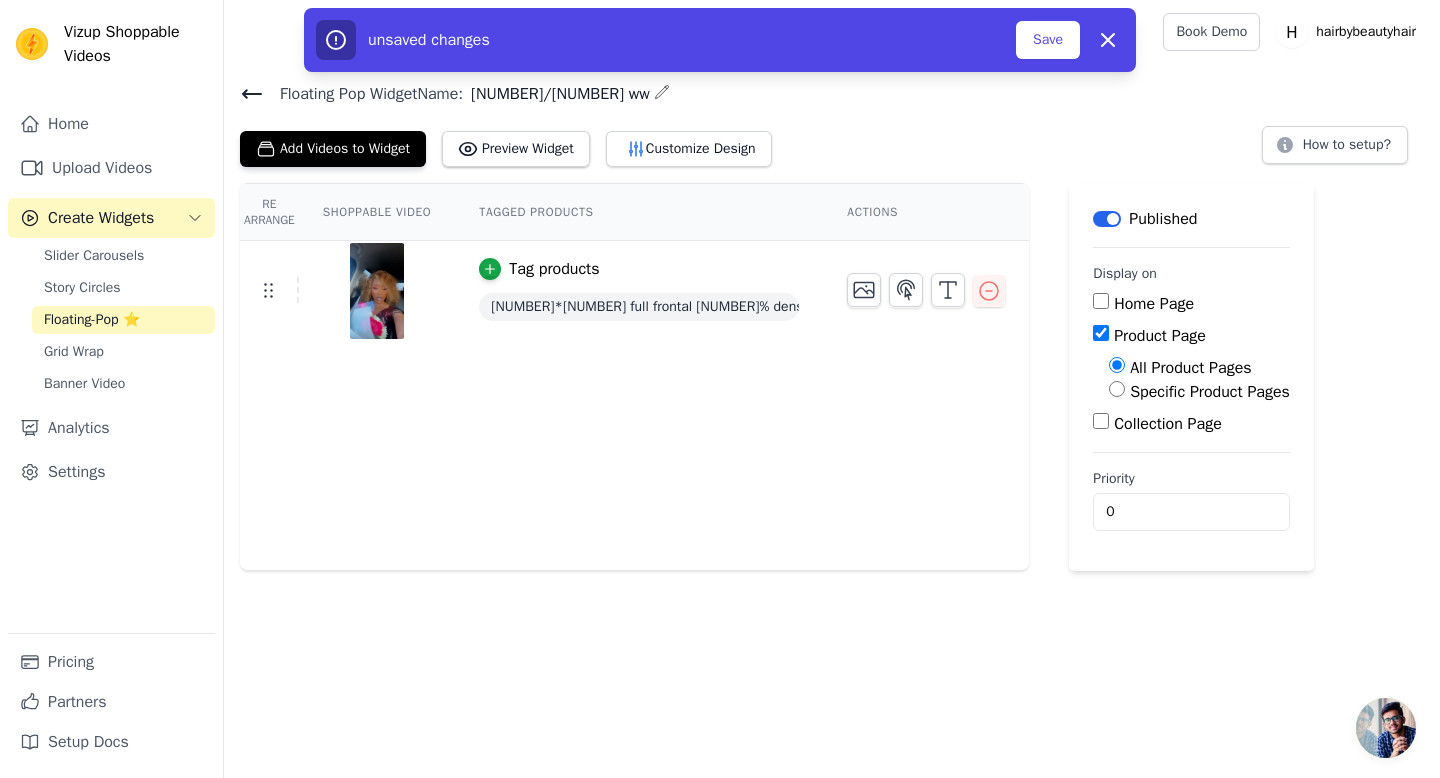 click on "Specific Product Pages" at bounding box center (1117, 389) 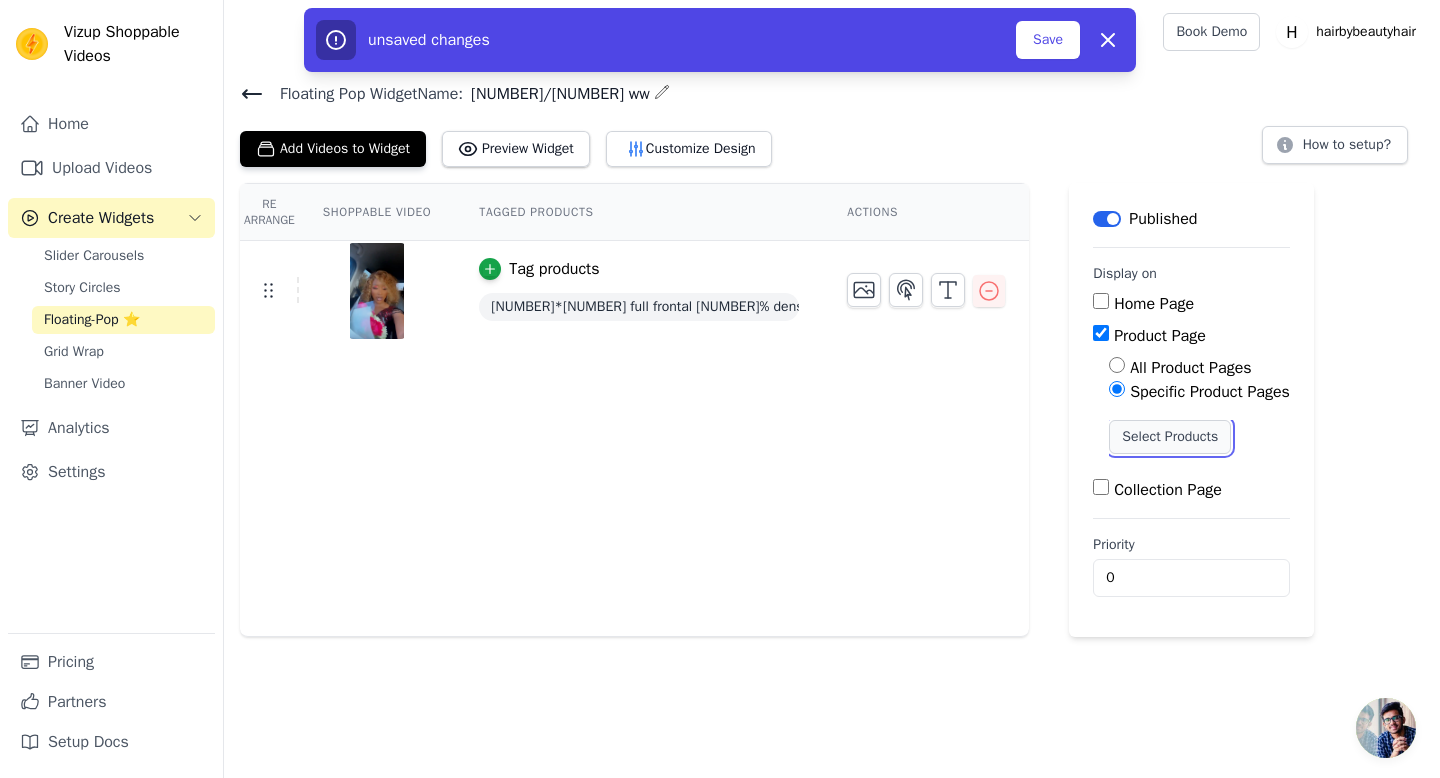 click on "Select Products" at bounding box center [1170, 437] 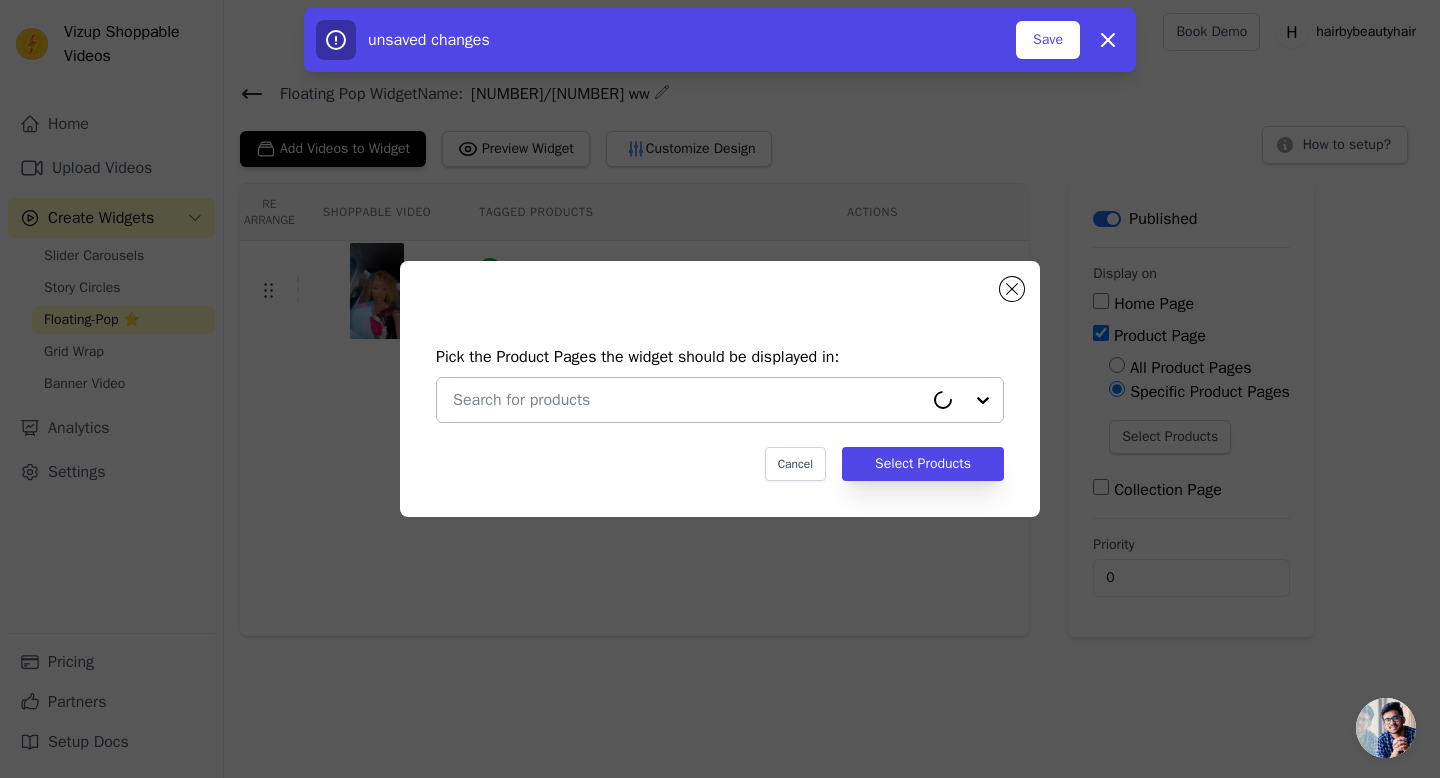 click at bounding box center (688, 400) 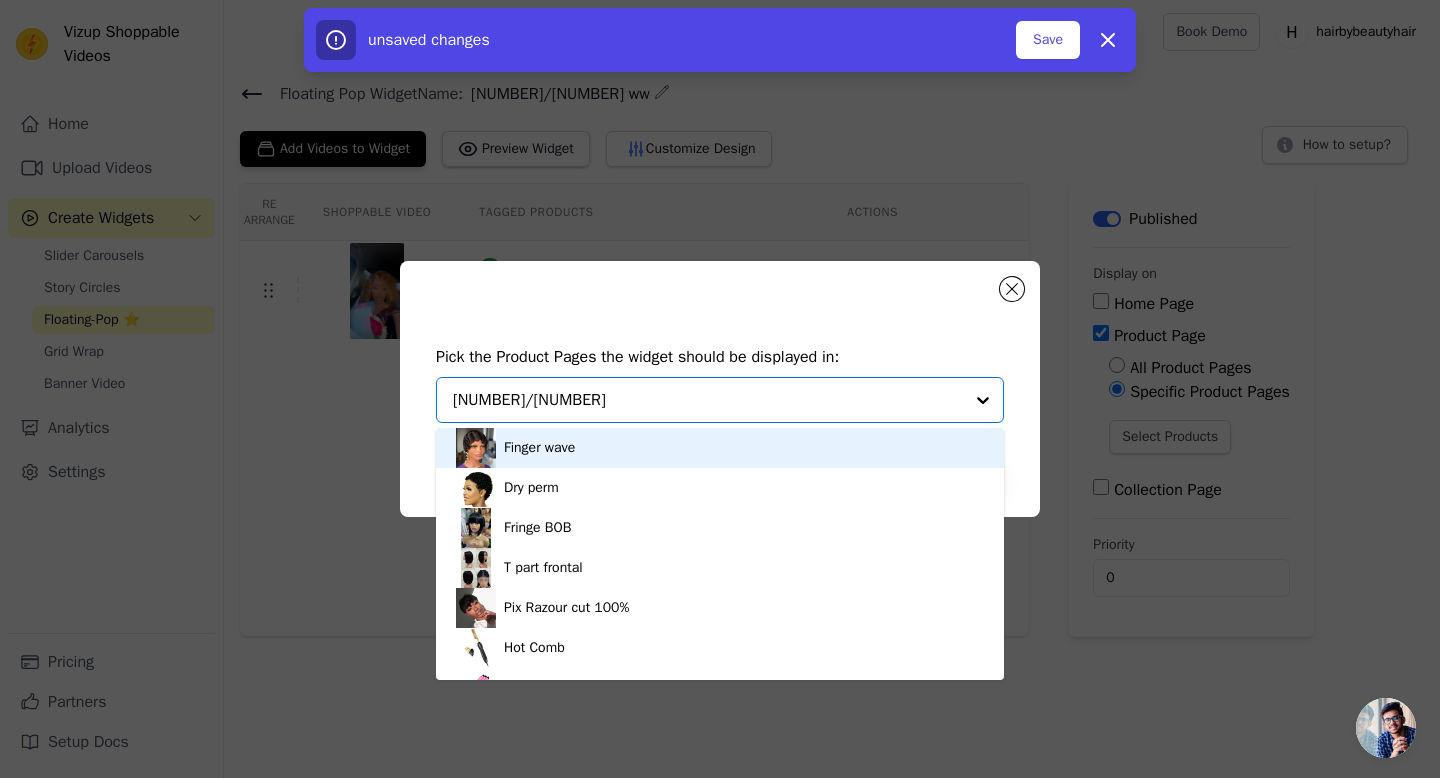 type on "4/27" 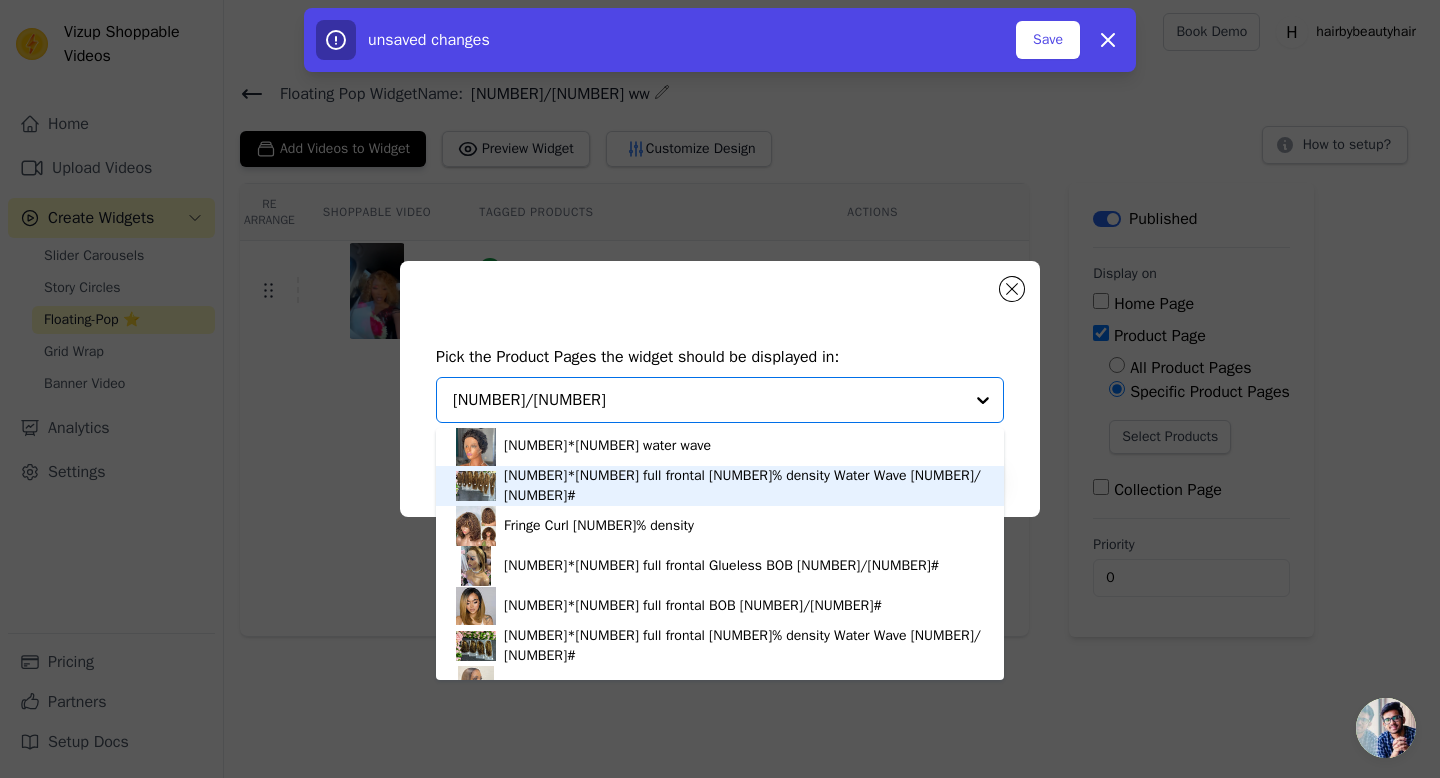 scroll, scrollTop: 107, scrollLeft: 0, axis: vertical 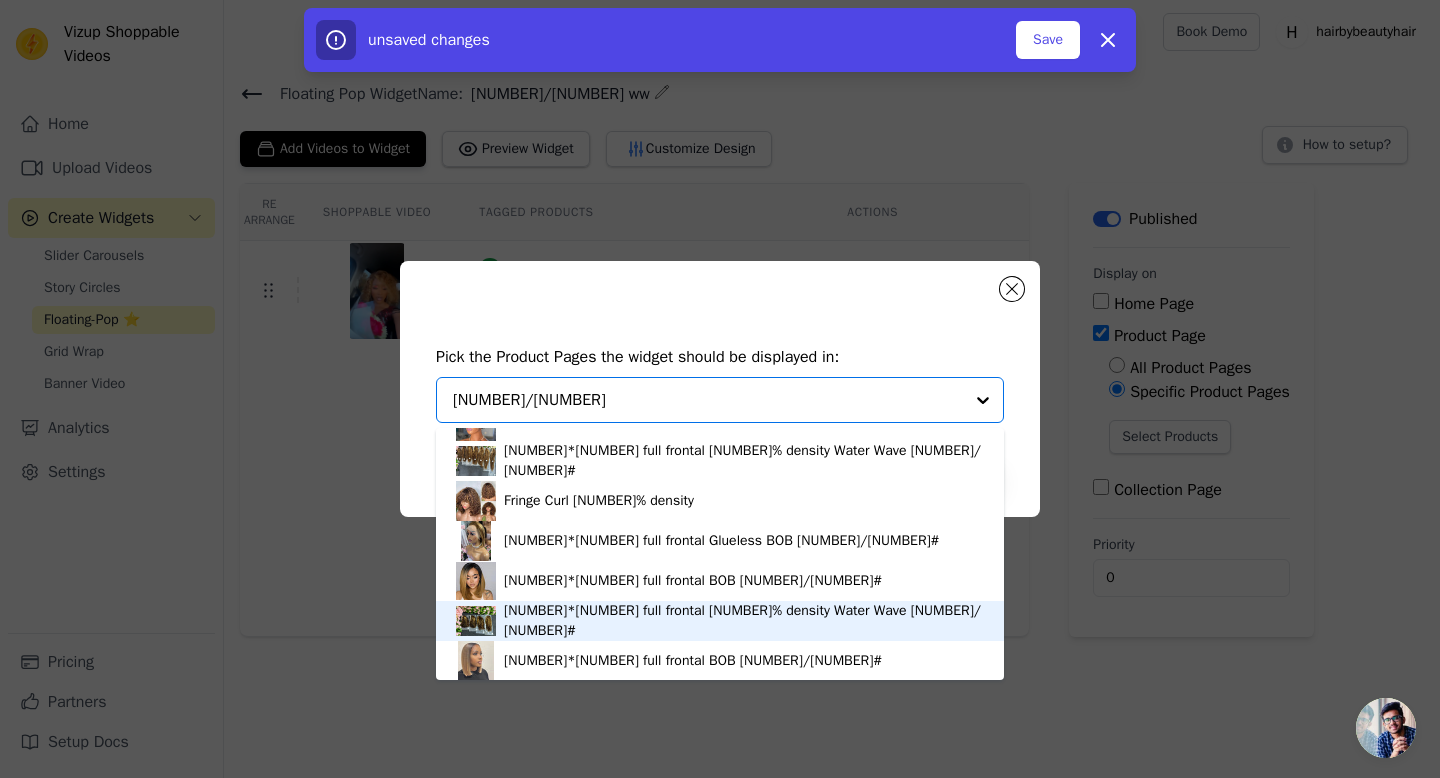 click on "13*4 full frontal 200% density Water Wave 4/27#" at bounding box center (744, 621) 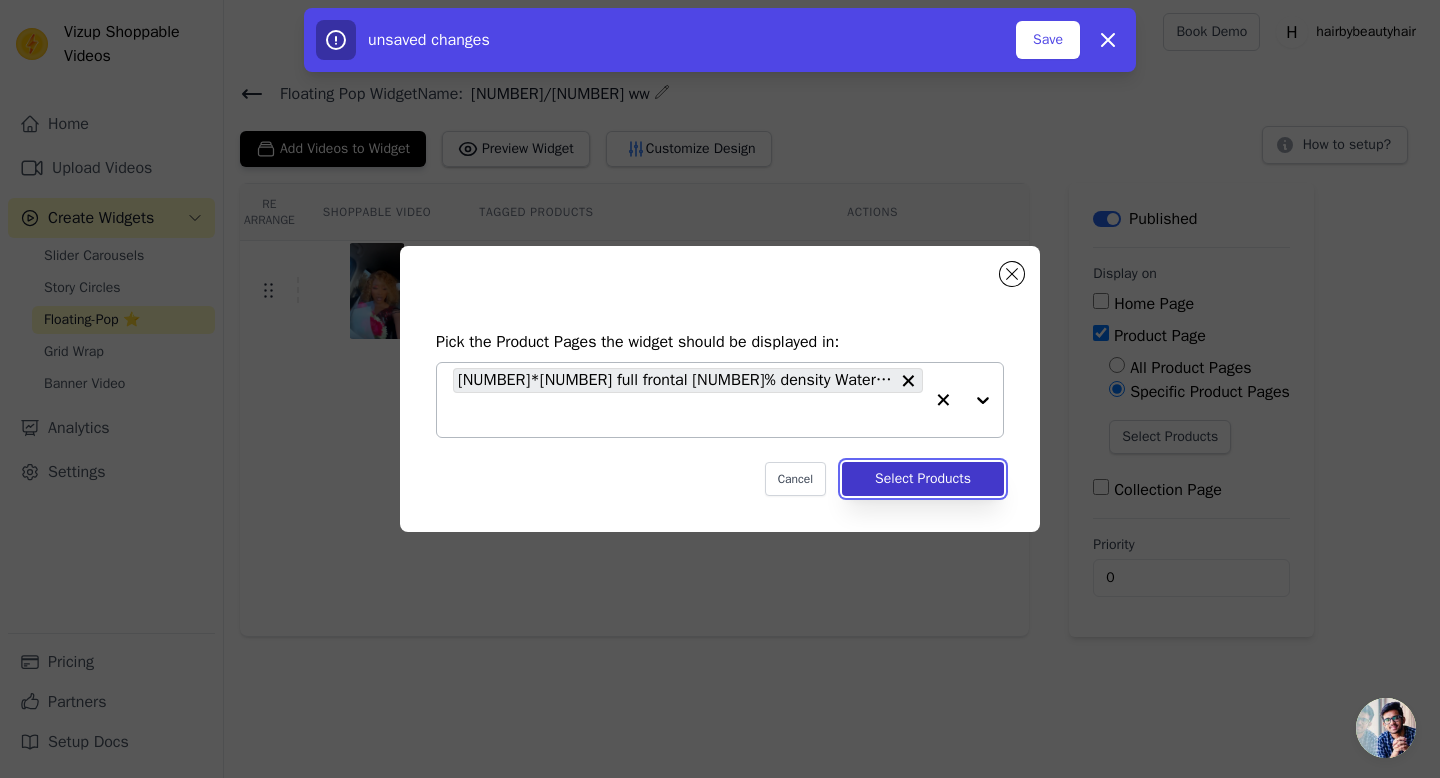 click on "Select Products" at bounding box center [923, 479] 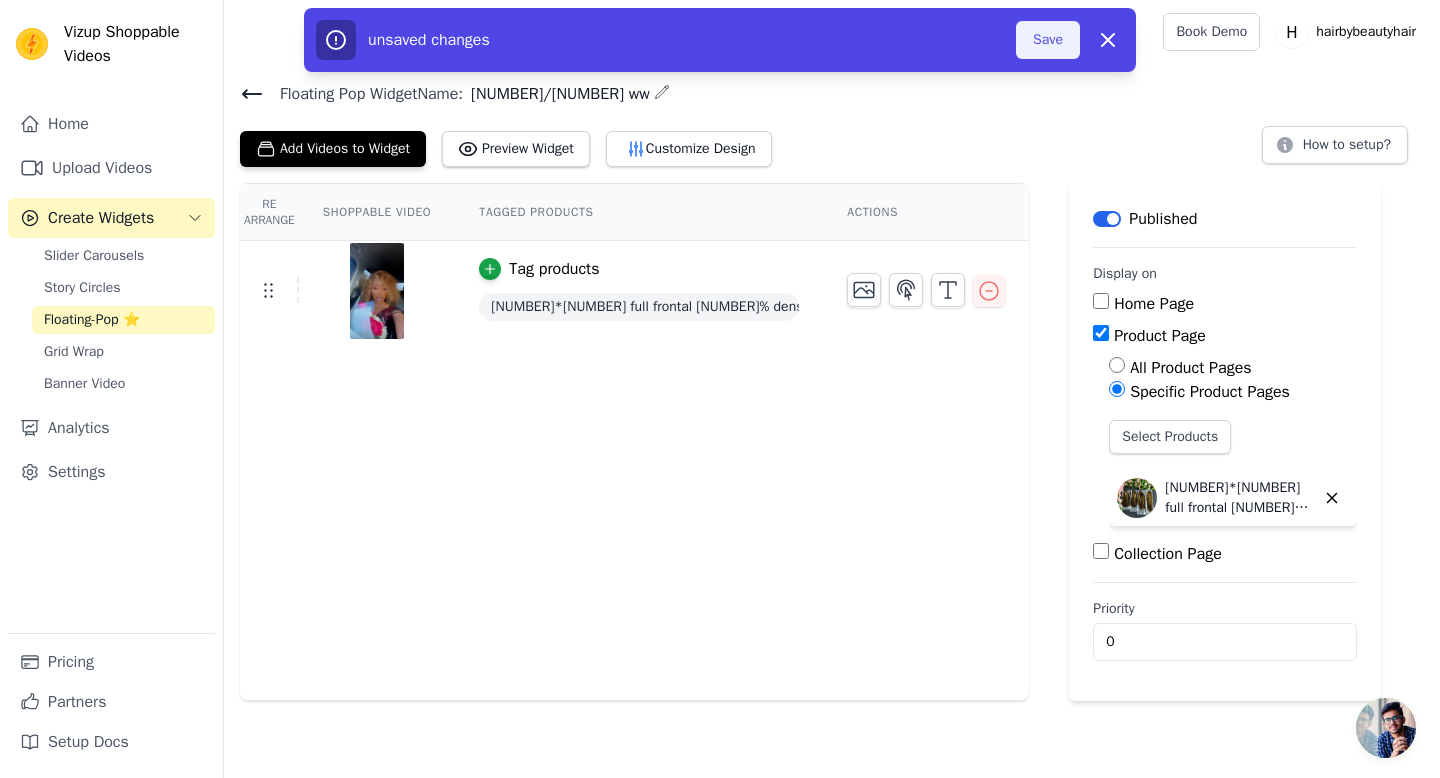 click on "Save" at bounding box center (1048, 40) 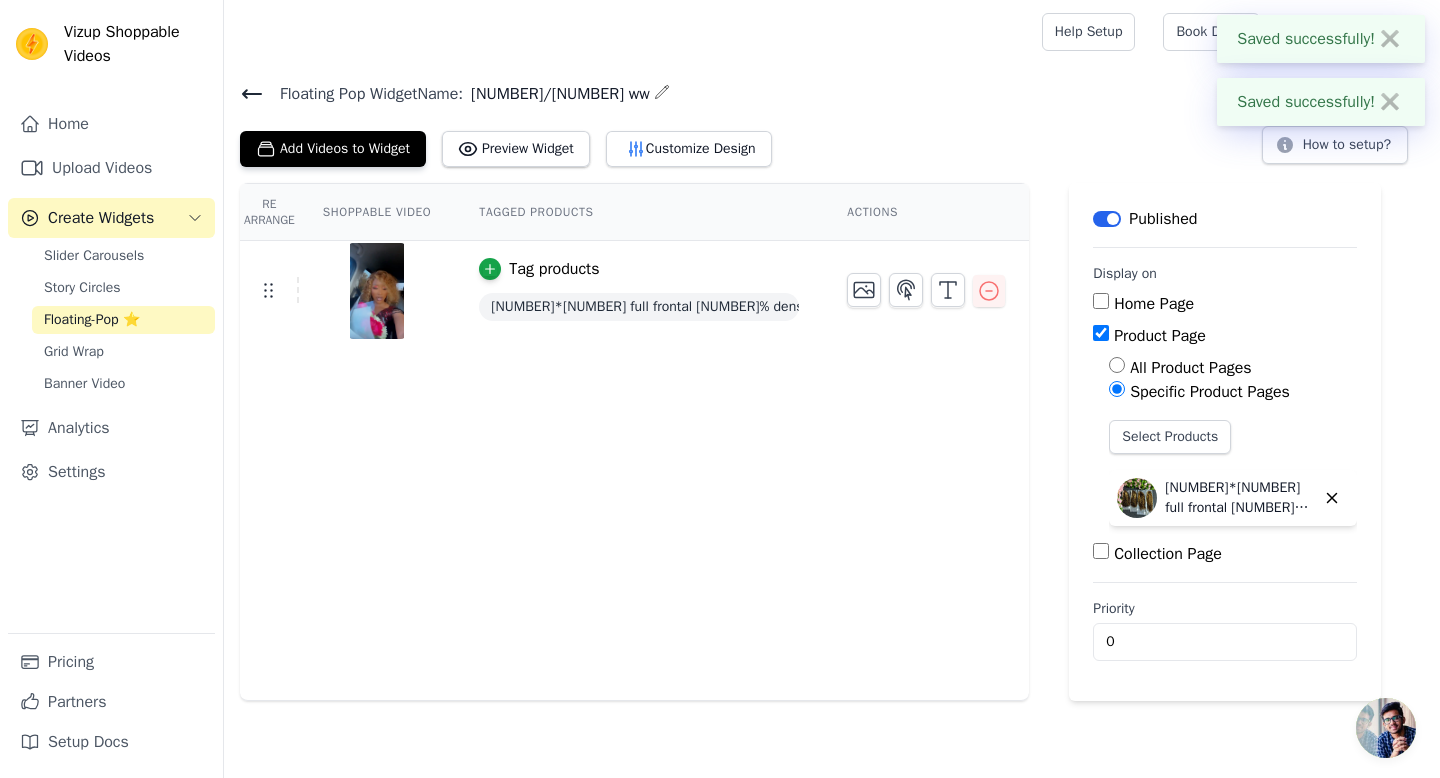 click 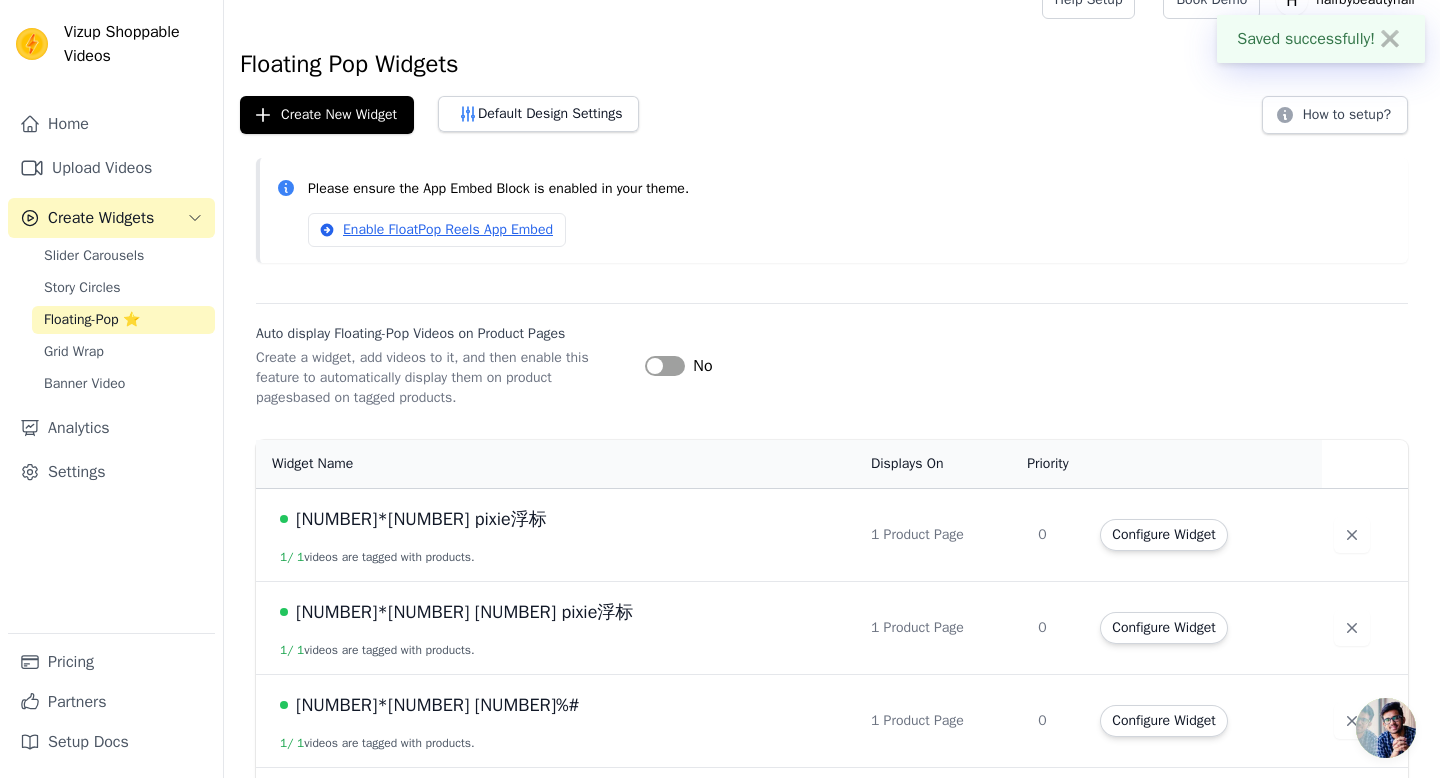 scroll, scrollTop: 0, scrollLeft: 0, axis: both 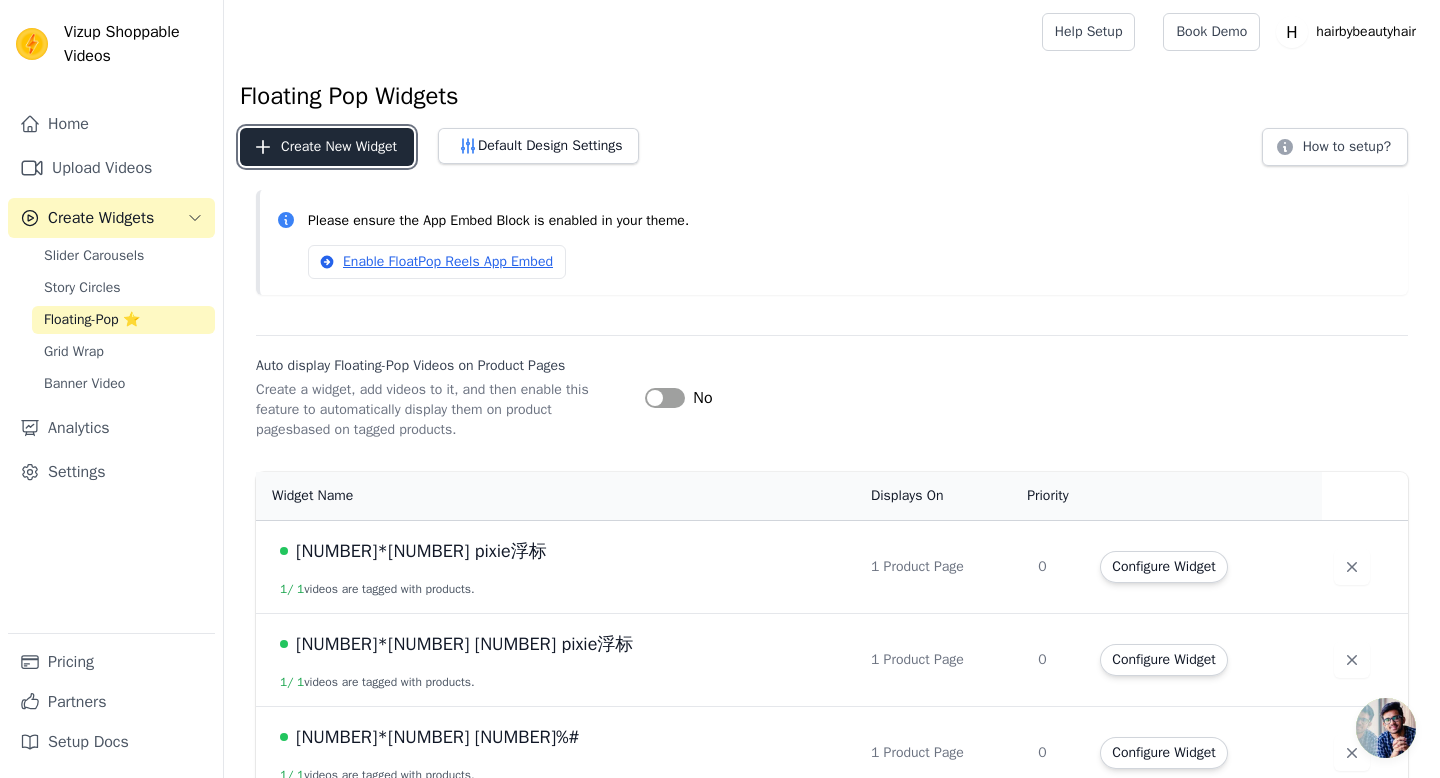click on "Create New Widget" at bounding box center (327, 147) 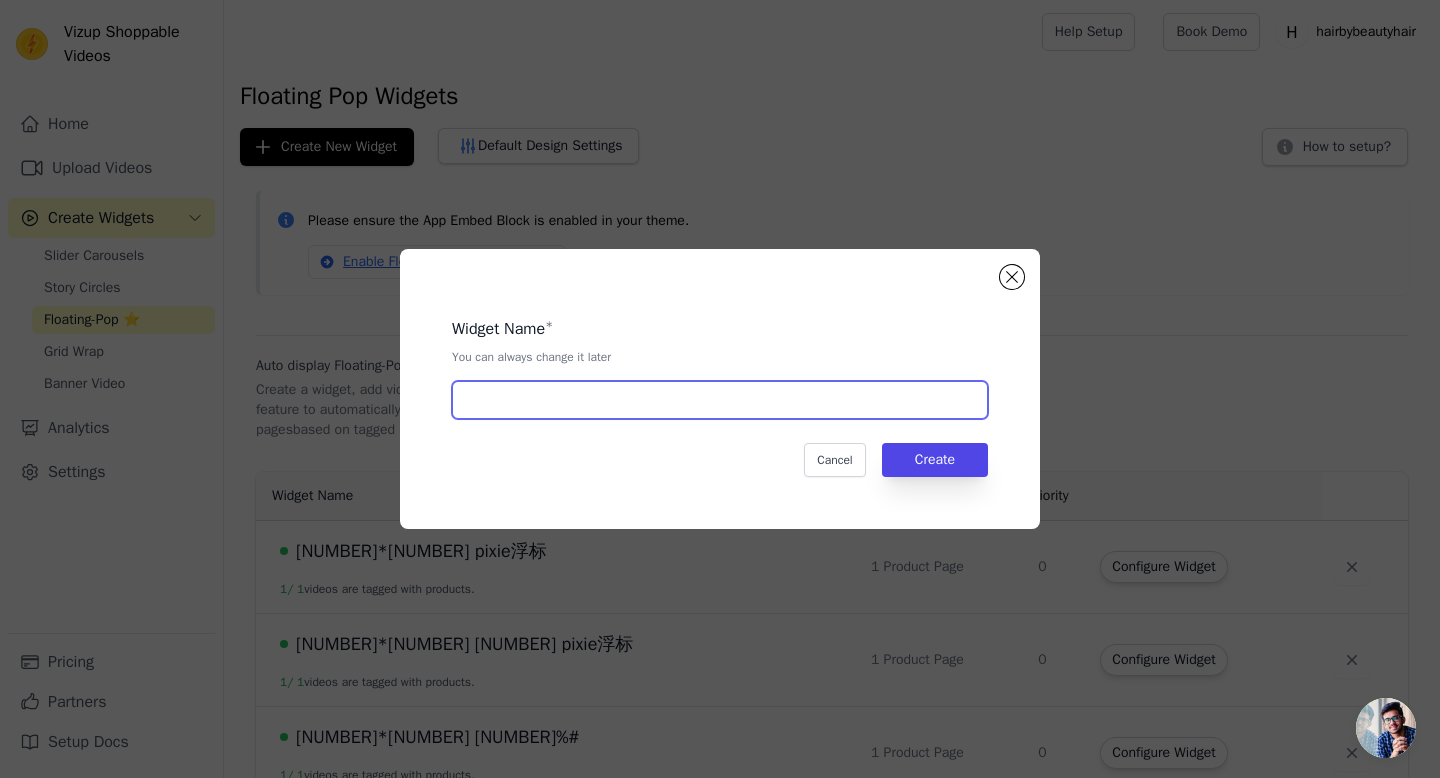 click at bounding box center (720, 400) 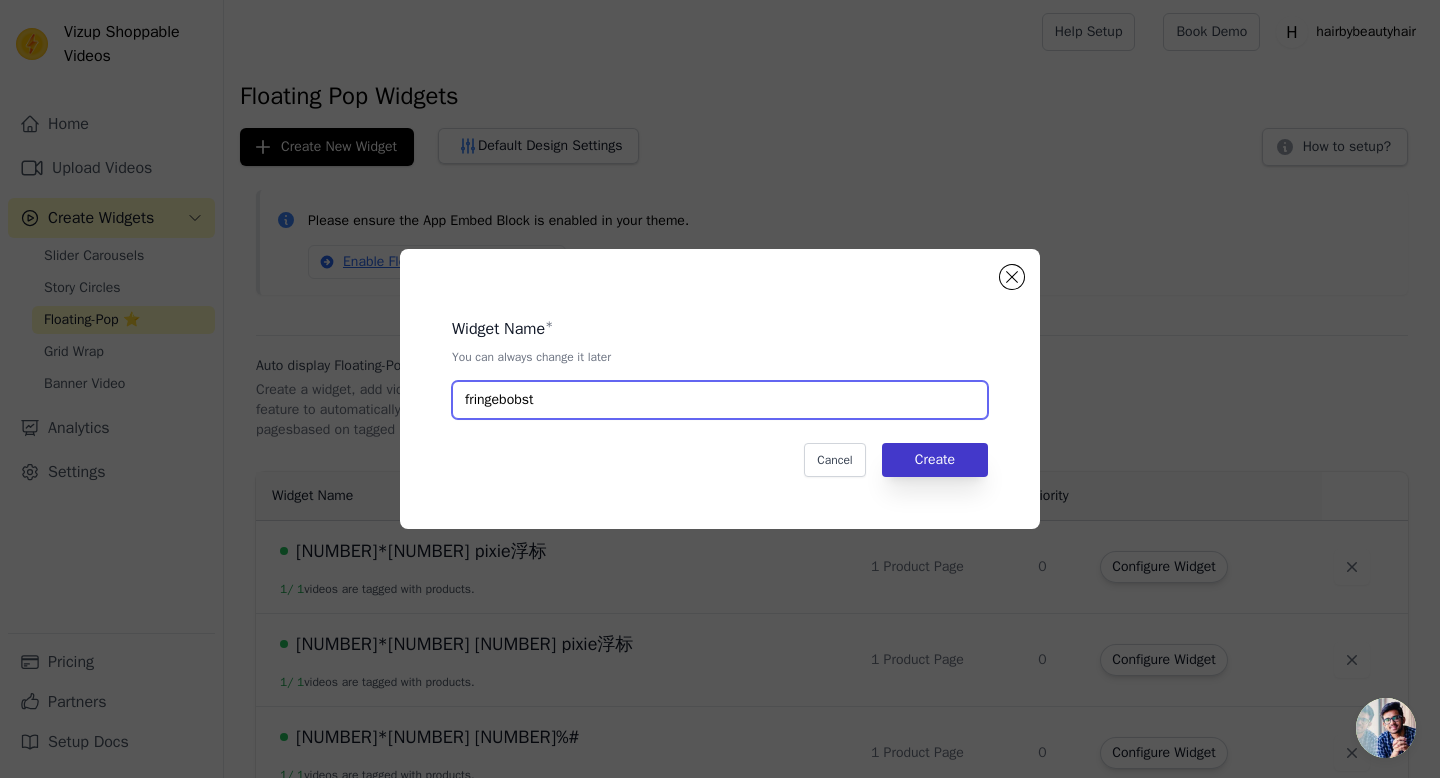 type on "fringebobst" 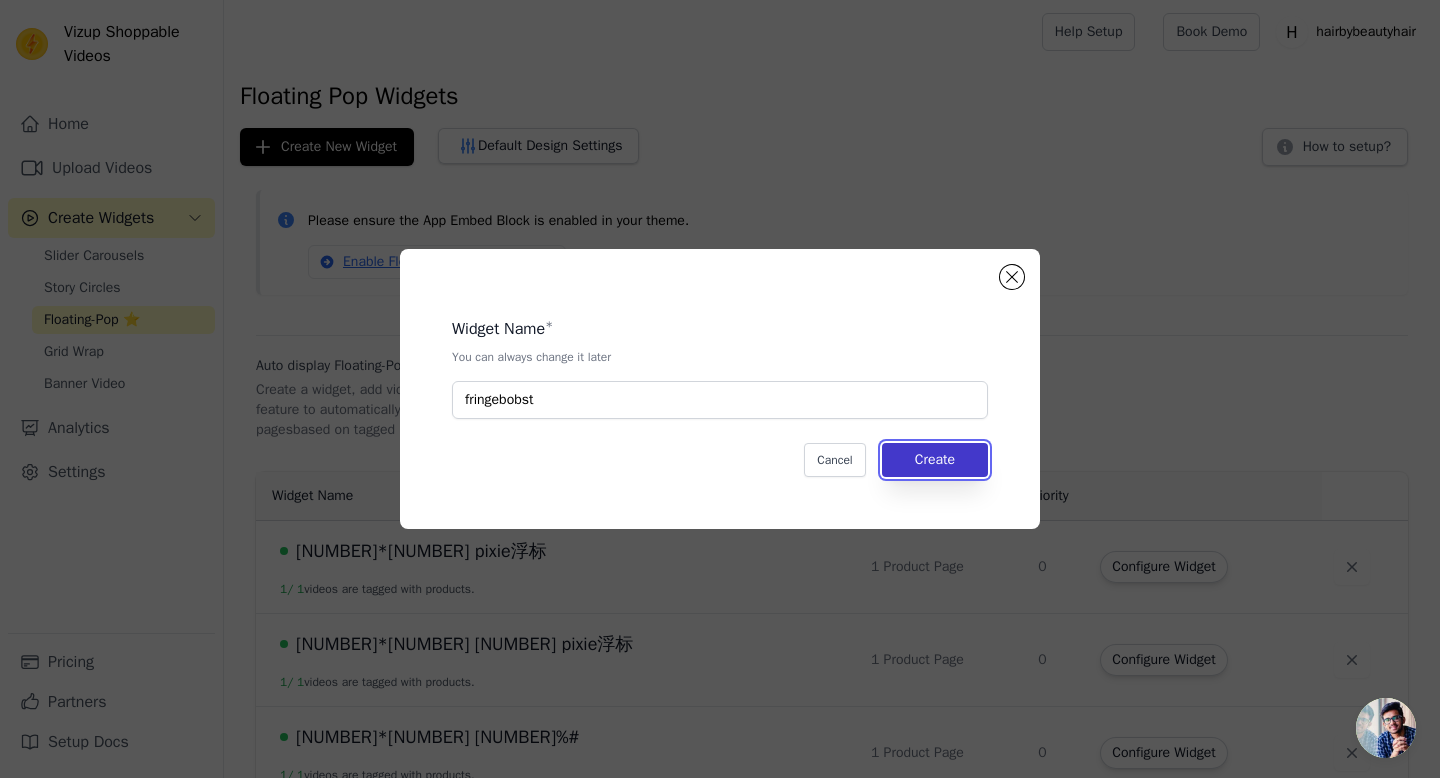 click on "Create" at bounding box center [935, 460] 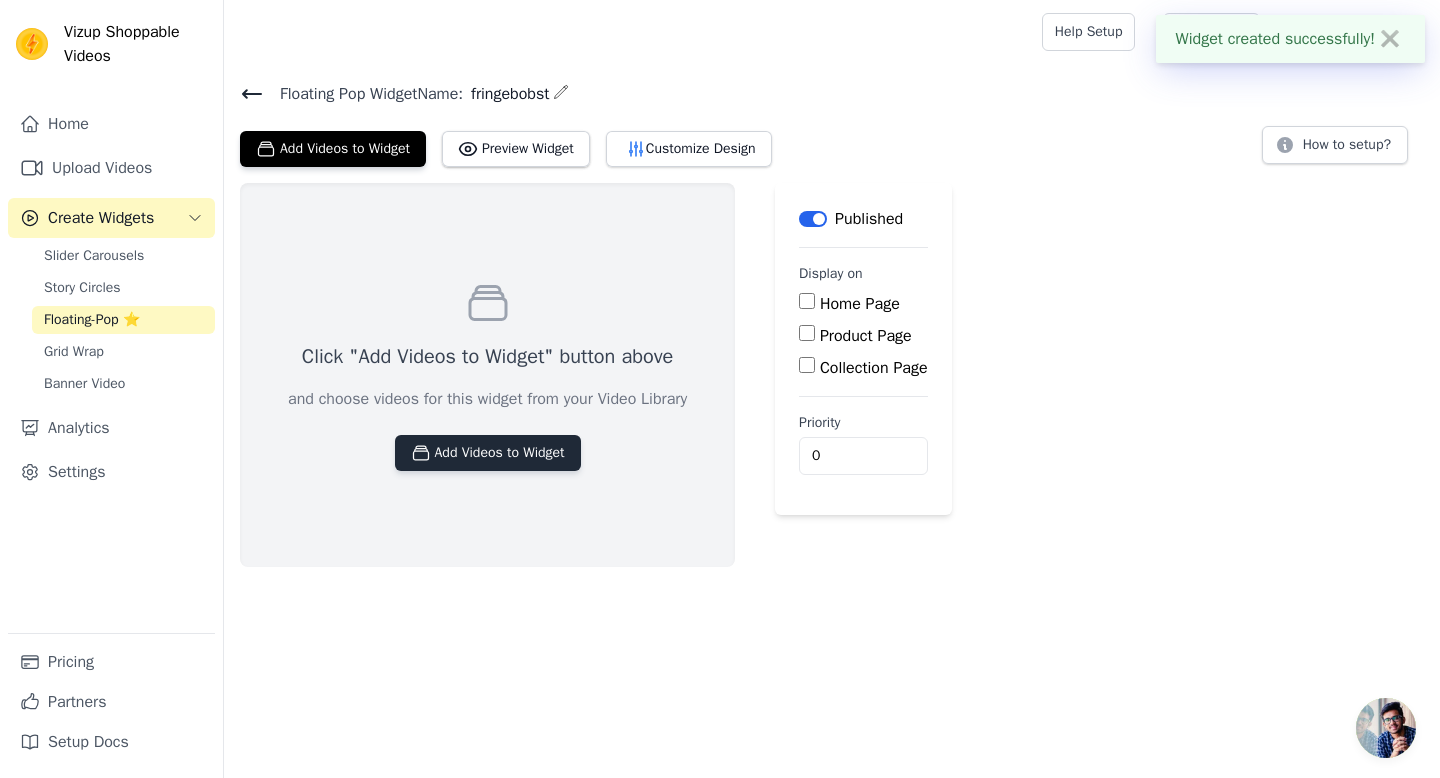 click on "Add Videos to Widget" at bounding box center [488, 453] 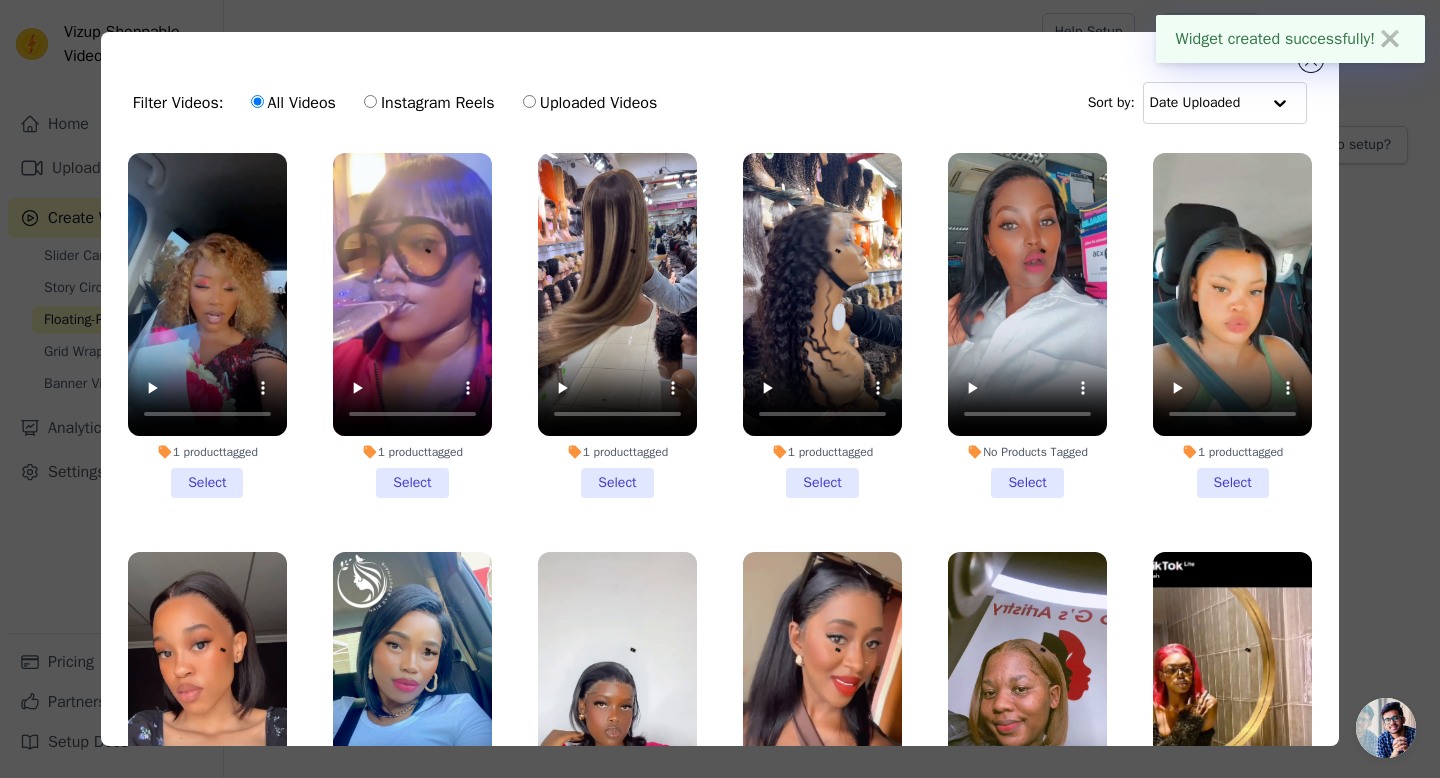 click on "1   product  tagged     Select" at bounding box center [412, 325] 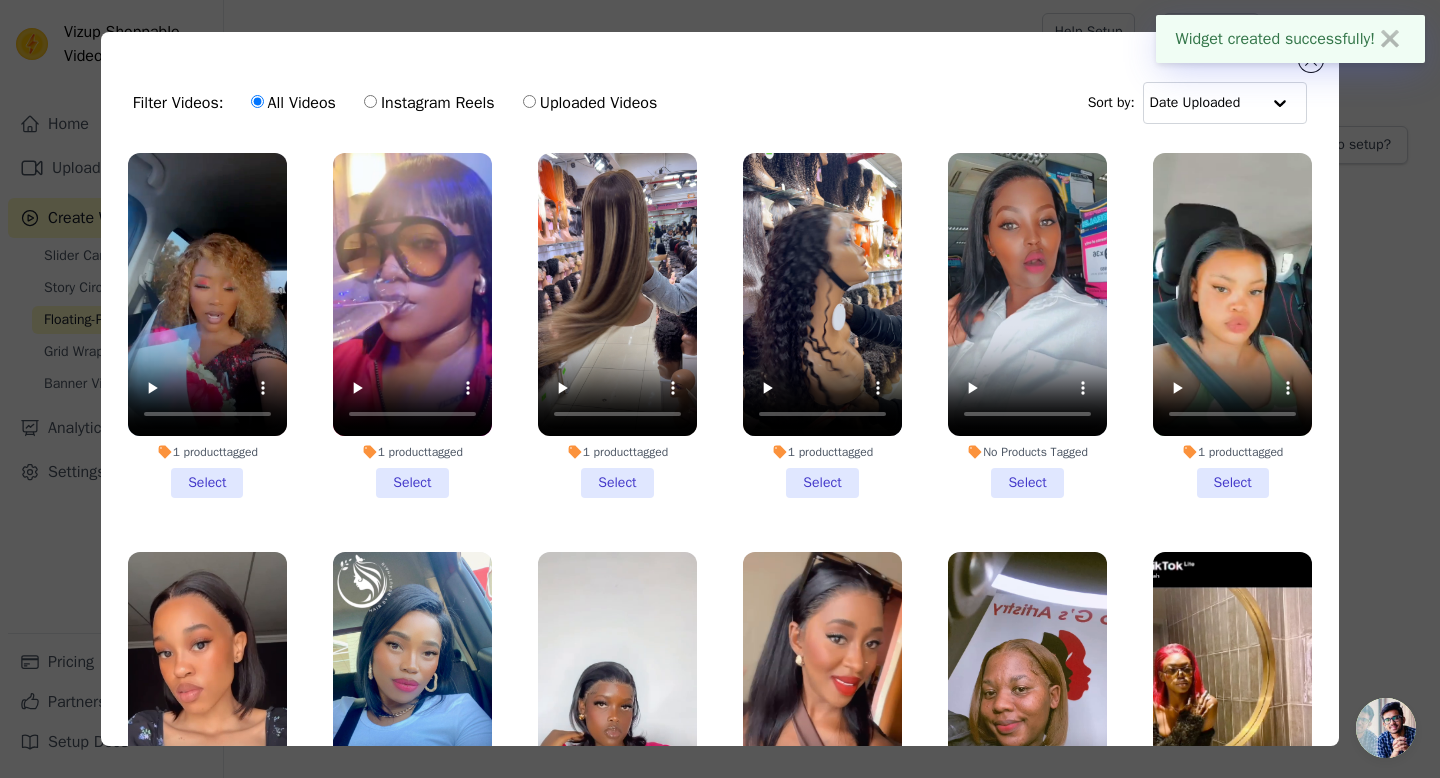 click on "1   product  tagged     Select" at bounding box center [0, 0] 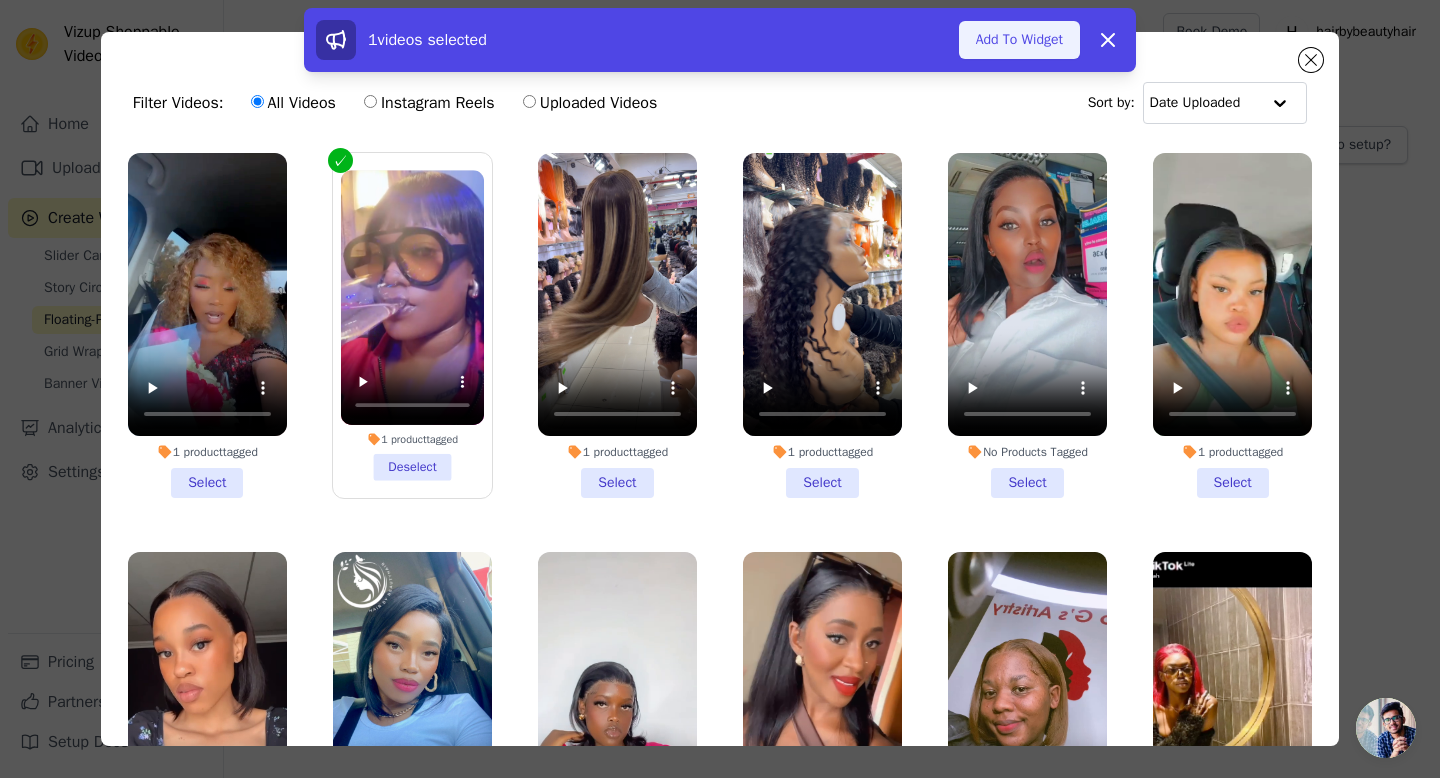 click on "Add To Widget" at bounding box center [1019, 40] 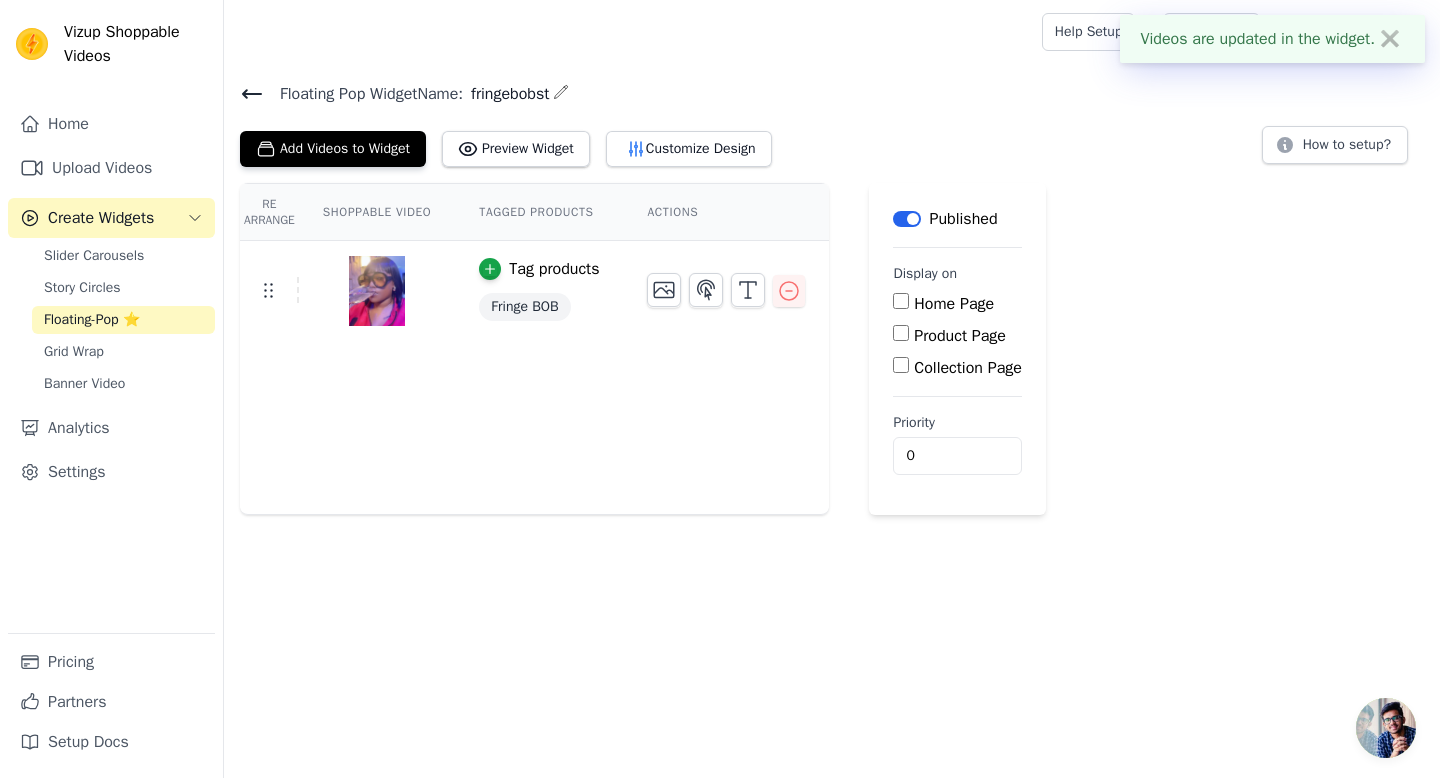 click on "Product Page" at bounding box center [957, 336] 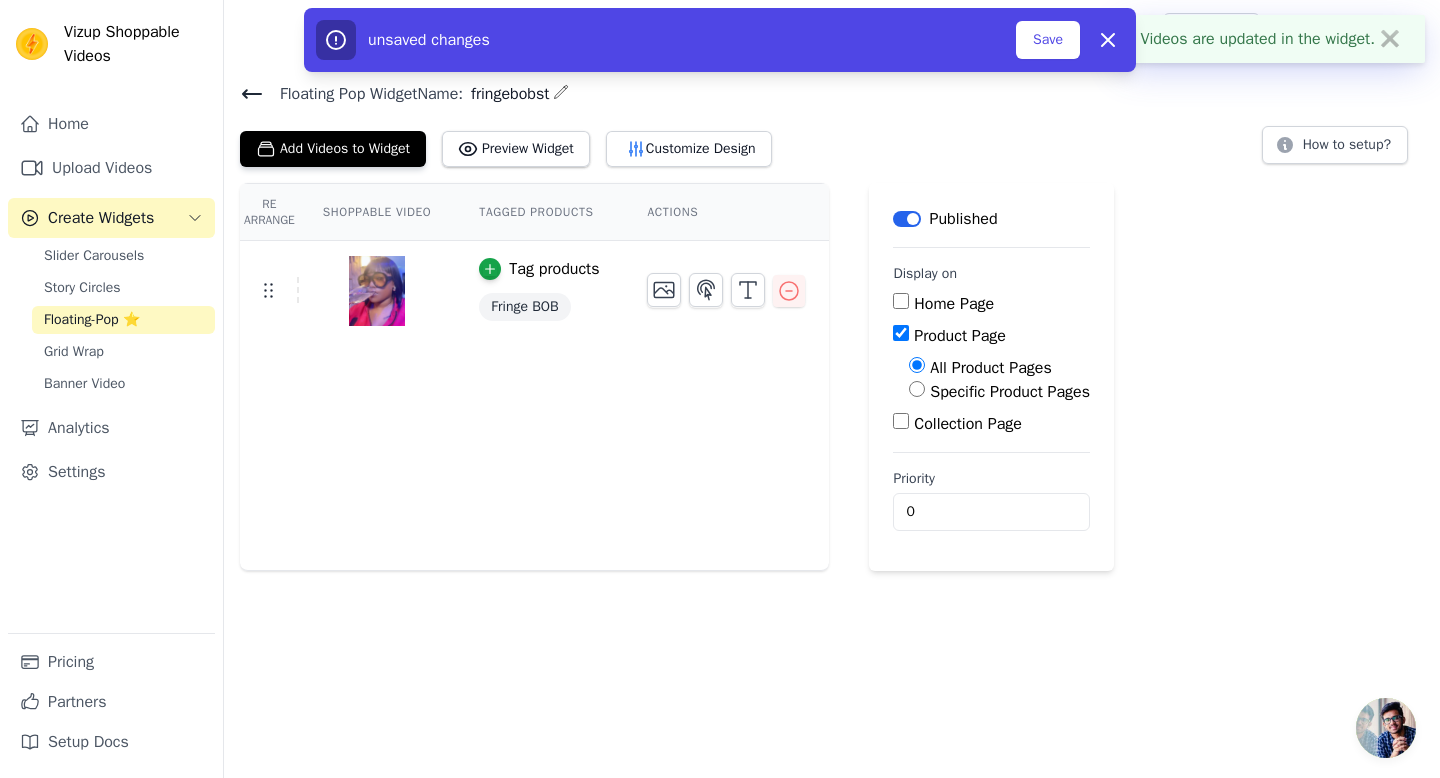 click on "Specific Product Pages" at bounding box center (917, 389) 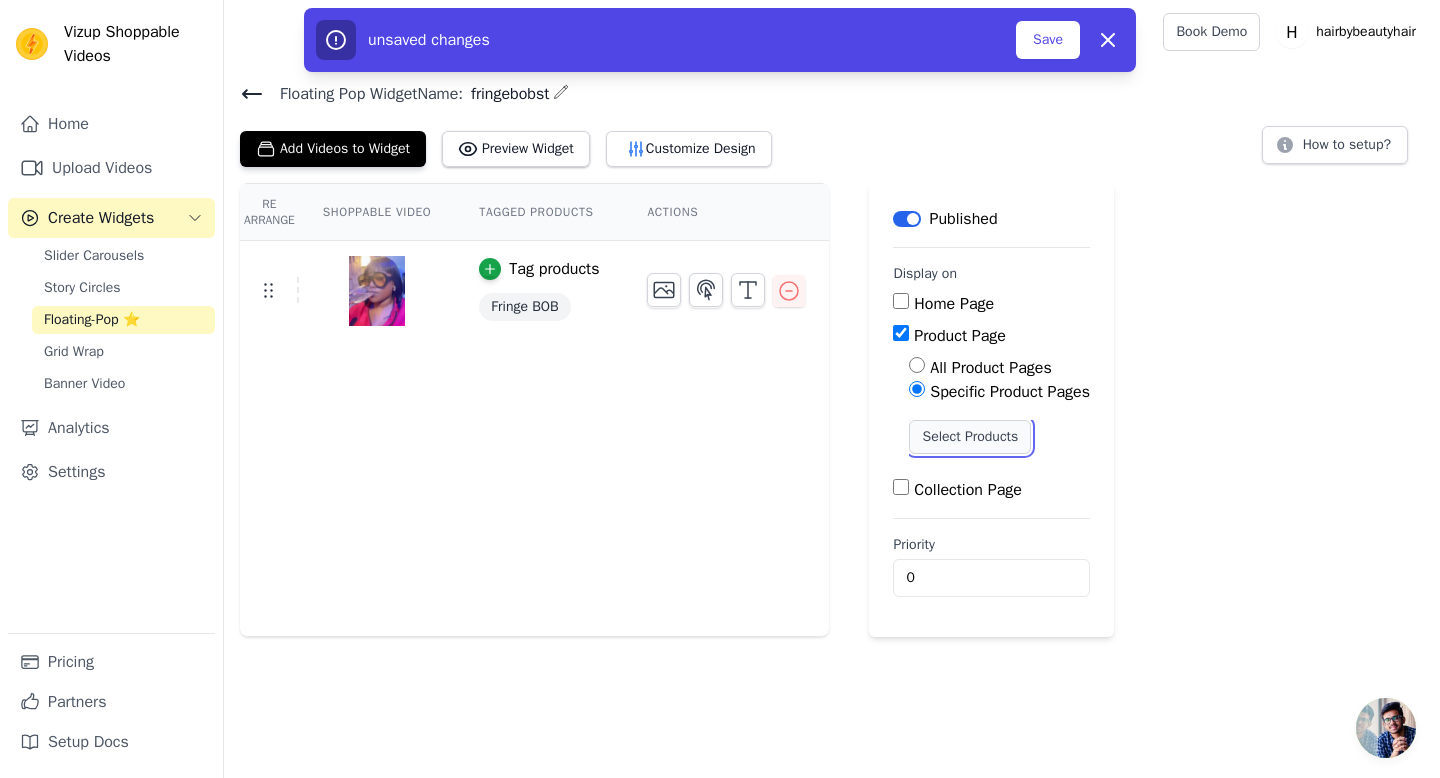 click on "Select Products" at bounding box center (970, 437) 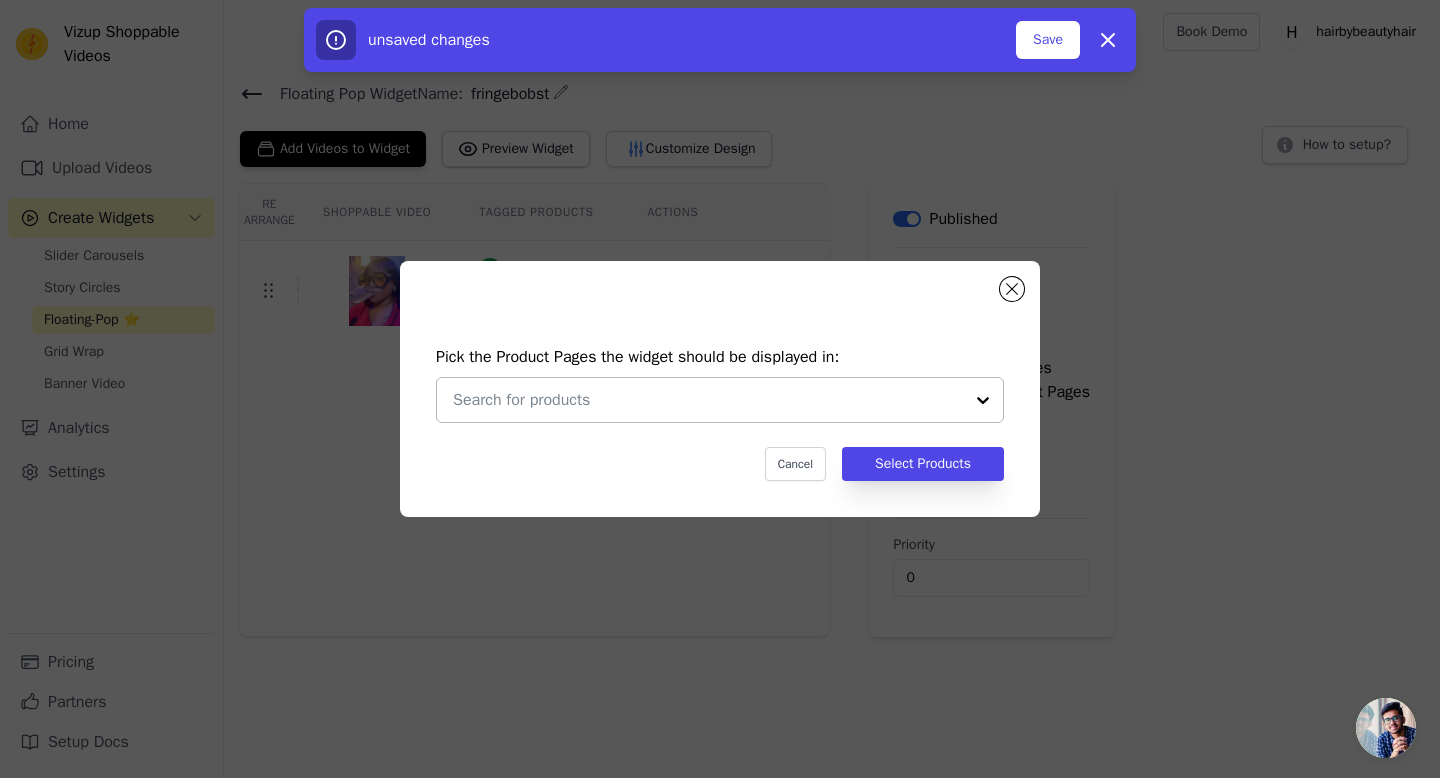 click at bounding box center (708, 400) 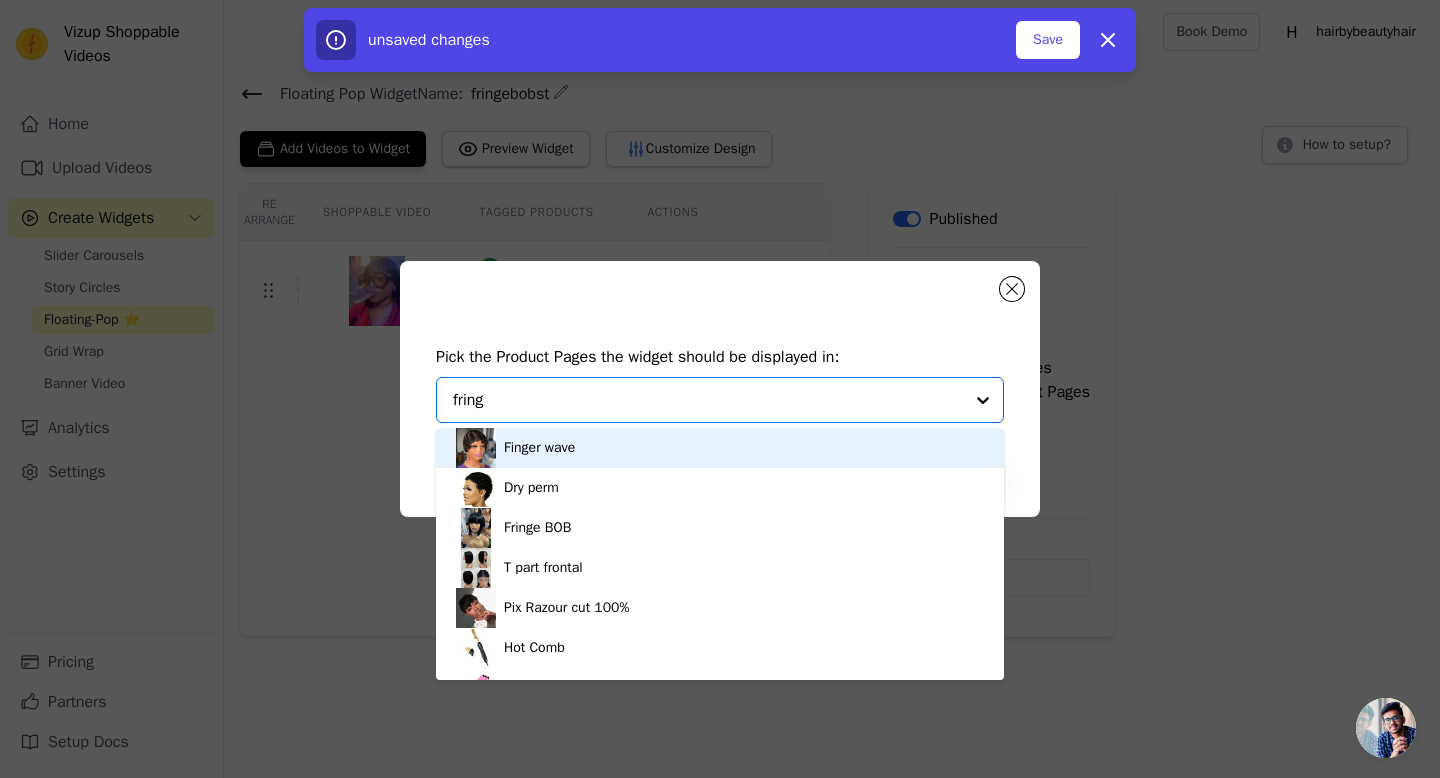 type on "fringe" 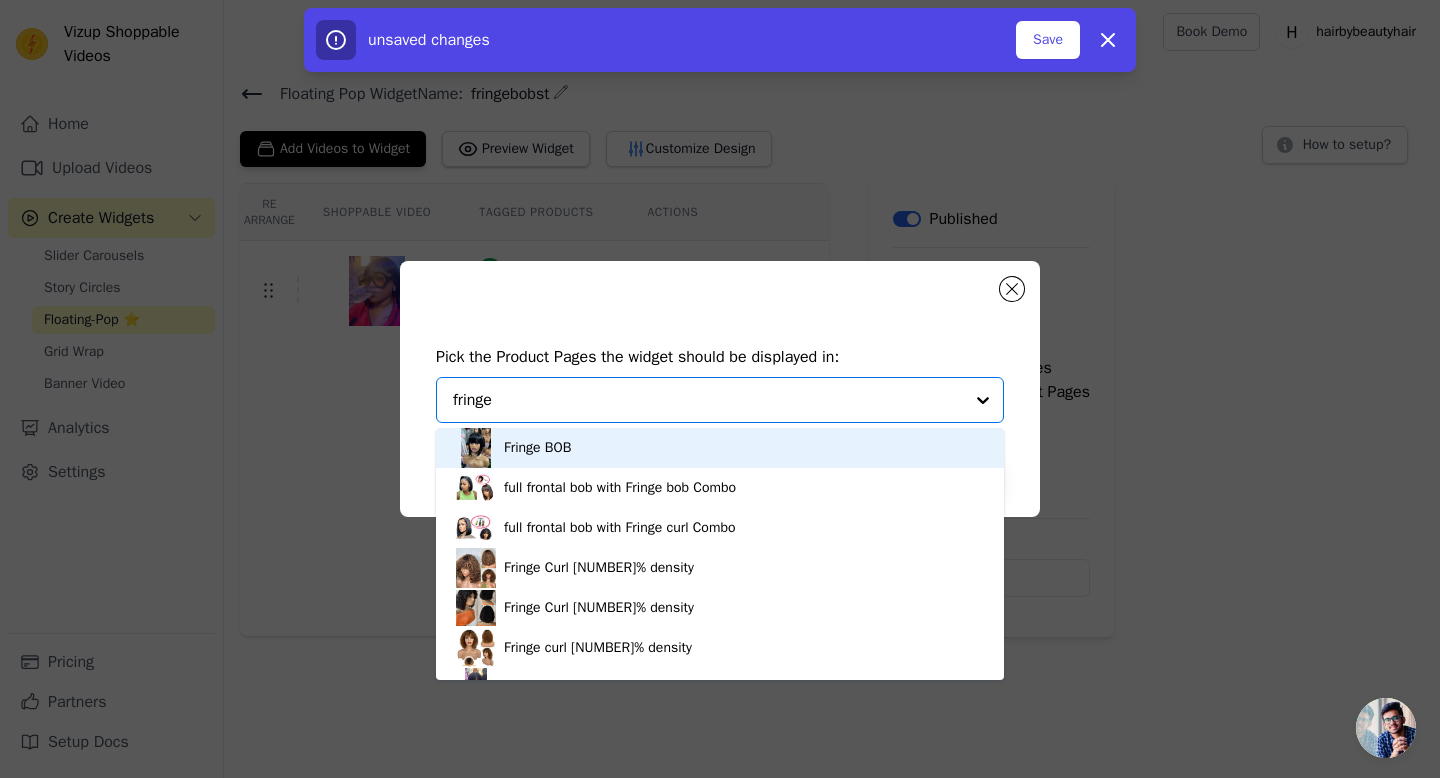 click on "Fringe BOB" at bounding box center [720, 448] 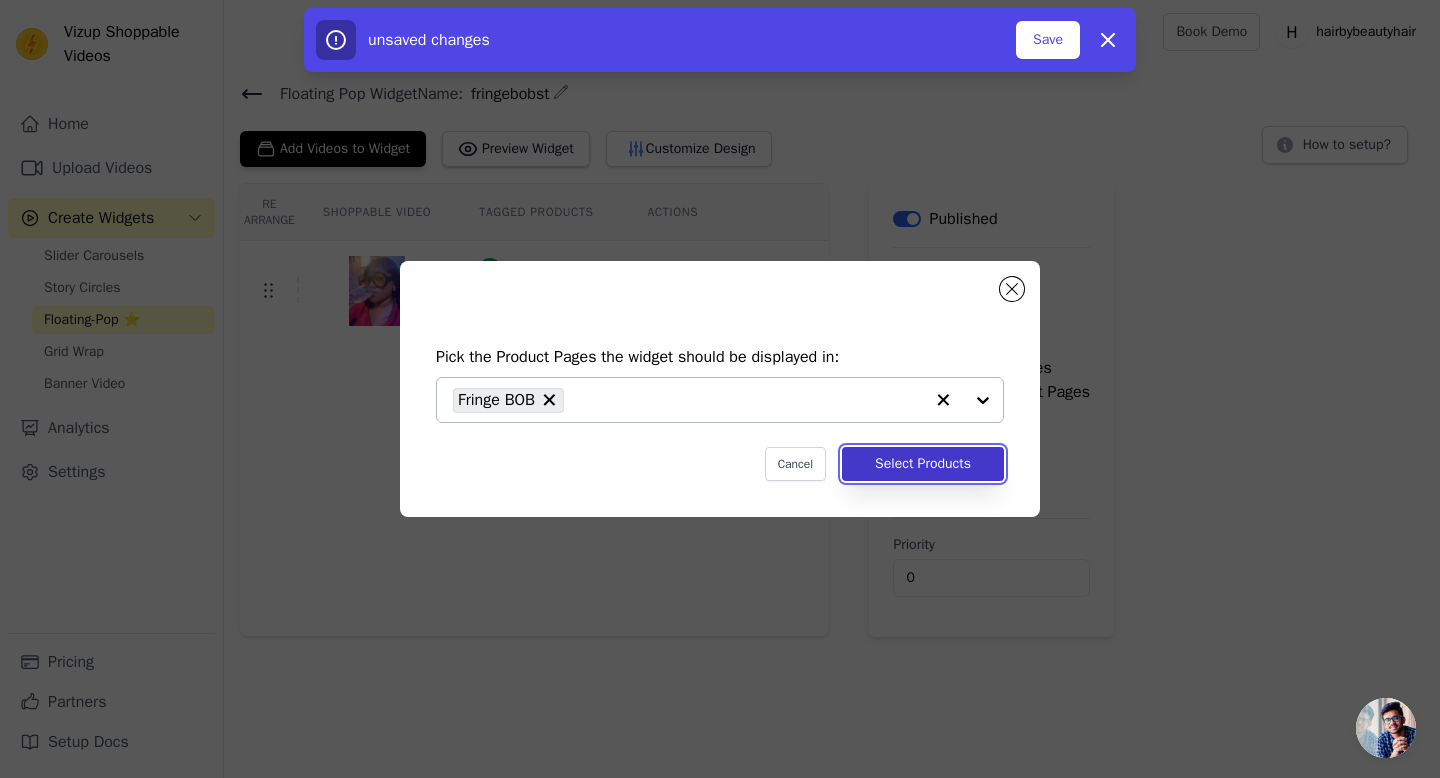 click on "Select Products" at bounding box center [923, 464] 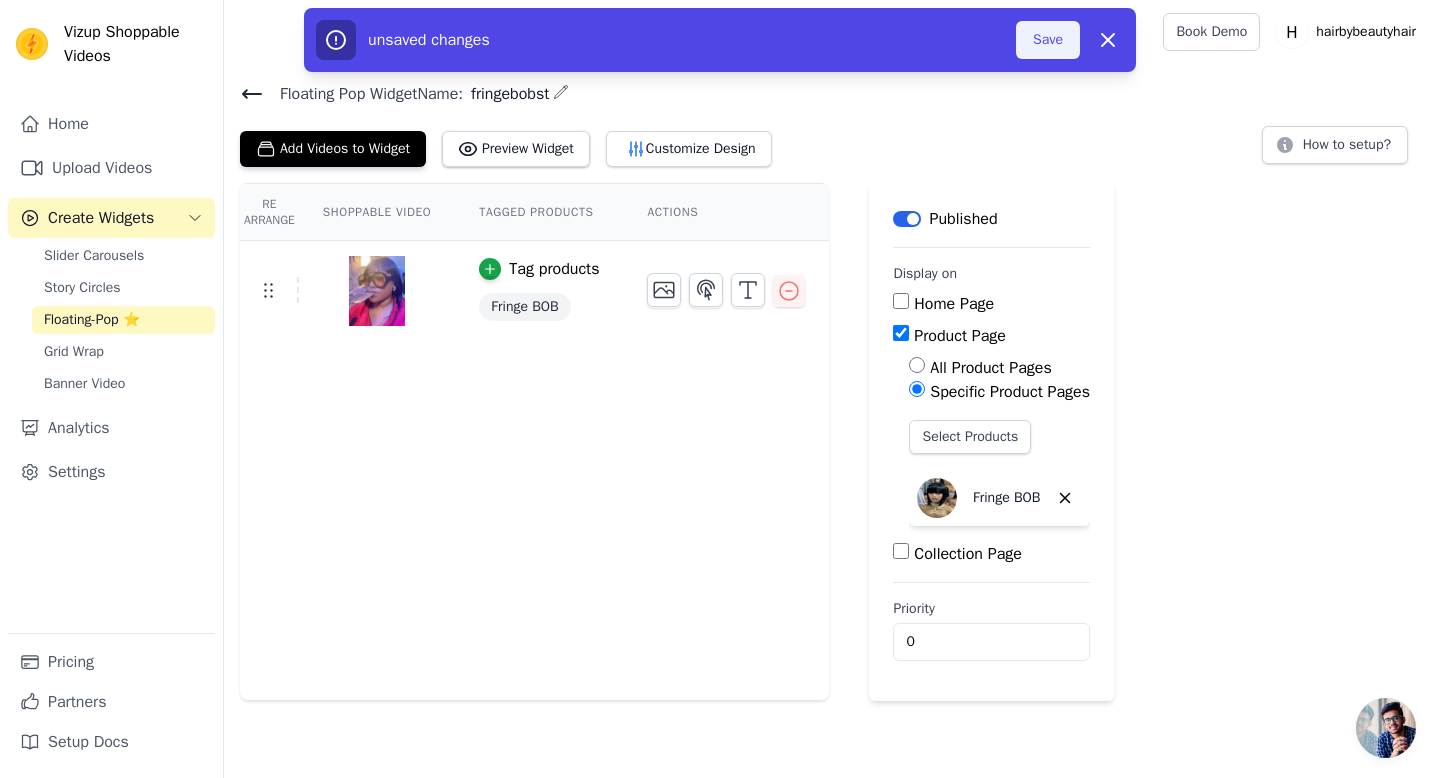 click on "Save" at bounding box center (1048, 40) 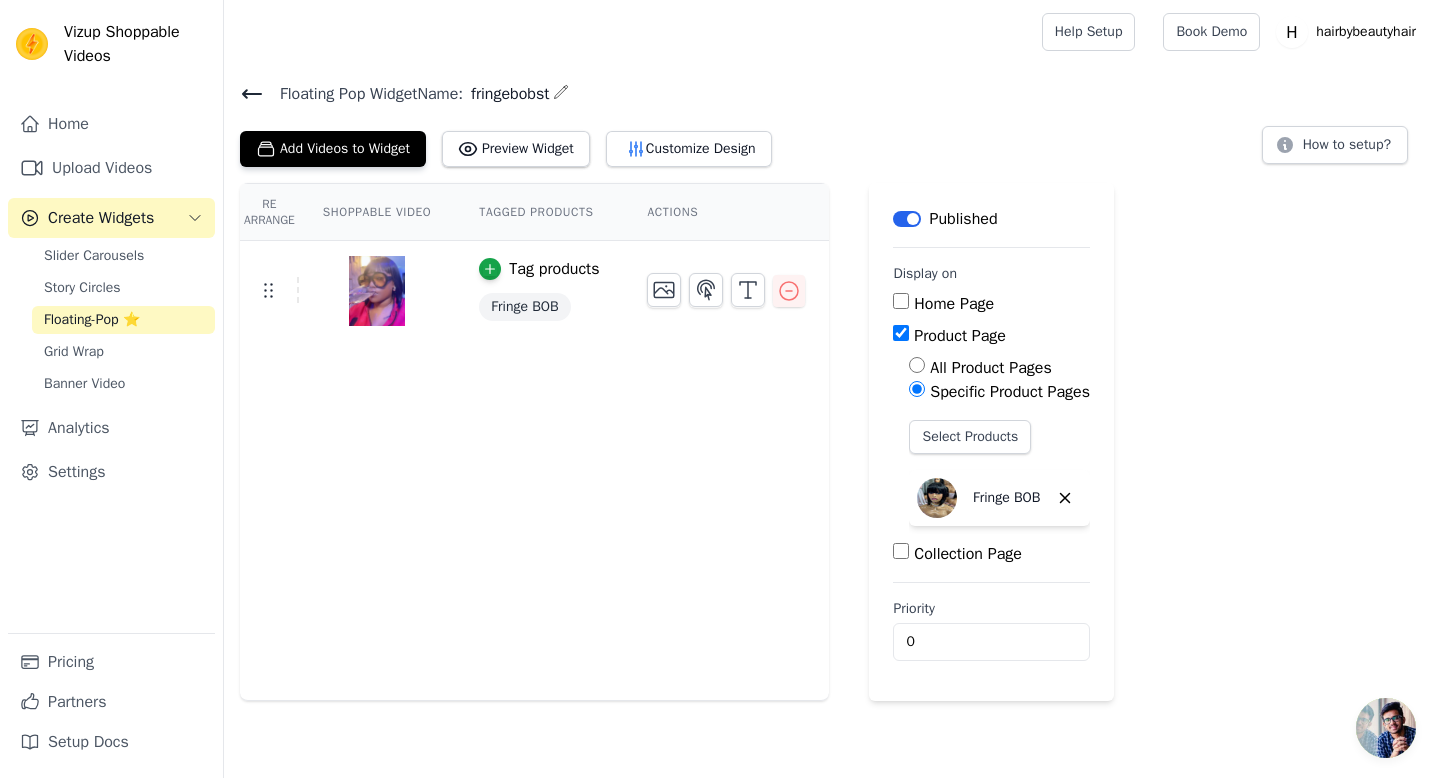 click 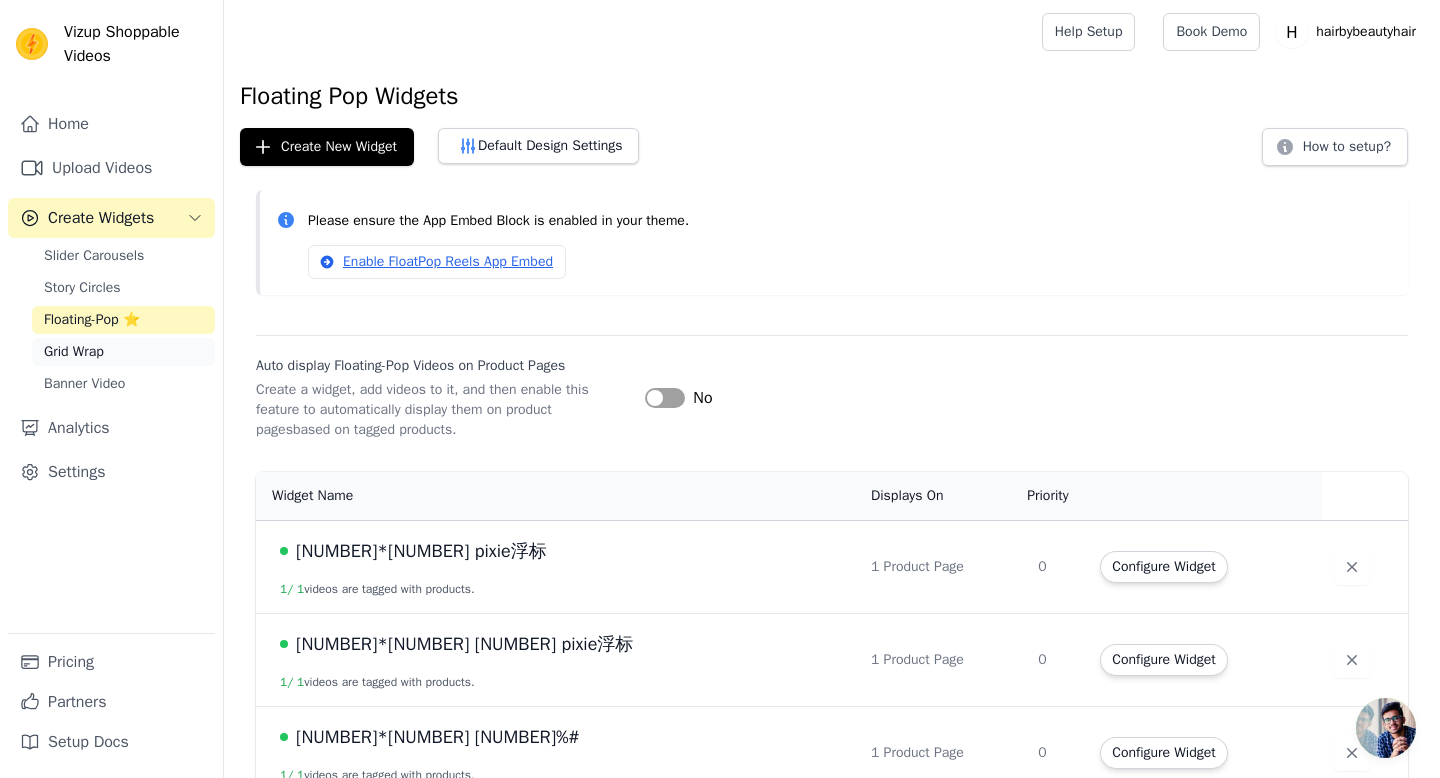 click on "Grid Wrap" at bounding box center [123, 352] 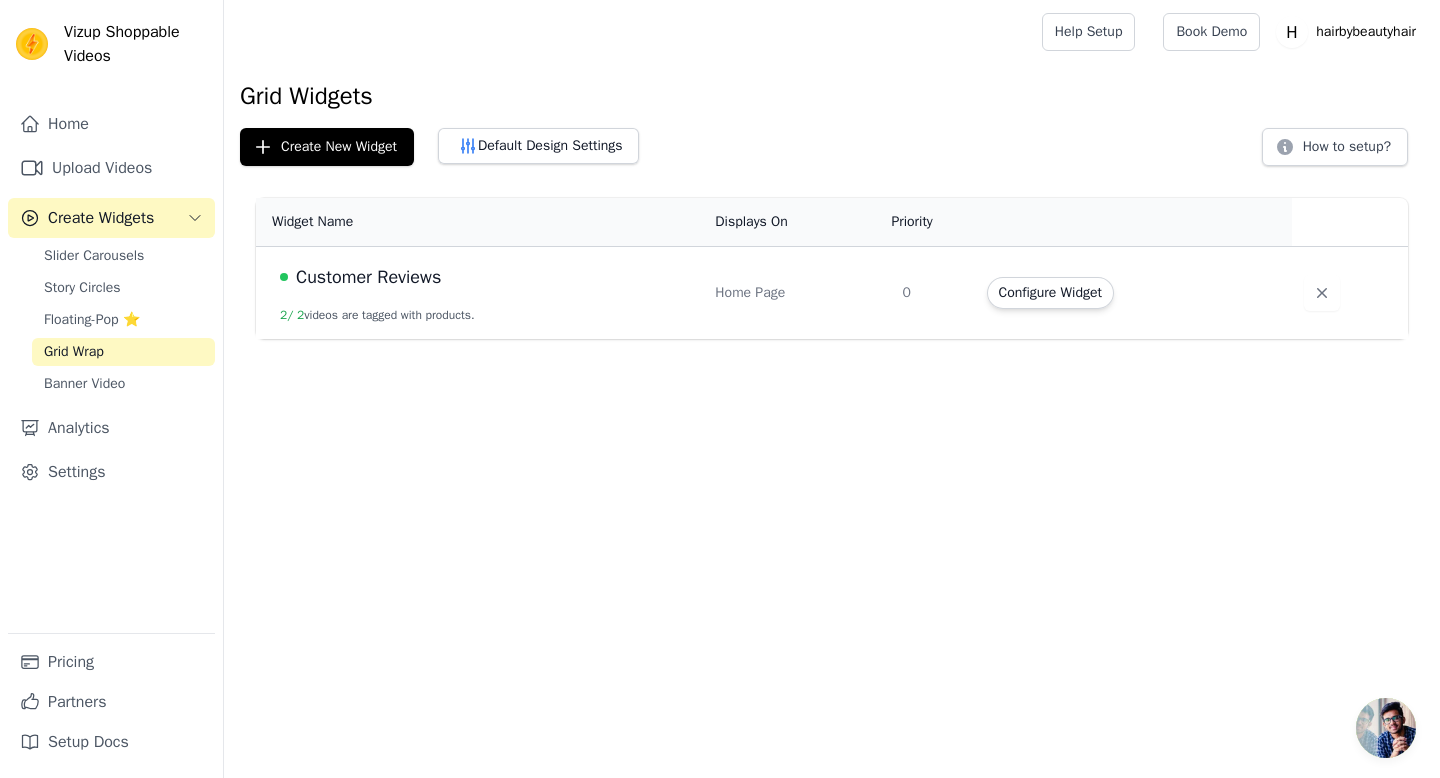 click on "Customer Reviews" at bounding box center (368, 277) 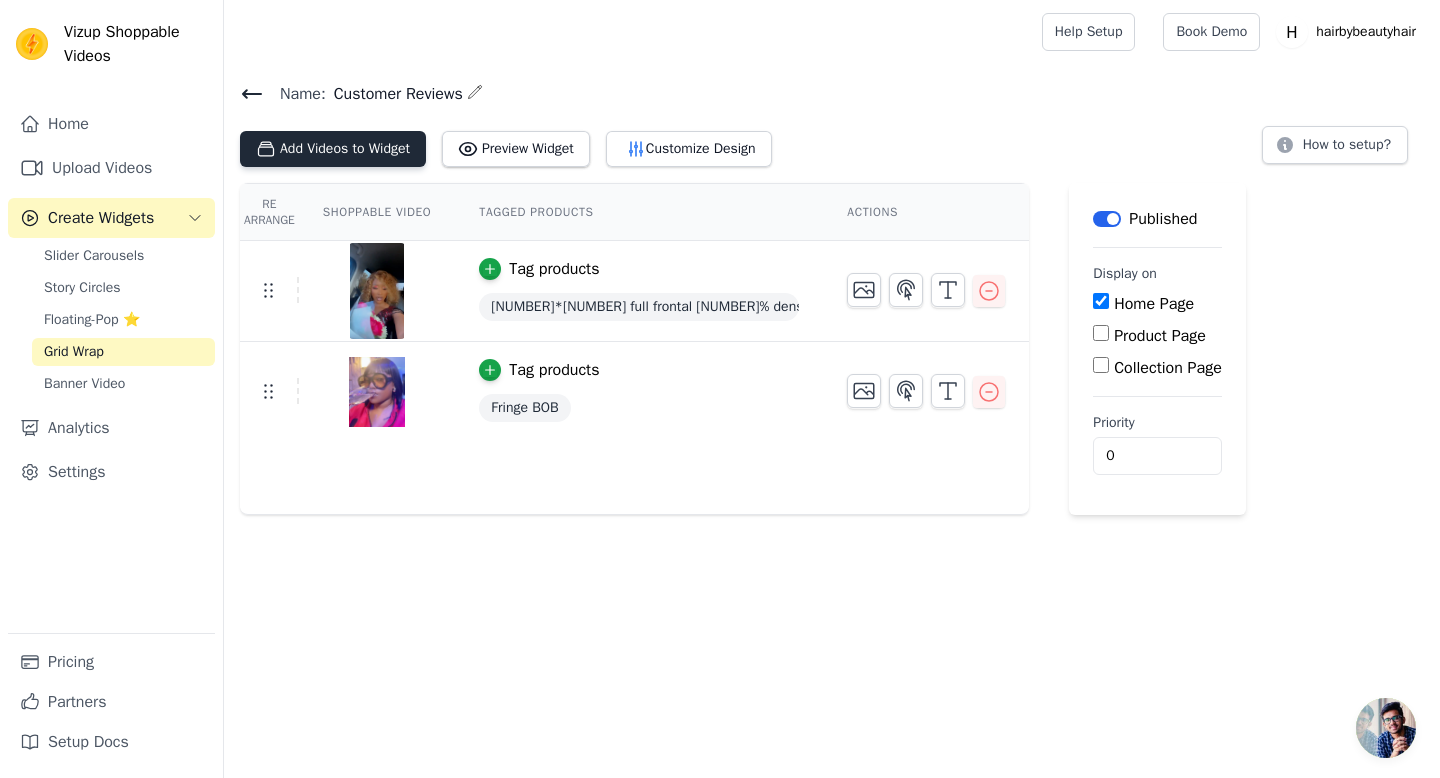 click on "Add Videos to Widget" at bounding box center [333, 149] 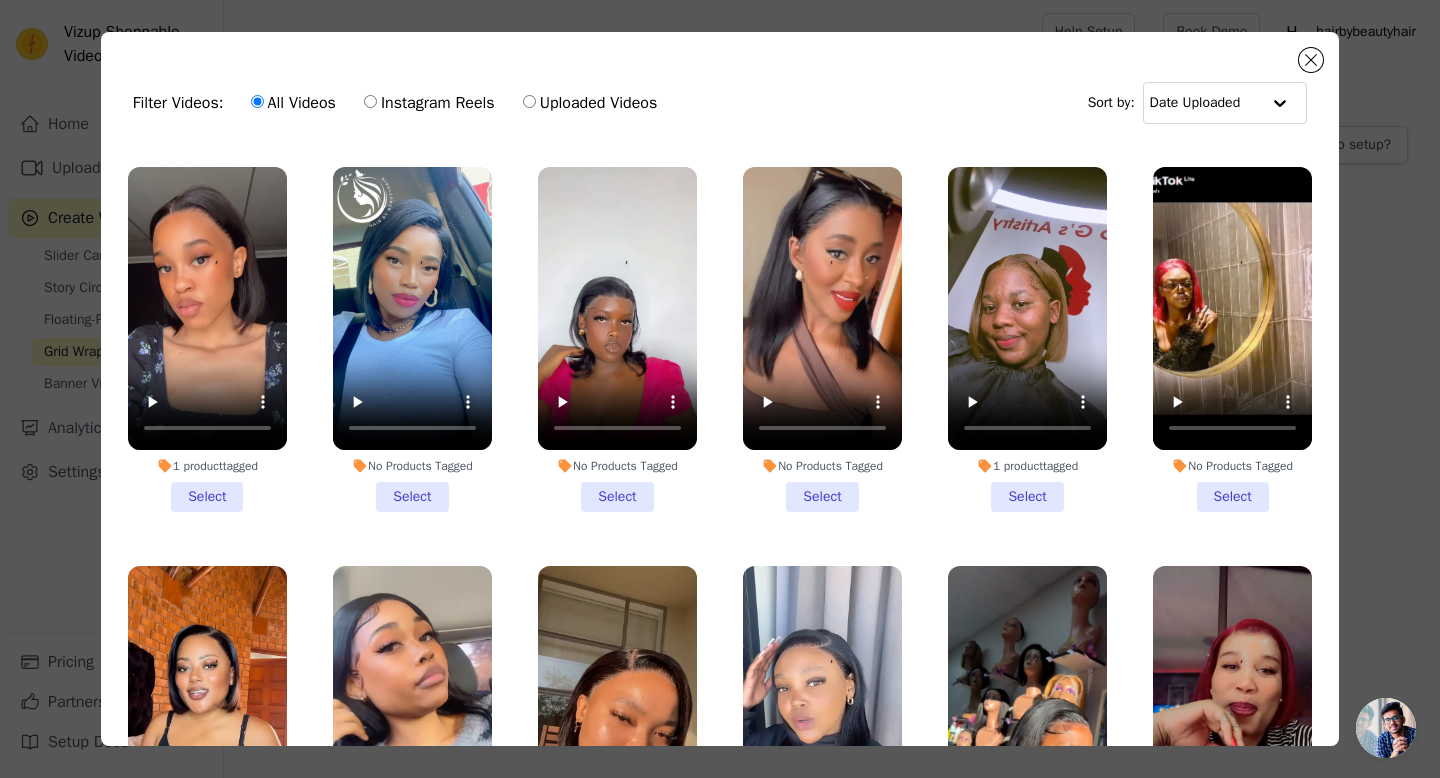 scroll, scrollTop: 435, scrollLeft: 0, axis: vertical 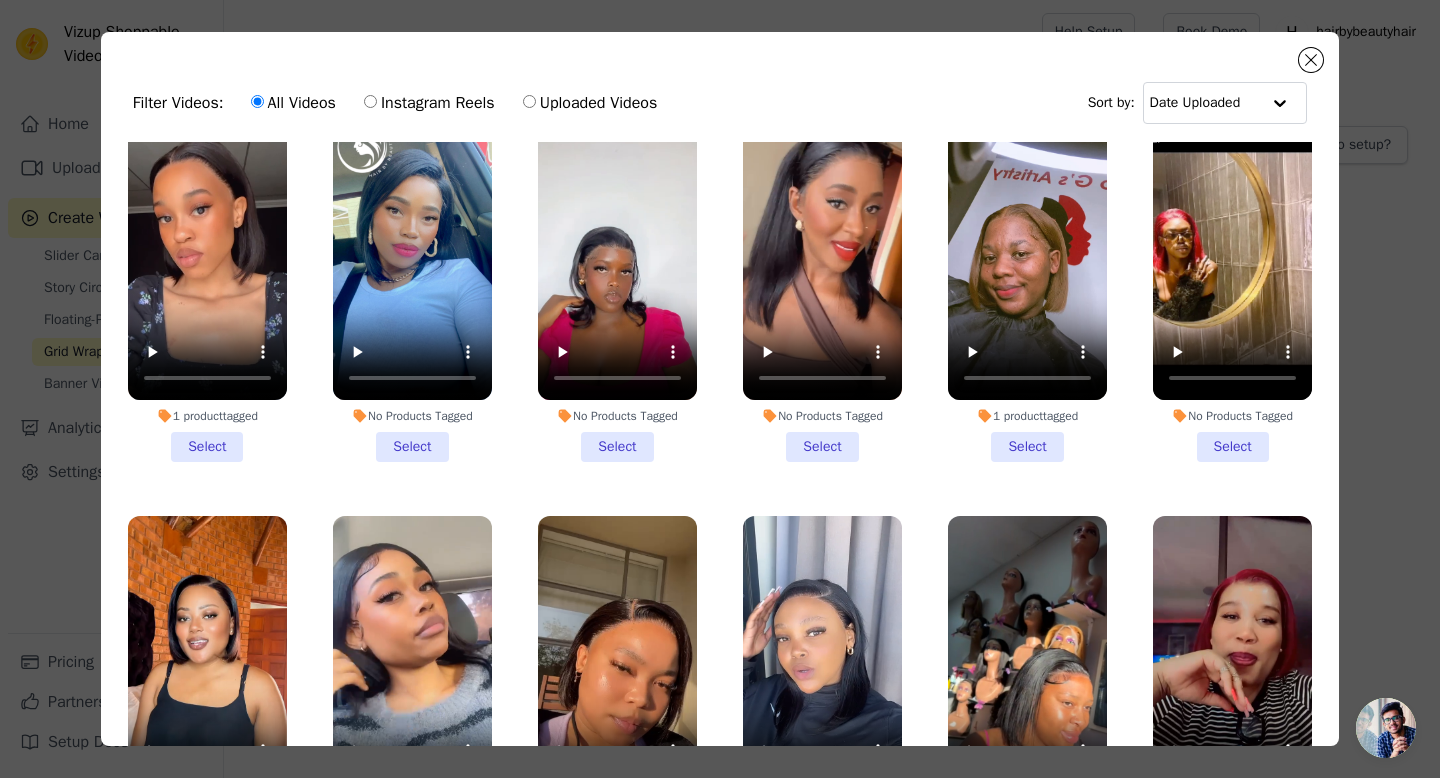 click on "1   product  tagged     Select" at bounding box center [1027, 289] 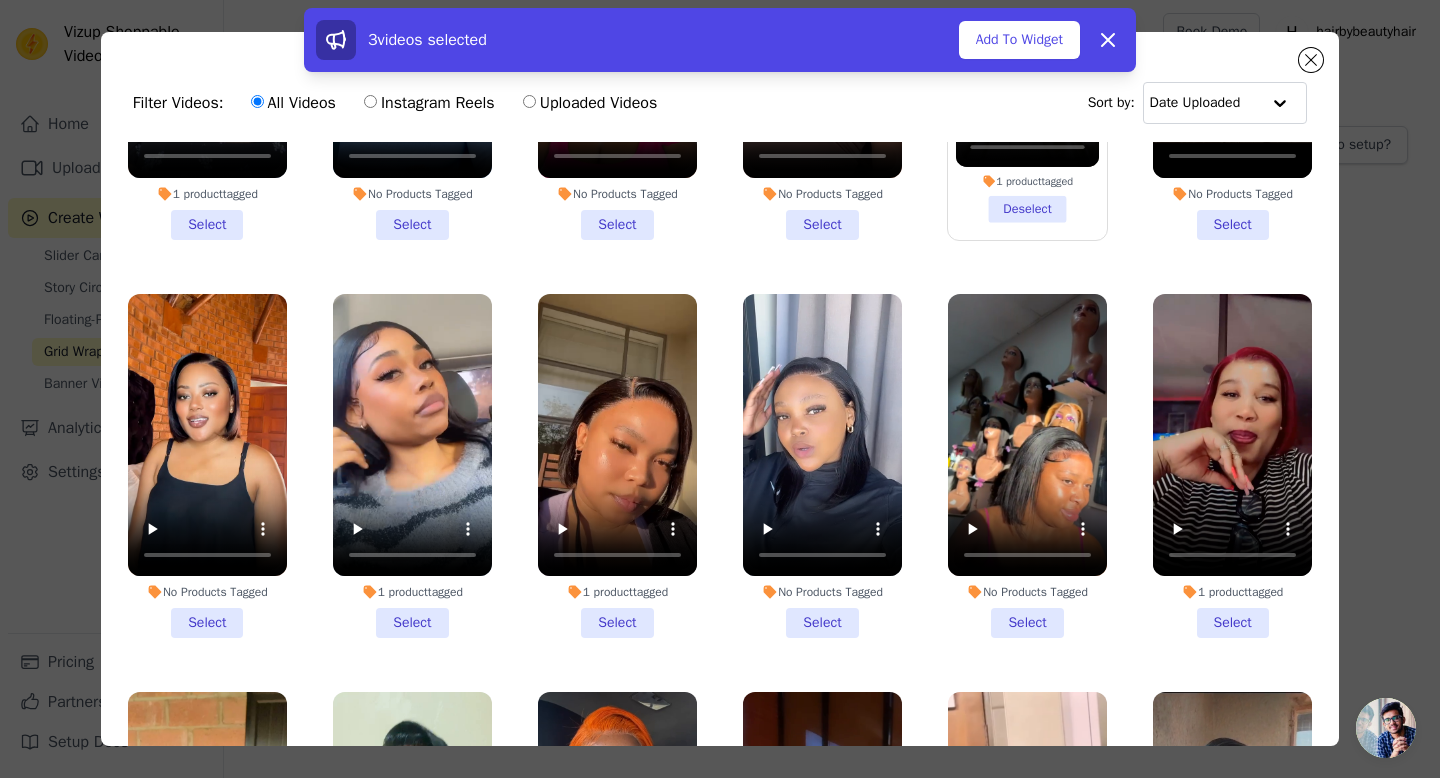 scroll, scrollTop: 723, scrollLeft: 0, axis: vertical 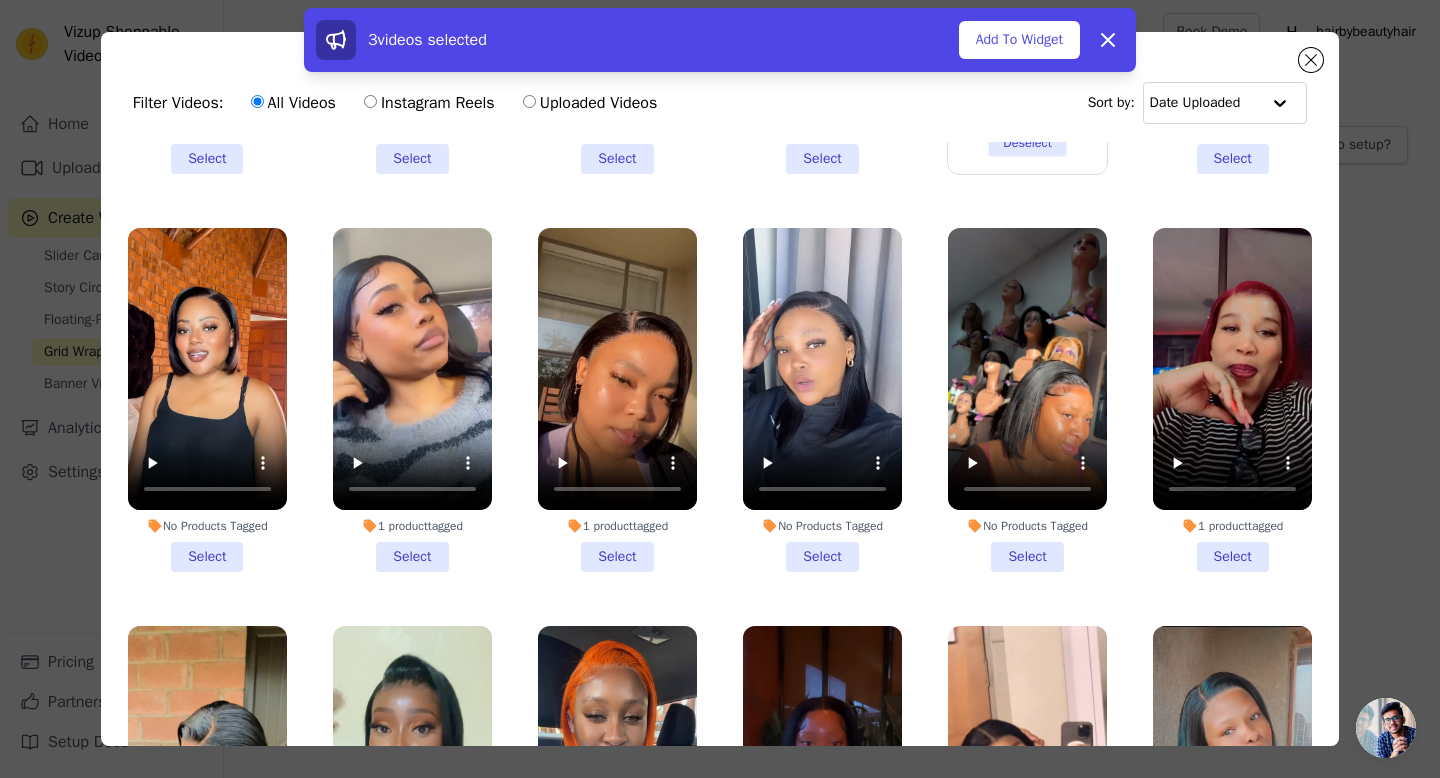 click on "1   product  tagged     Select" at bounding box center [1232, 400] 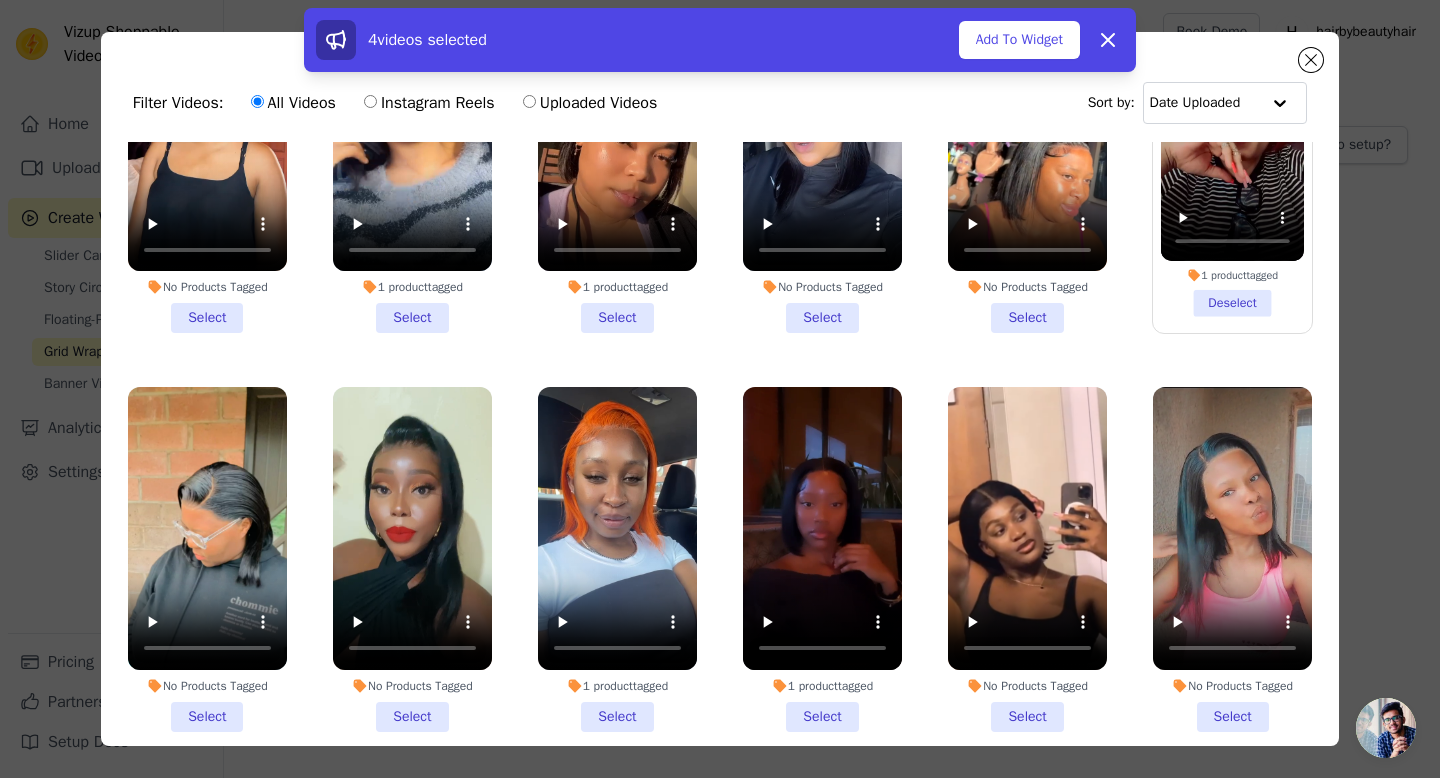 scroll, scrollTop: 1028, scrollLeft: 0, axis: vertical 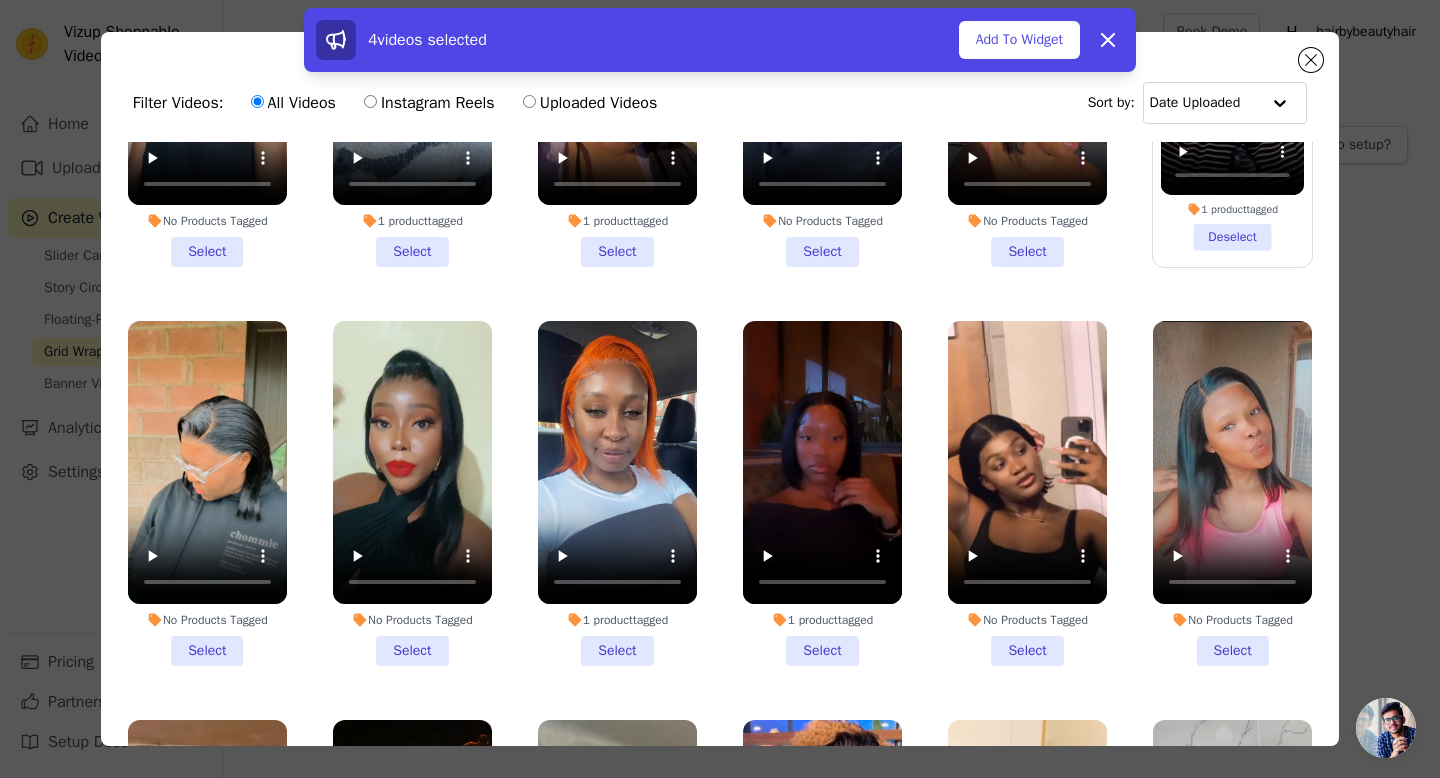 click on "1   product  tagged     Select" at bounding box center (617, 493) 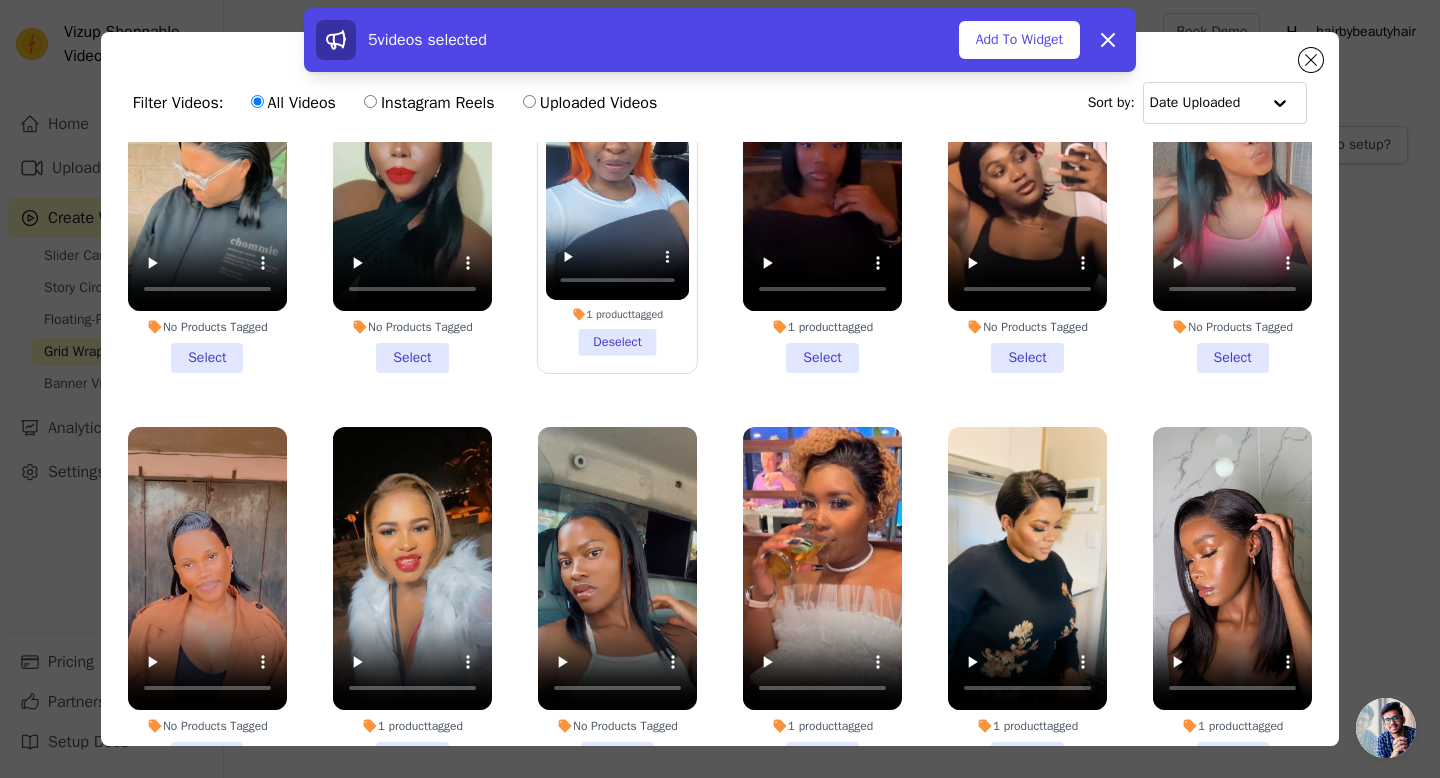 scroll, scrollTop: 1368, scrollLeft: 0, axis: vertical 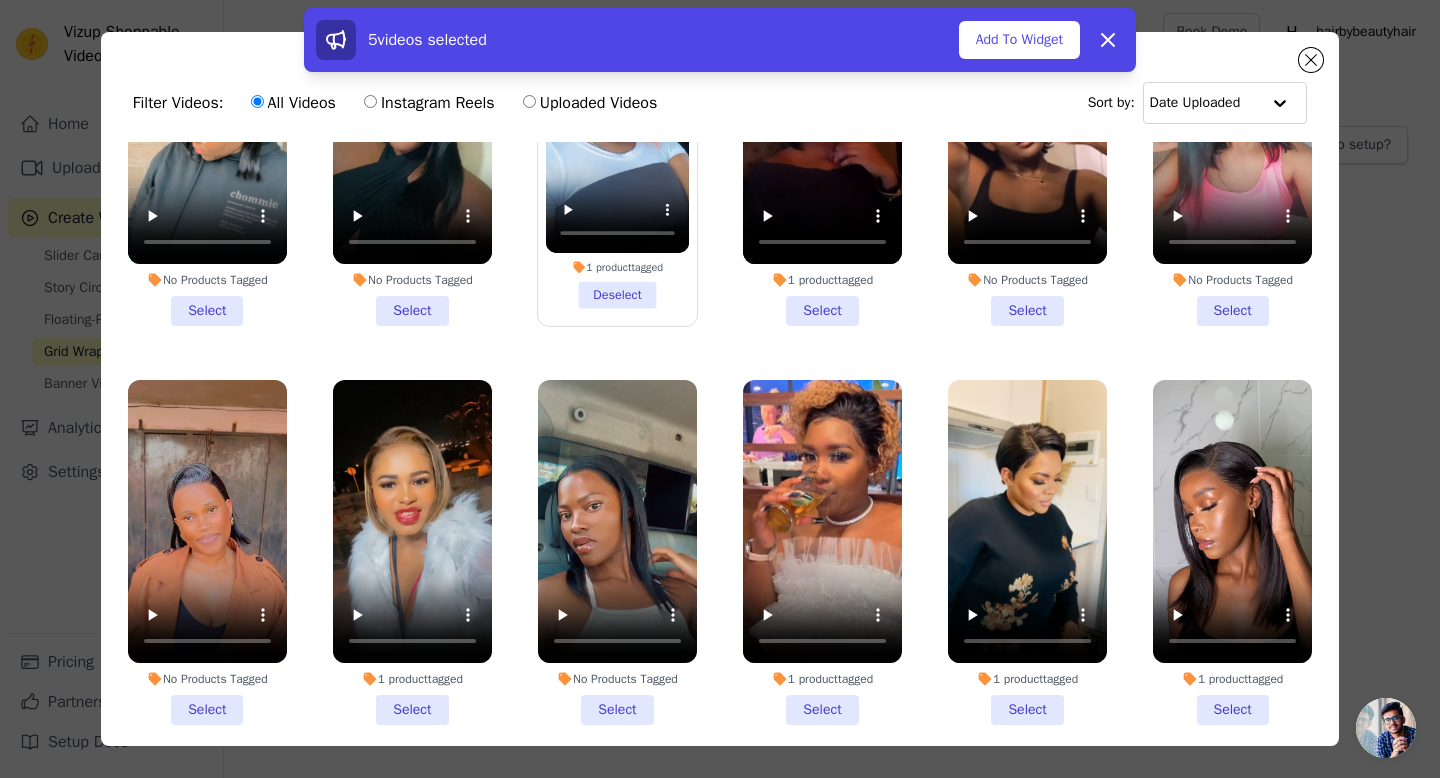 click on "1   product  tagged     Select" at bounding box center (412, 552) 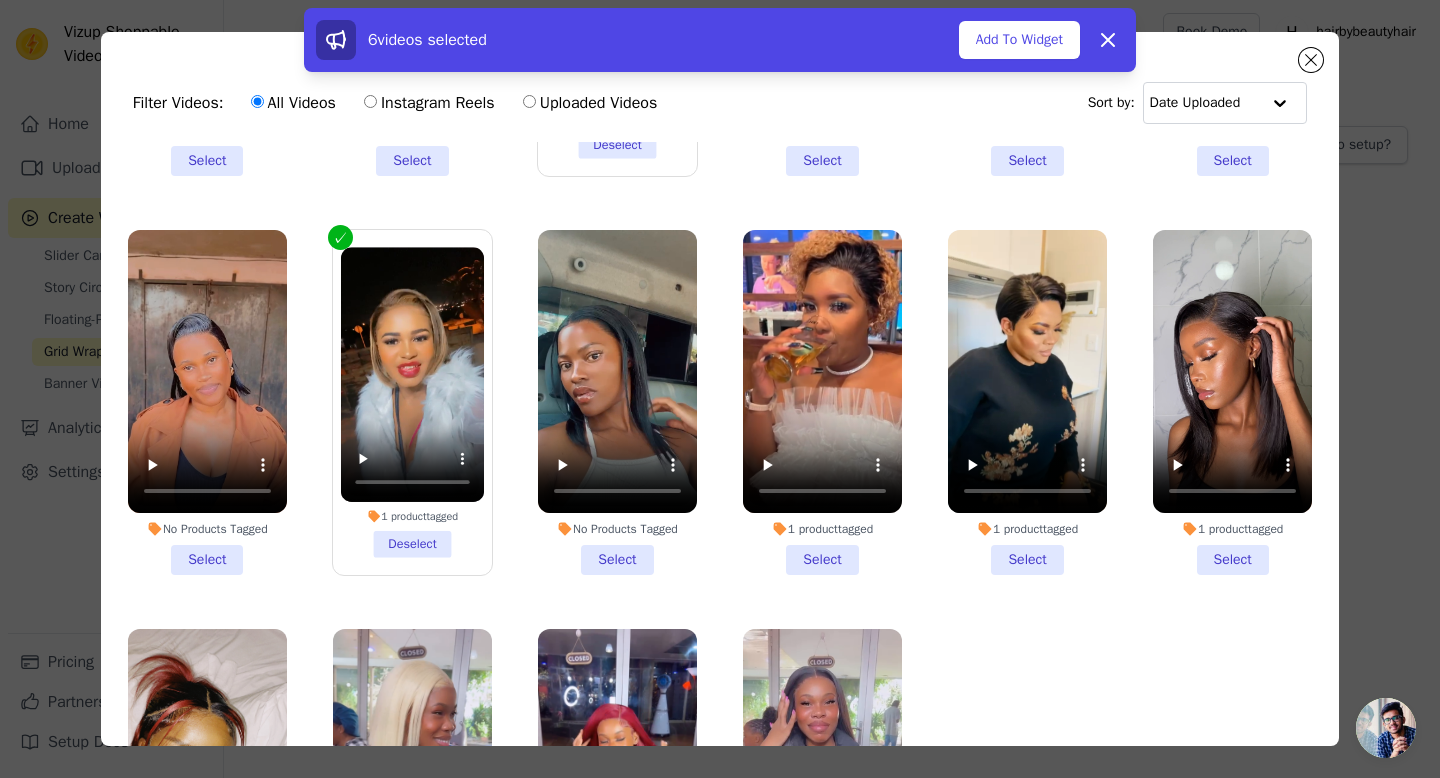 scroll, scrollTop: 1678, scrollLeft: 0, axis: vertical 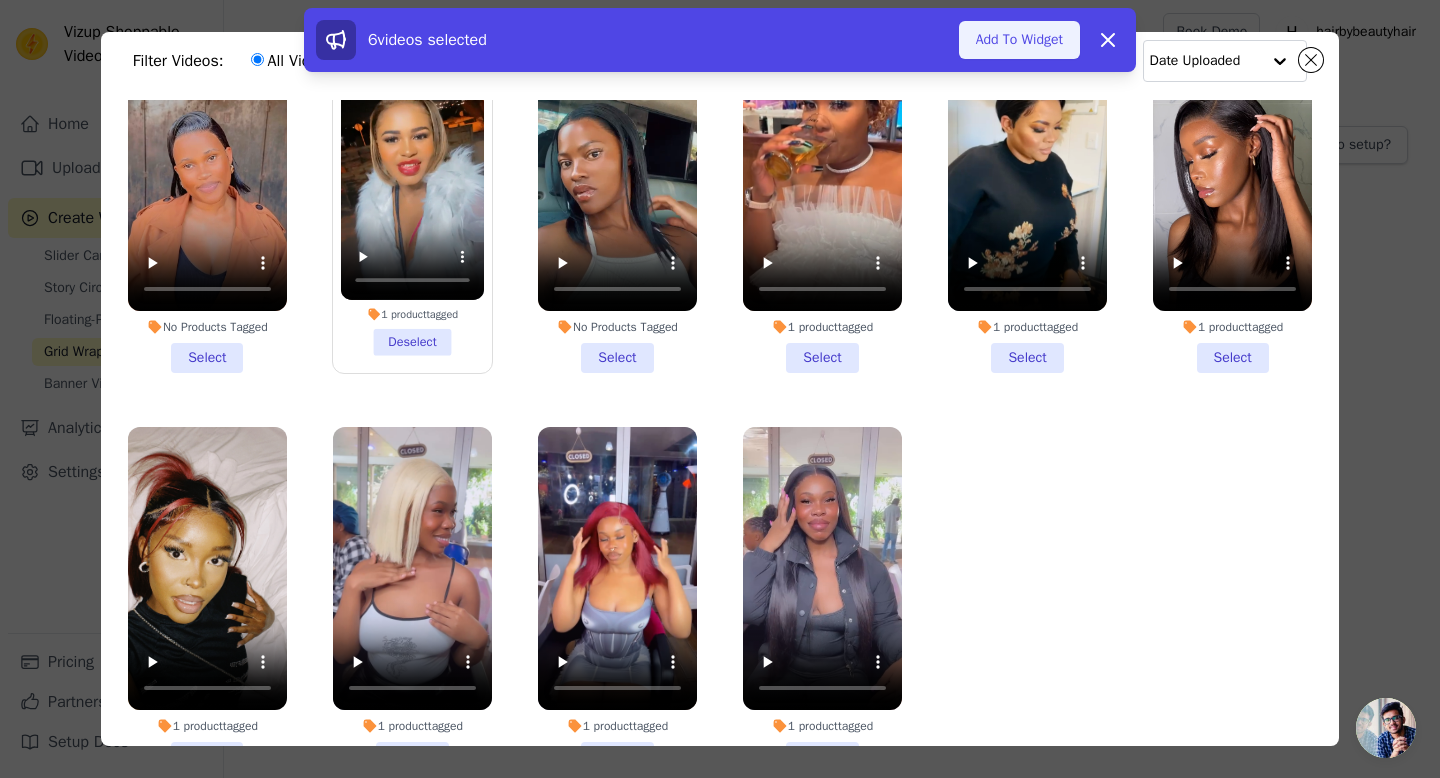 click on "Add To Widget" at bounding box center (1019, 40) 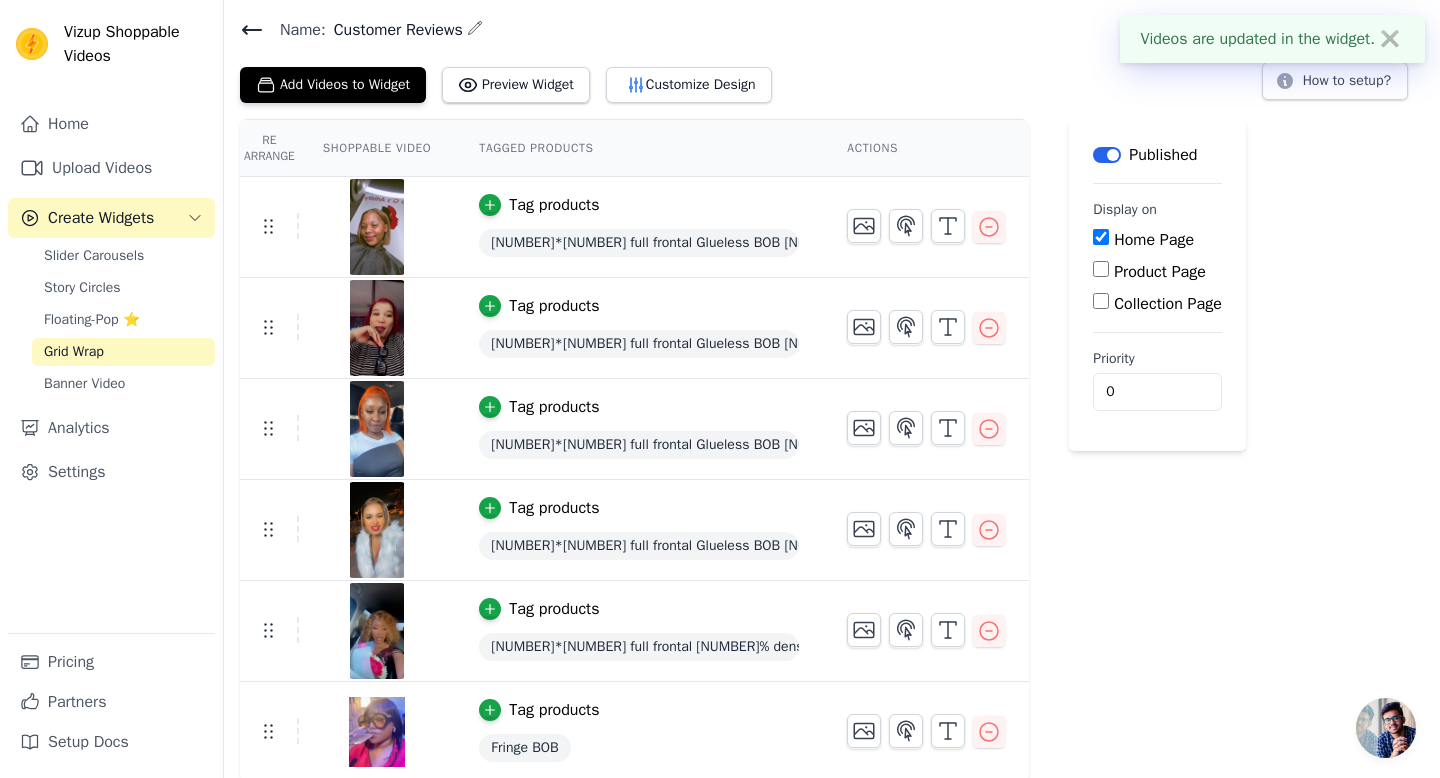 scroll, scrollTop: 68, scrollLeft: 0, axis: vertical 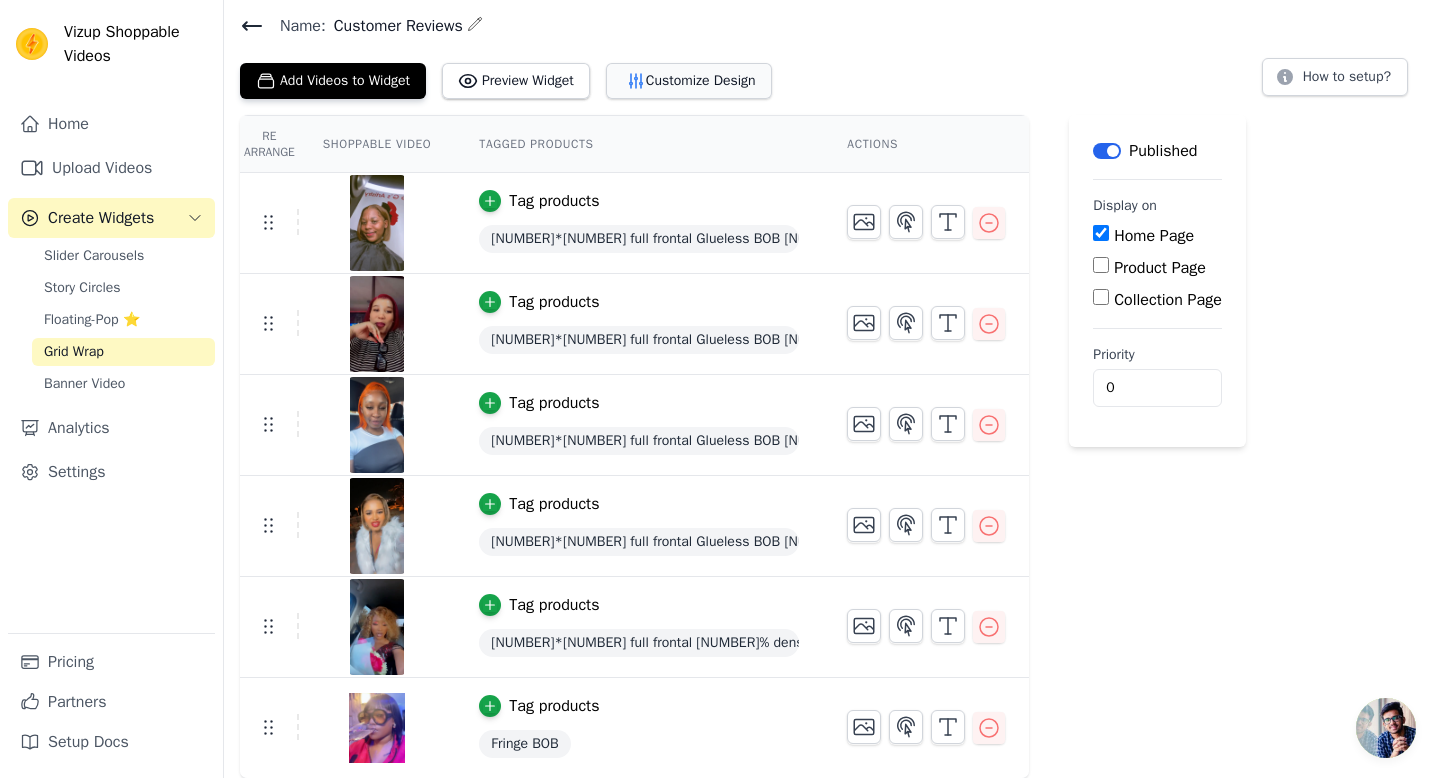 click on "Customize Design" at bounding box center (689, 81) 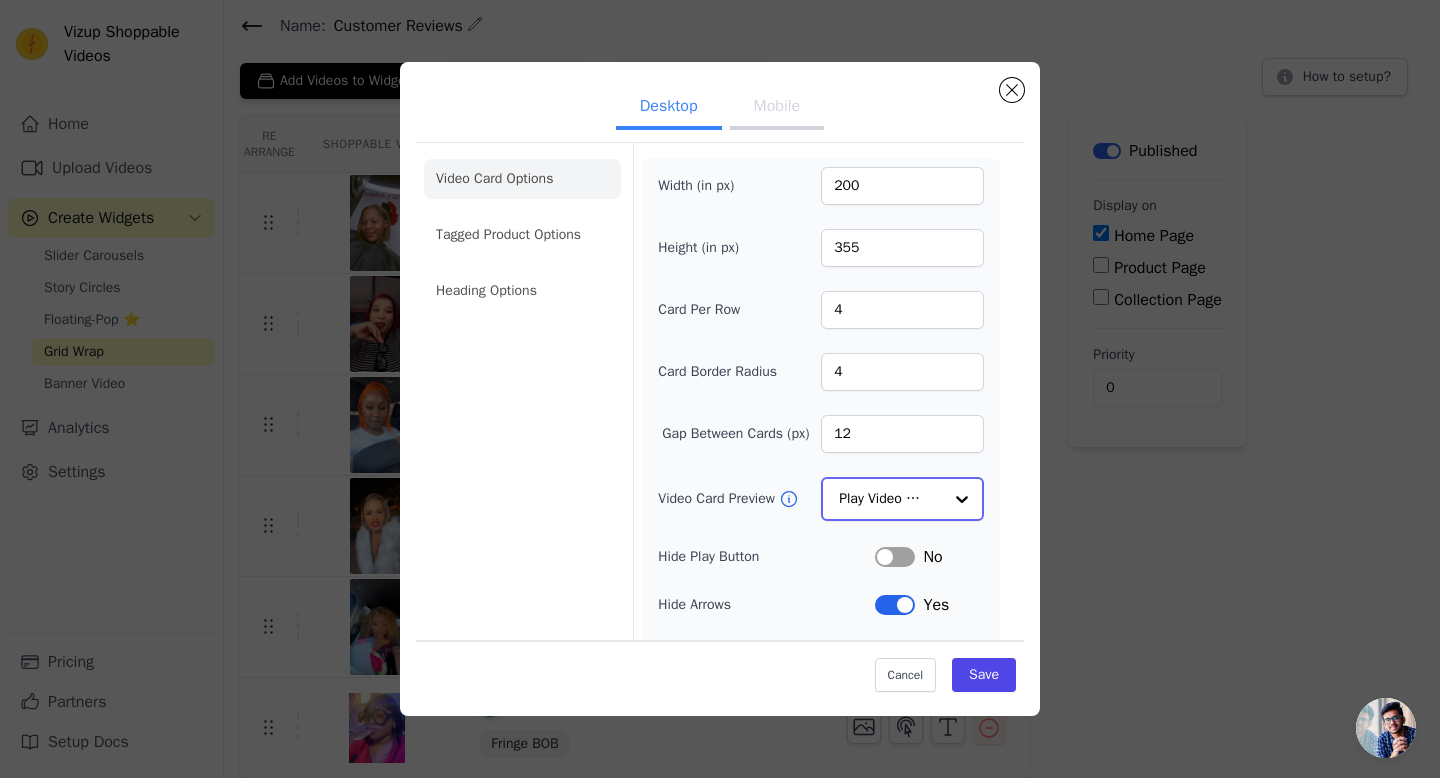 click at bounding box center [962, 499] 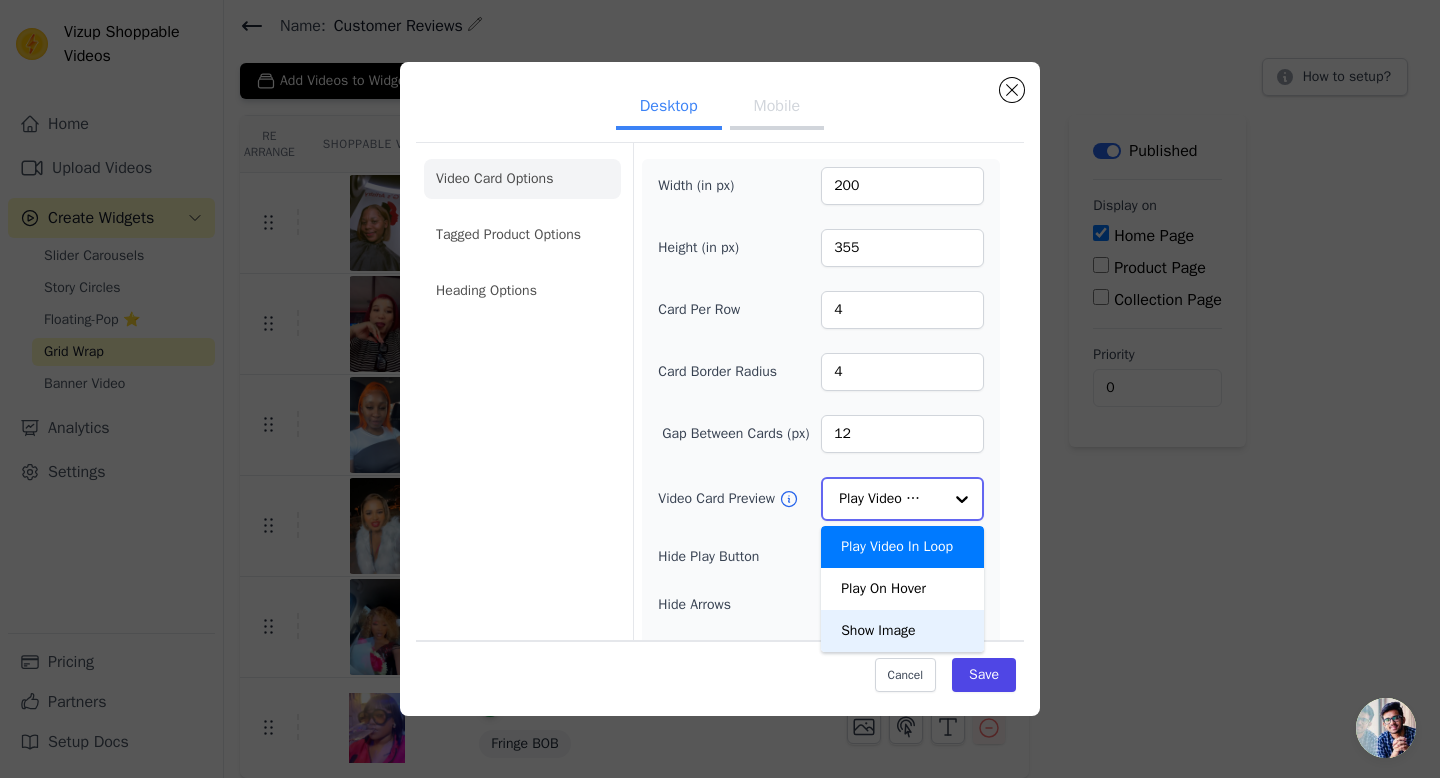 click on "Show Image" at bounding box center [902, 631] 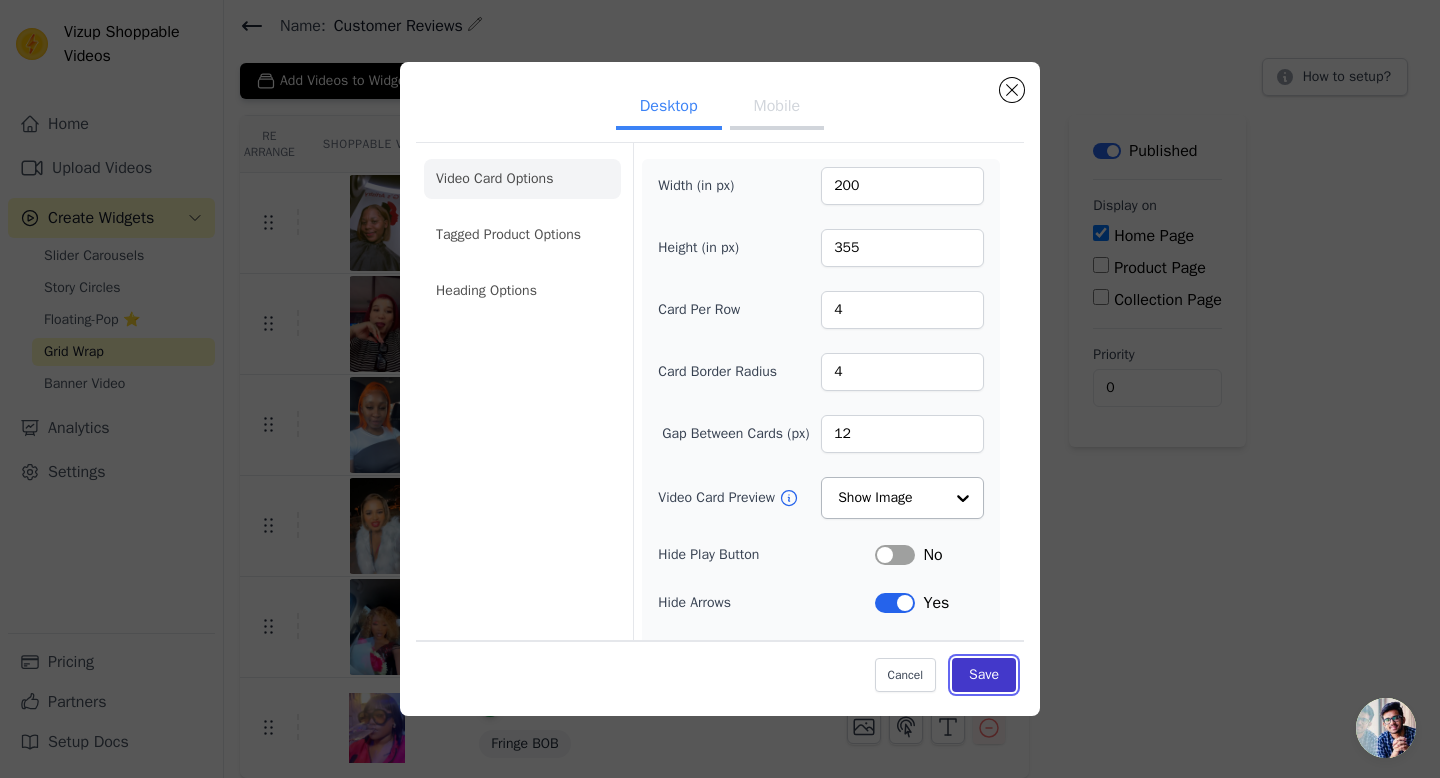 click on "Save" at bounding box center [984, 675] 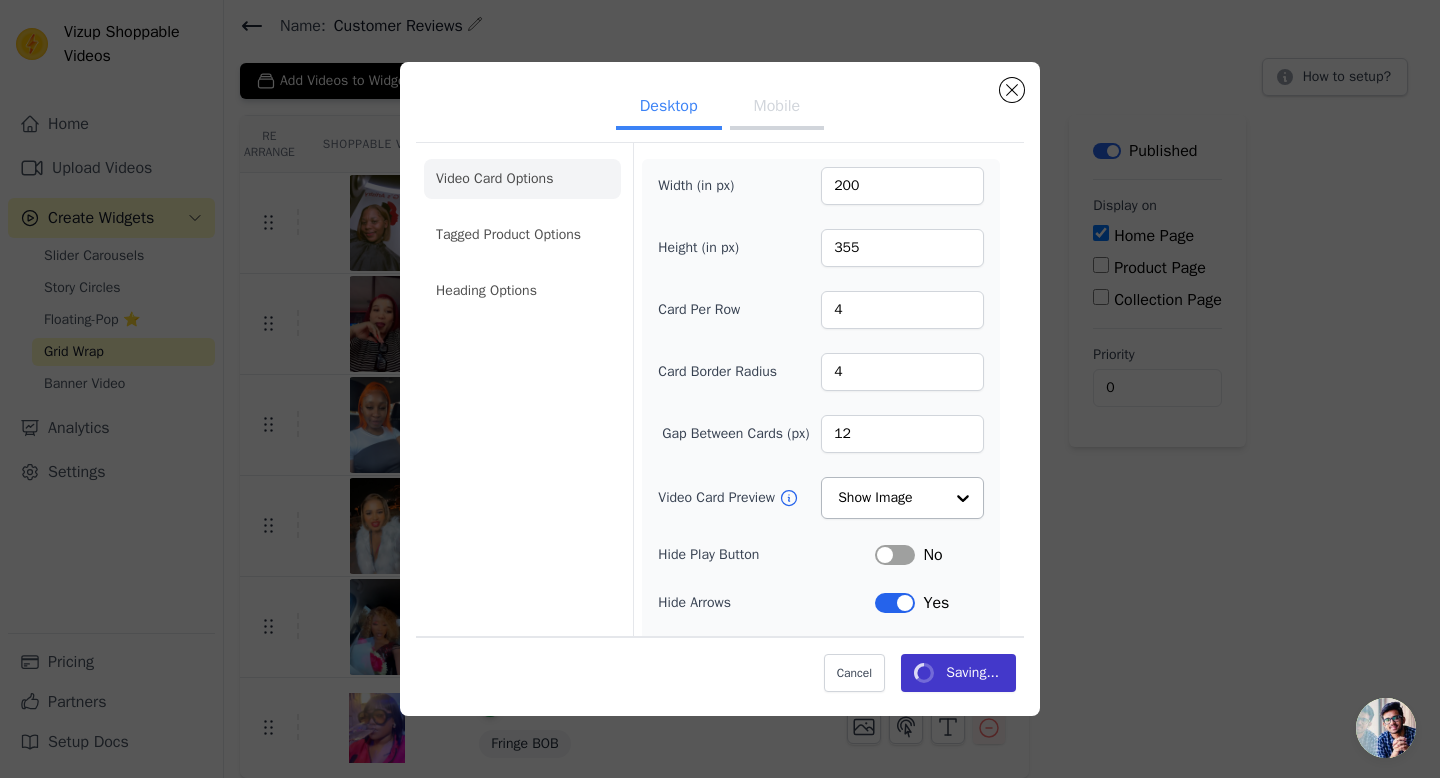 scroll, scrollTop: 68, scrollLeft: 0, axis: vertical 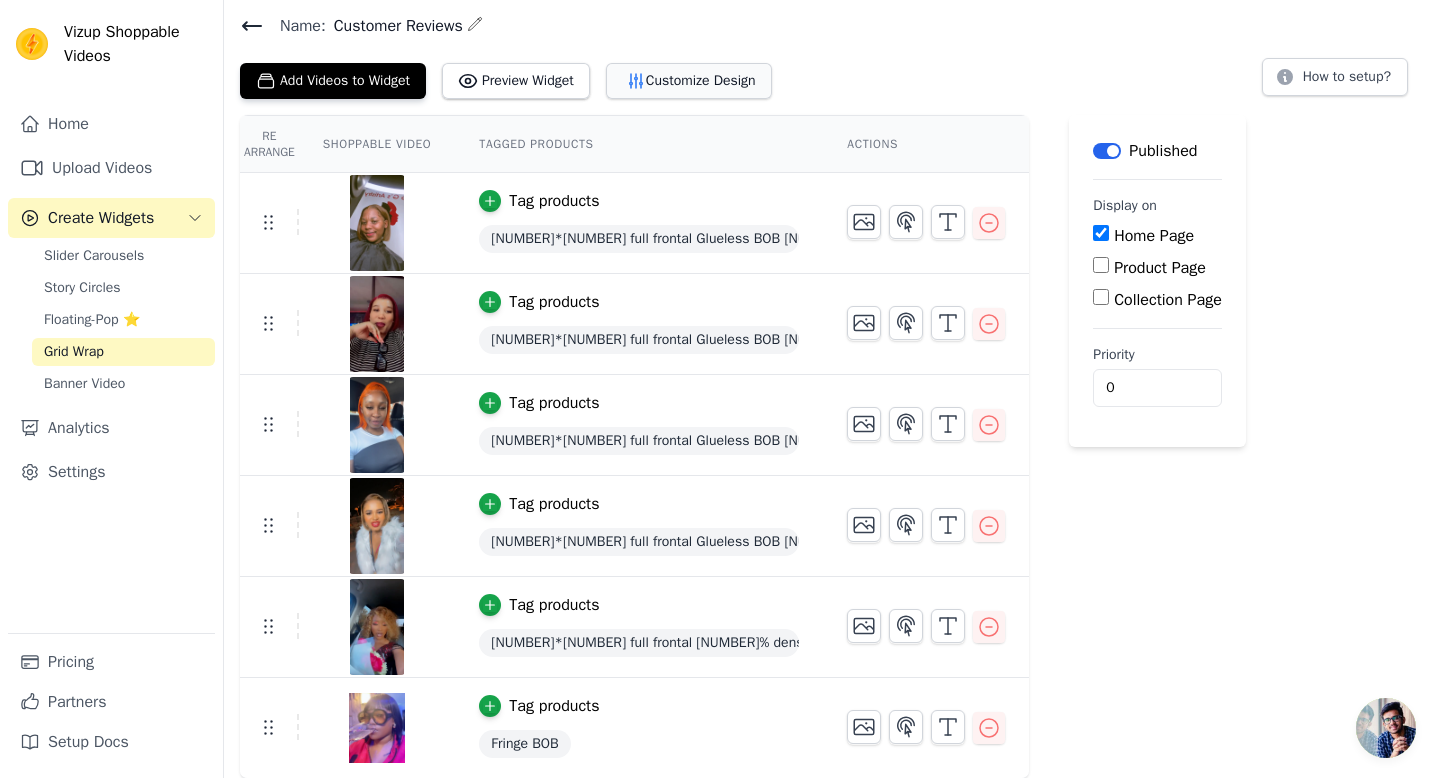 click on "Customize Design" at bounding box center [689, 81] 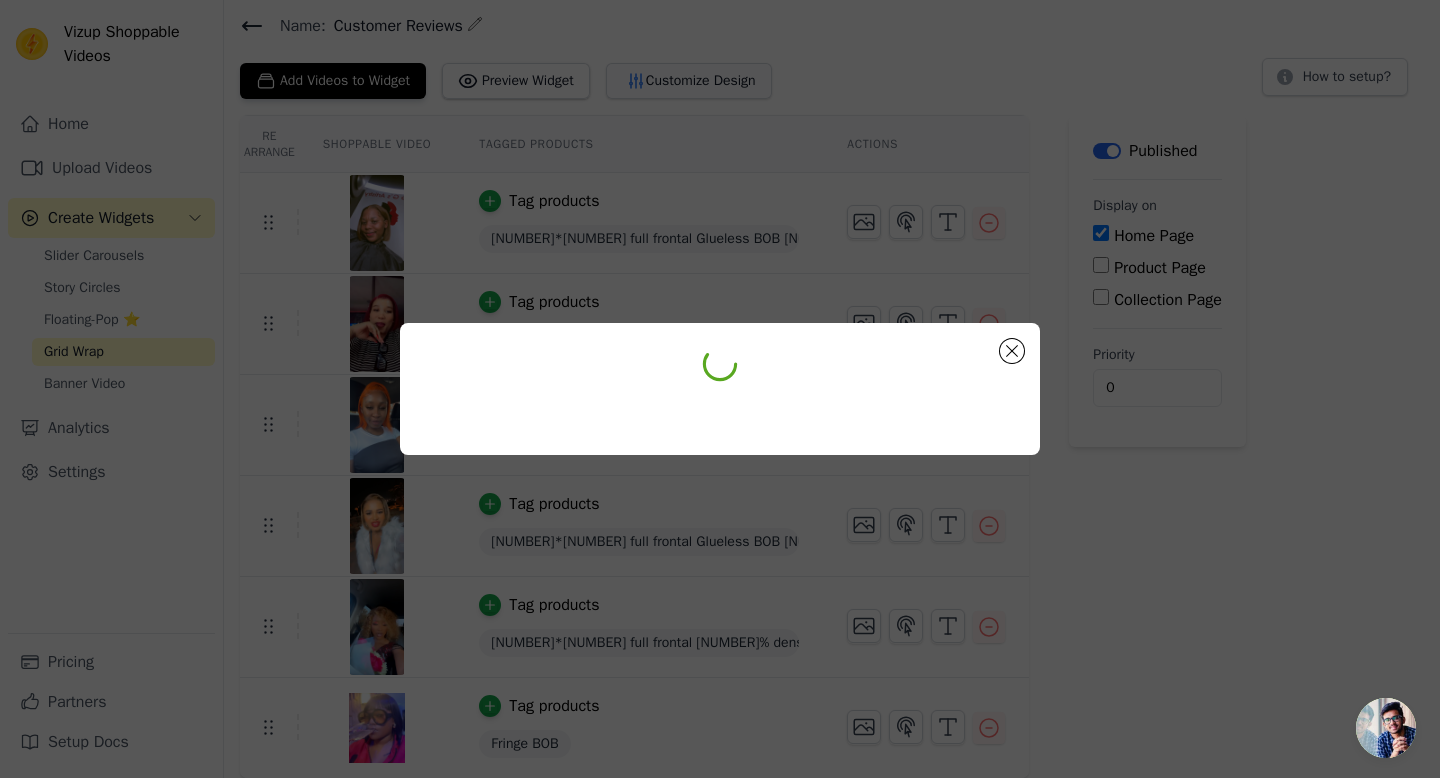 scroll, scrollTop: 0, scrollLeft: 0, axis: both 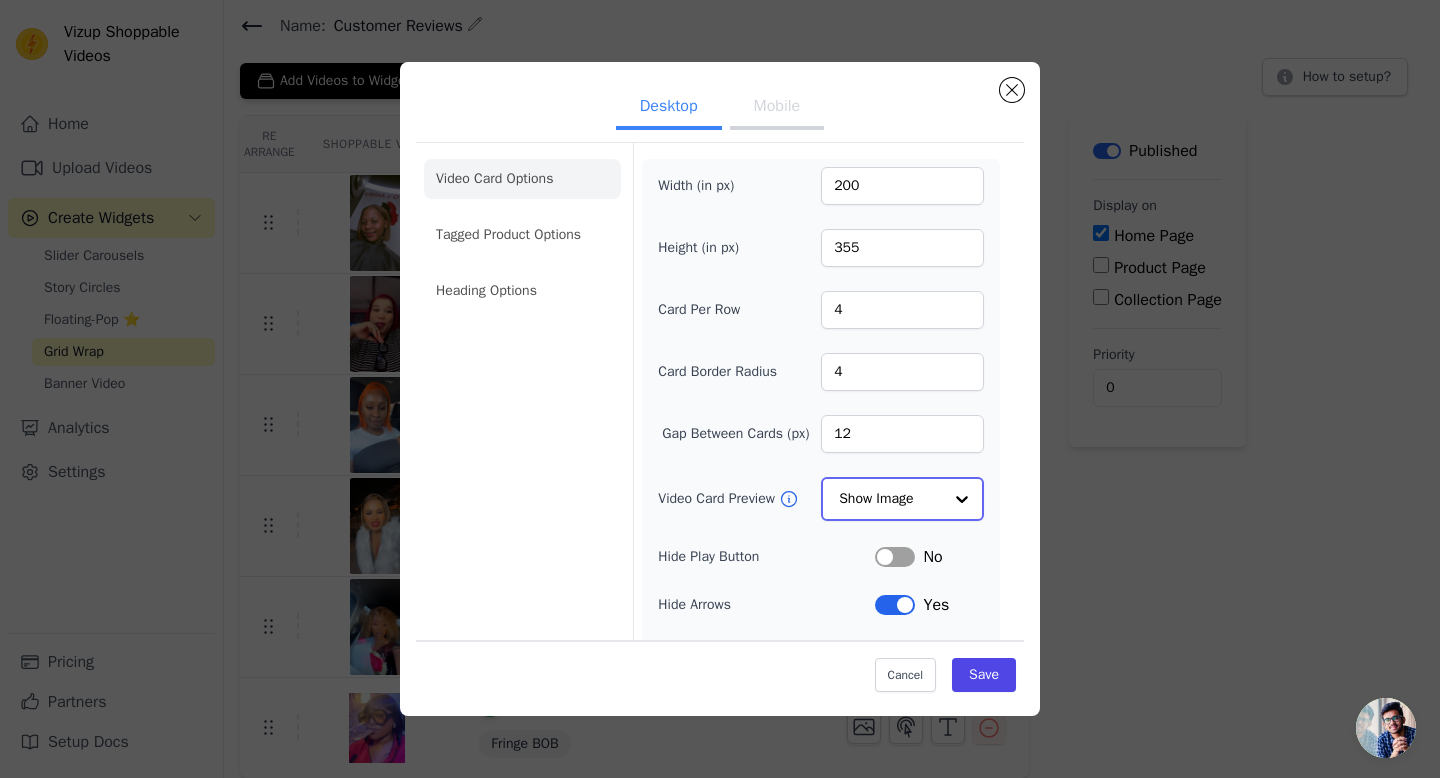 click at bounding box center (962, 499) 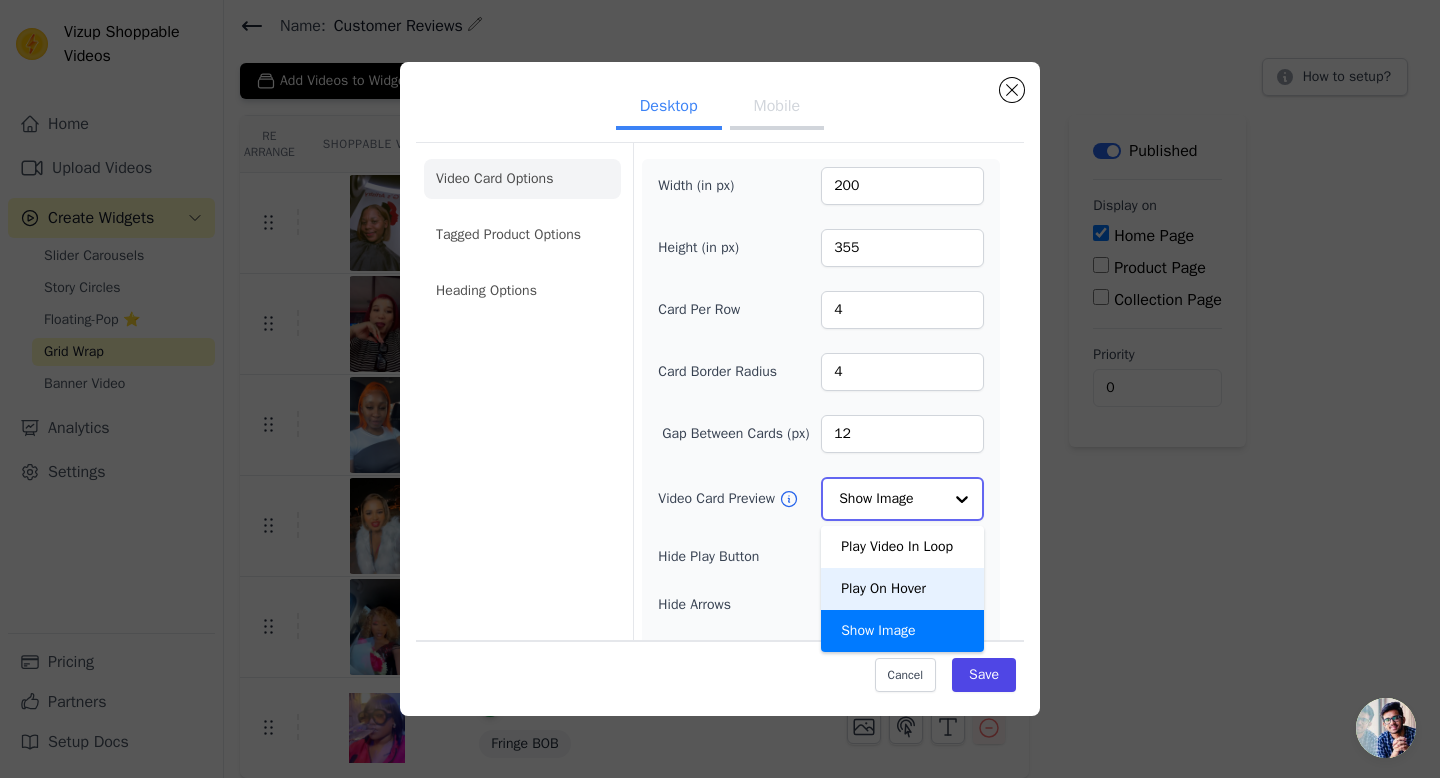 click on "Play On Hover" at bounding box center [902, 589] 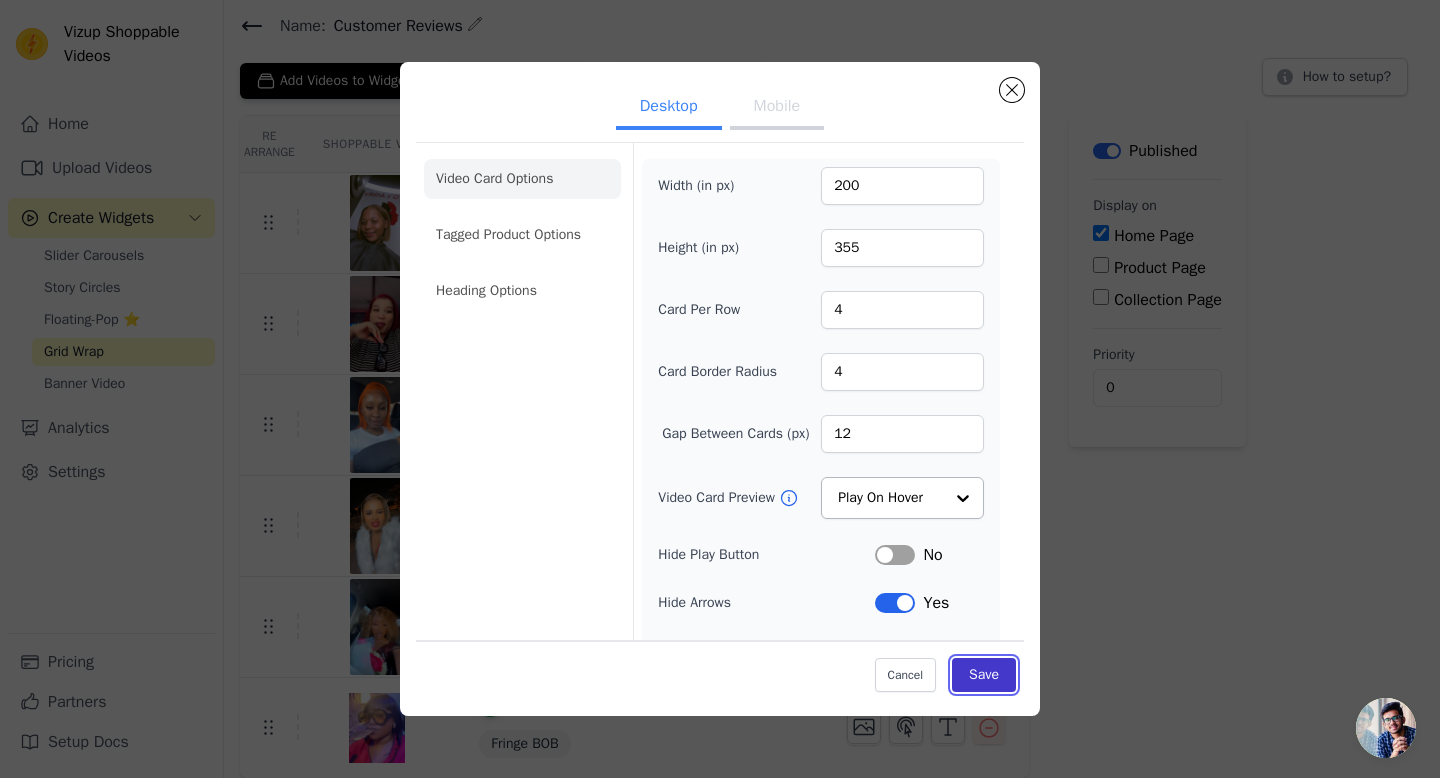 click on "Save" at bounding box center (984, 675) 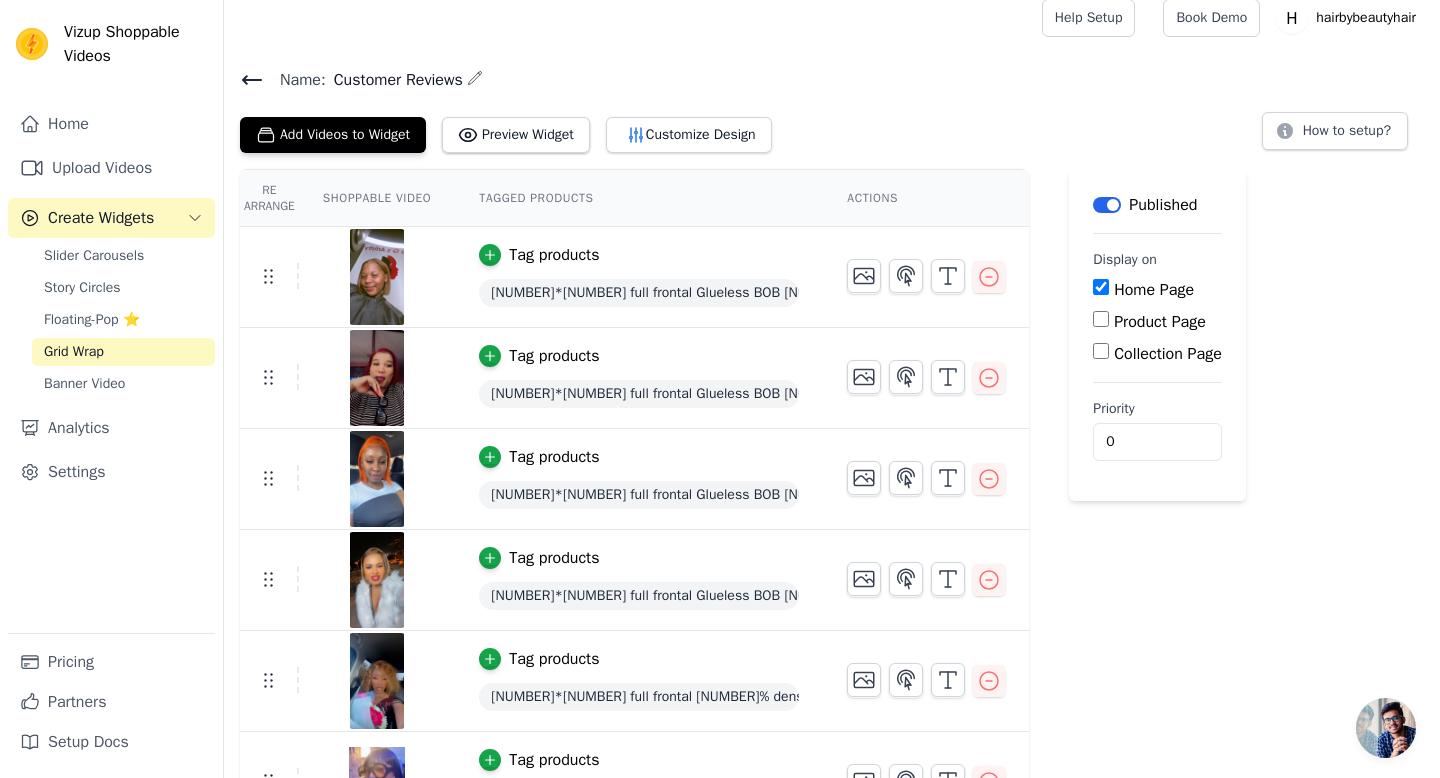 scroll, scrollTop: 0, scrollLeft: 0, axis: both 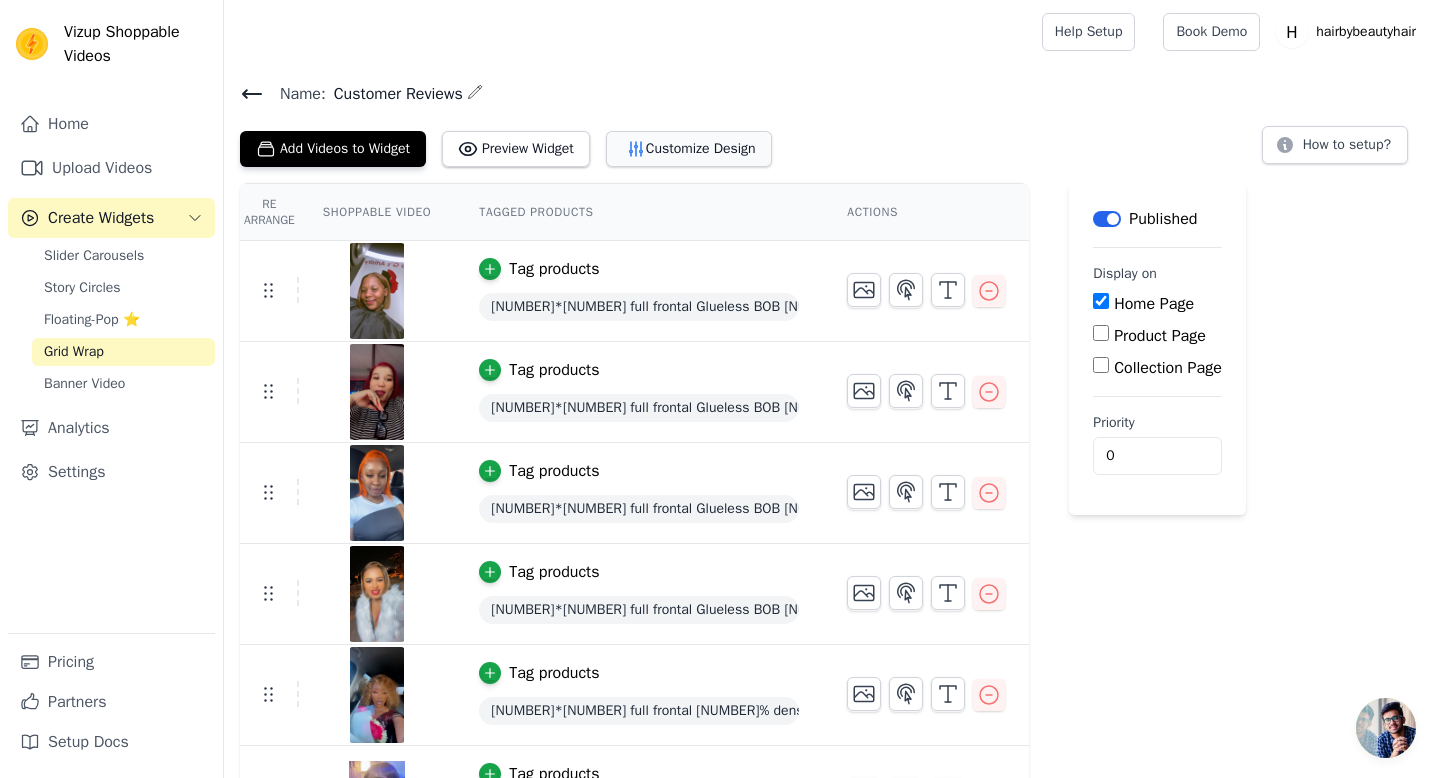 click on "Customize Design" at bounding box center [689, 149] 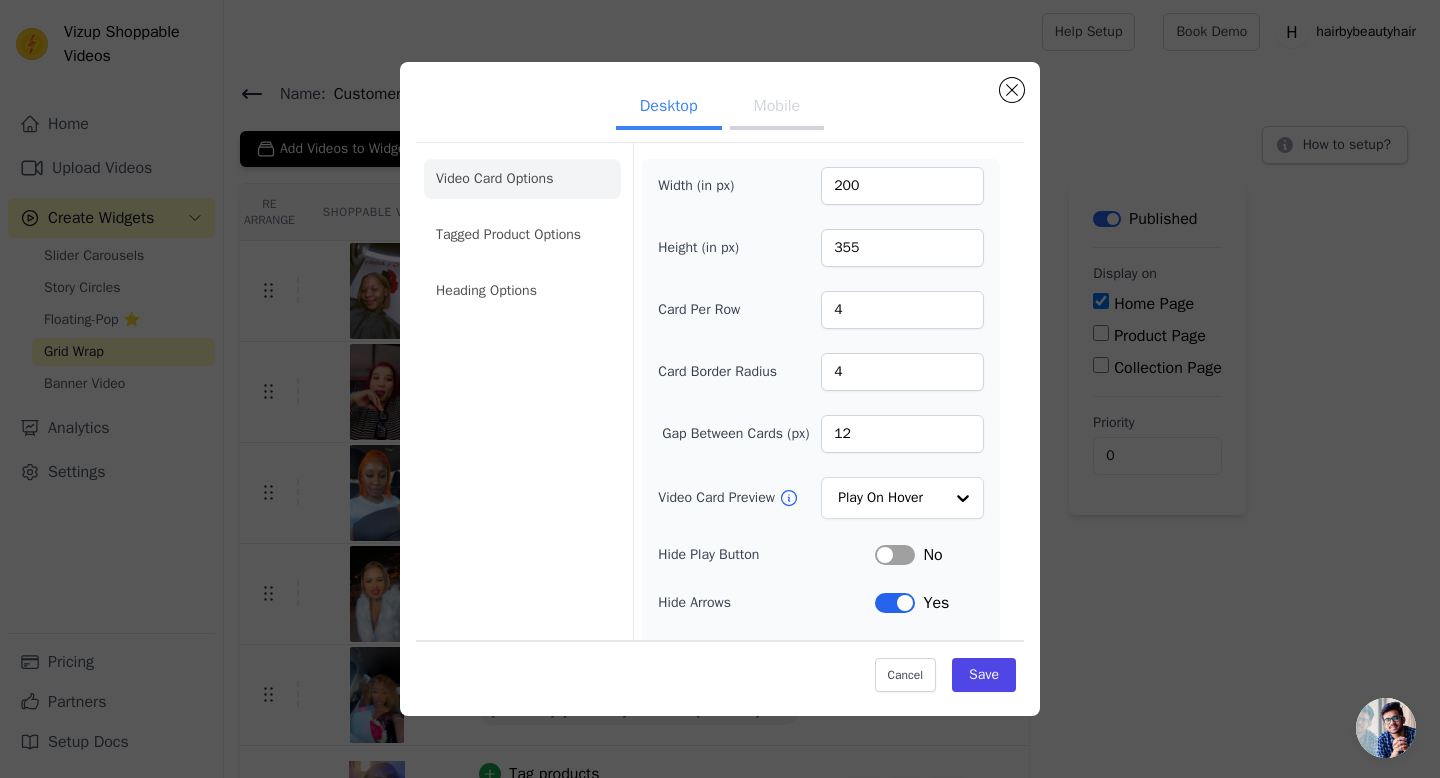 click on "Mobile" at bounding box center (777, 108) 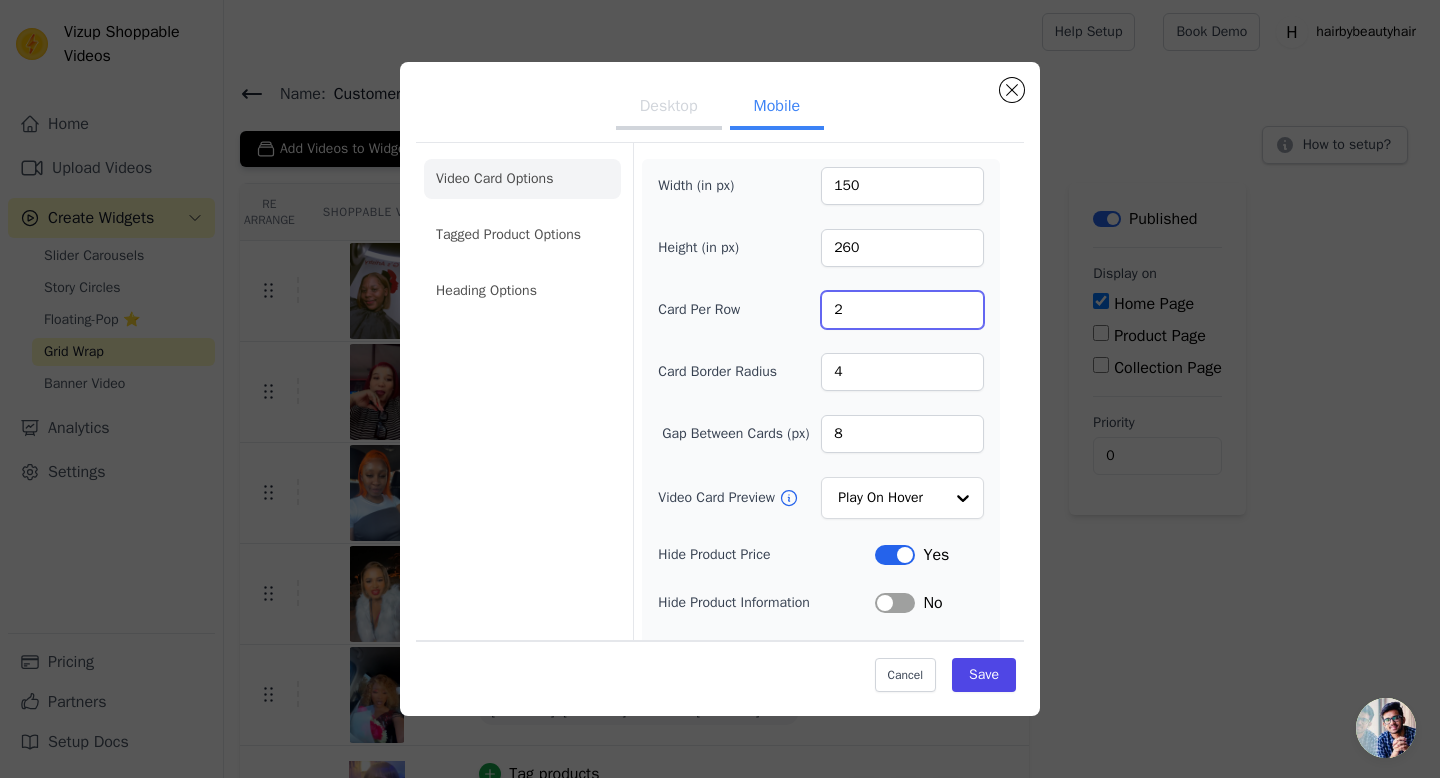 click on "2" at bounding box center [902, 310] 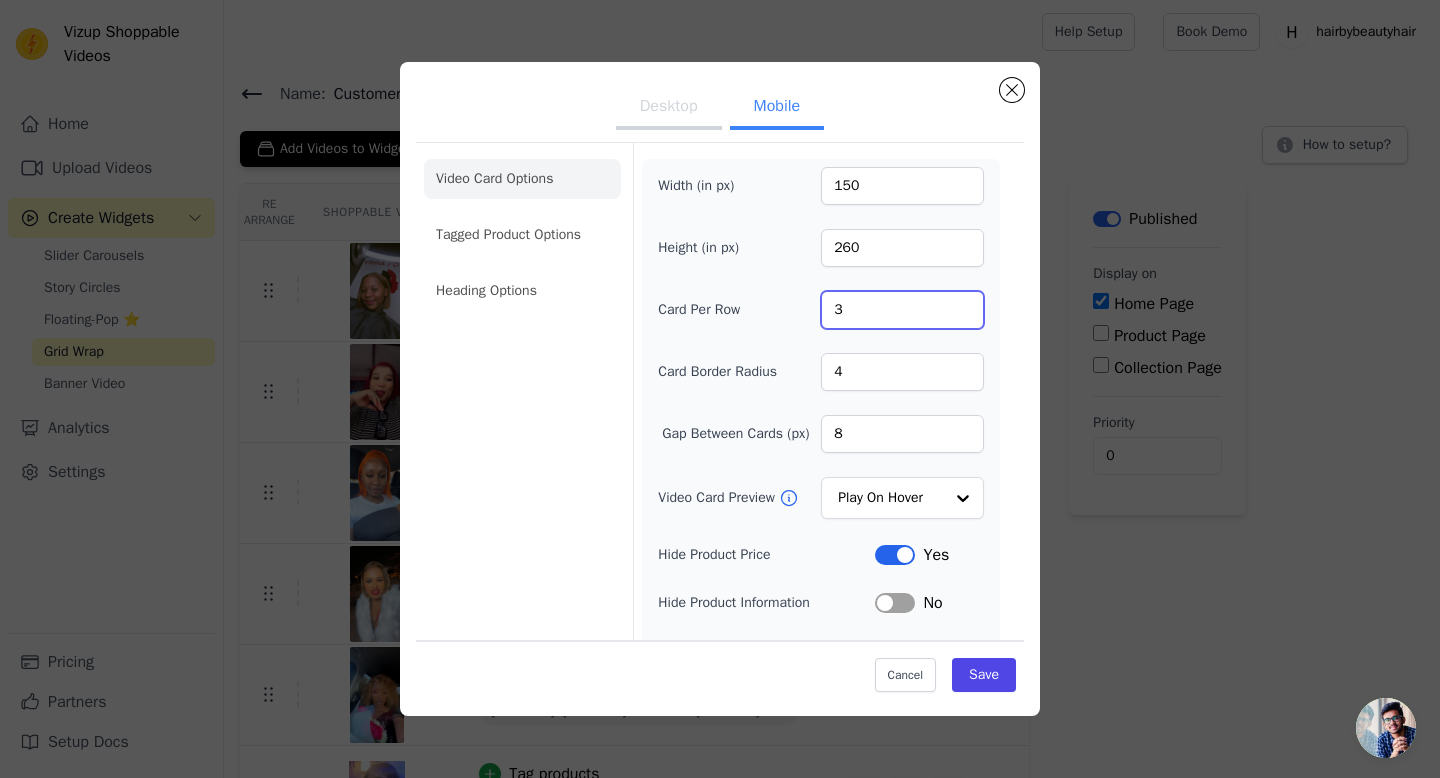 click on "3" at bounding box center [902, 310] 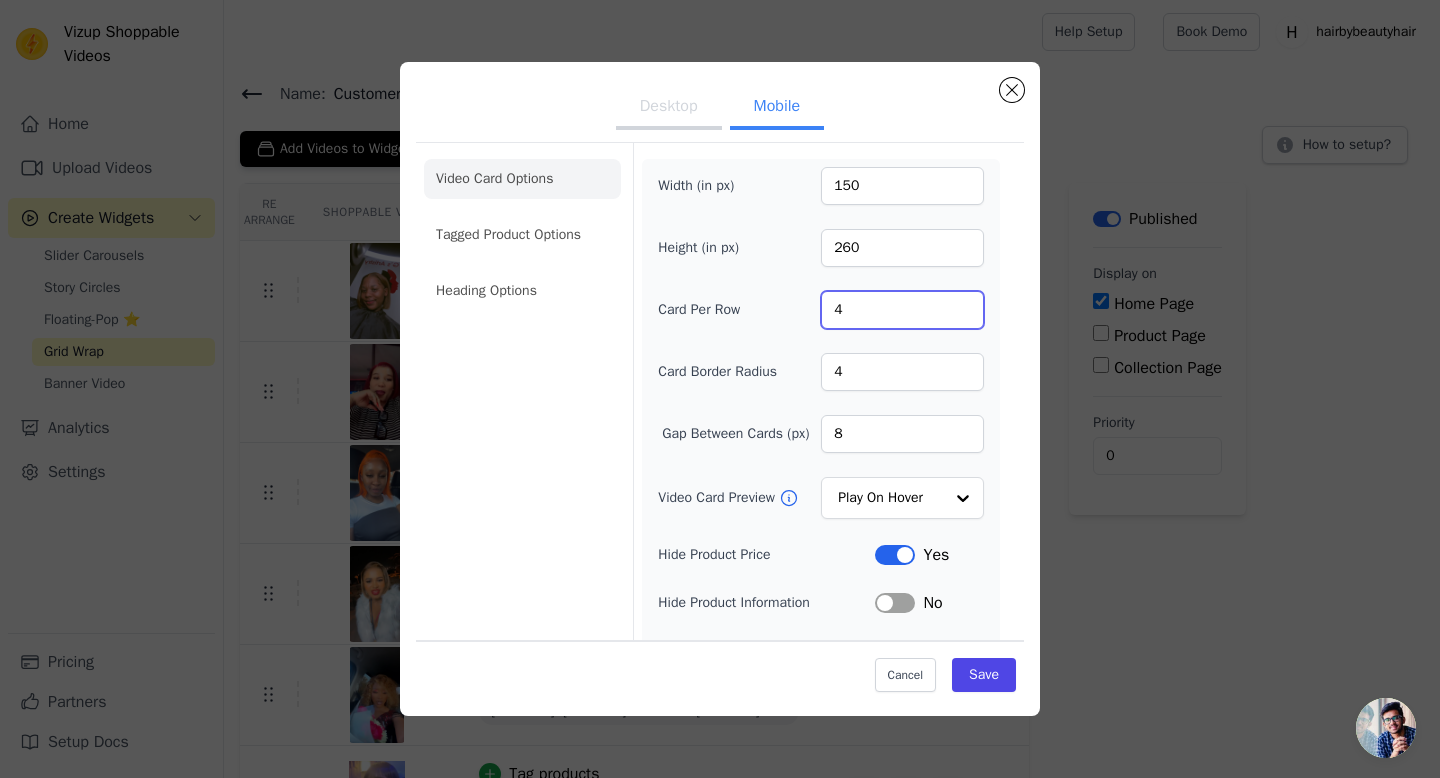 type on "4" 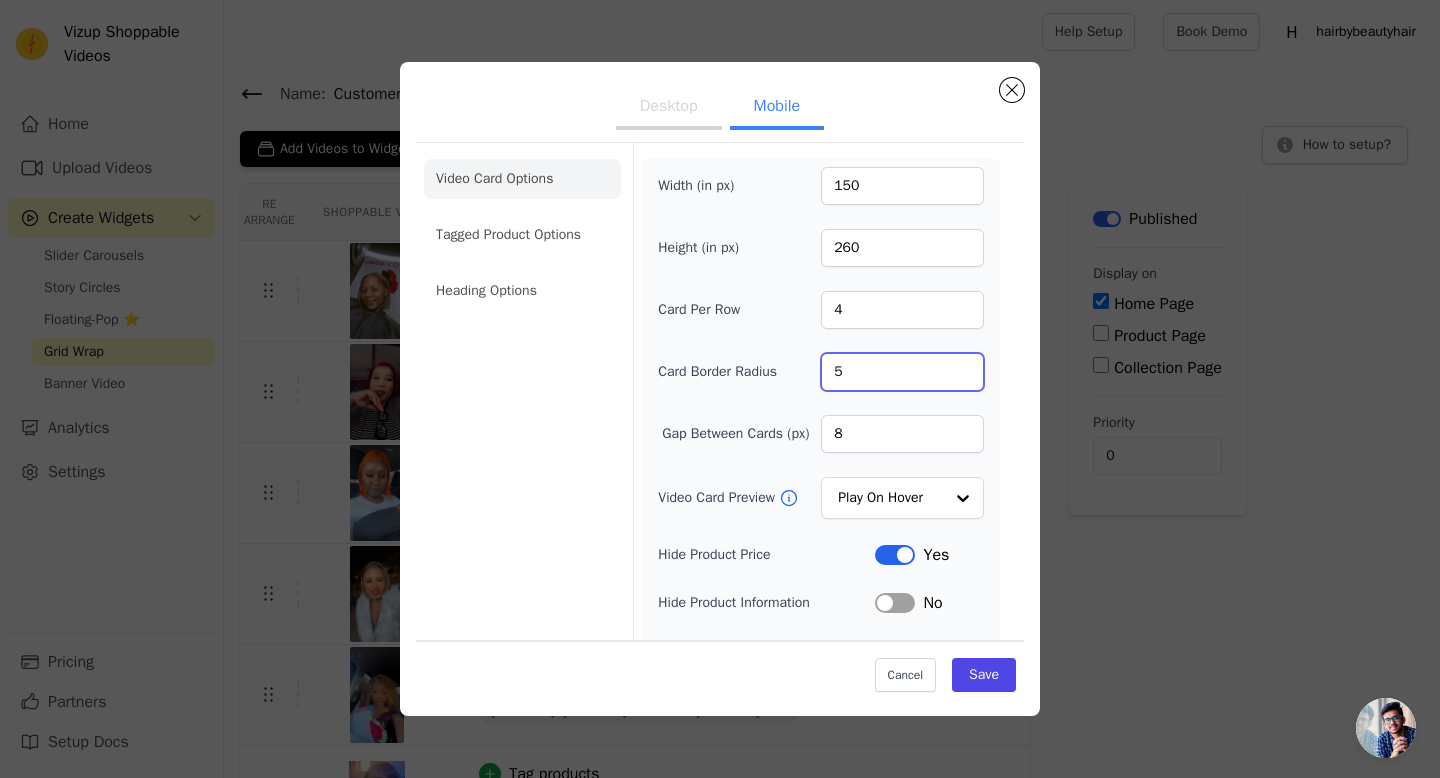 click on "5" at bounding box center (902, 372) 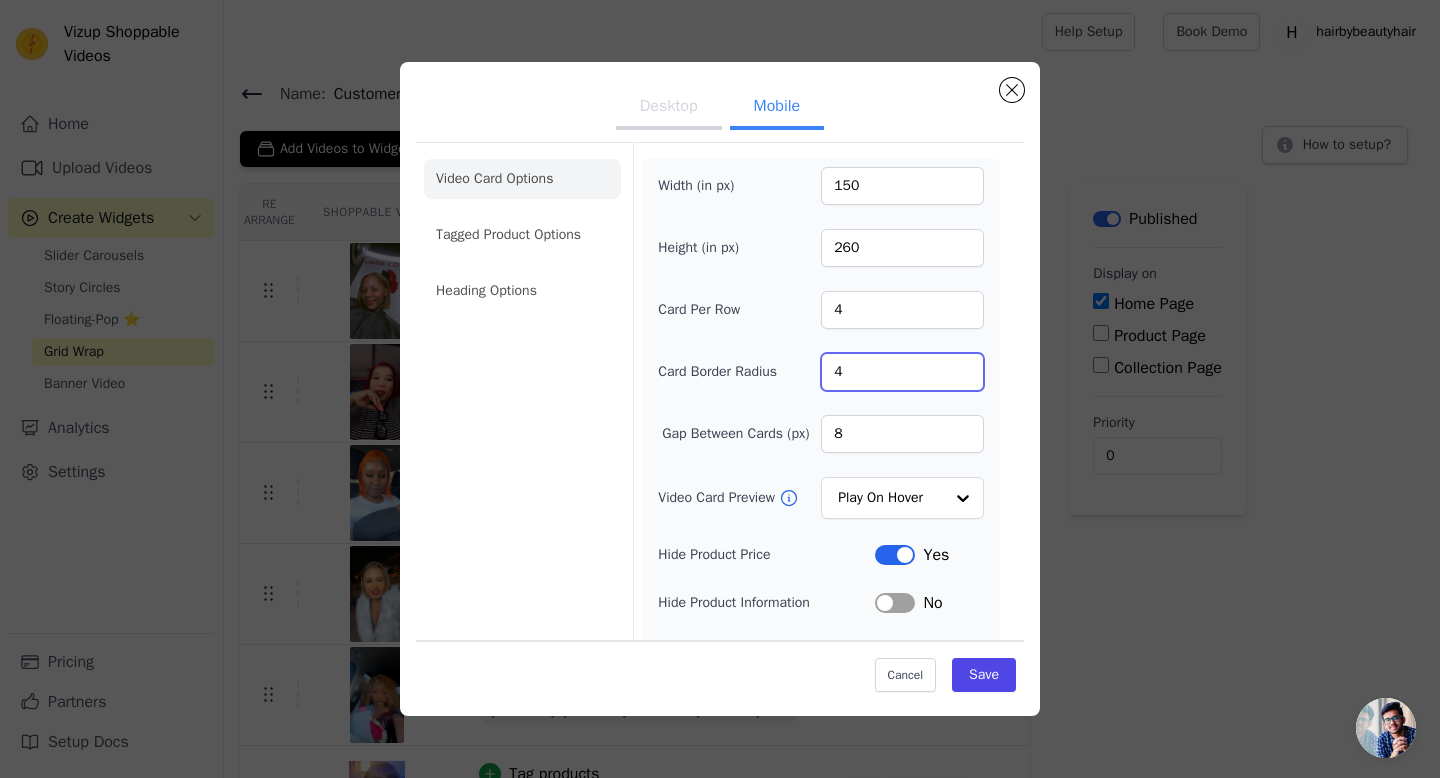 click on "4" at bounding box center [902, 372] 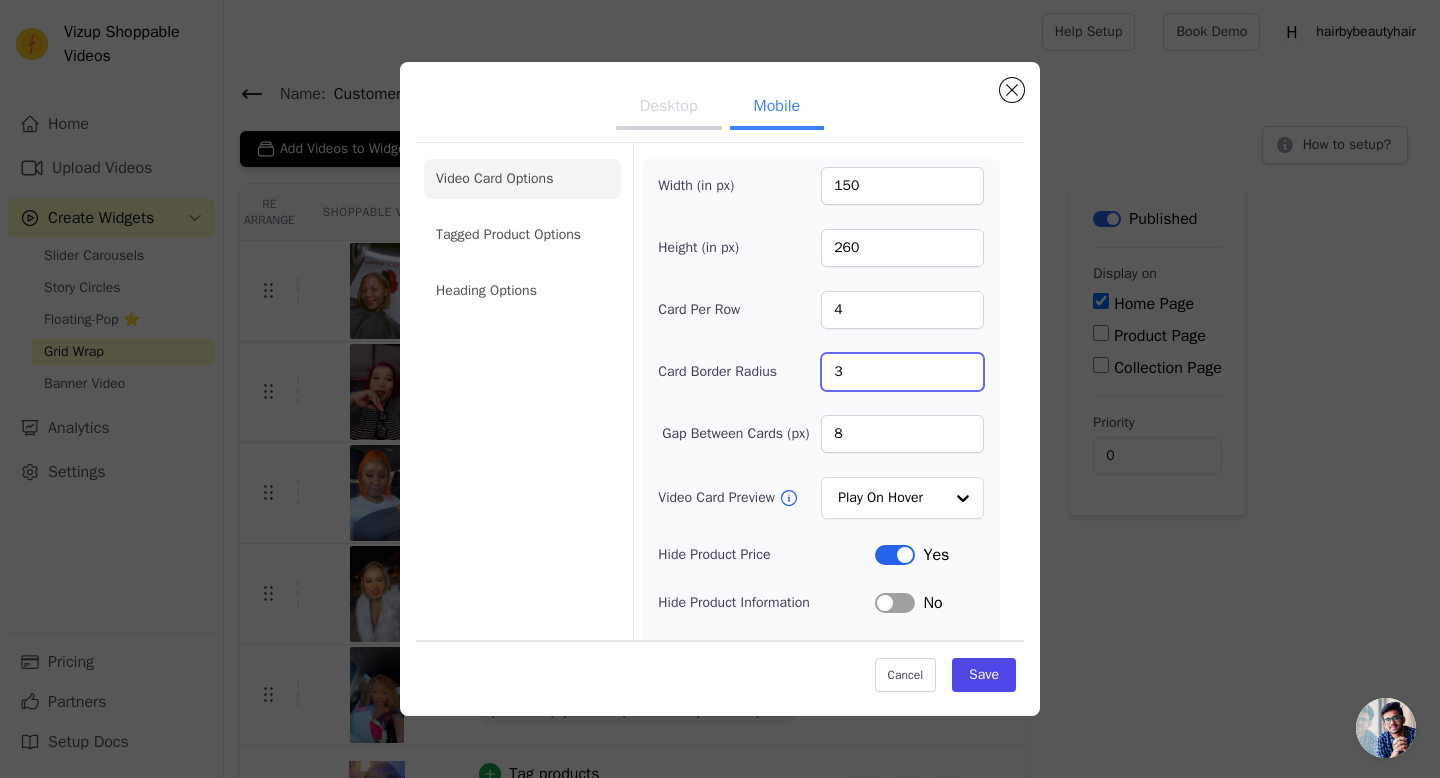 click on "3" at bounding box center (902, 372) 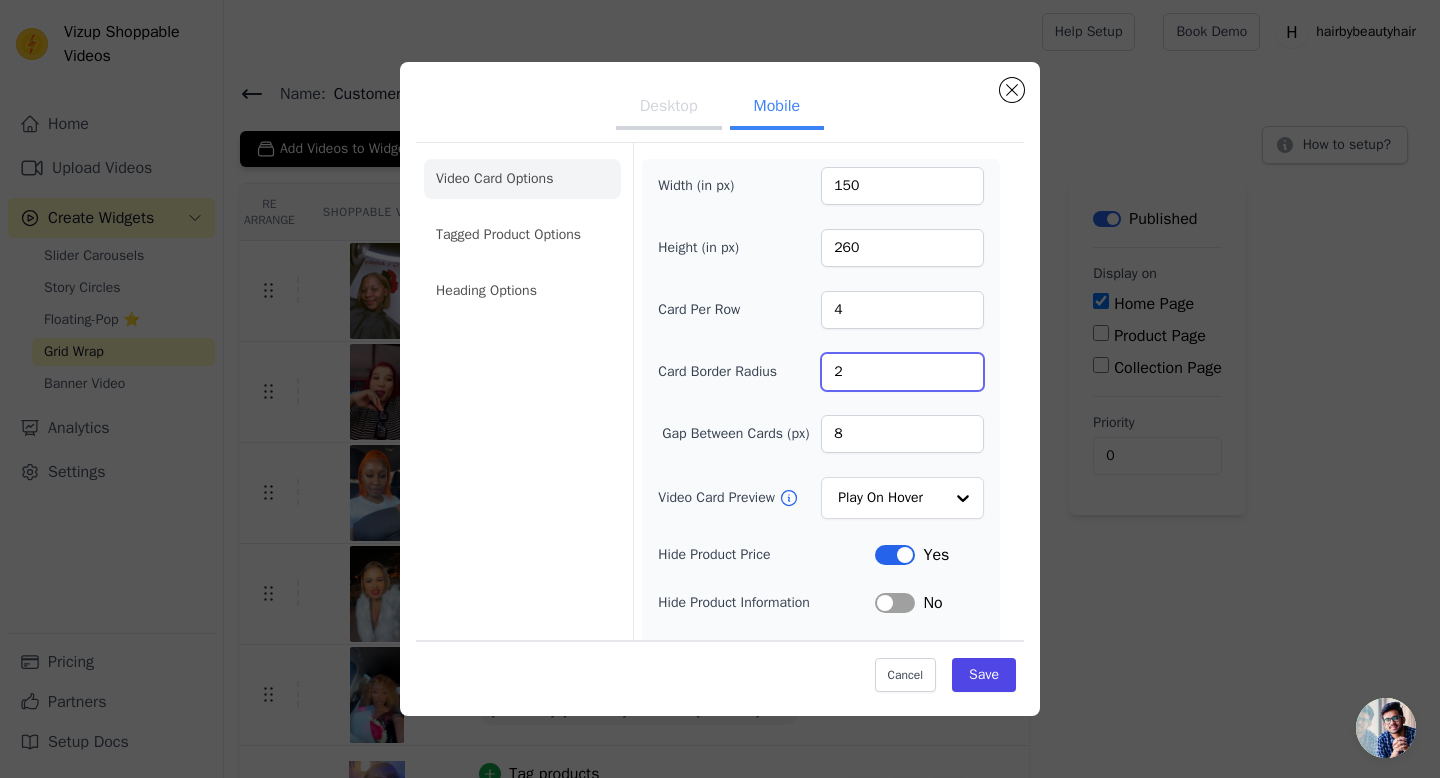 click on "2" at bounding box center (902, 372) 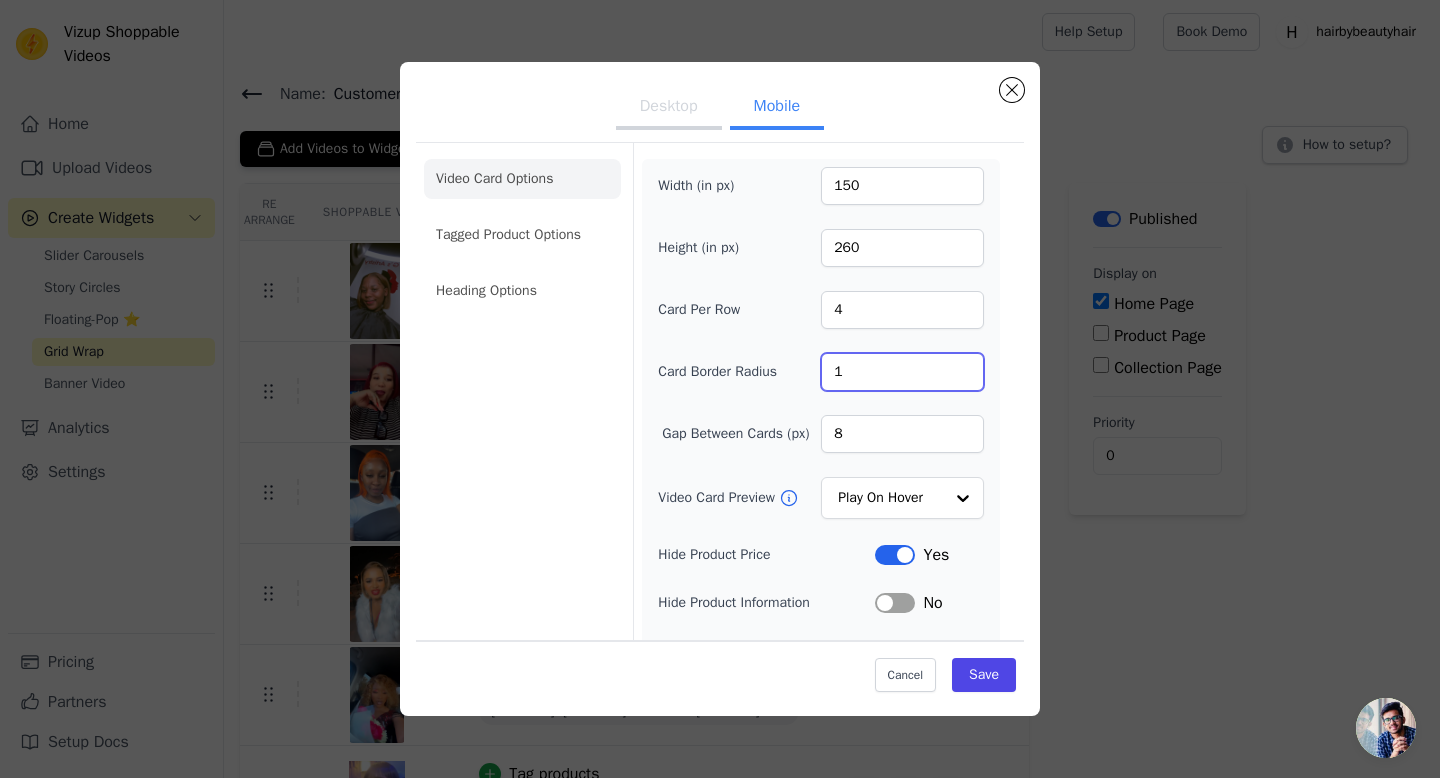 type on "1" 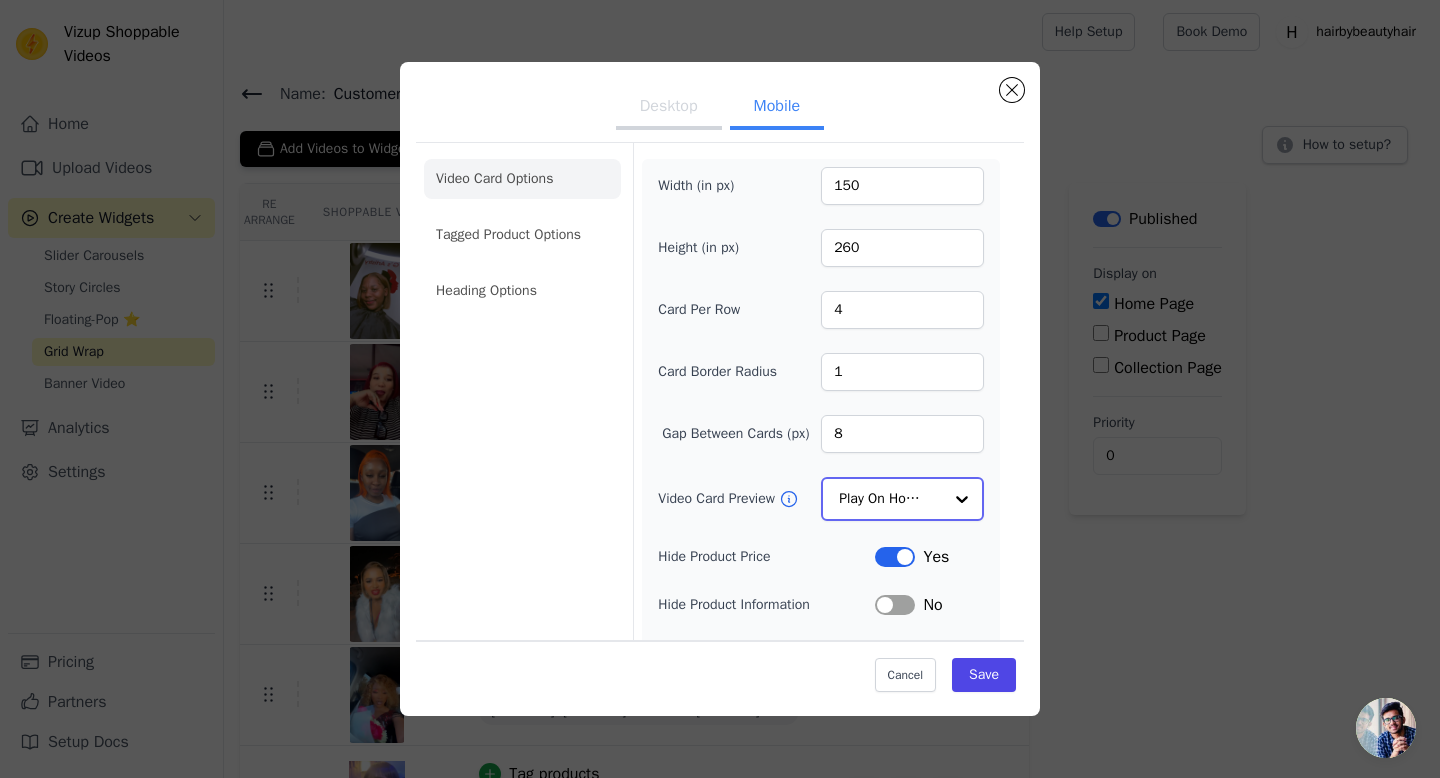 click at bounding box center [962, 499] 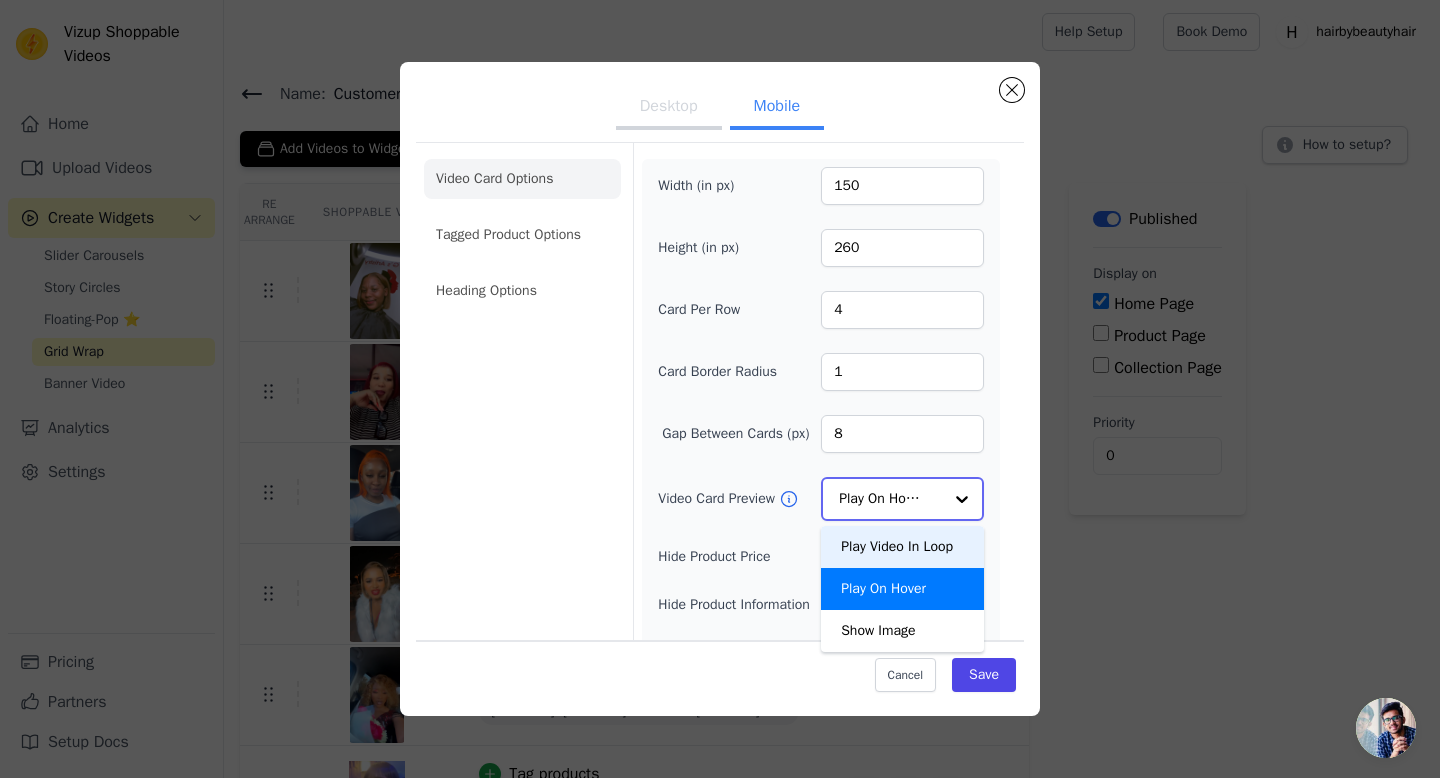 click on "Play Video In Loop" at bounding box center (902, 547) 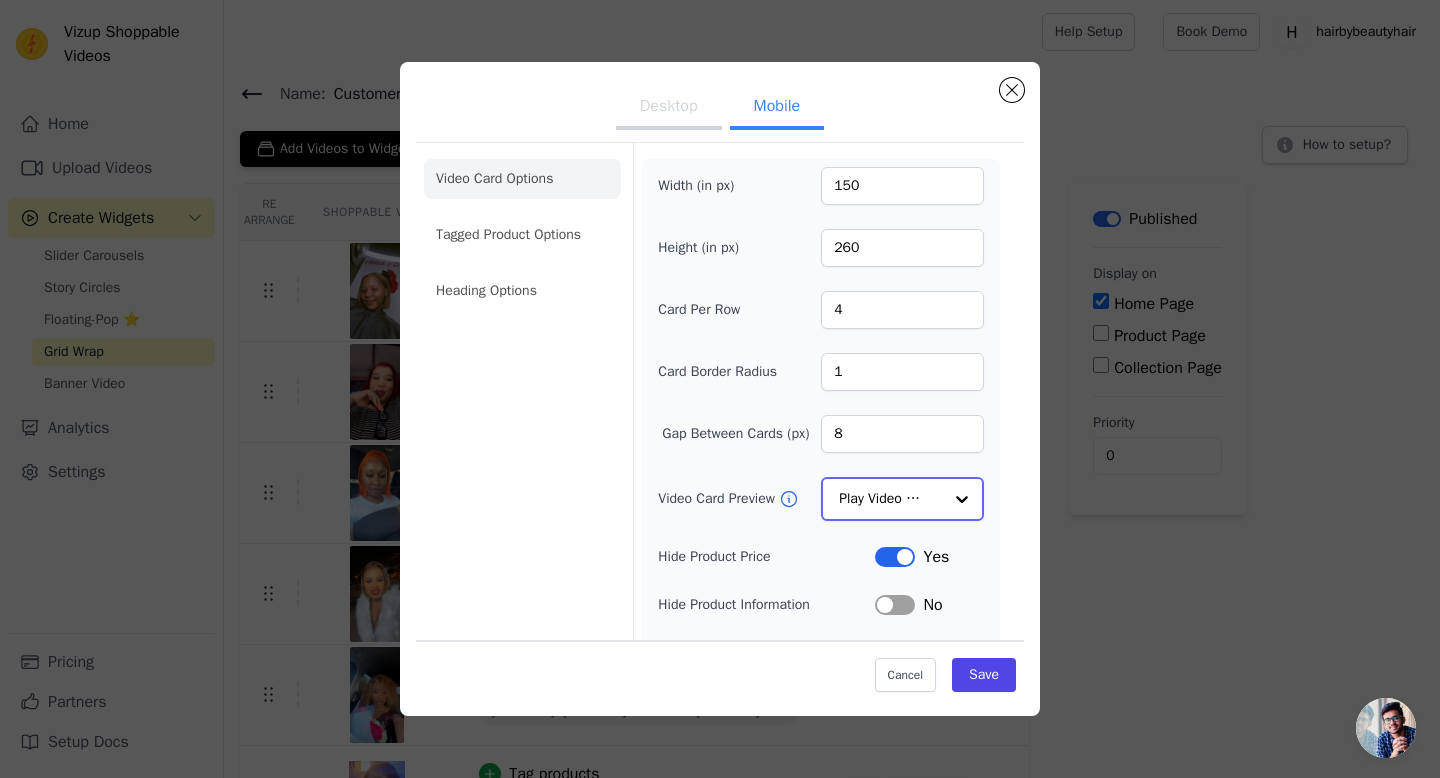 click at bounding box center [962, 499] 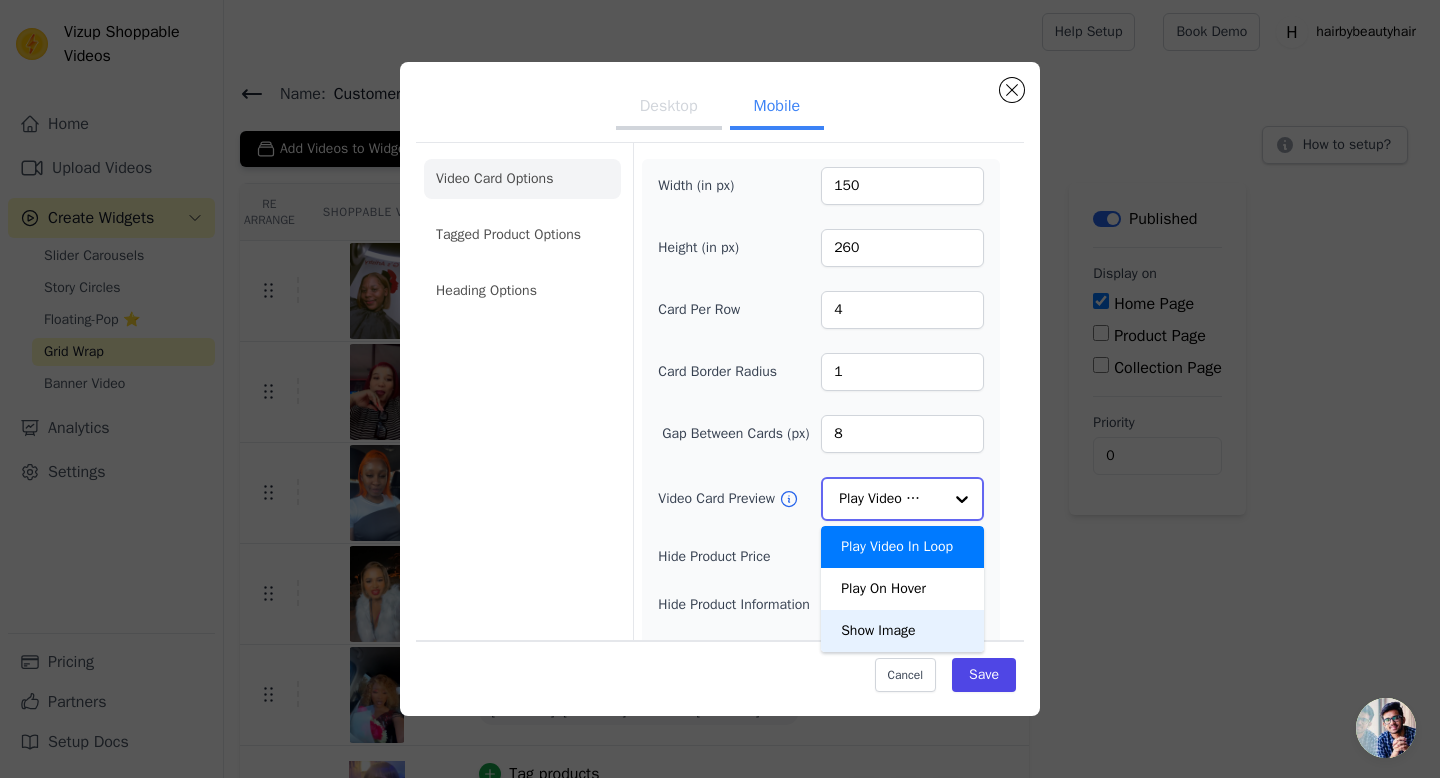 click on "Show Image" at bounding box center [902, 631] 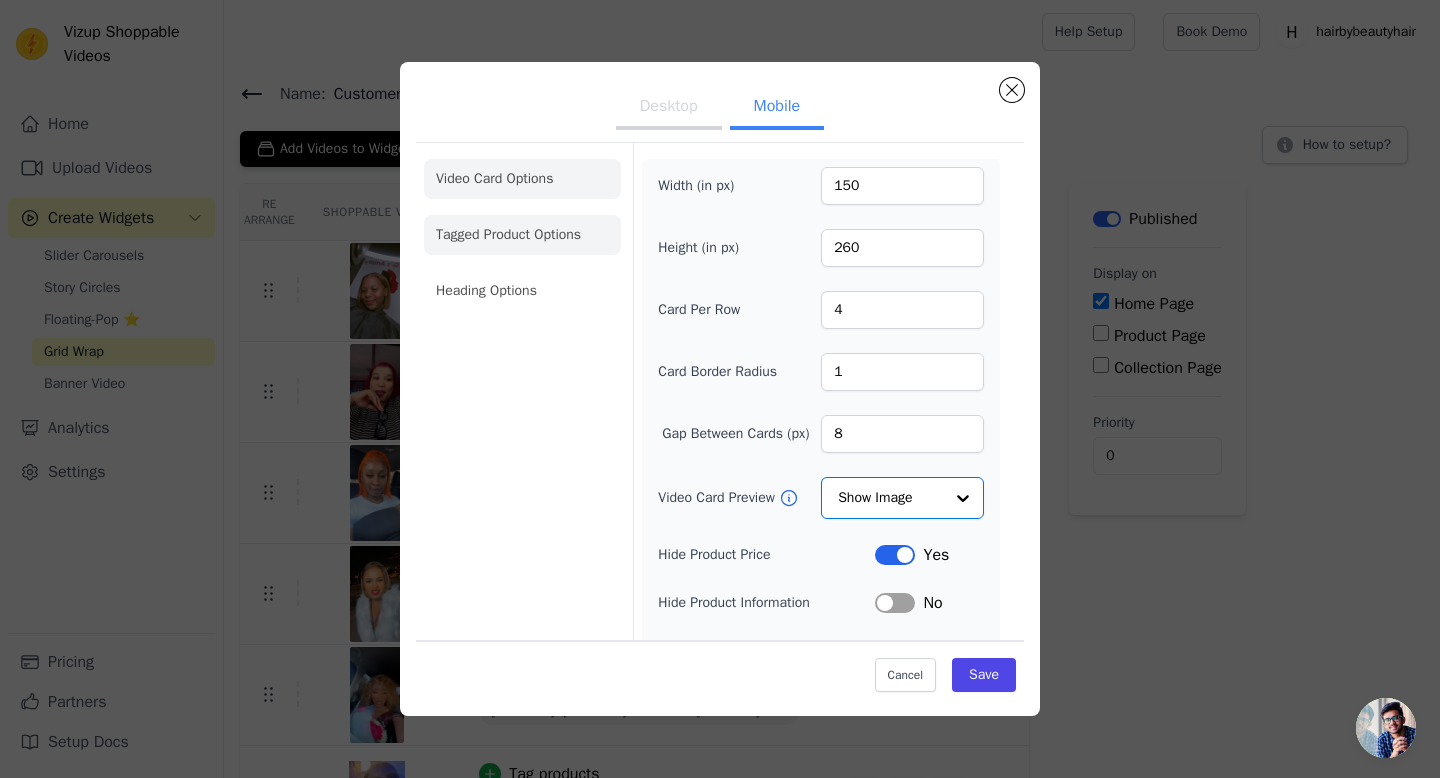 click on "Tagged Product Options" 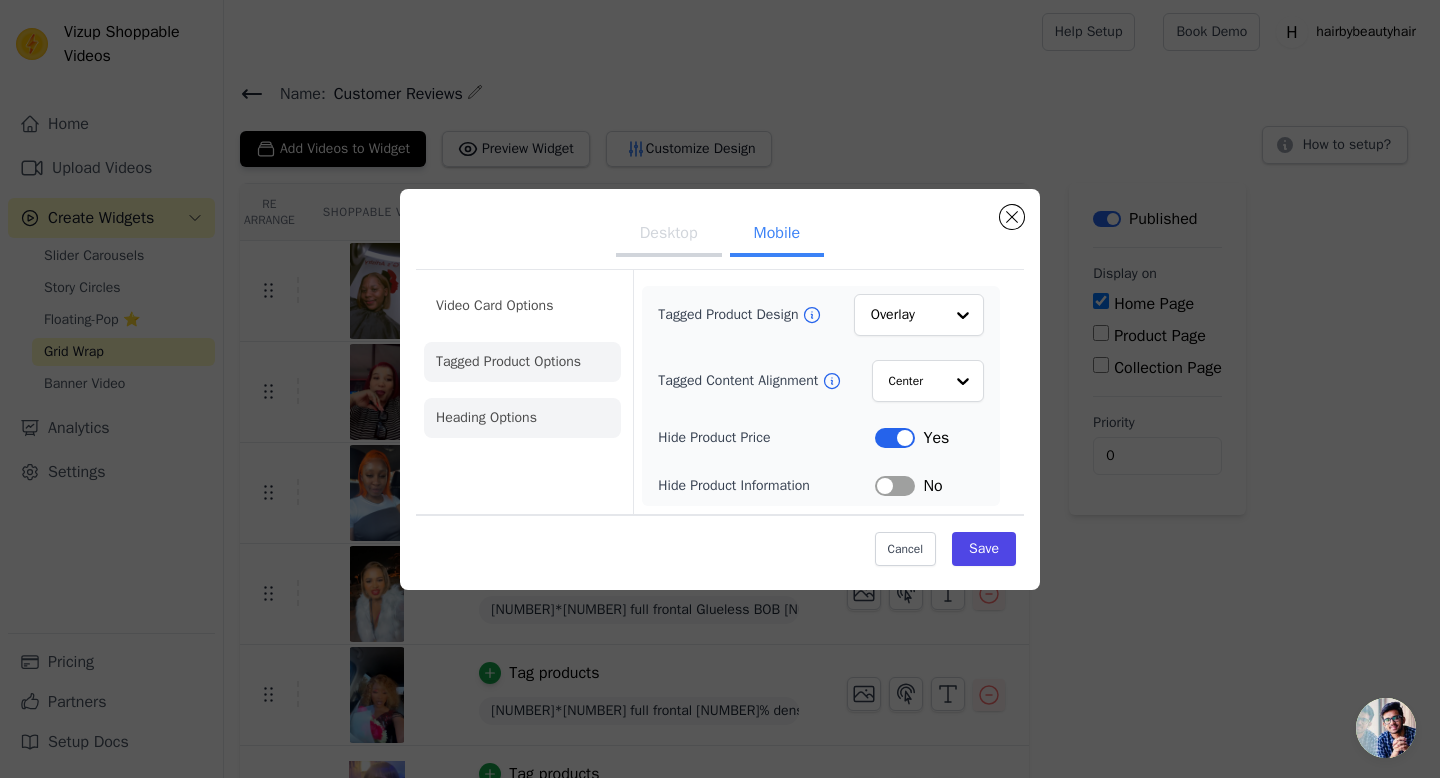 click on "Heading Options" 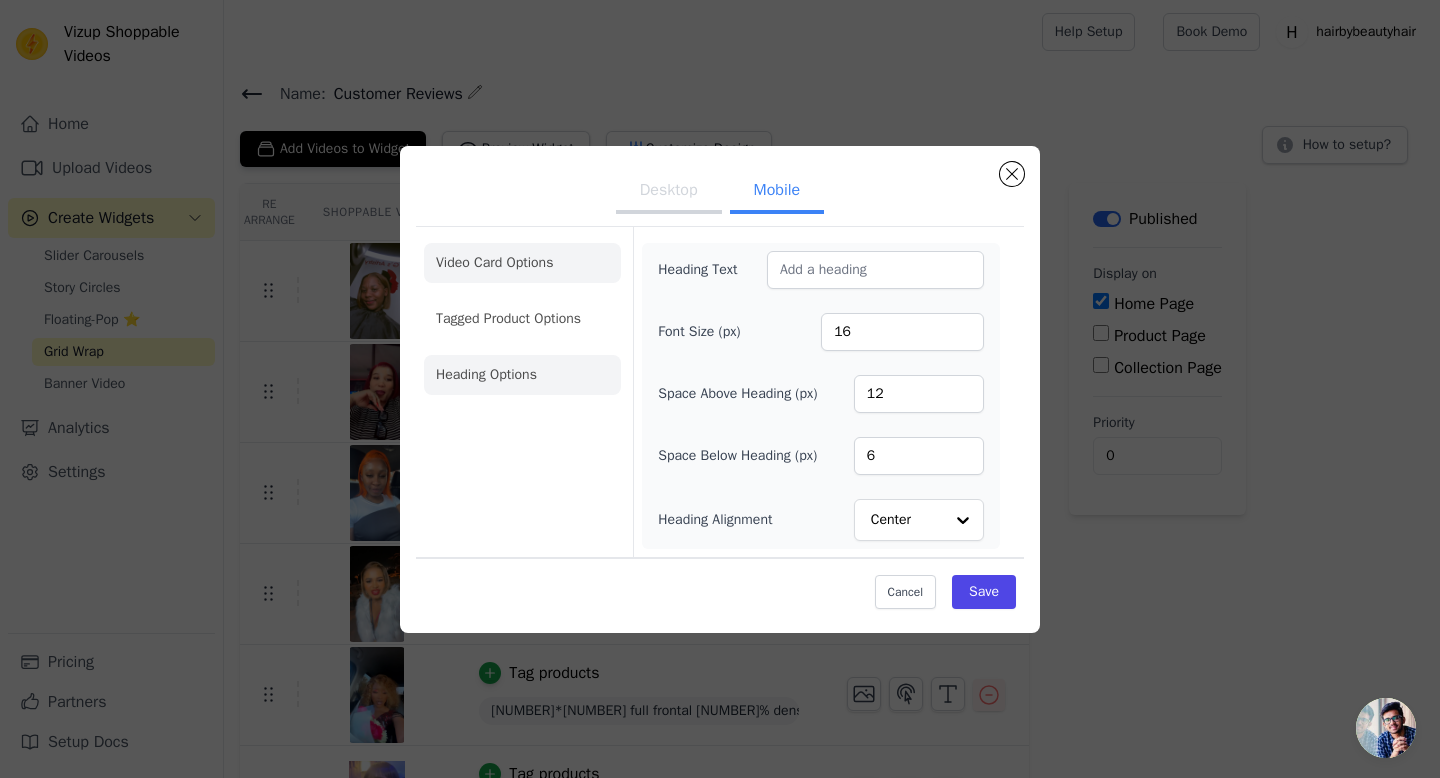 click on "Video Card Options" 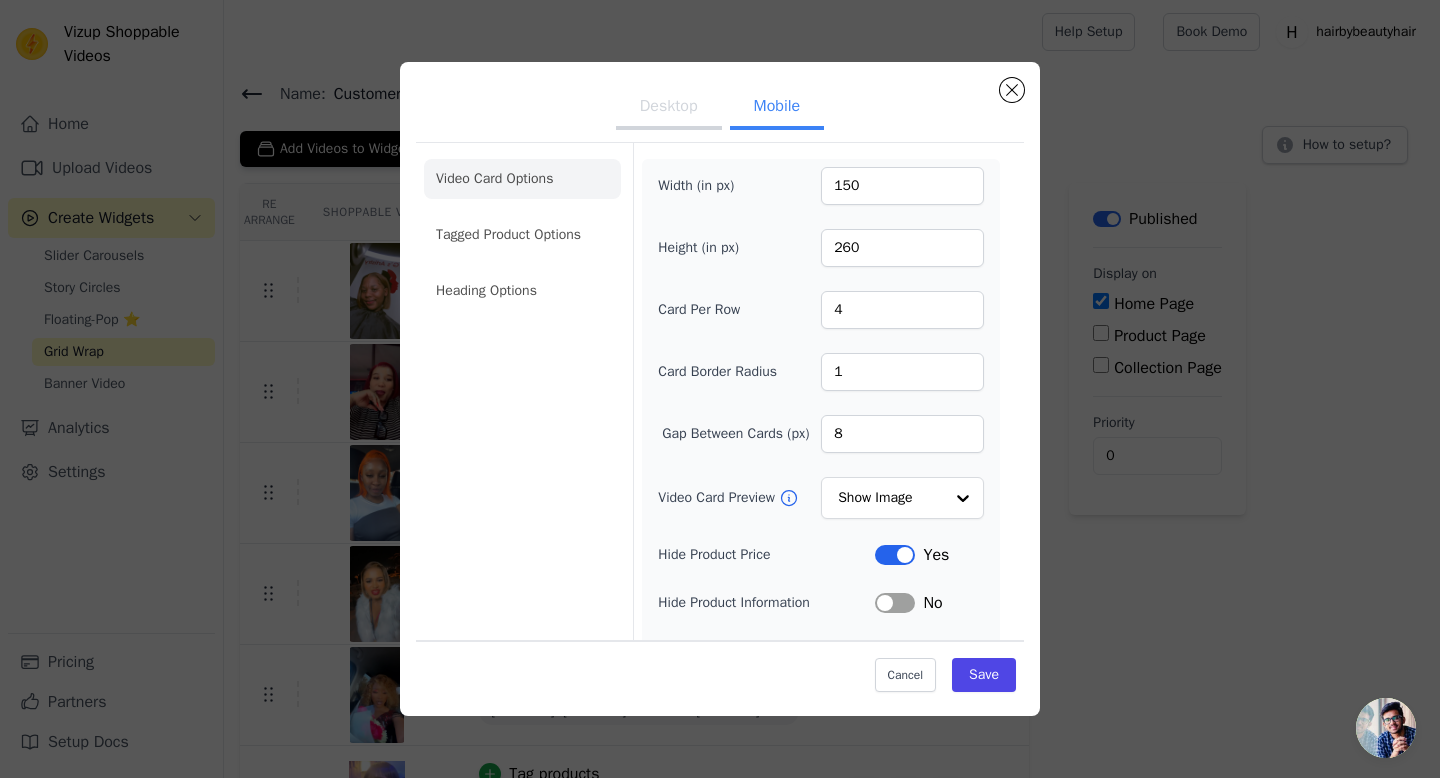 click on "Desktop" at bounding box center [669, 108] 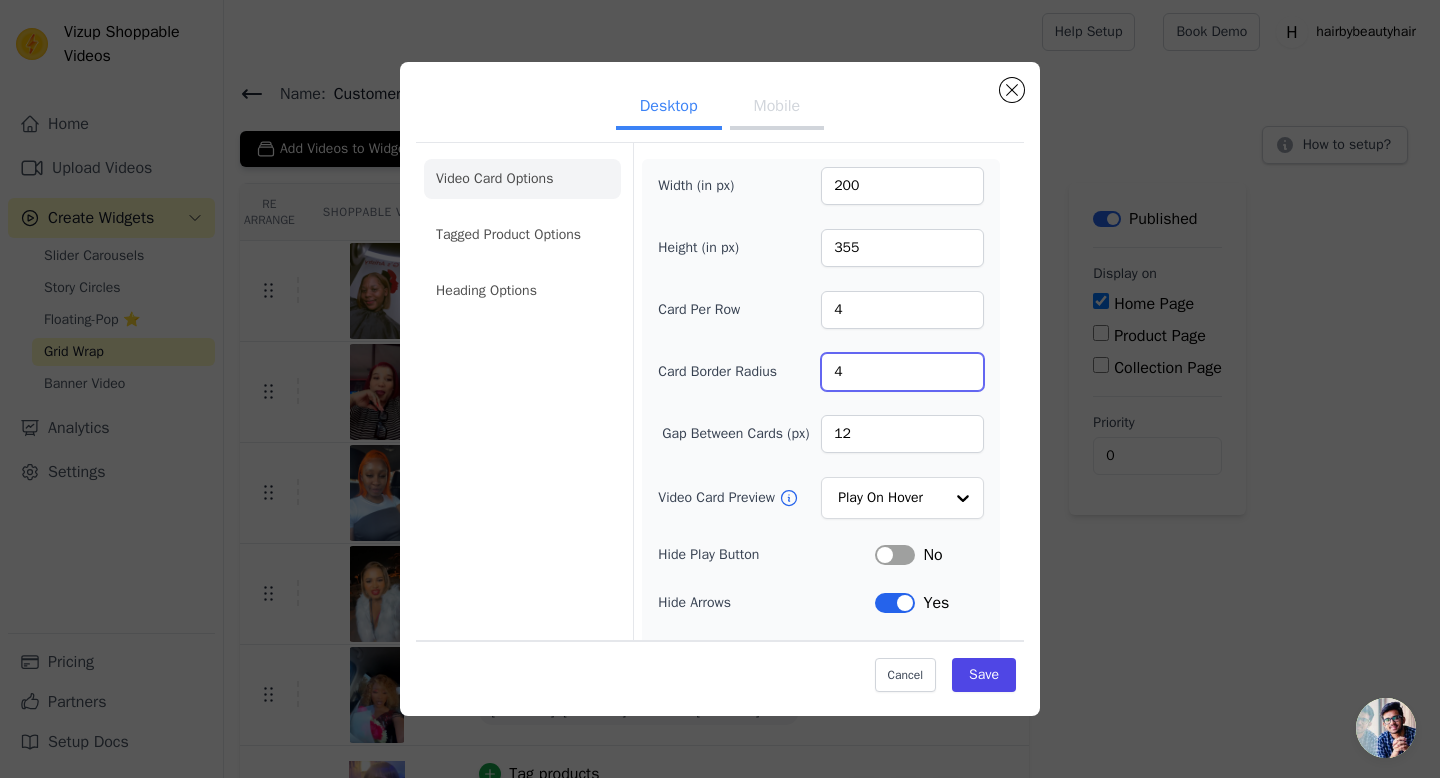 click on "4" at bounding box center [902, 372] 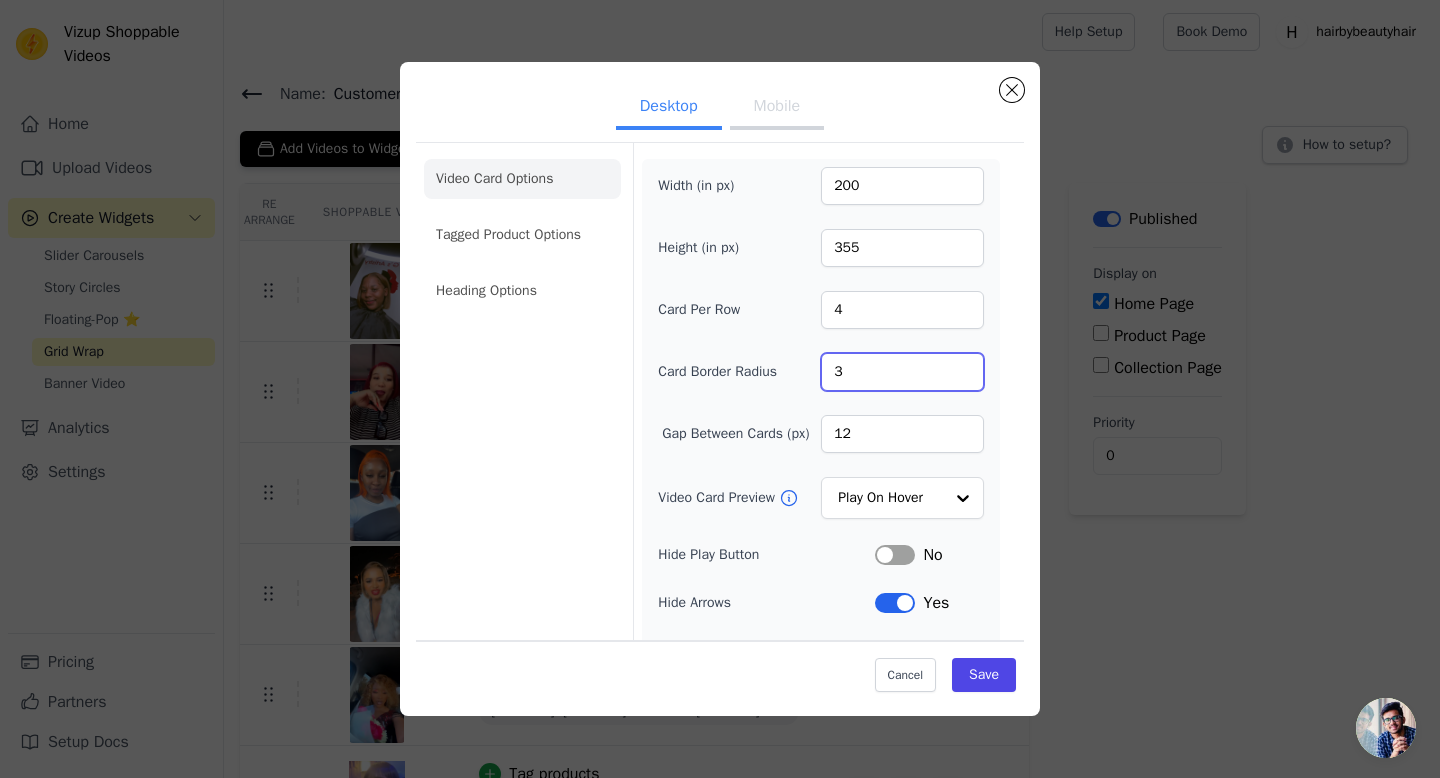 click on "3" at bounding box center [902, 372] 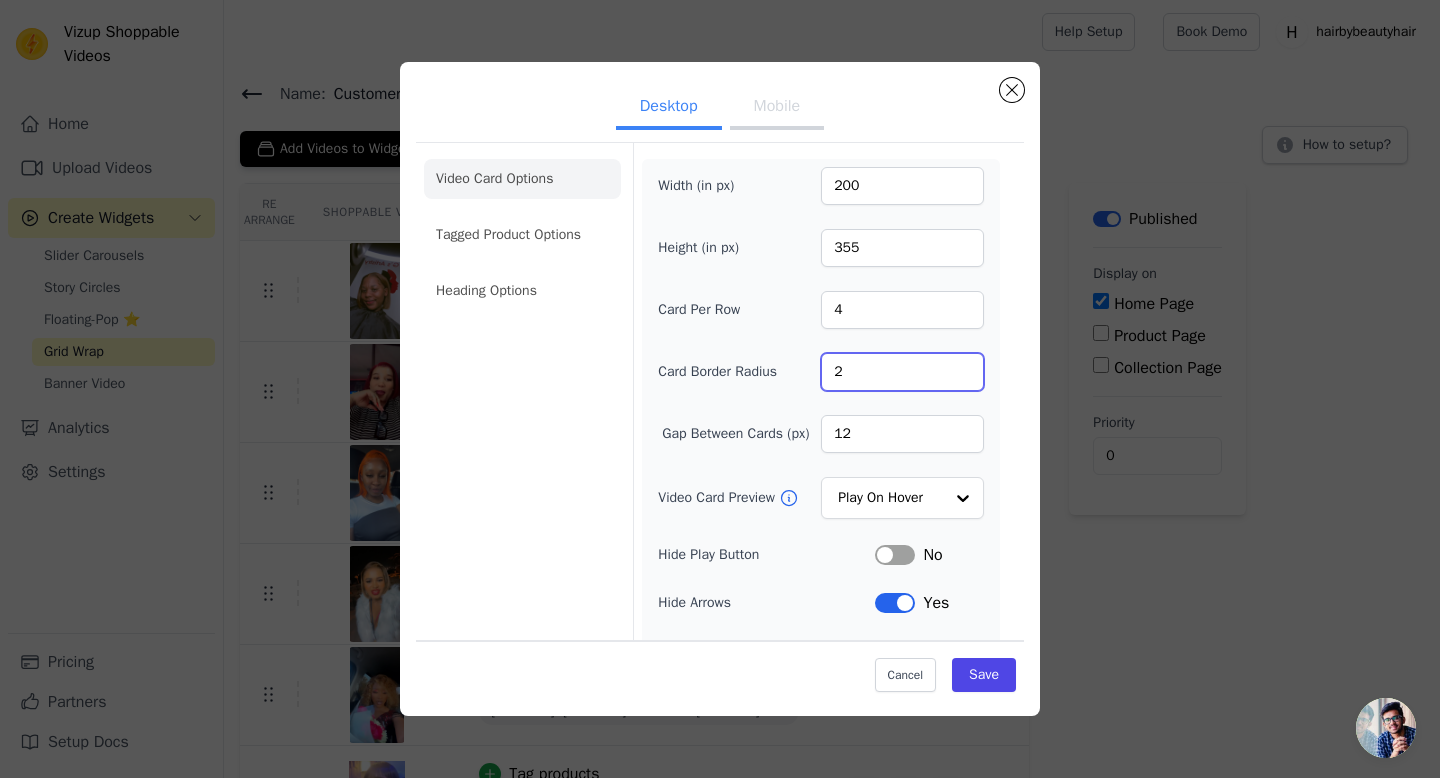 click on "2" at bounding box center (902, 372) 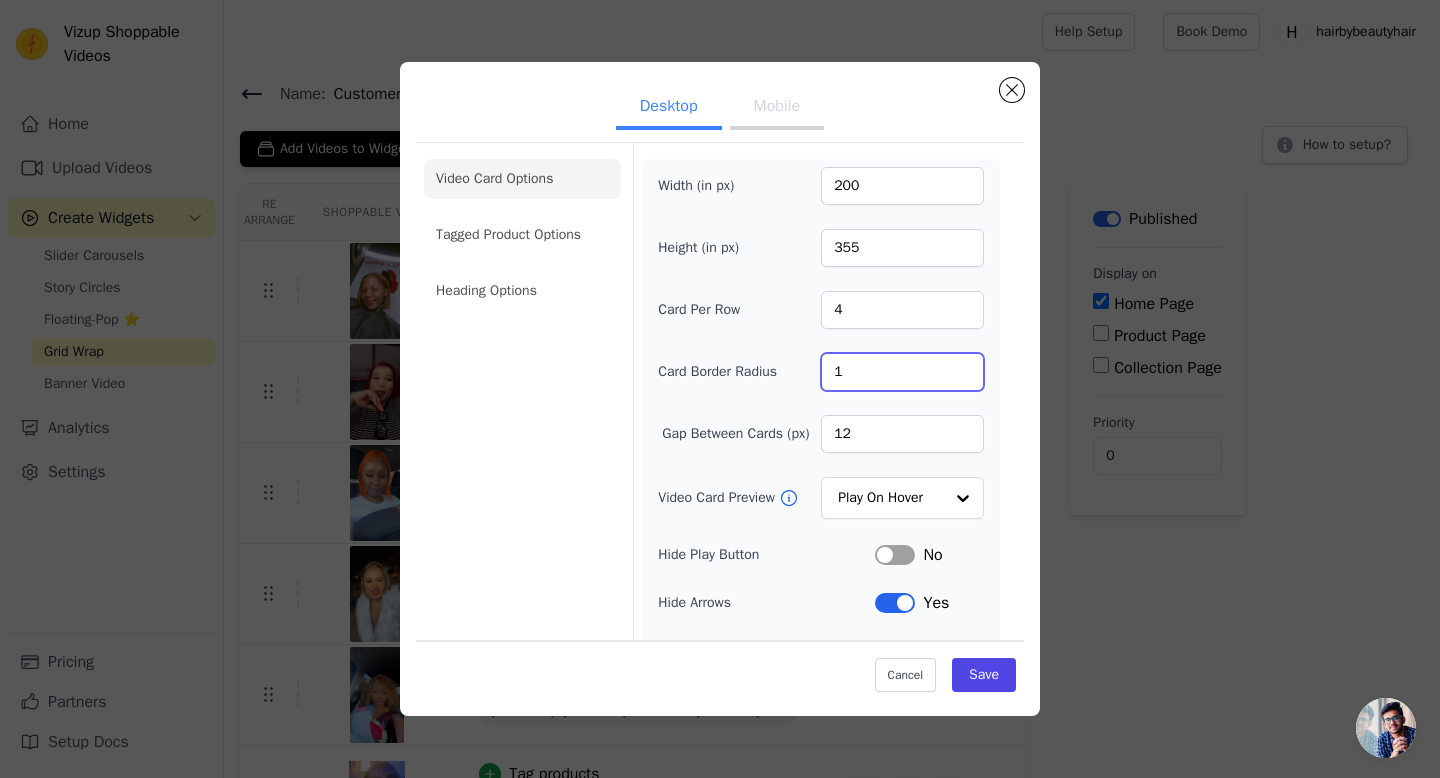 type on "1" 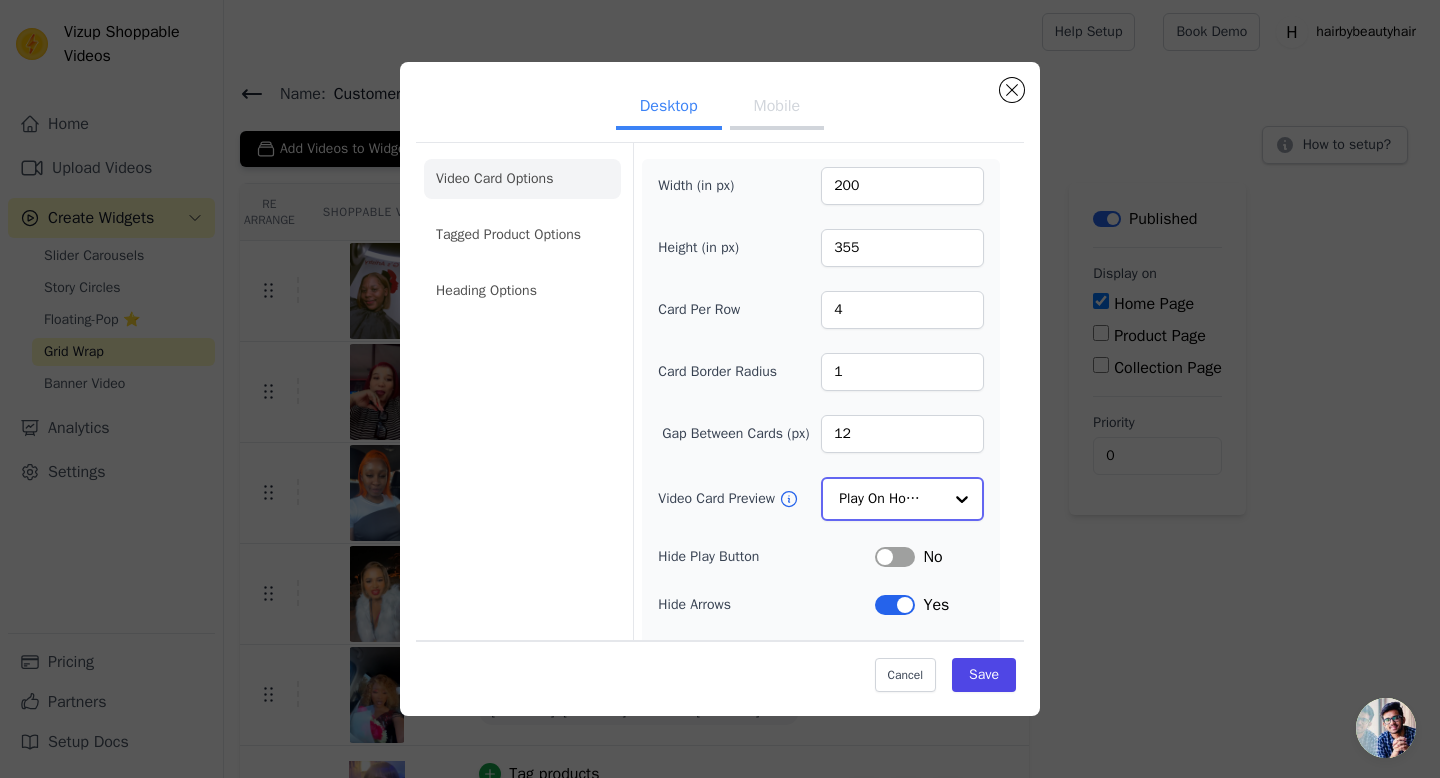 click at bounding box center (962, 499) 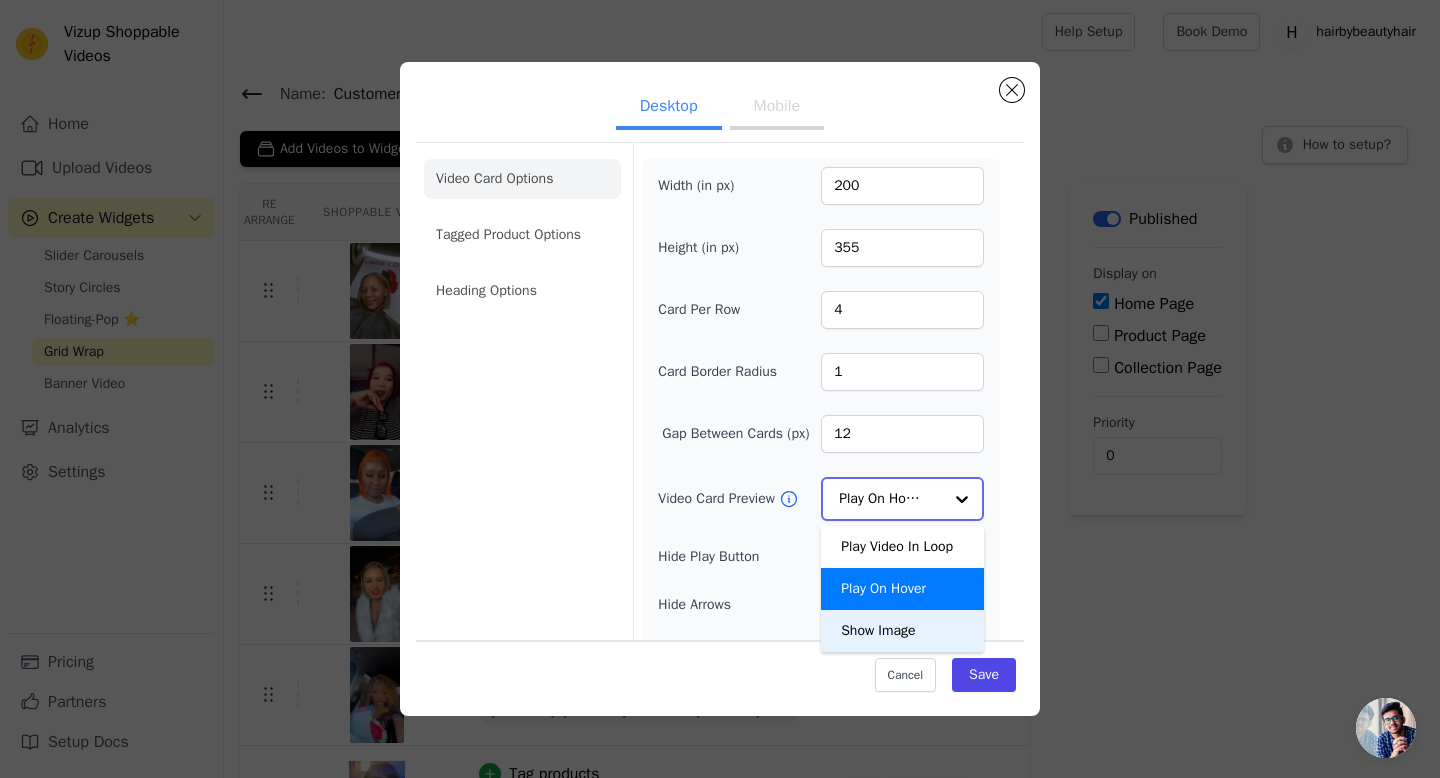 click on "Show Image" at bounding box center (902, 631) 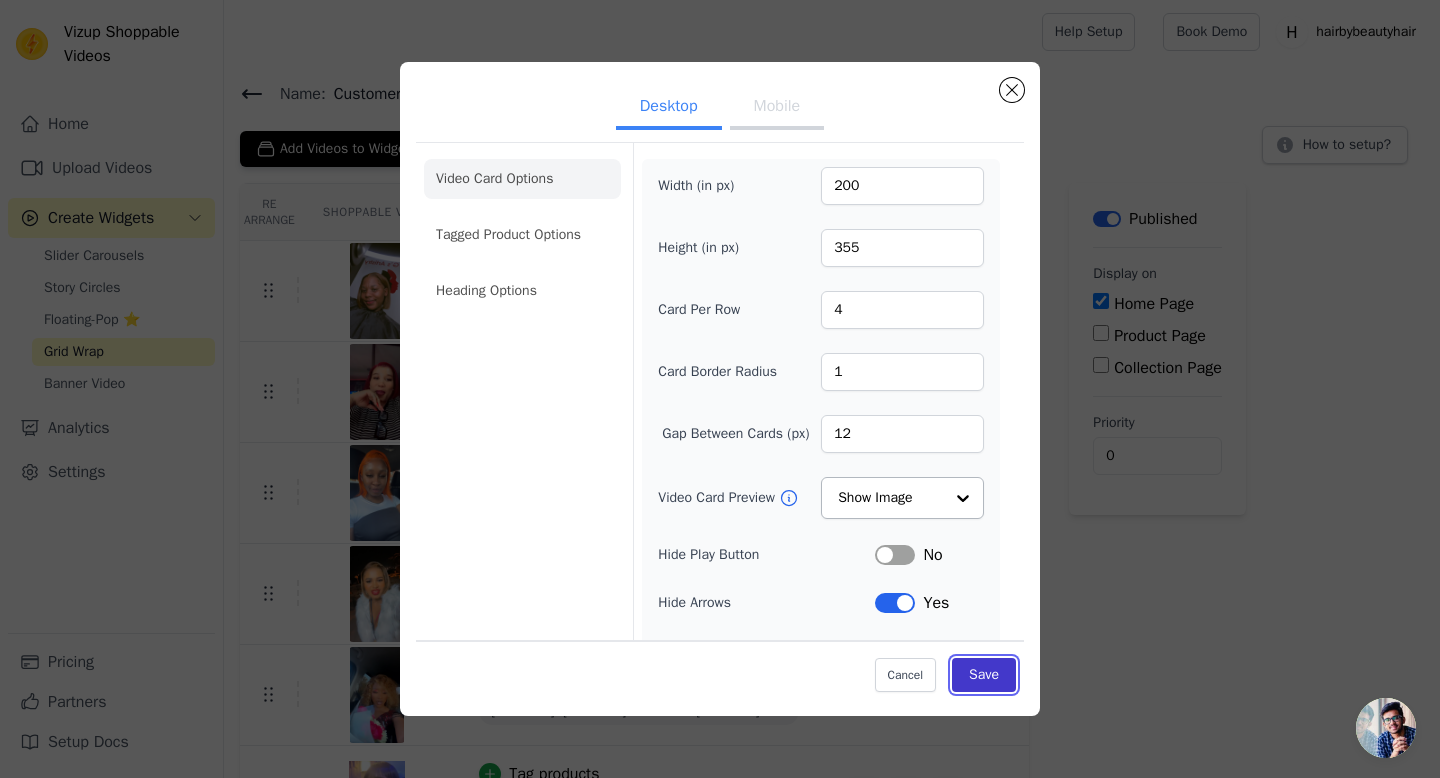 click on "Save" at bounding box center (984, 675) 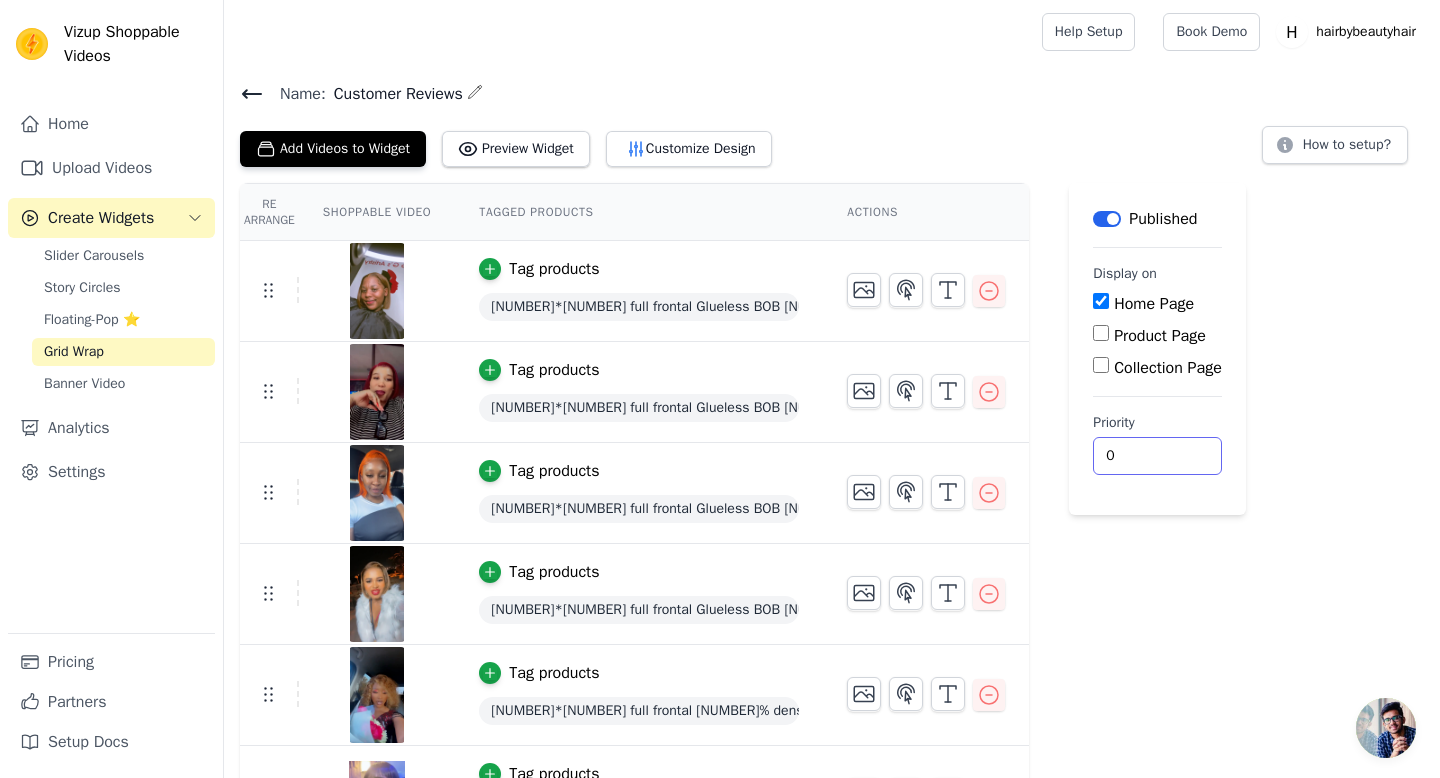 click on "0" at bounding box center (1157, 456) 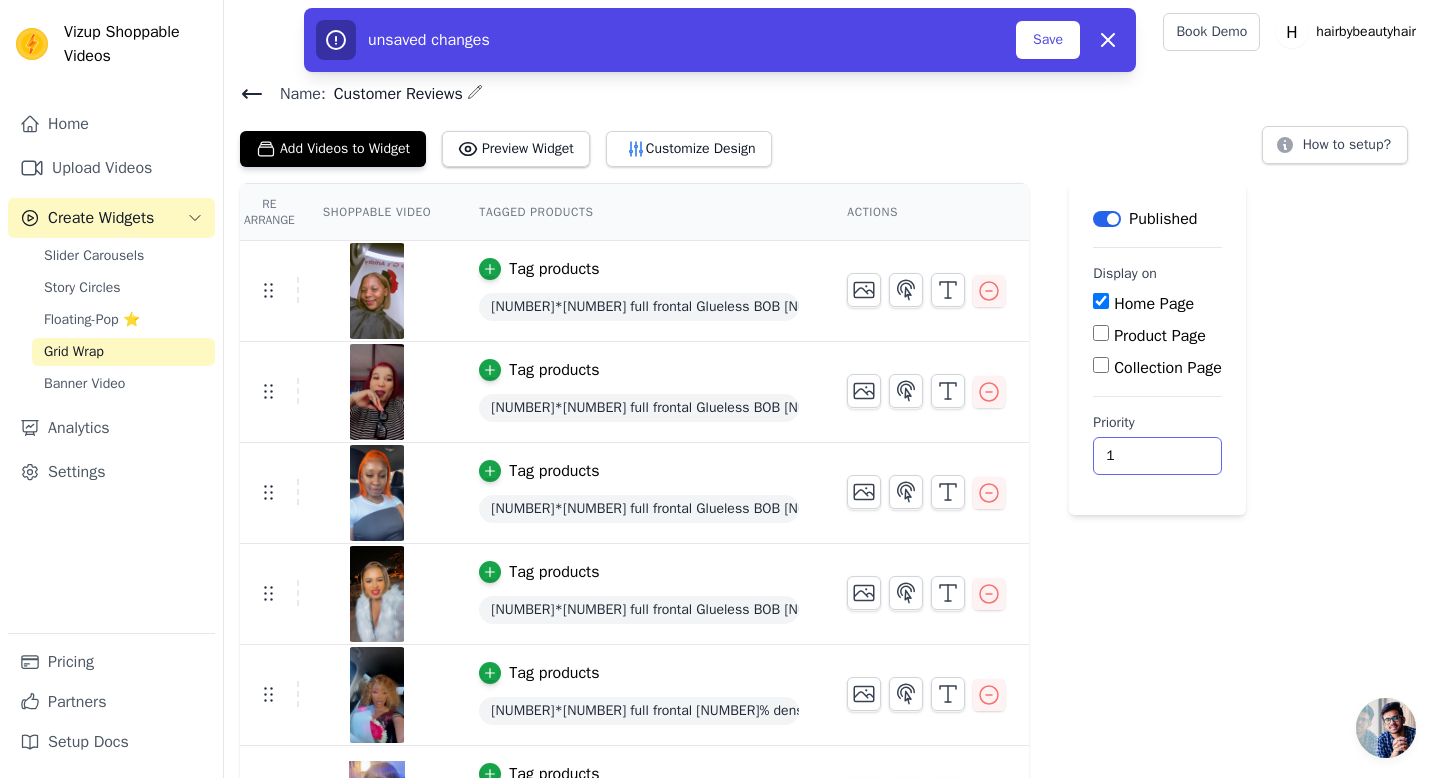 click on "1" at bounding box center [1157, 456] 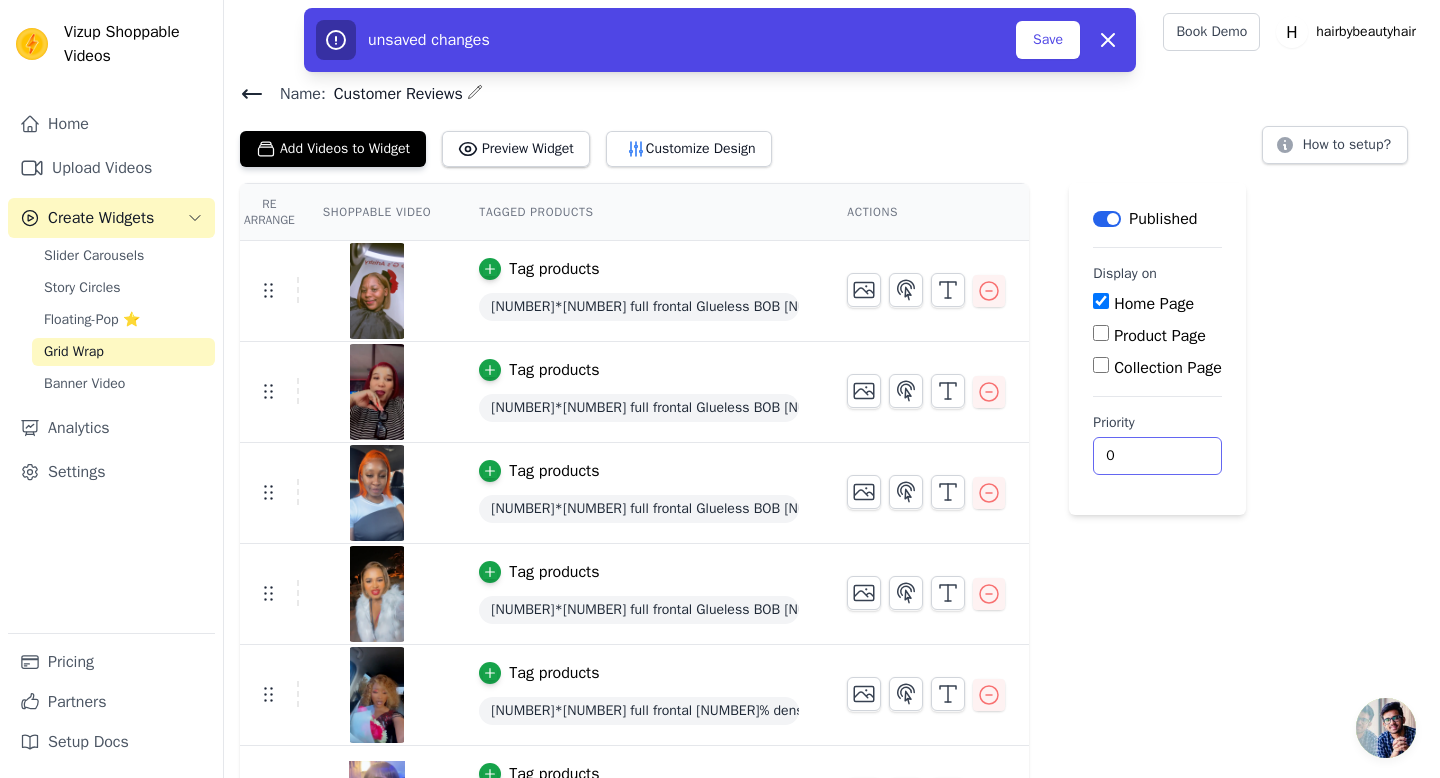 click on "0" at bounding box center (1157, 456) 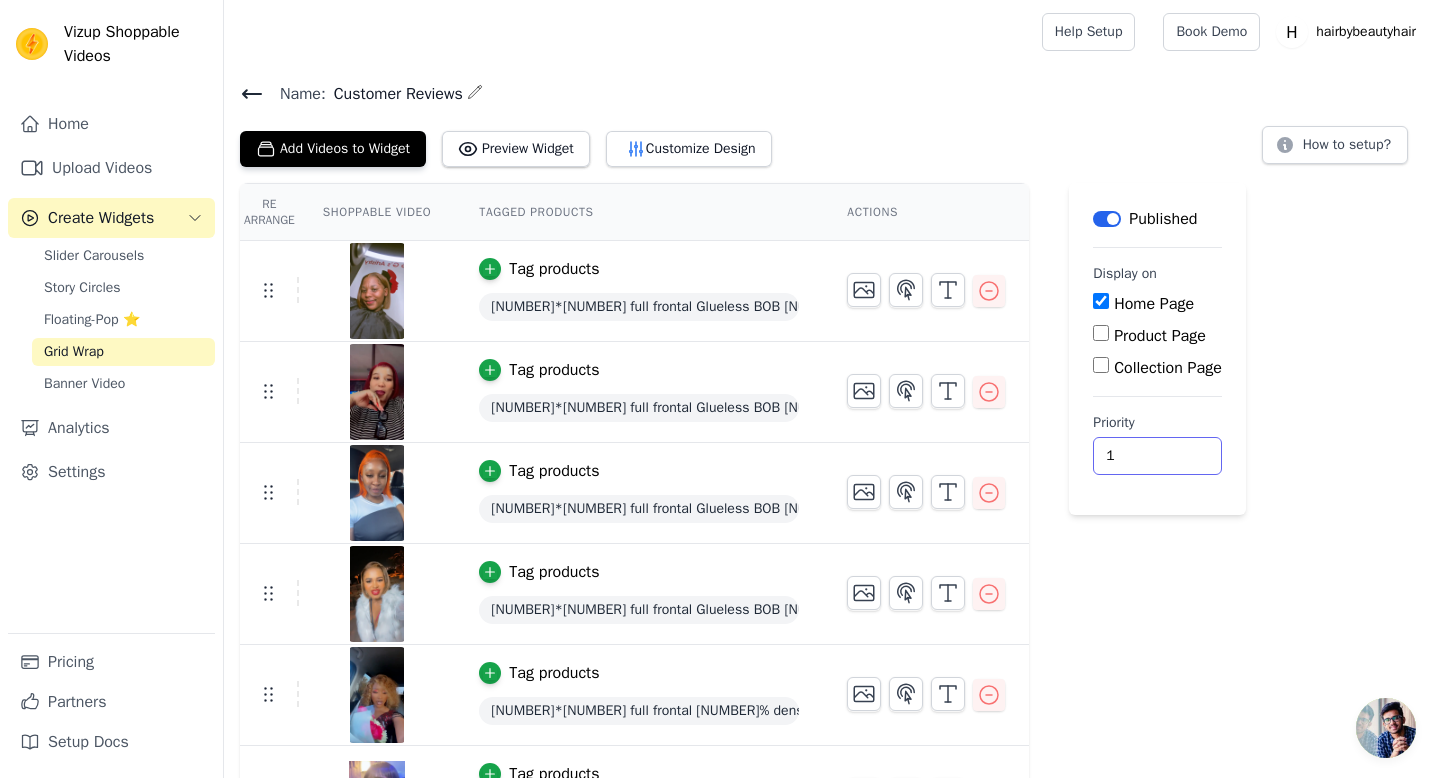 click on "1" at bounding box center [1157, 456] 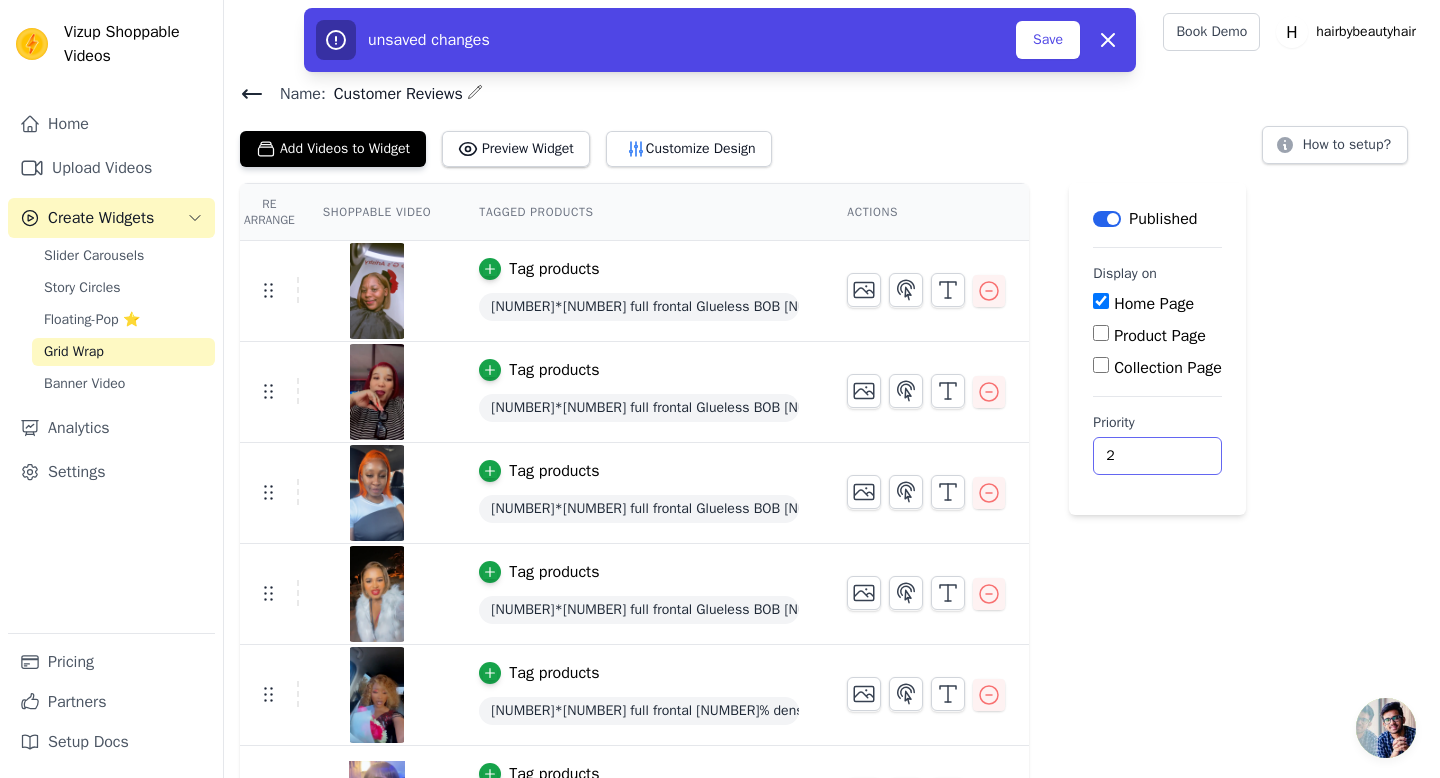 type on "2" 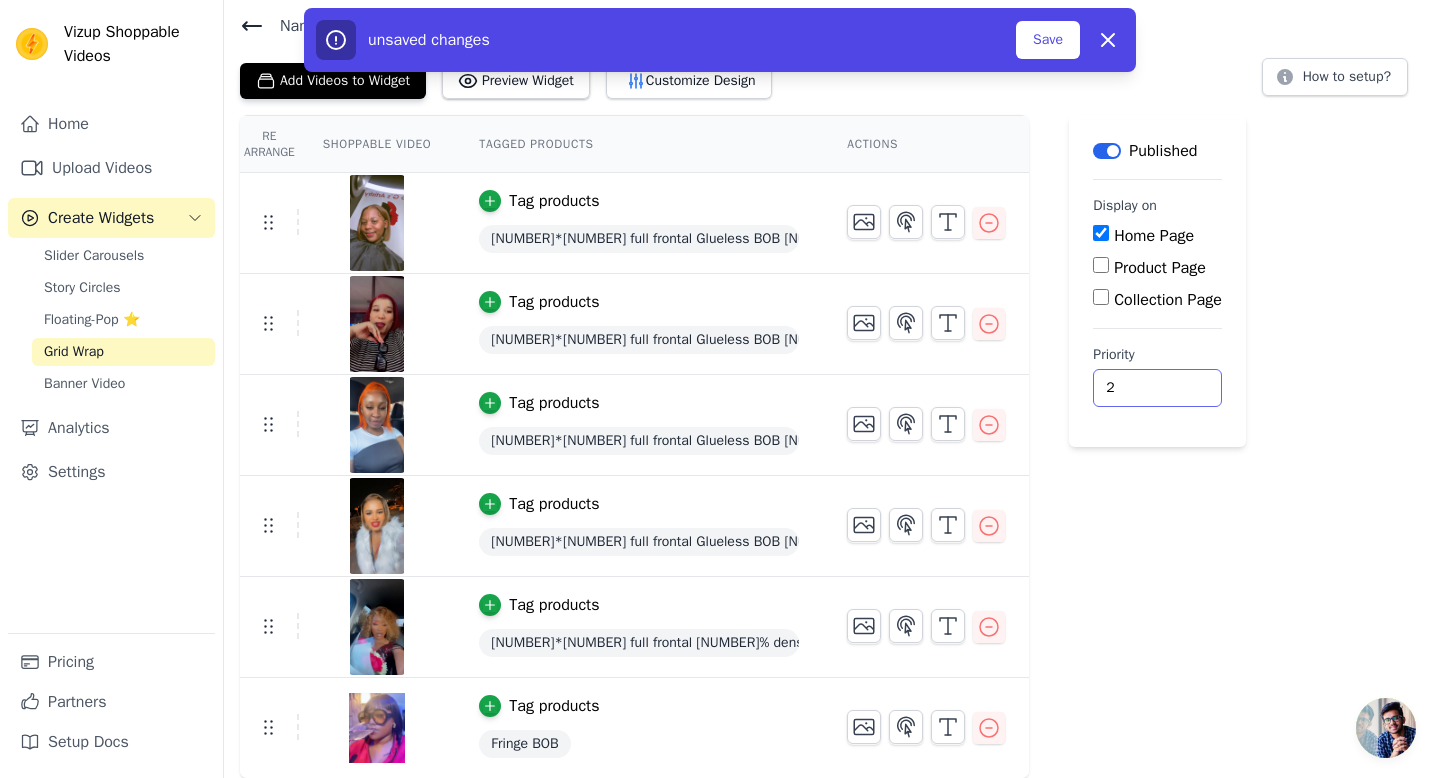 scroll, scrollTop: 0, scrollLeft: 0, axis: both 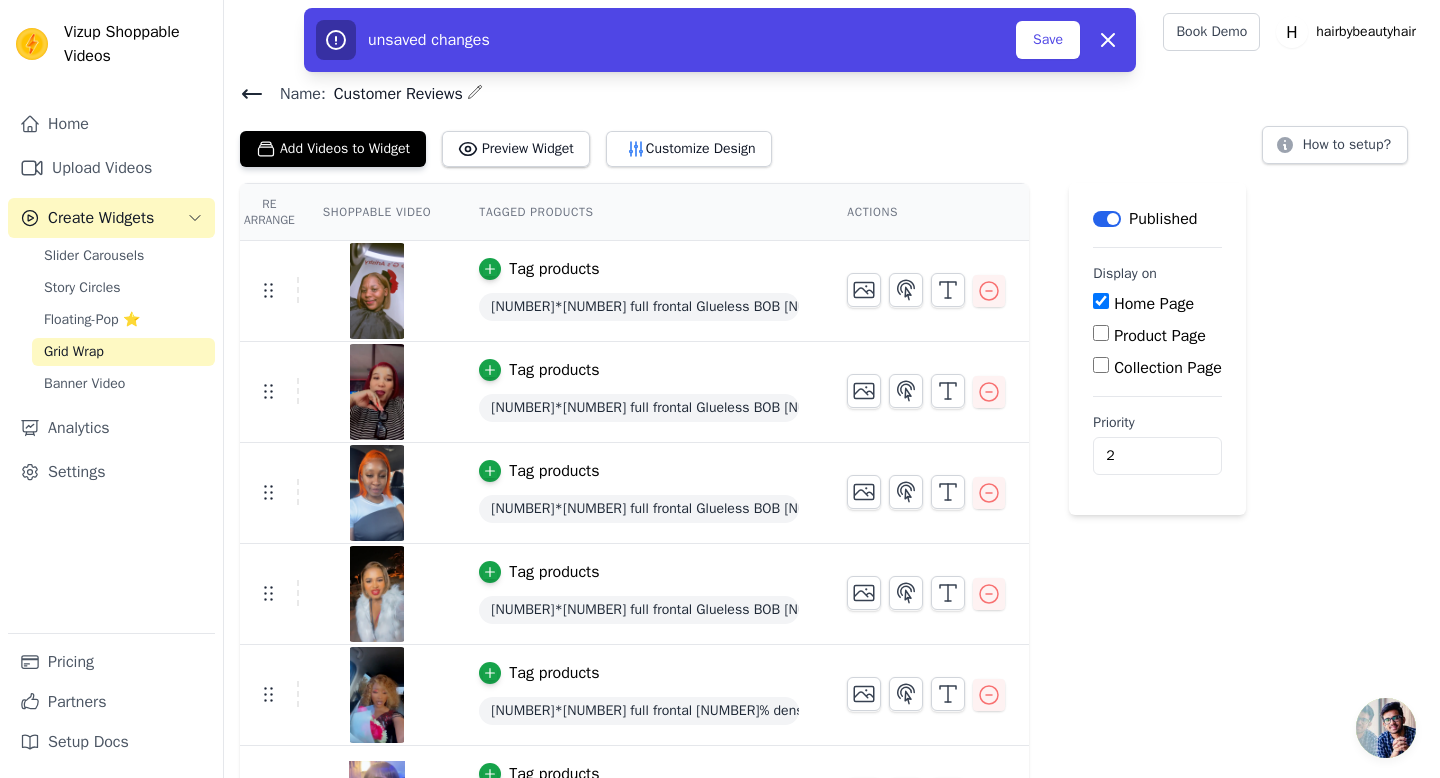 click on "Shoppable Video" at bounding box center [377, 212] 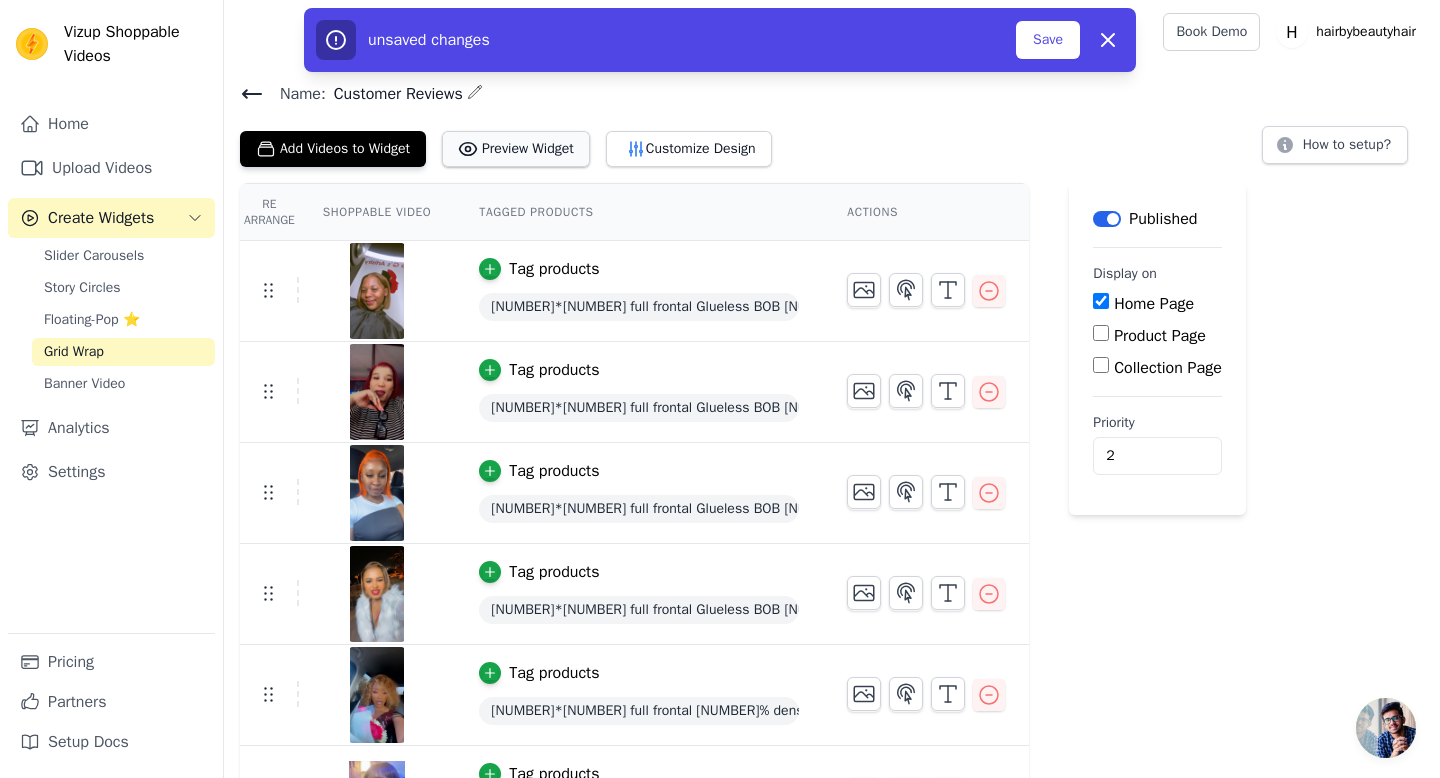 click on "Preview Widget" at bounding box center [516, 149] 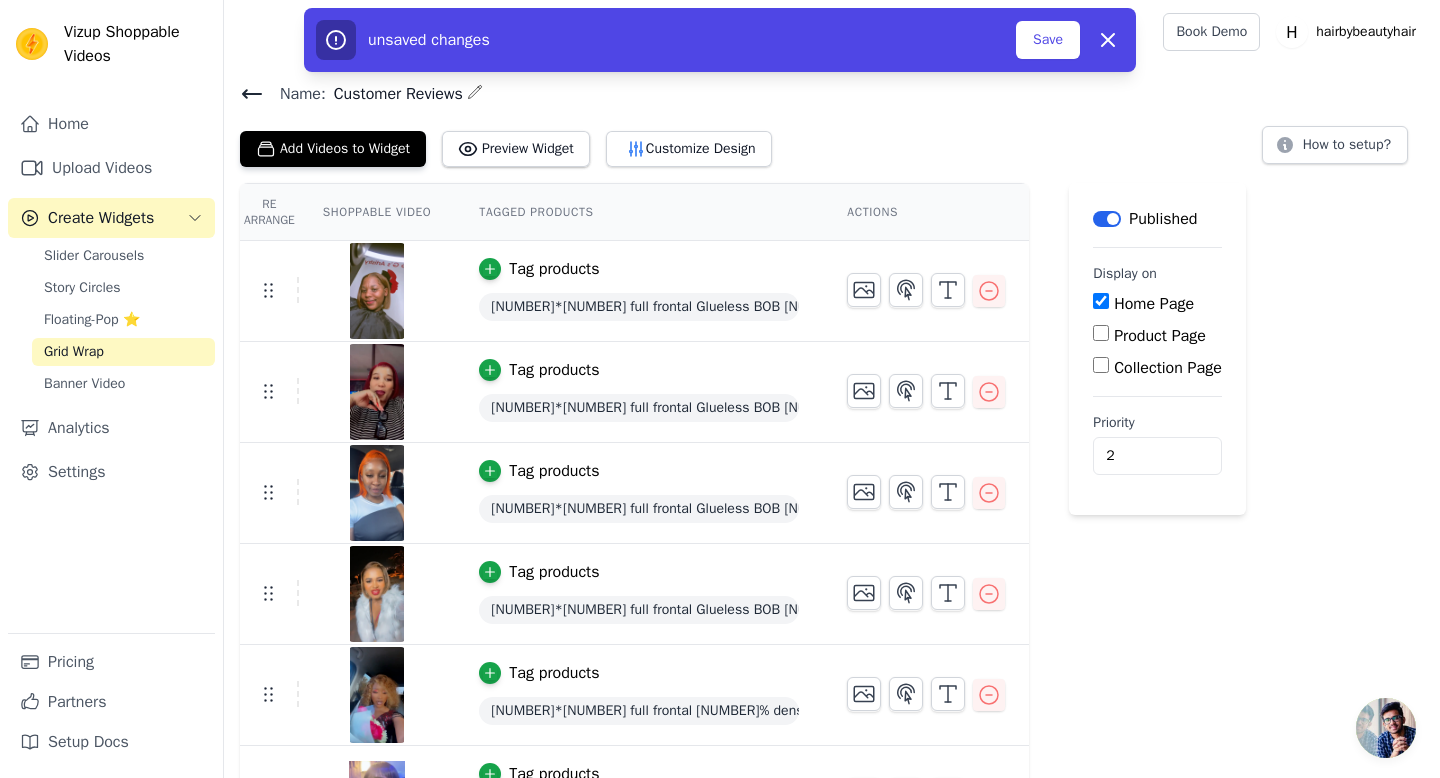 click on "Home Page" at bounding box center (1157, 304) 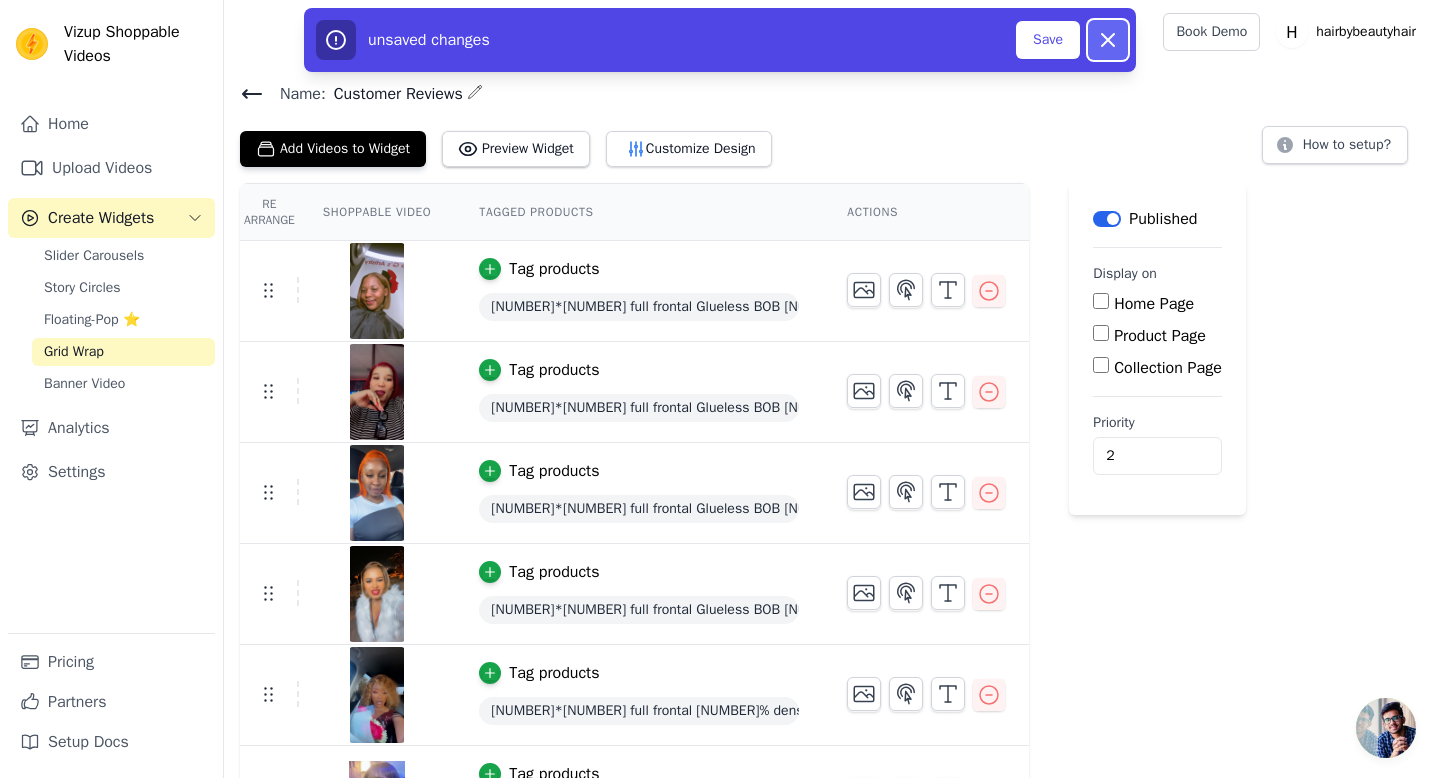 click 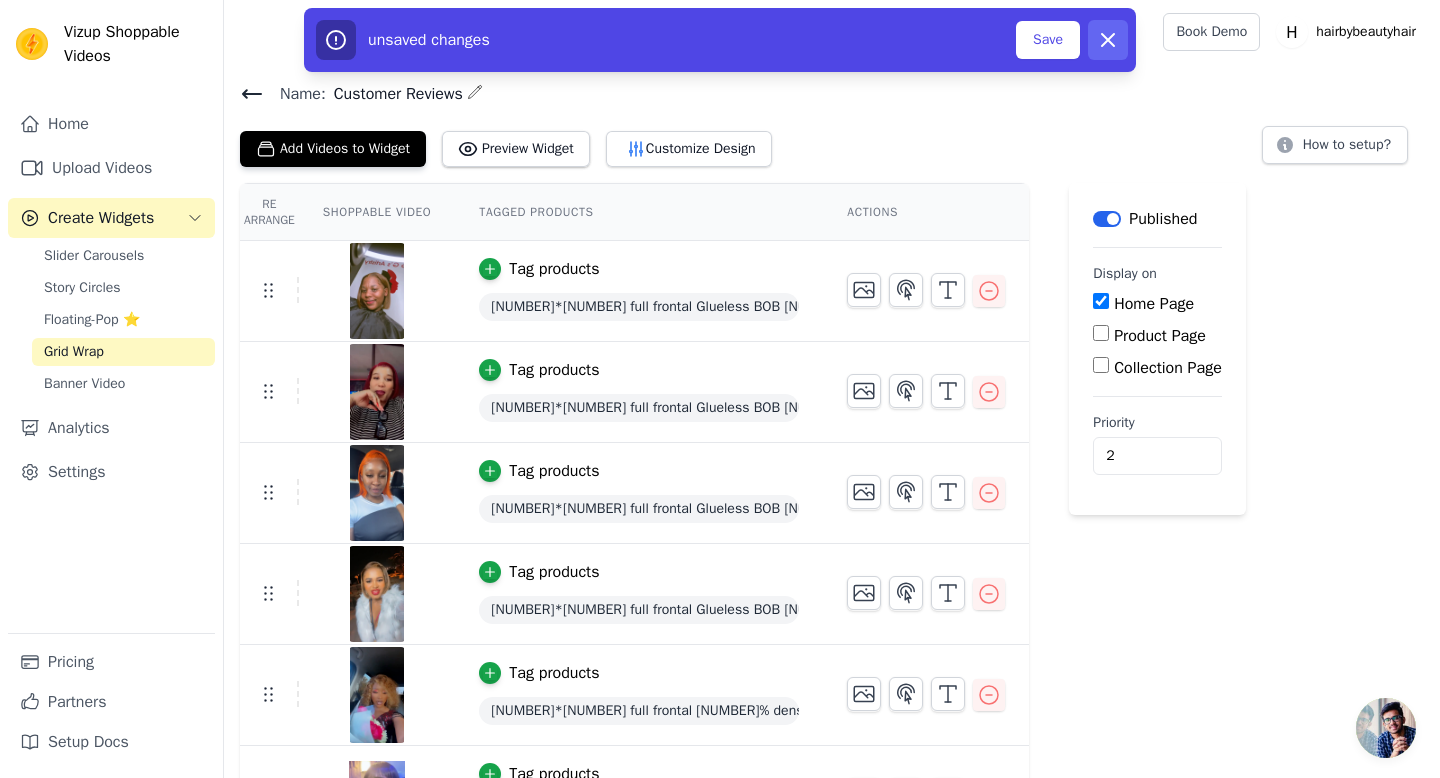 checkbox on "true" 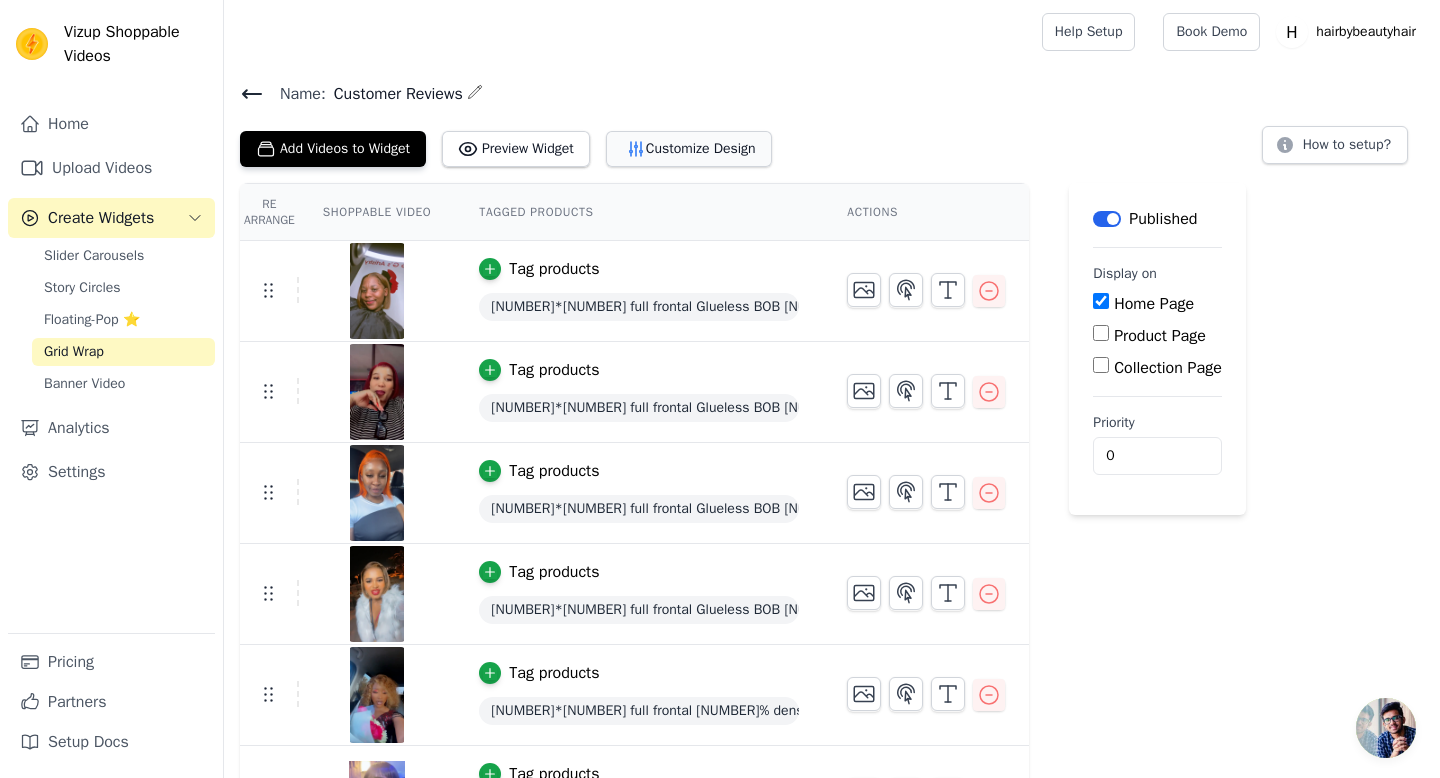click on "Customize Design" at bounding box center (689, 149) 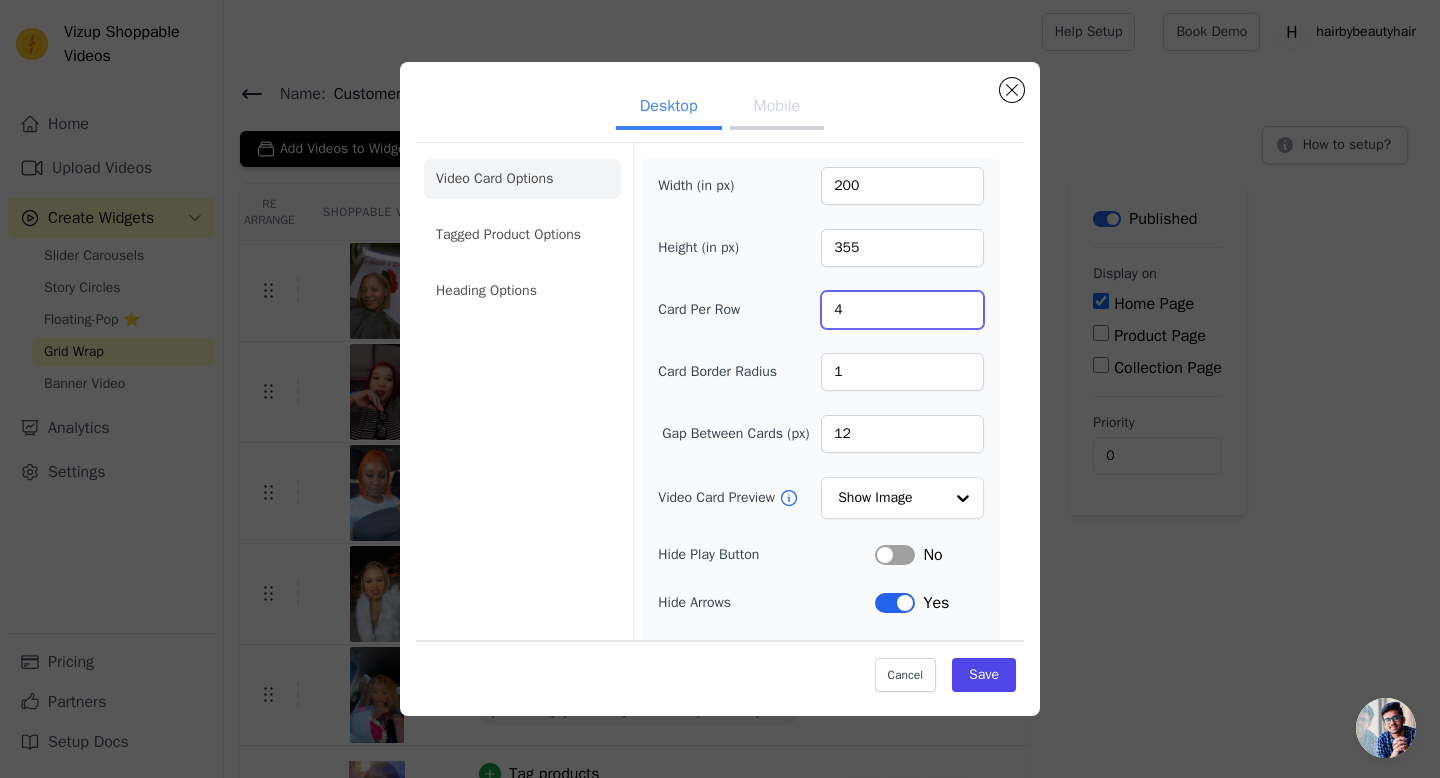 drag, startPoint x: 847, startPoint y: 309, endPoint x: 801, endPoint y: 309, distance: 46 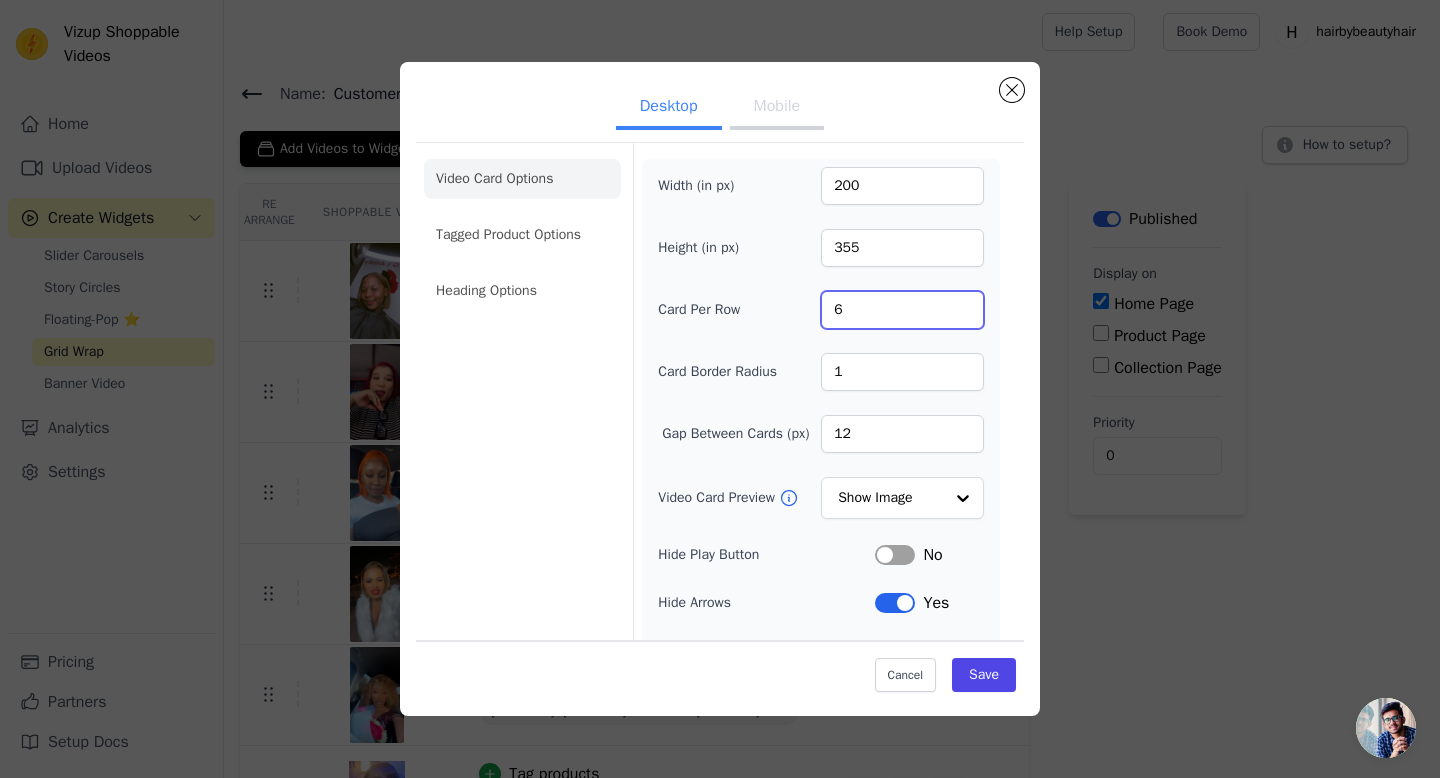 type on "6" 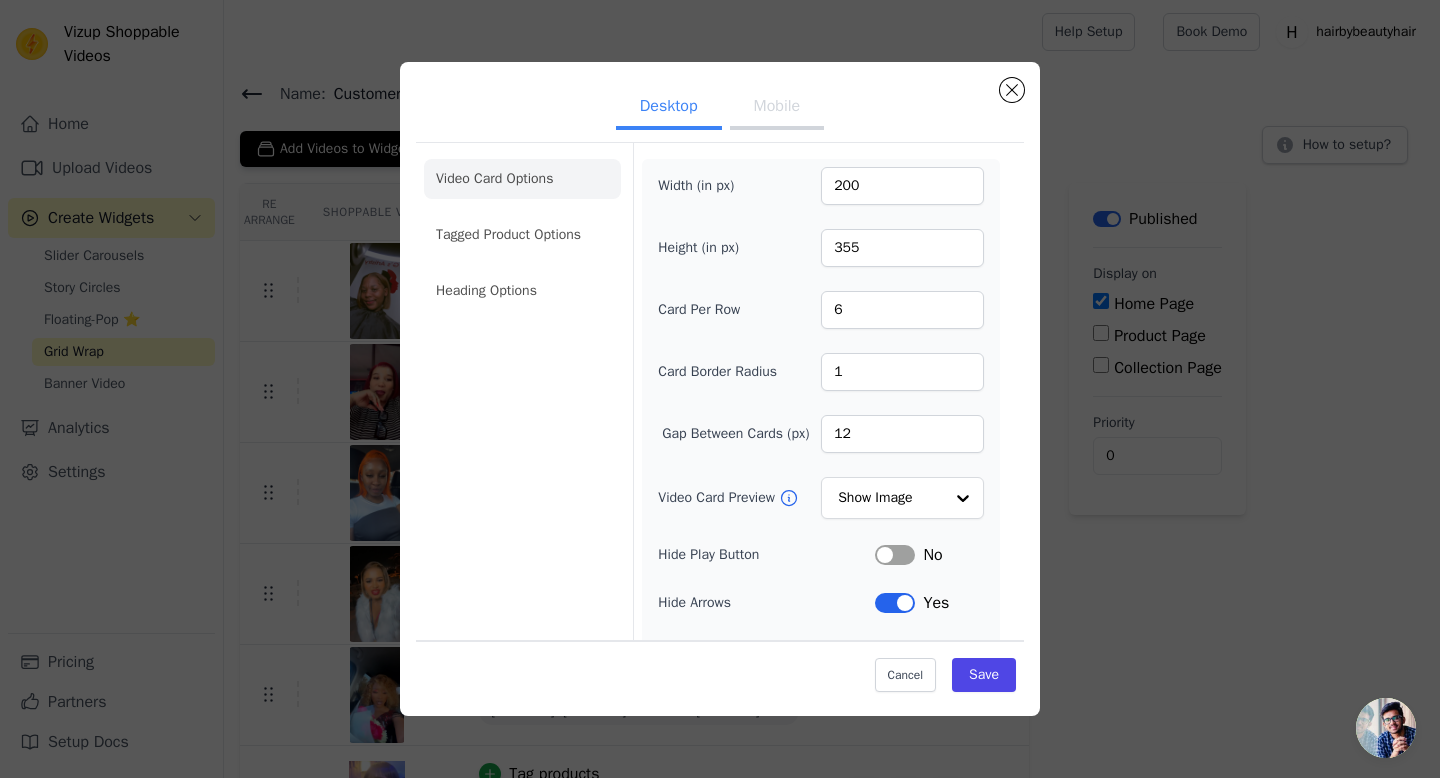 click on "Desktop Mobile" at bounding box center [720, 108] 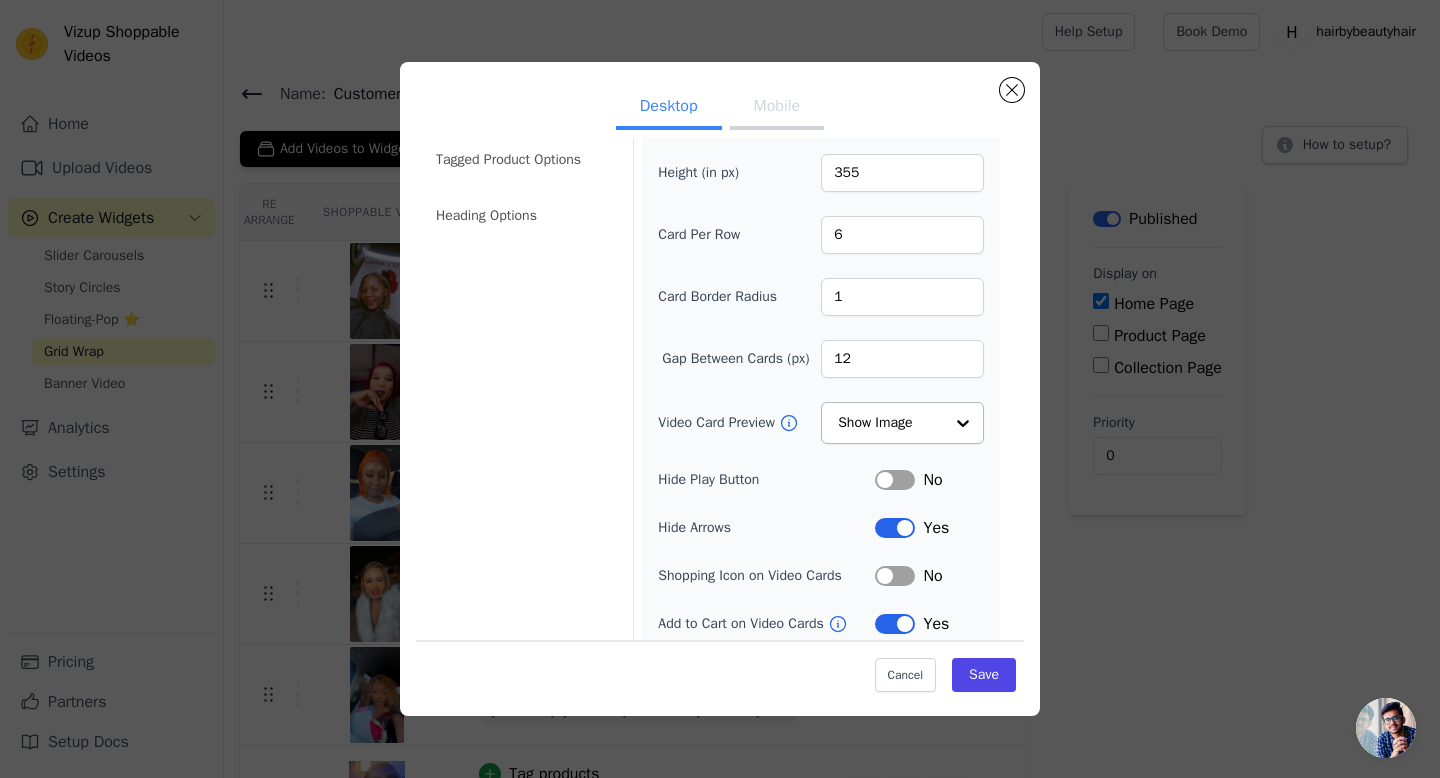 scroll, scrollTop: 88, scrollLeft: 0, axis: vertical 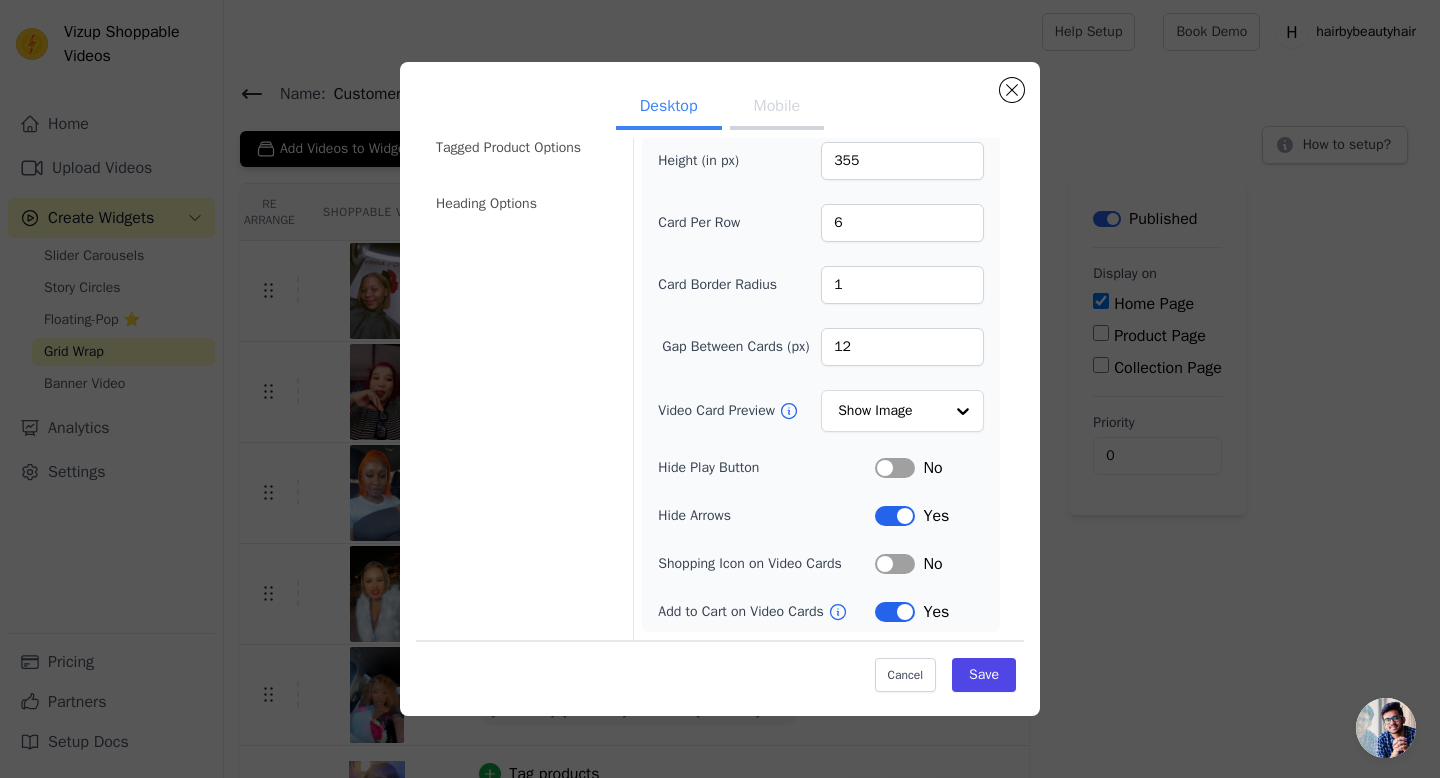 click on "Mobile" at bounding box center (777, 108) 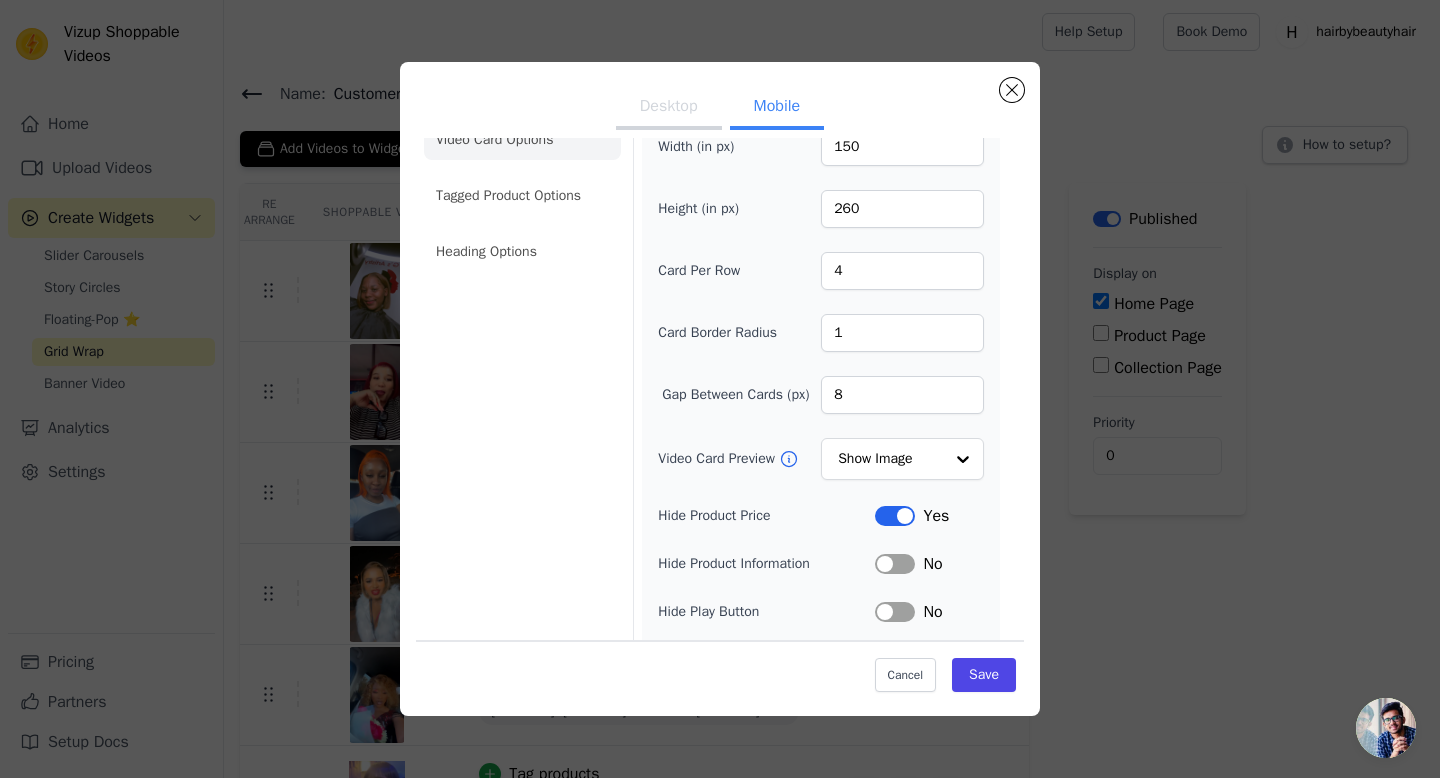 scroll, scrollTop: 29, scrollLeft: 0, axis: vertical 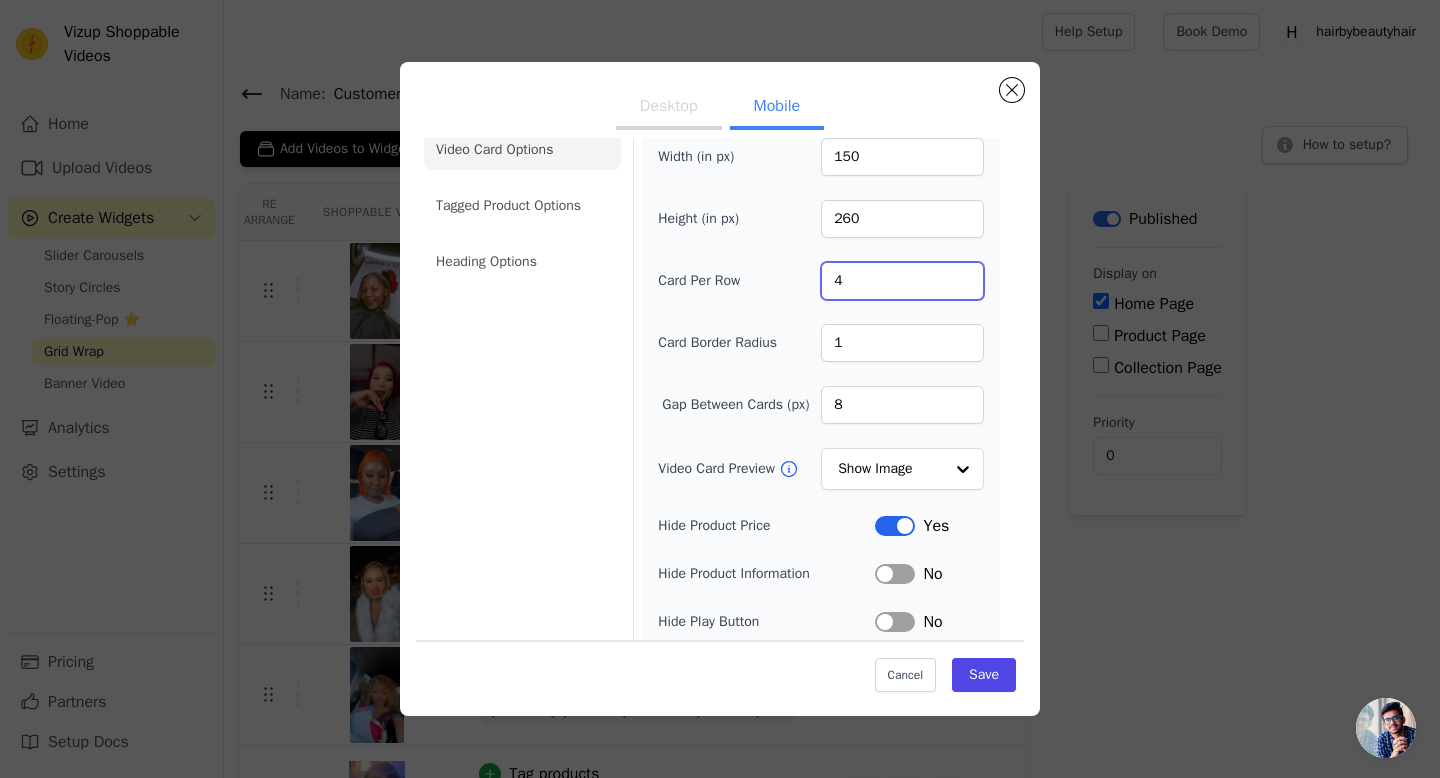 drag, startPoint x: 855, startPoint y: 274, endPoint x: 836, endPoint y: 274, distance: 19 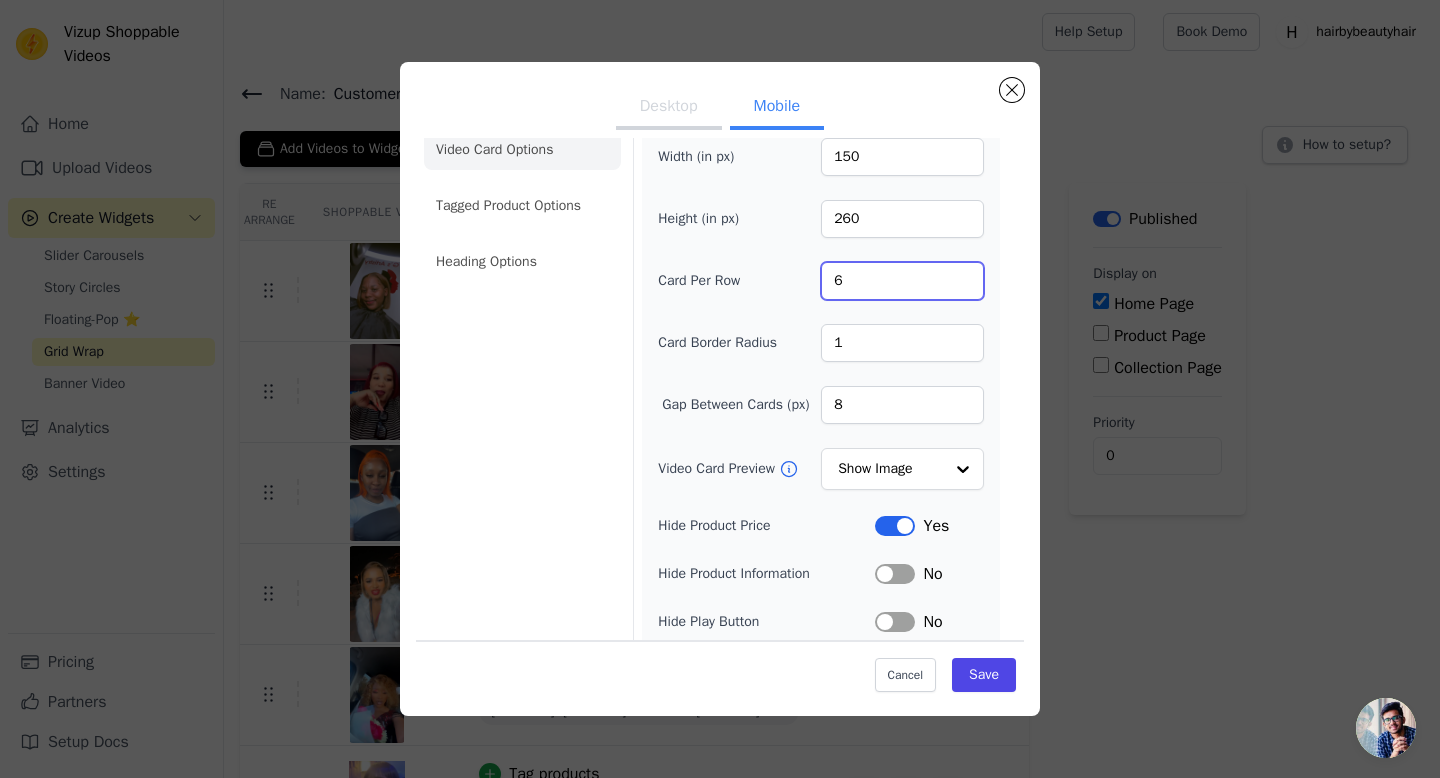 type on "6" 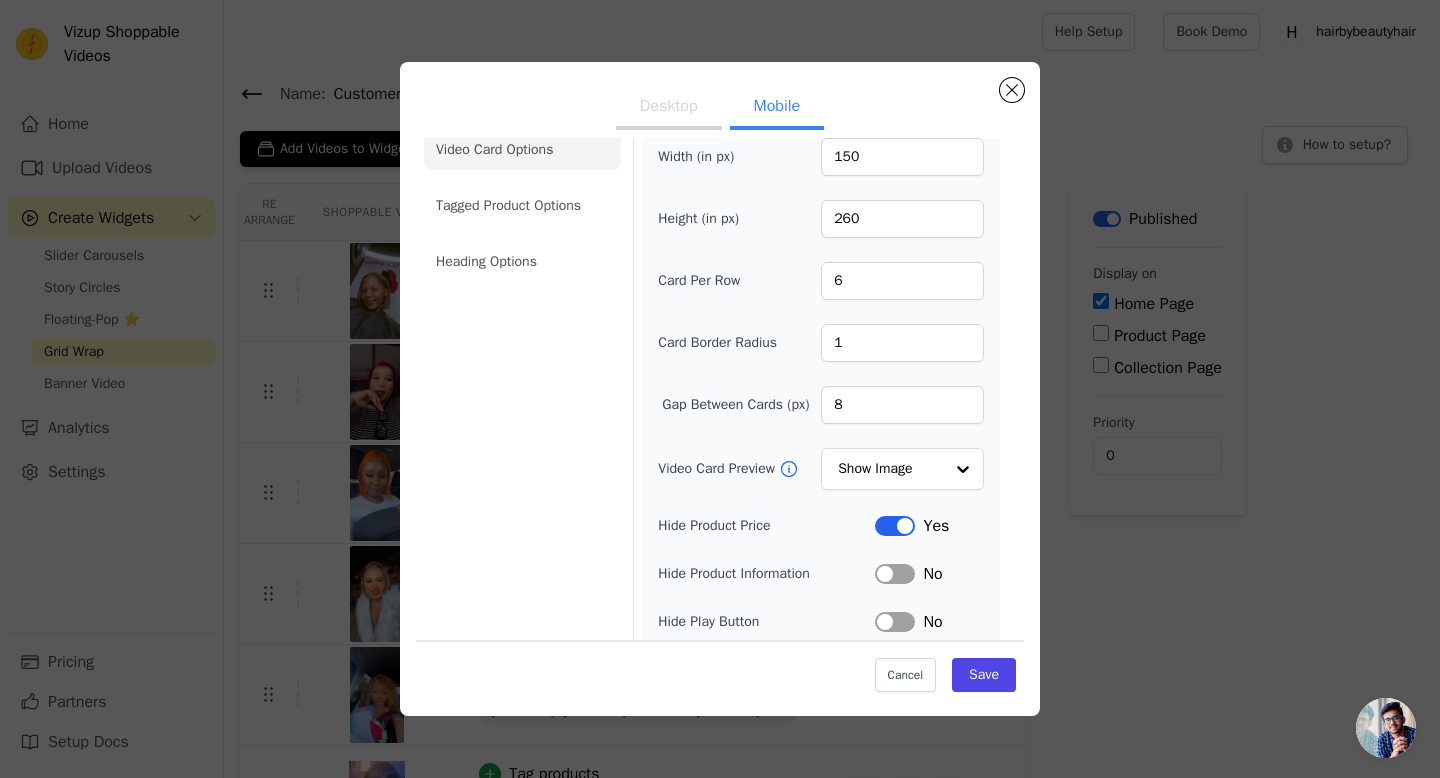 click on "Video Card Options Tagged Product Options Heading Options   Width (in px)   150   Height (in px)   260   Card Per Row   6   Card Border Radius   1   Gap Between Cards (px)   8   Video Card Preview           Show Image               Hide Product Price   Label     Yes   Hide Product Information   Label     No   Hide Play Button   Label     No   Hide Arrows   Label     Yes   Shopping Icon on Video Cards   Label     No   Add to Cart on Video Cards     Label     Yes" at bounding box center [720, 453] 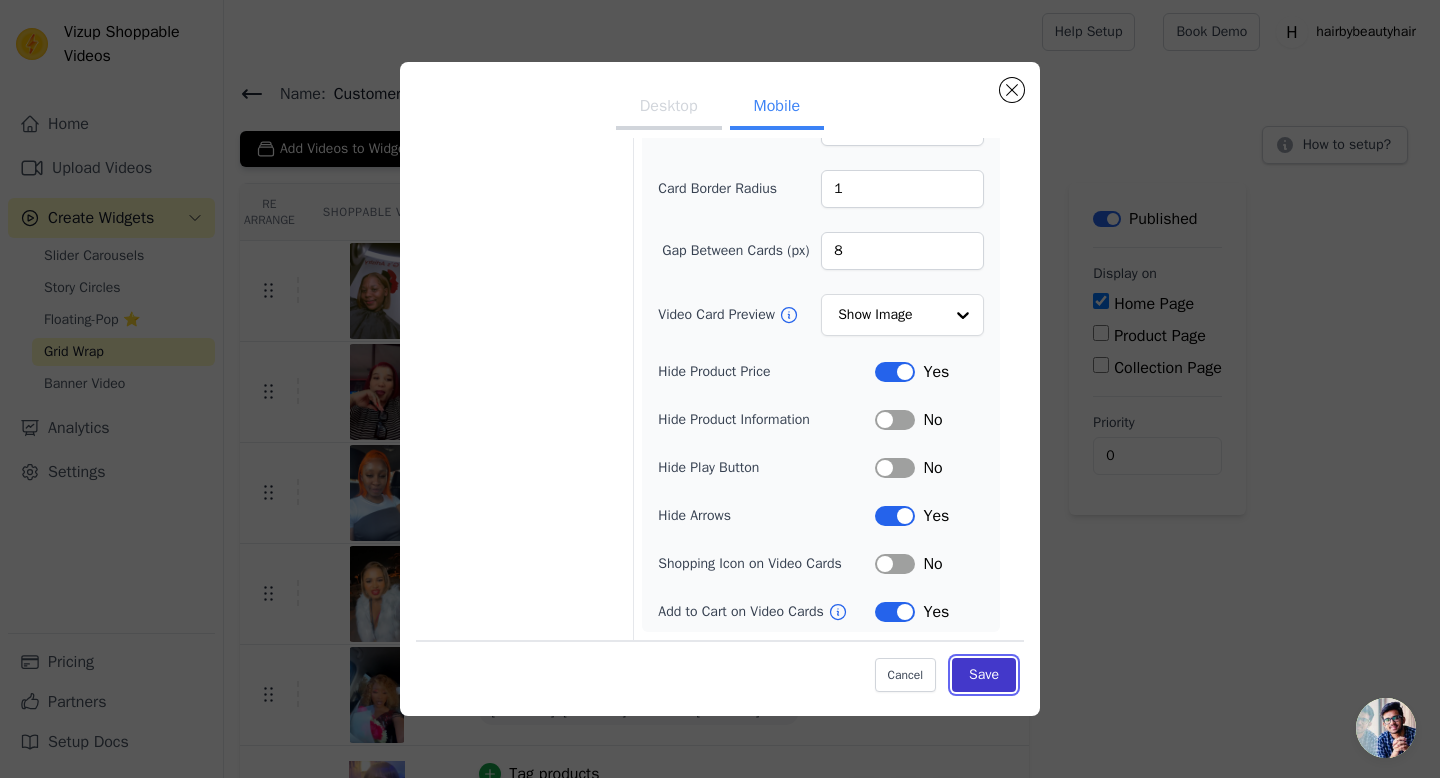 click on "Save" at bounding box center [984, 675] 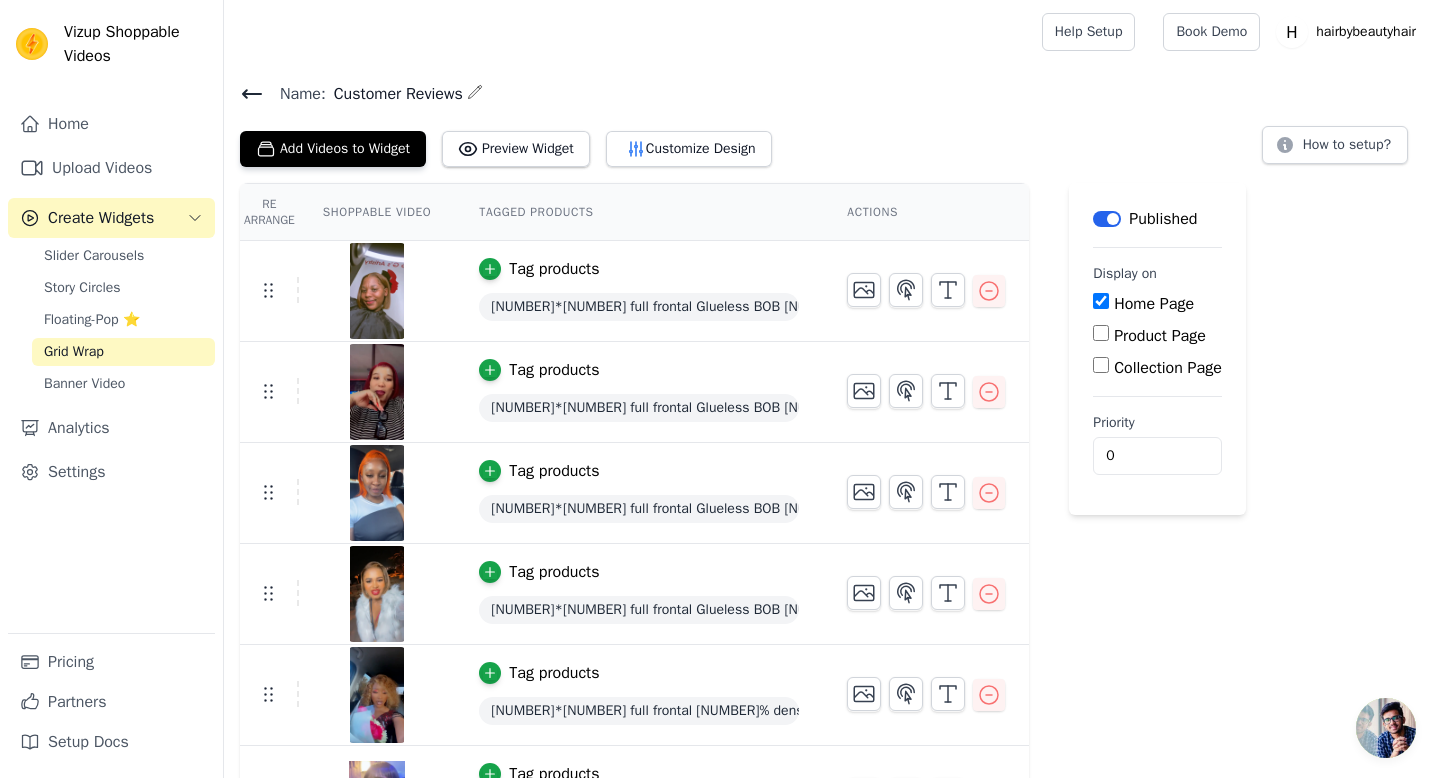 click on "Home Page" at bounding box center (1157, 304) 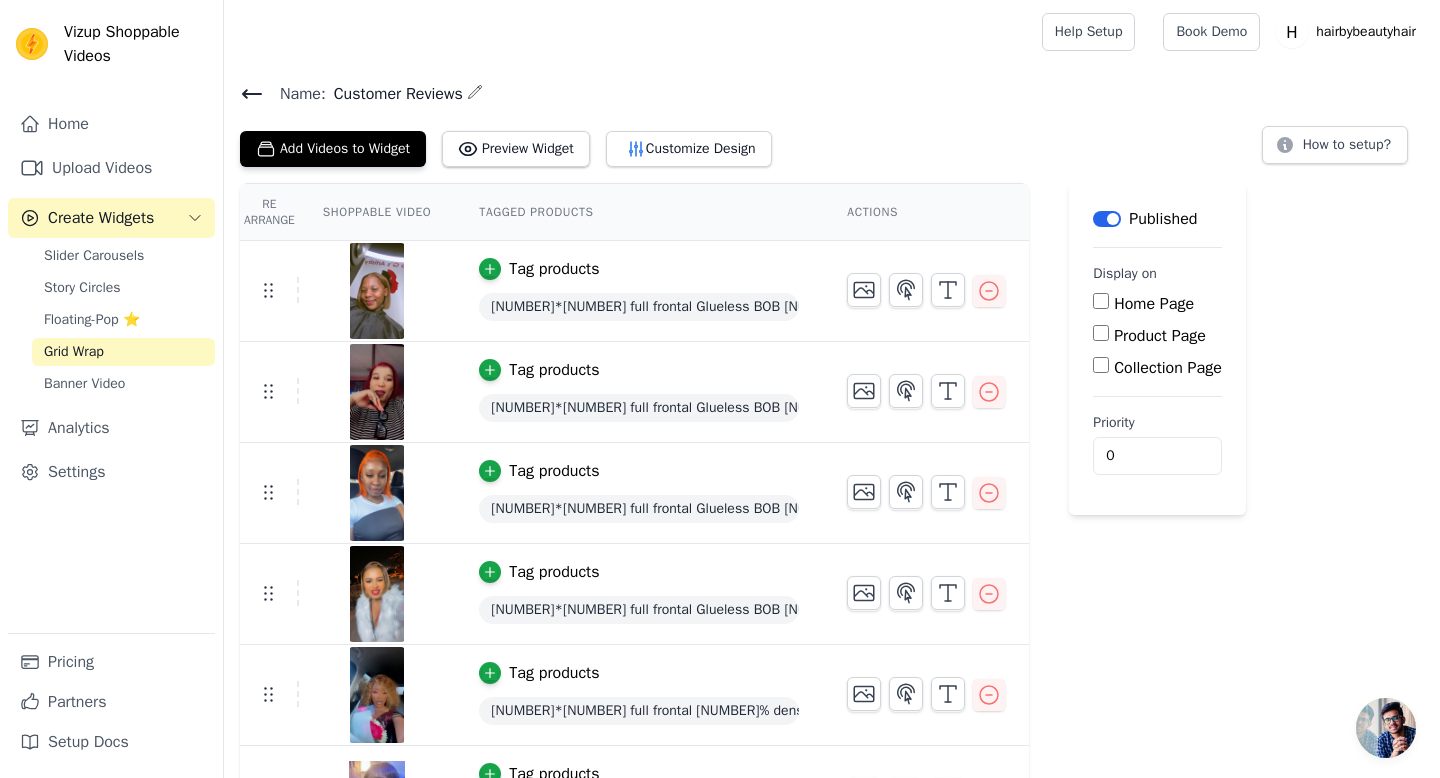 click on "Label" at bounding box center (1107, 219) 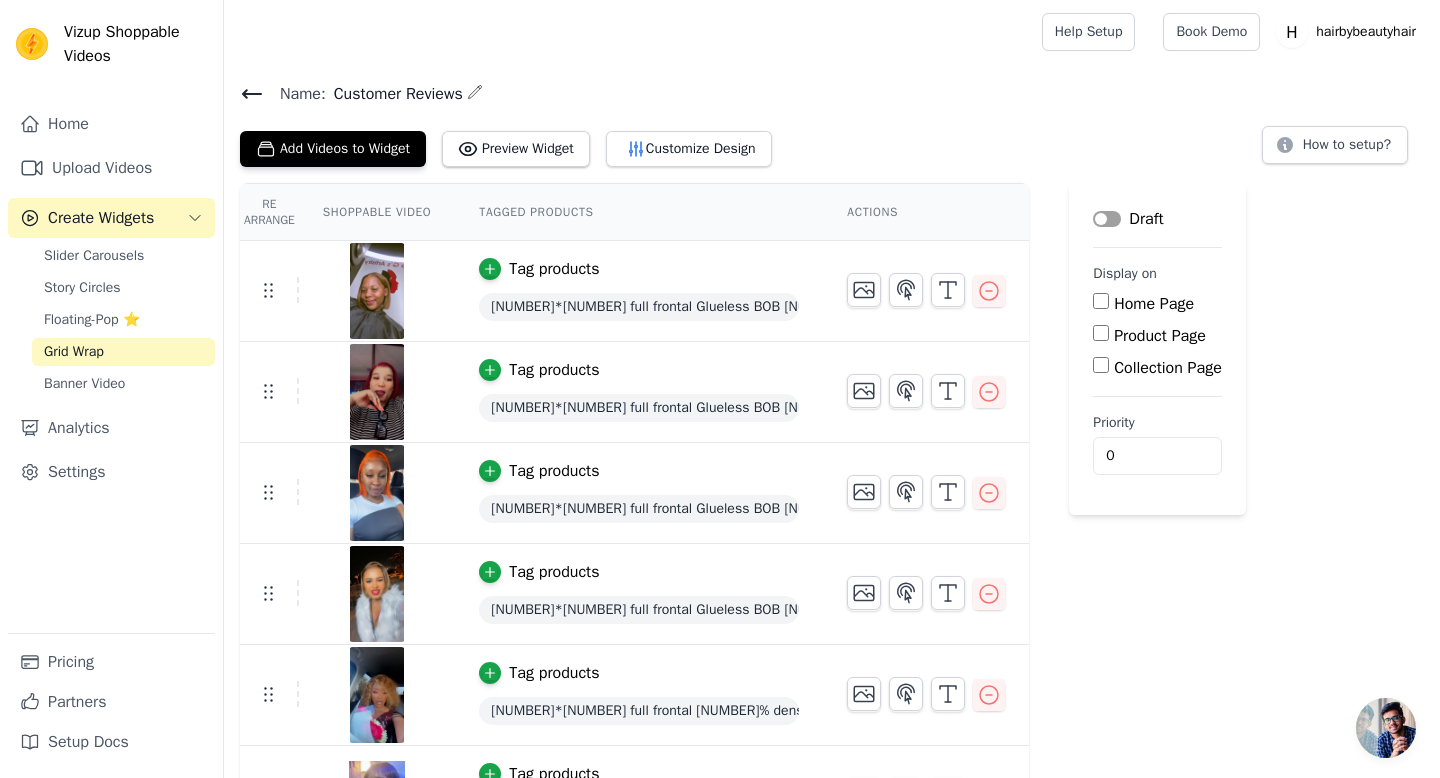 click 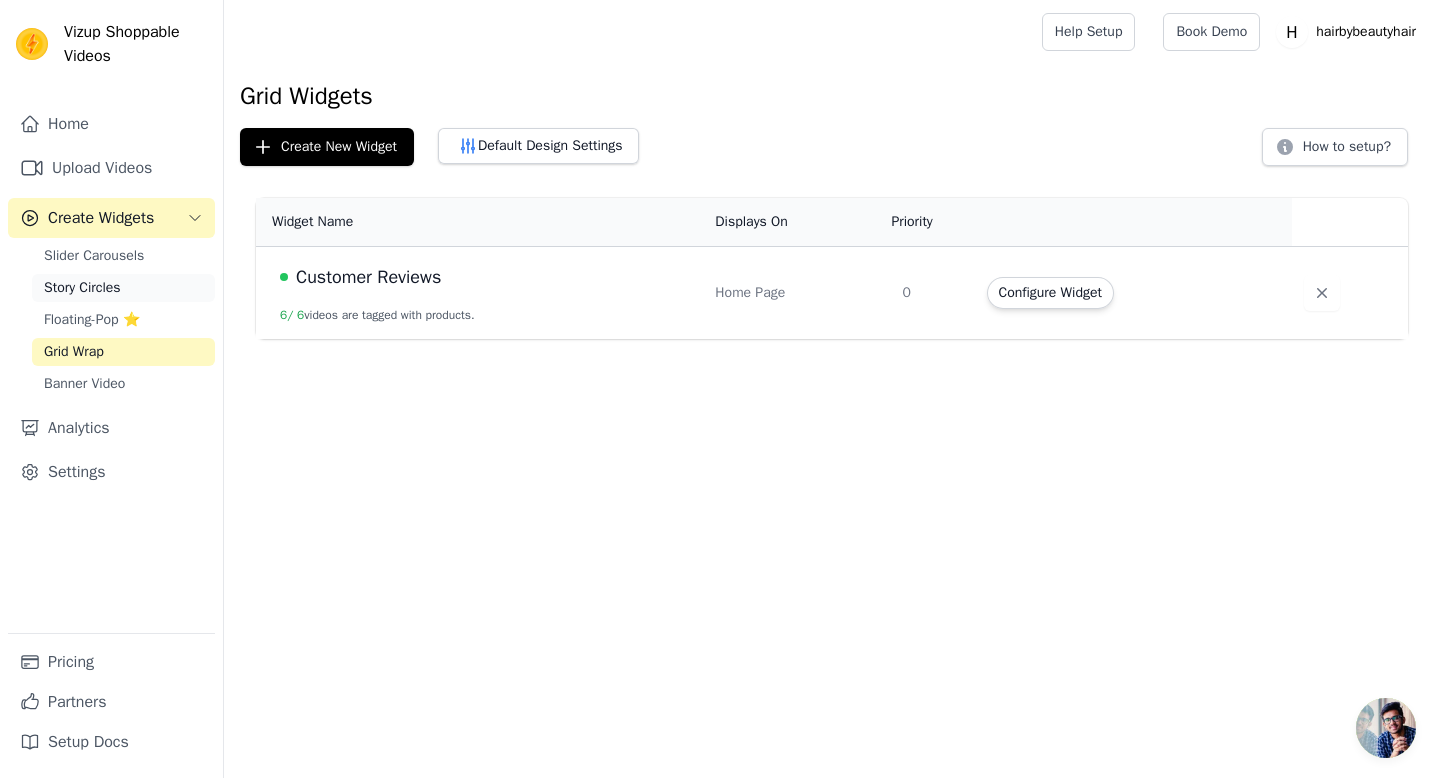 click on "Story Circles" at bounding box center (123, 288) 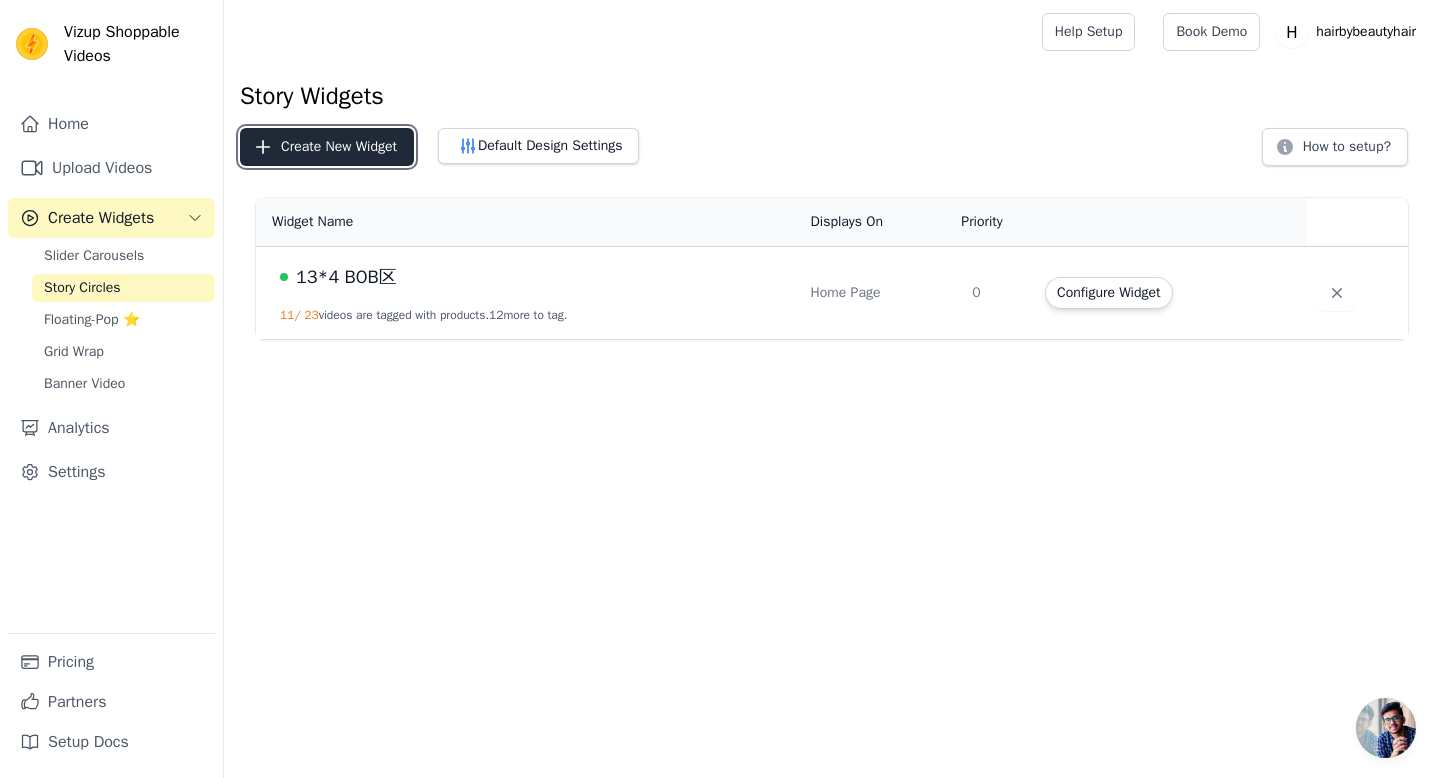 click on "Create New Widget" at bounding box center [327, 147] 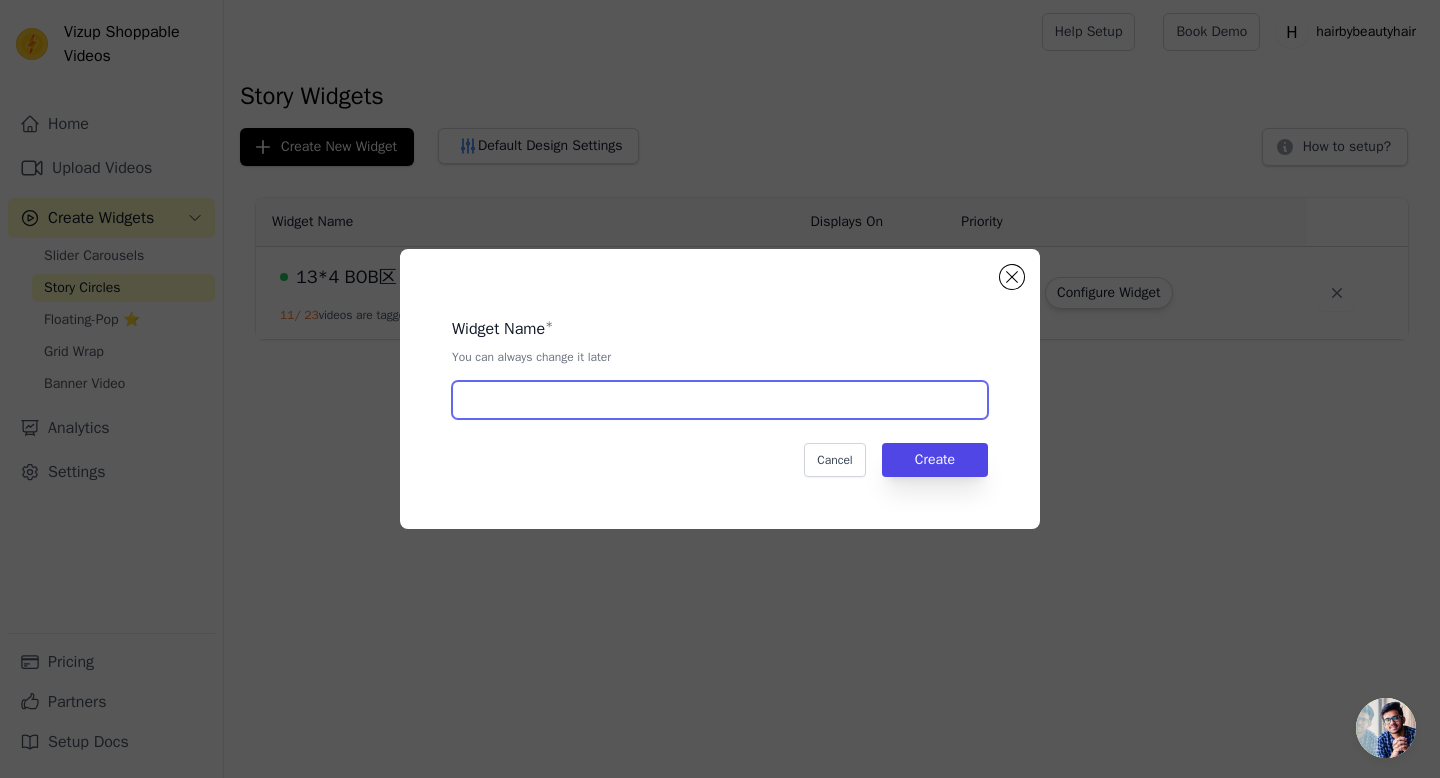 click at bounding box center [720, 400] 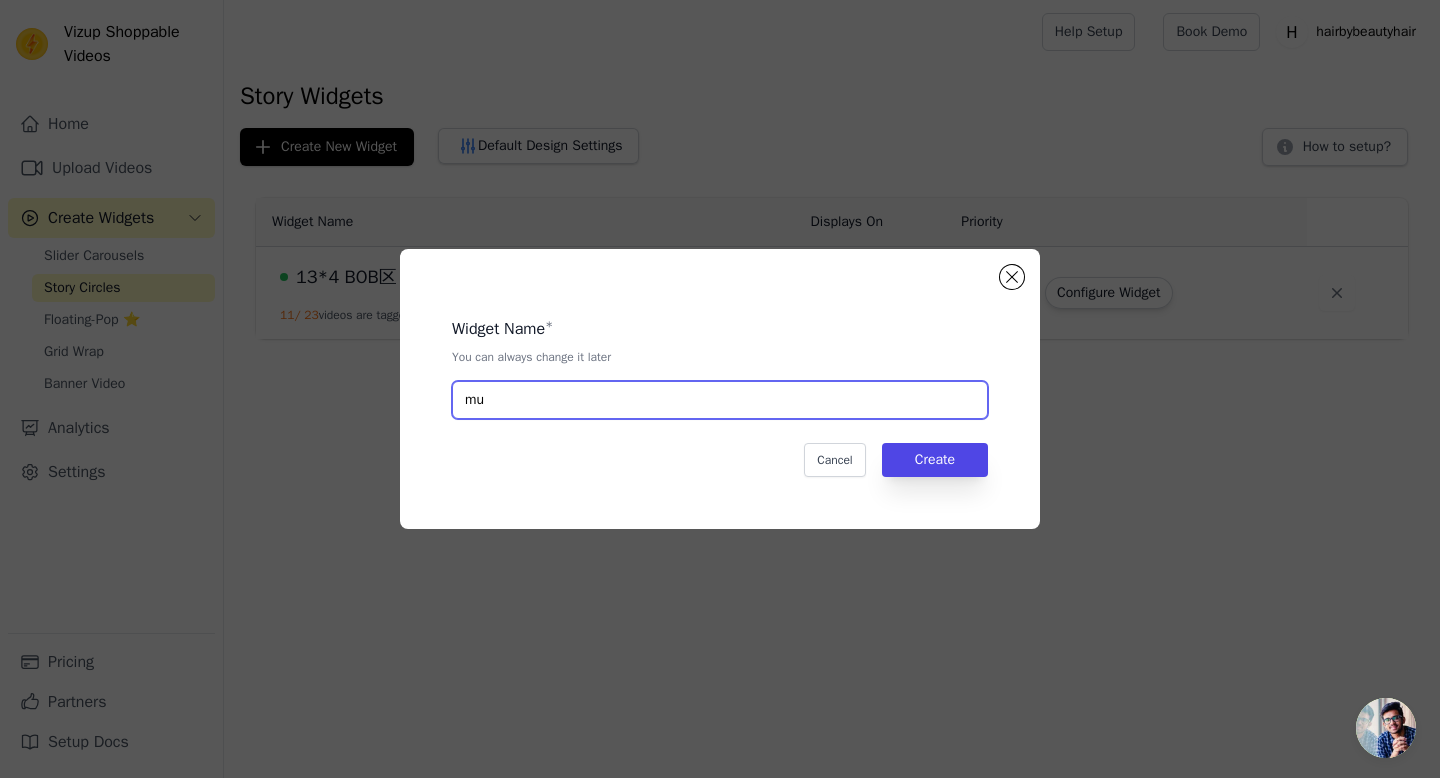 type on "m" 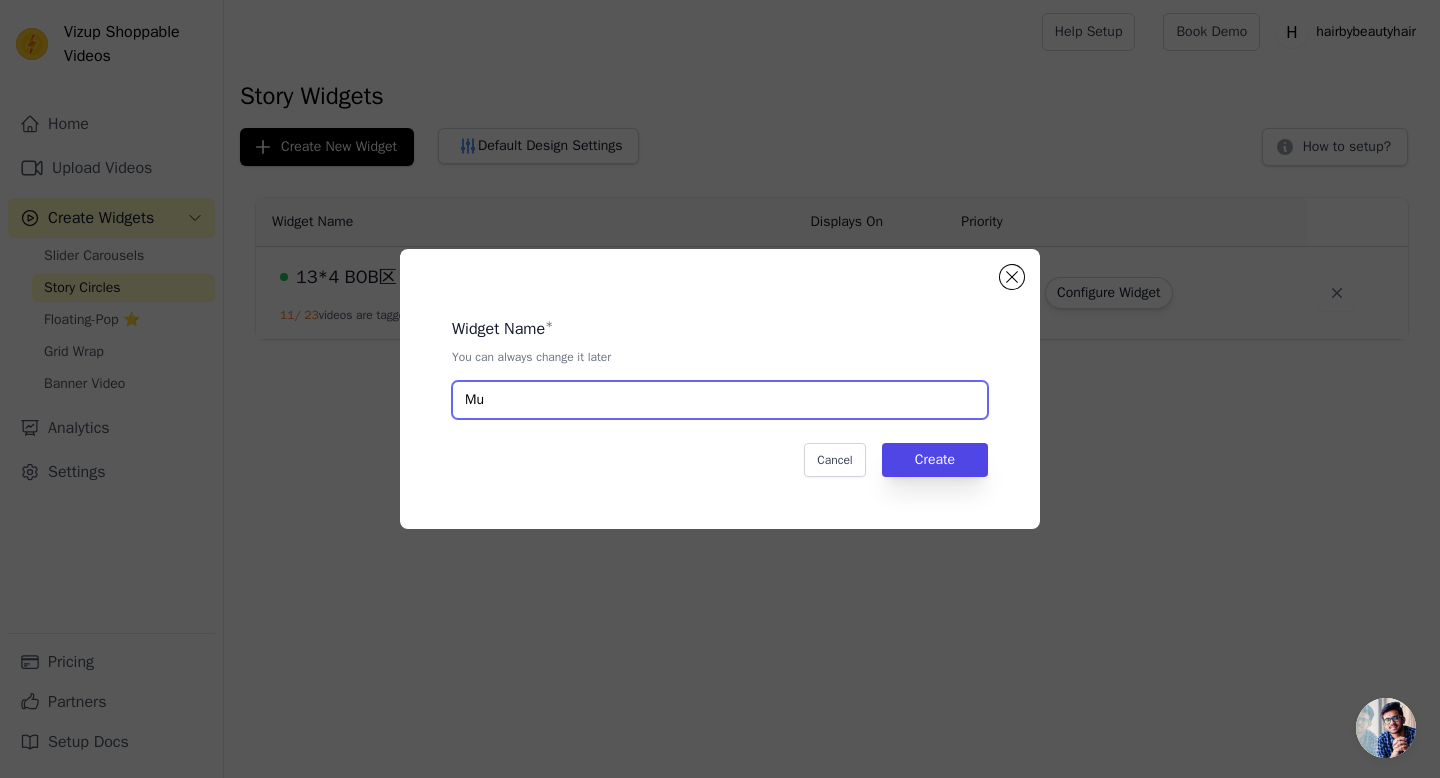 type on "M" 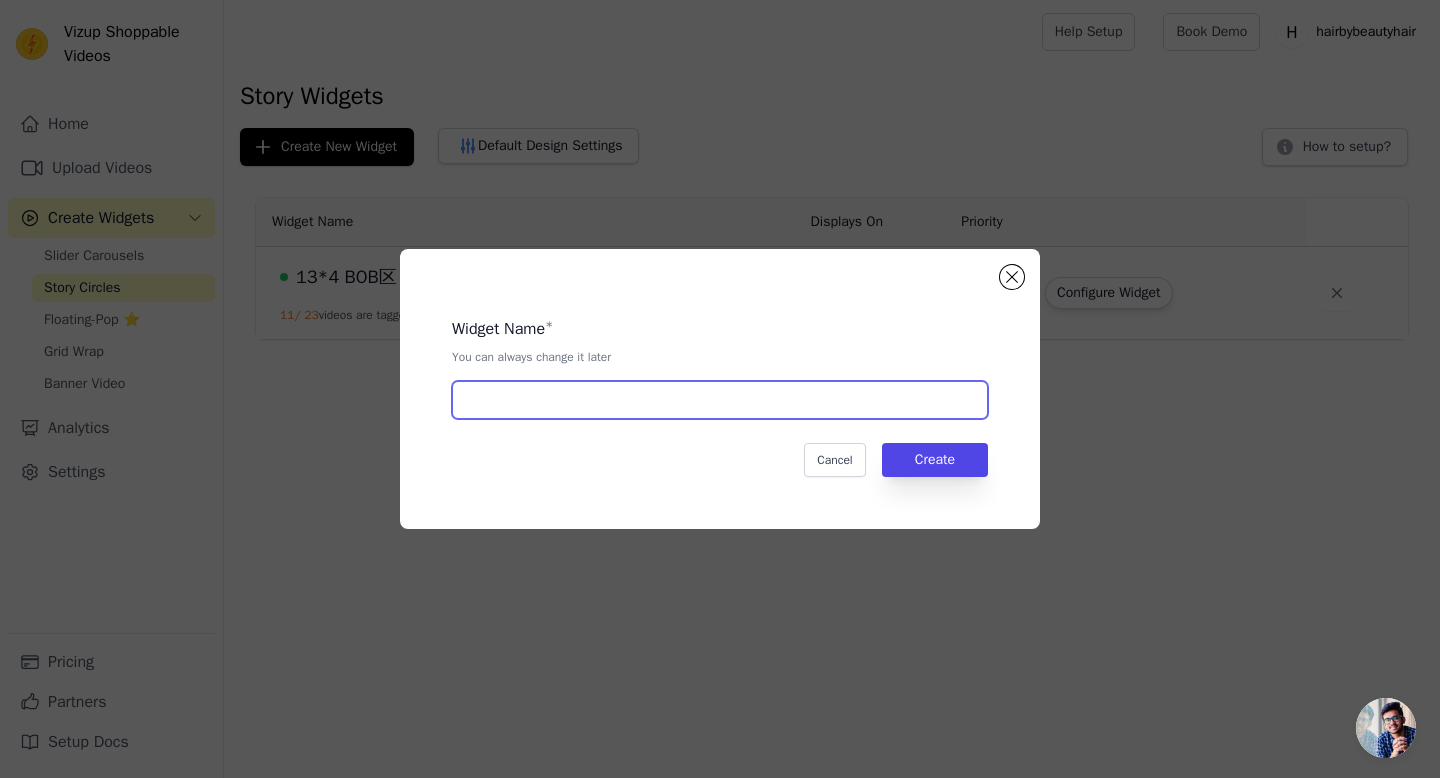 type on "b" 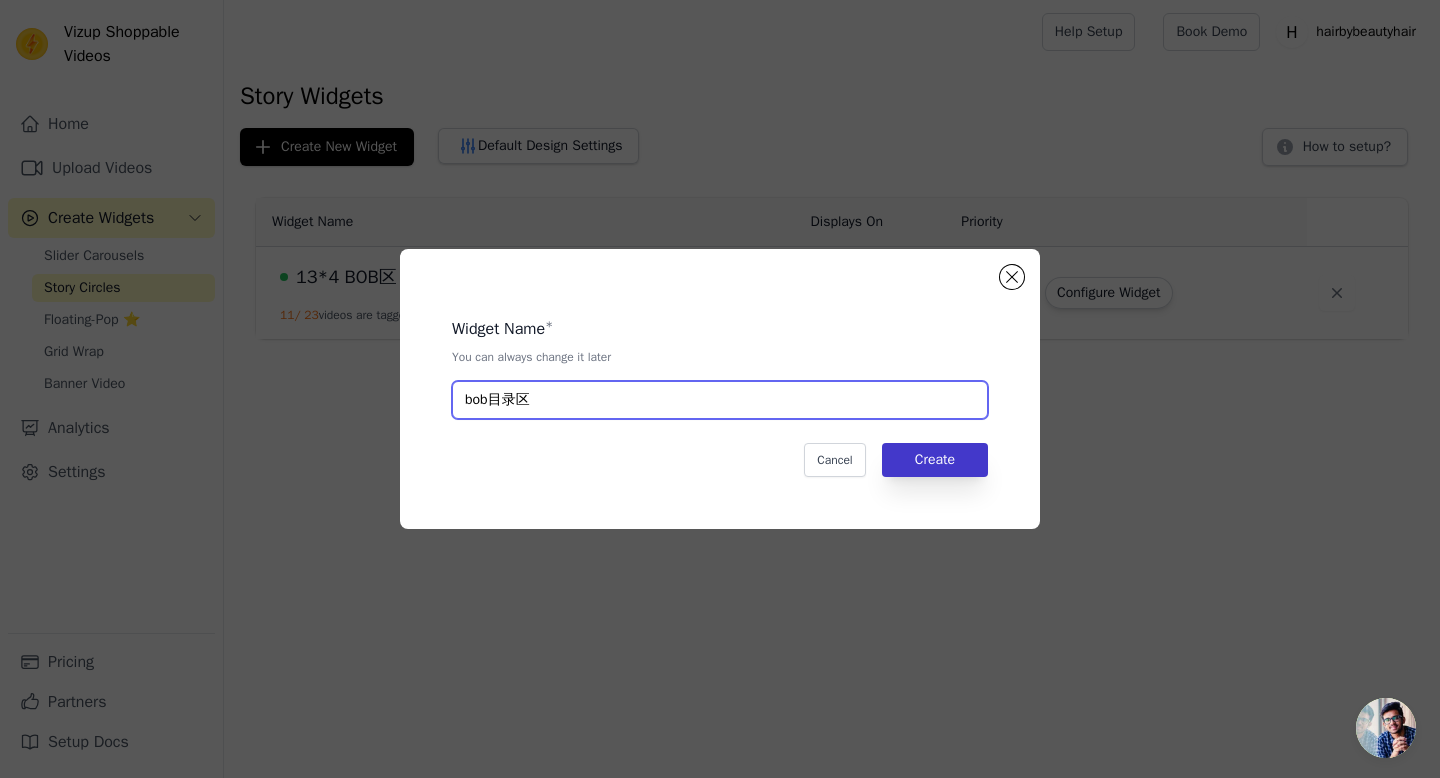type on "bob目录区" 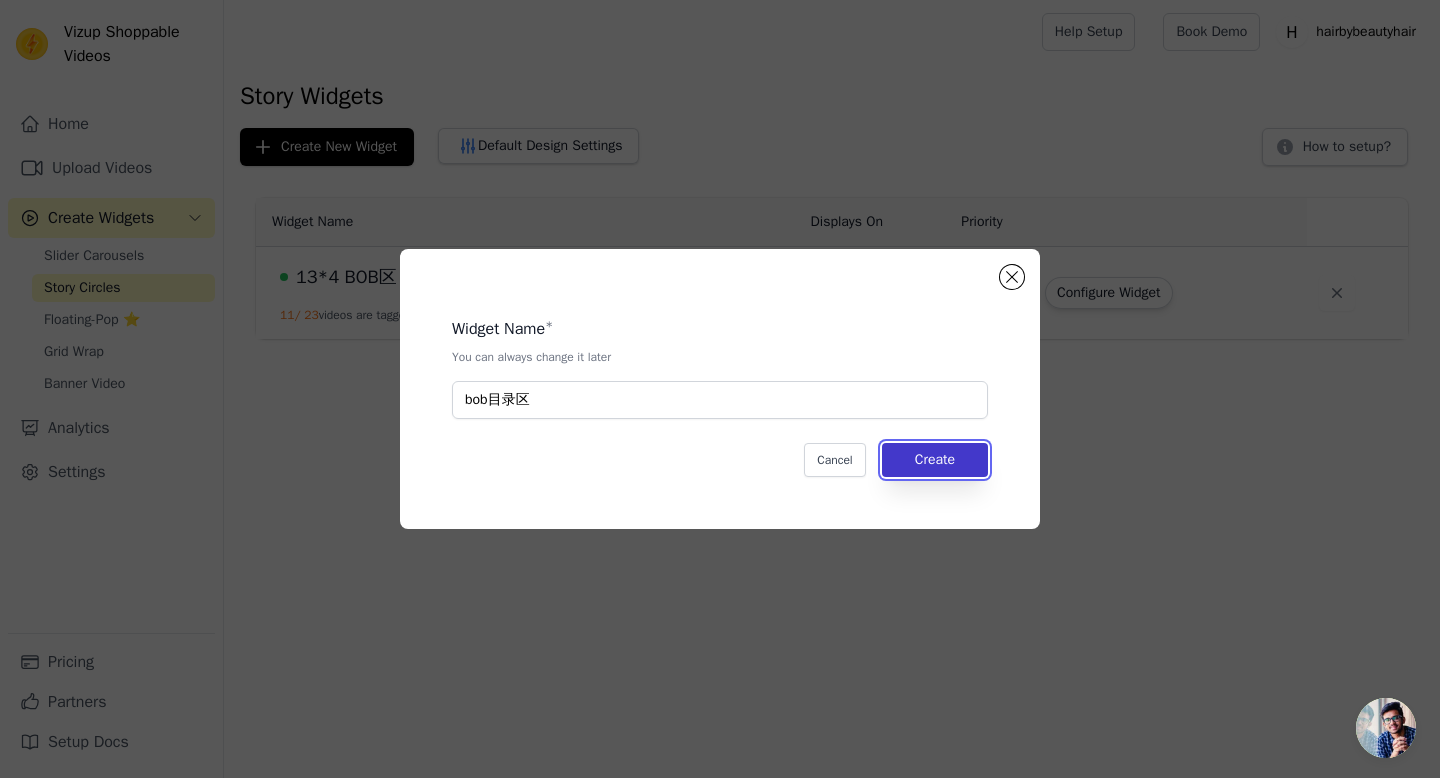 click on "Create" at bounding box center (935, 460) 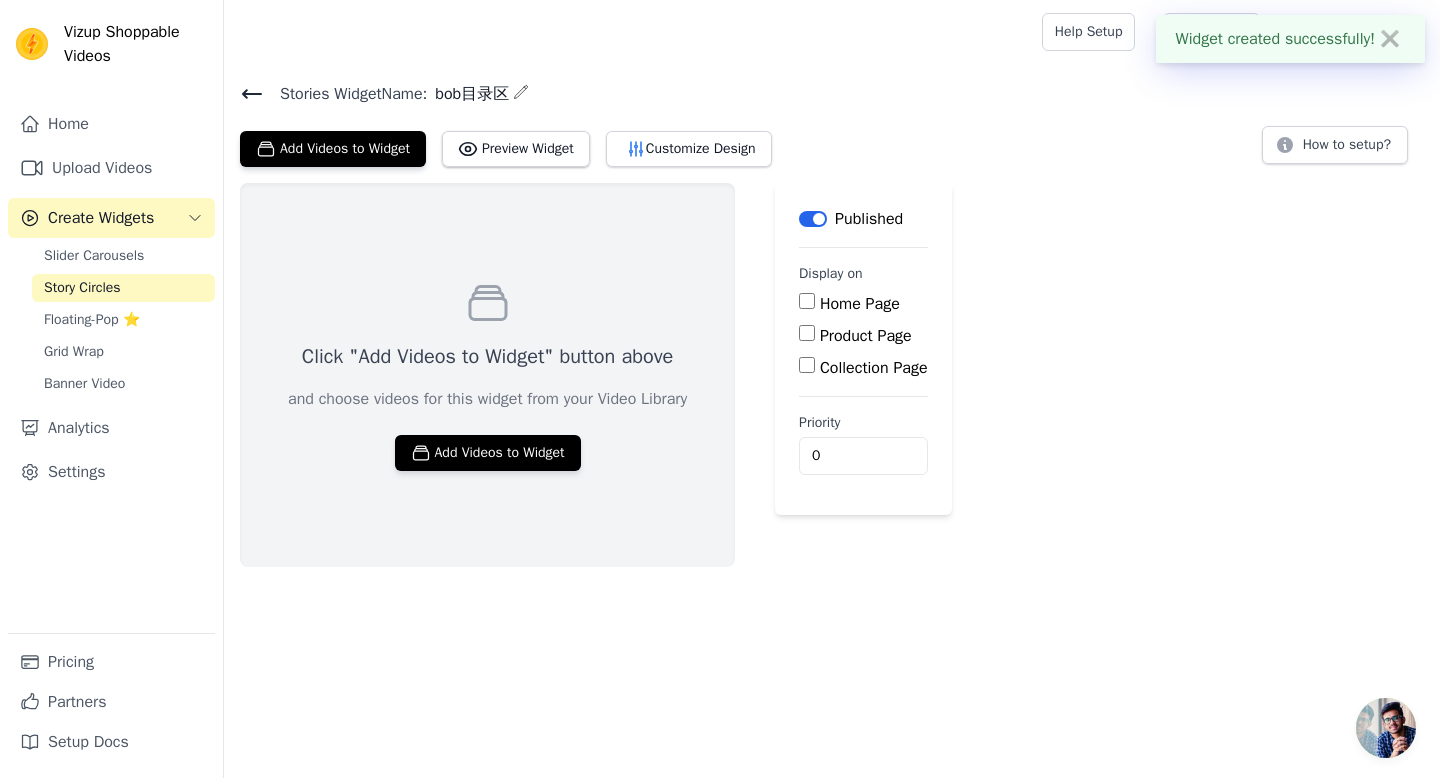 click on "Collection Page" at bounding box center [807, 365] 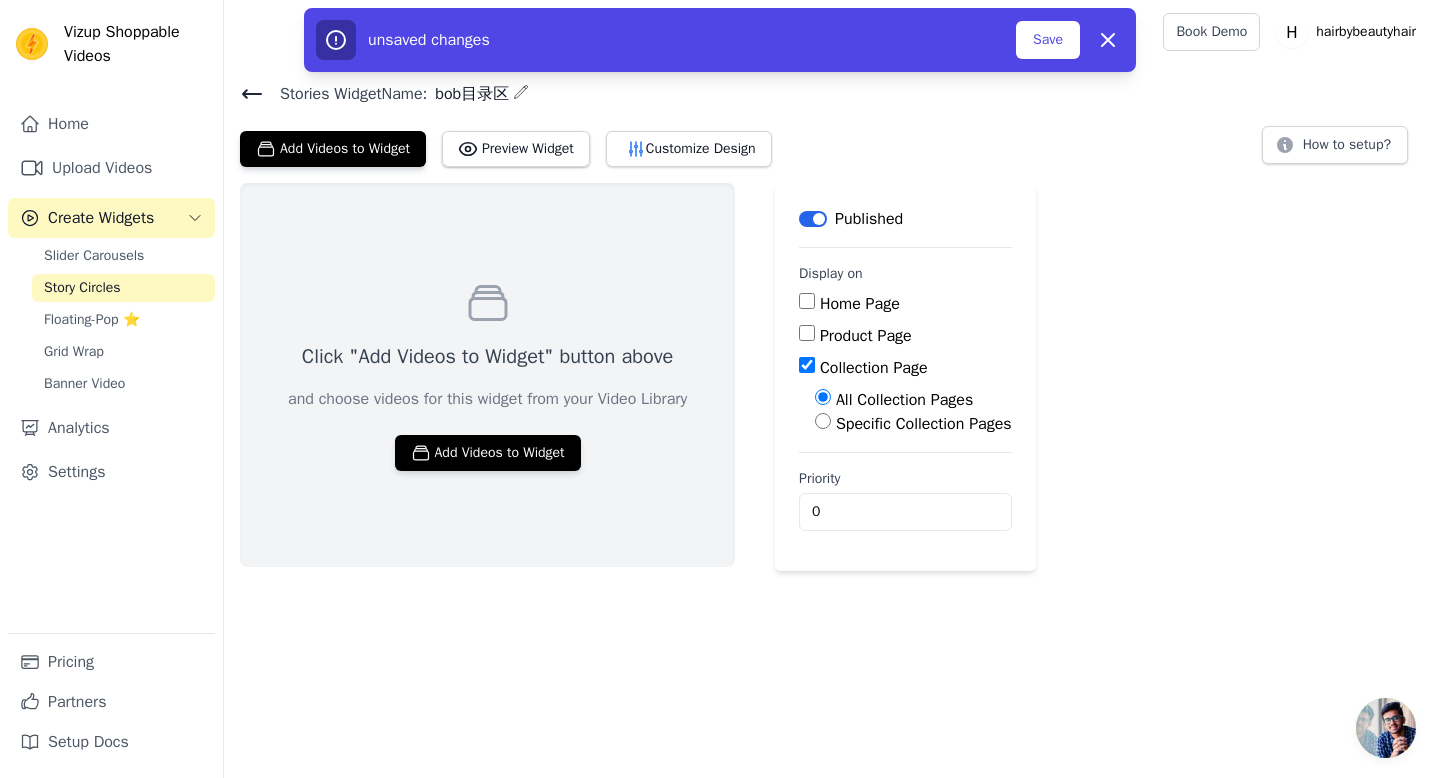 click on "Specific Collection Pages" at bounding box center (913, 424) 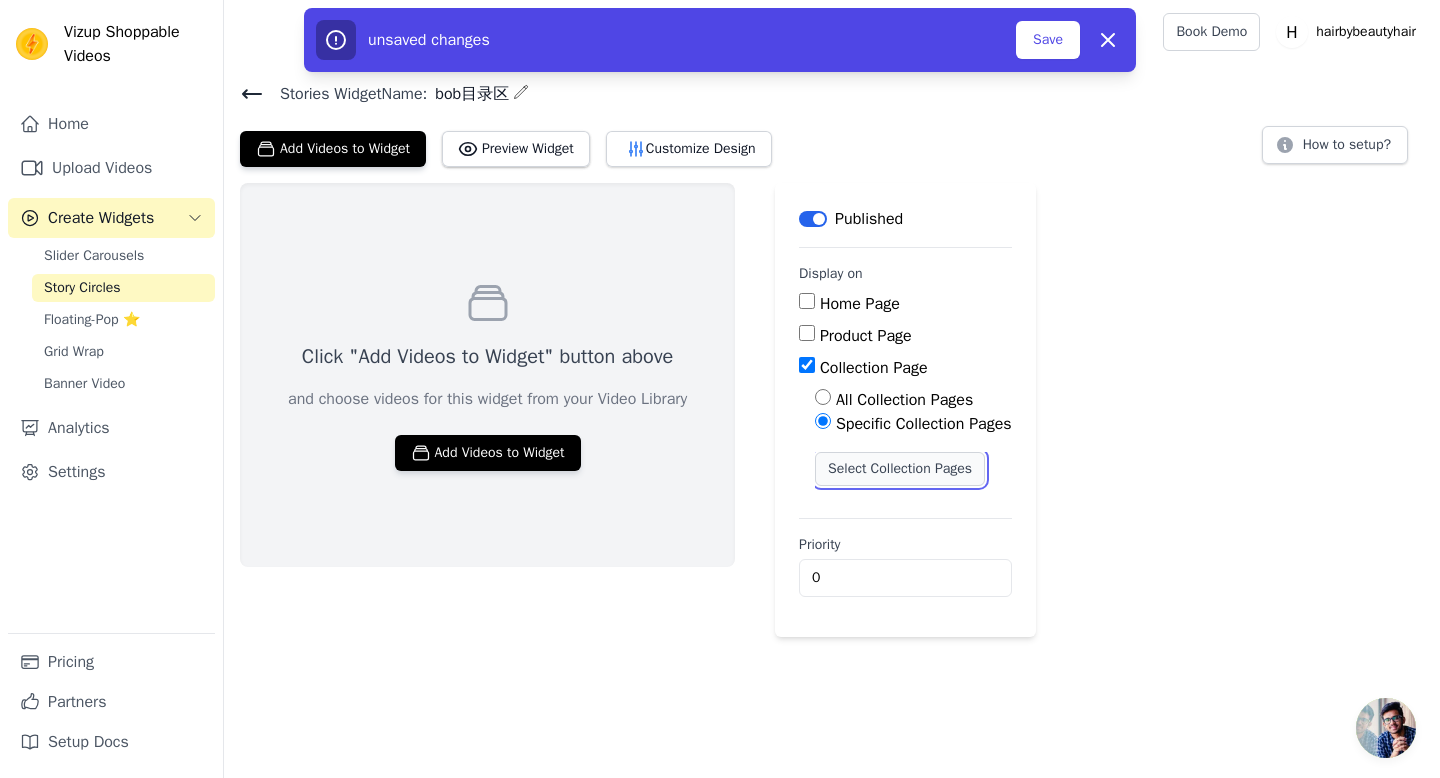 click on "Select Collection Pages" at bounding box center [900, 469] 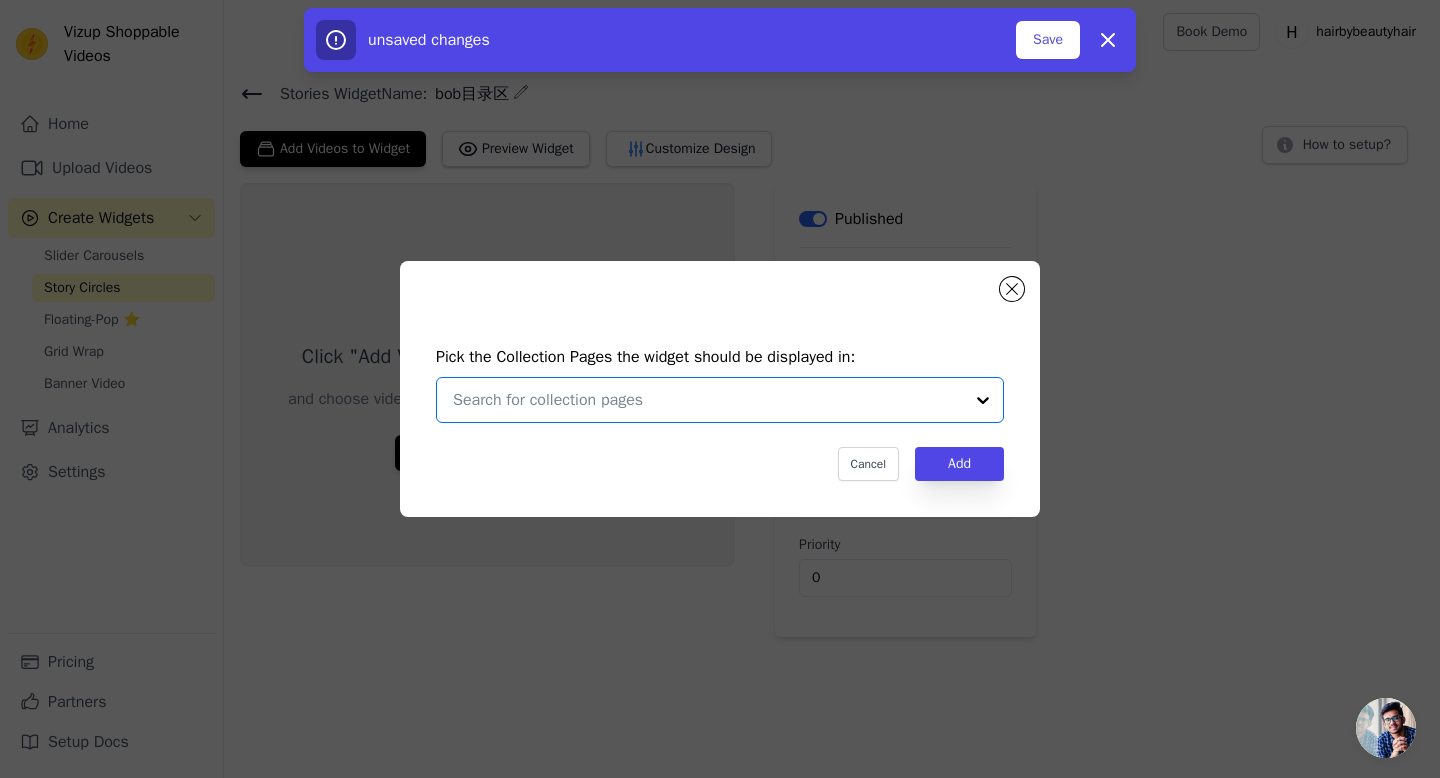click at bounding box center [708, 400] 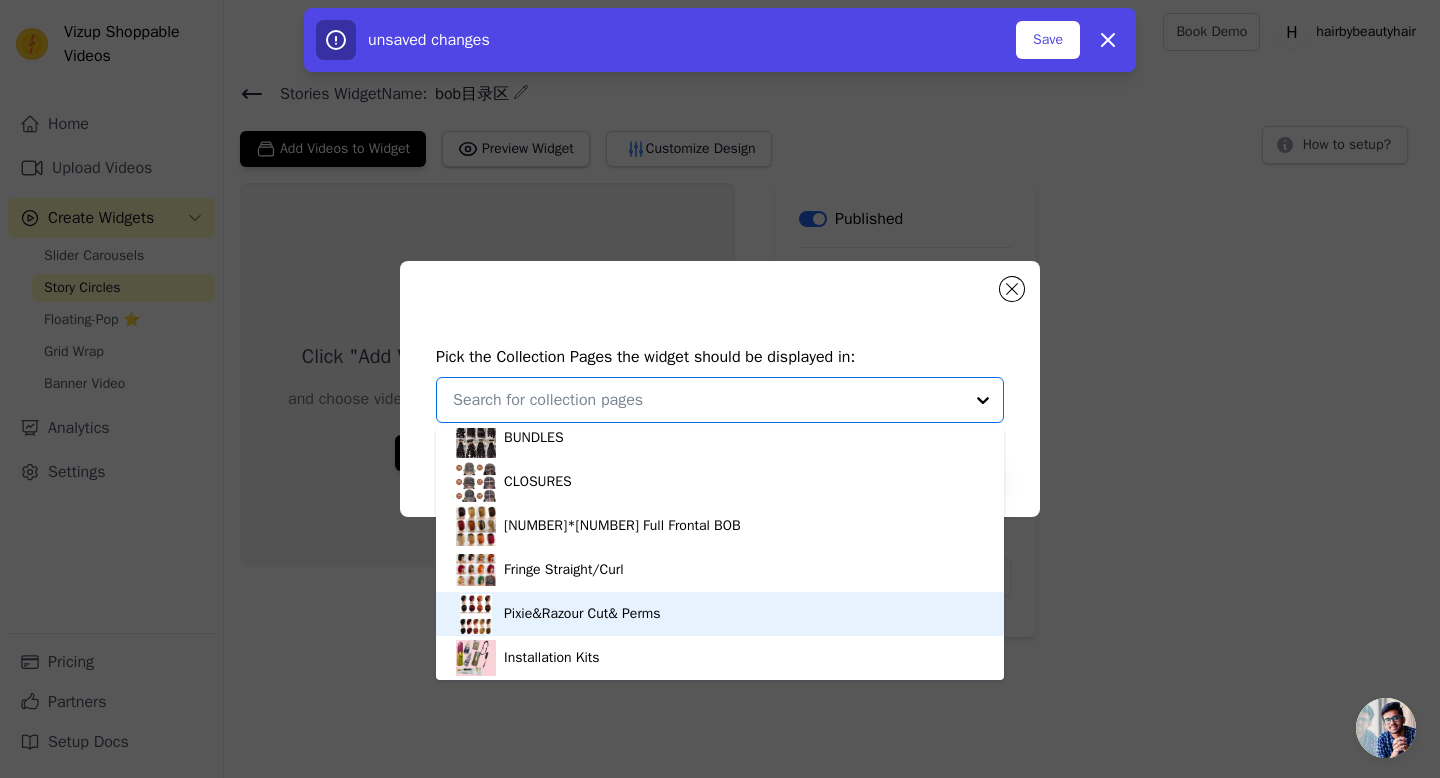 scroll, scrollTop: 21, scrollLeft: 0, axis: vertical 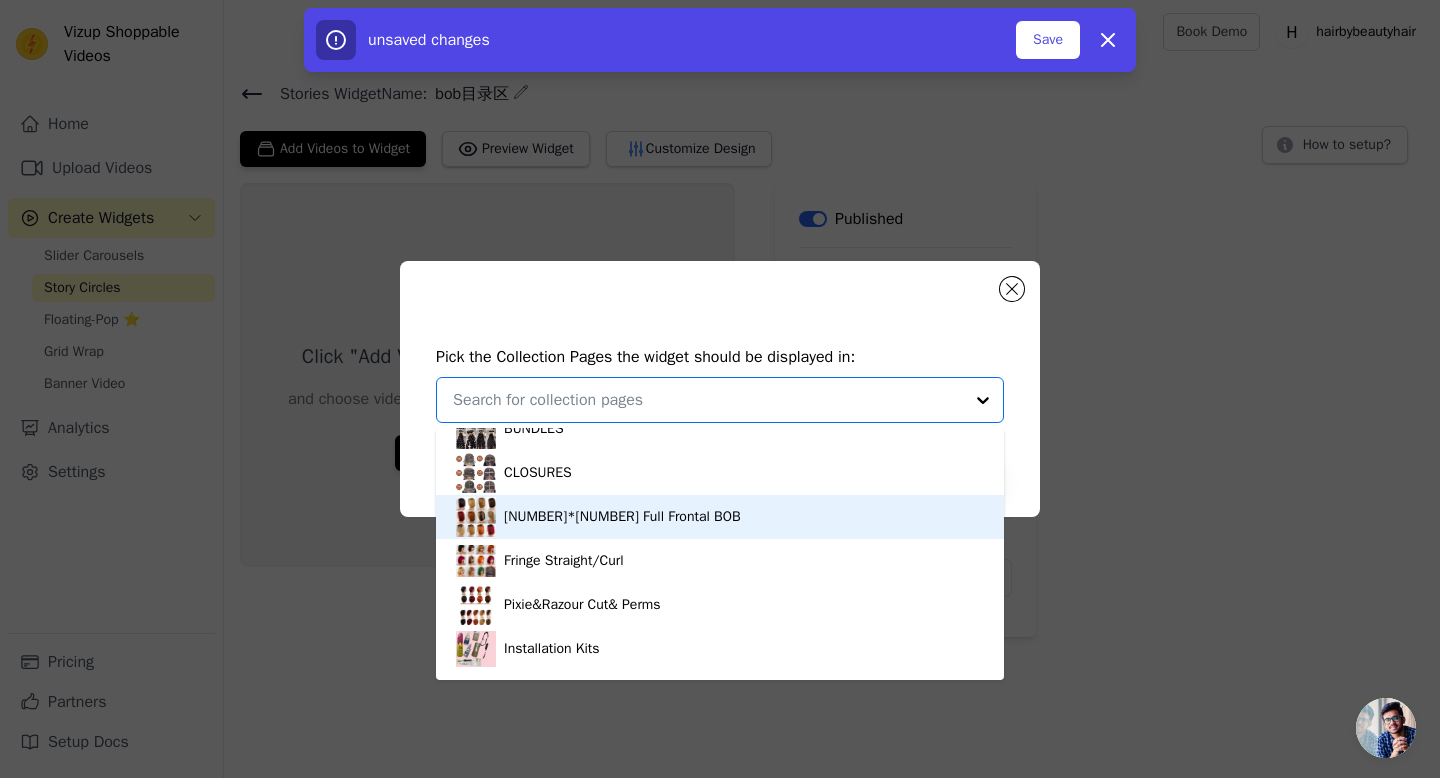 click on "13*4 Full Frontal BOB" at bounding box center [622, 517] 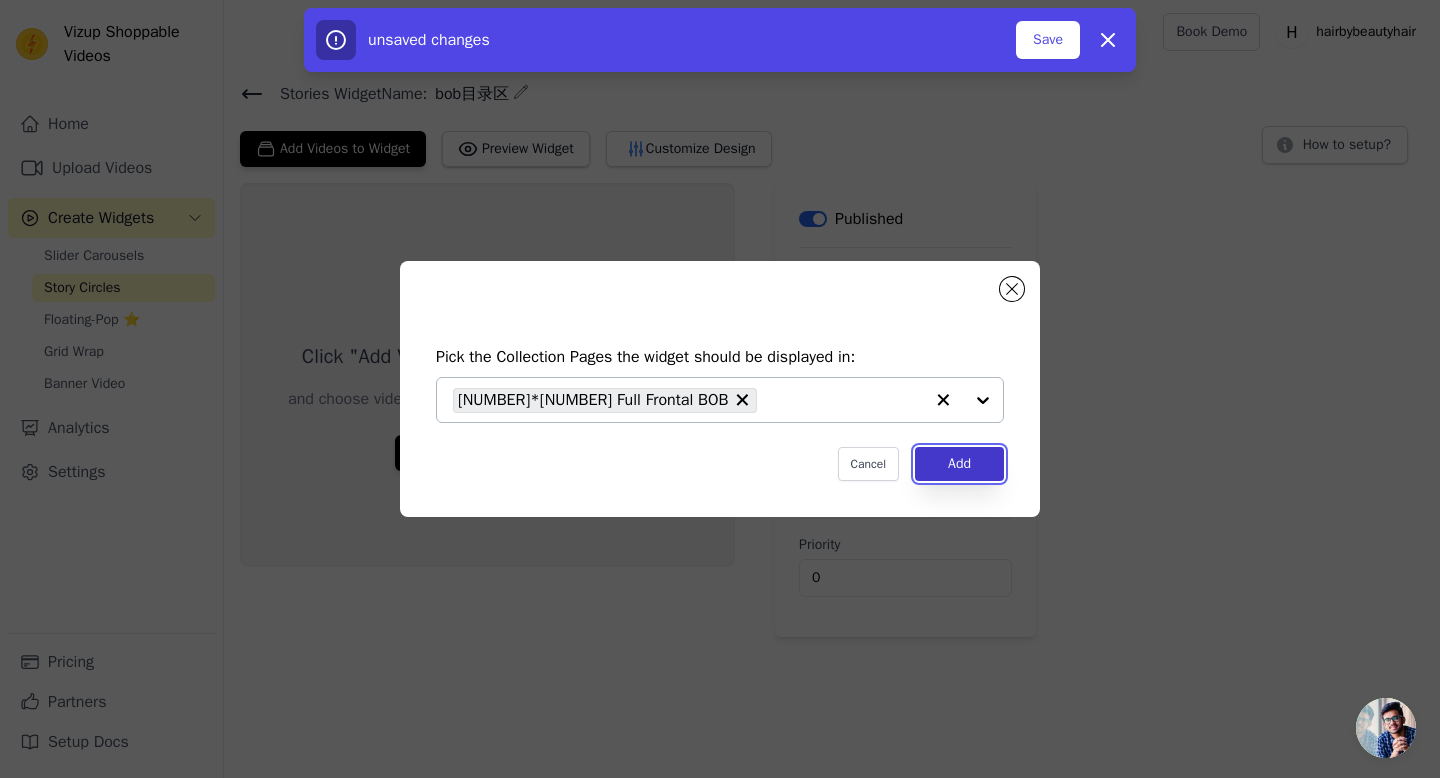 click on "Add" at bounding box center (959, 464) 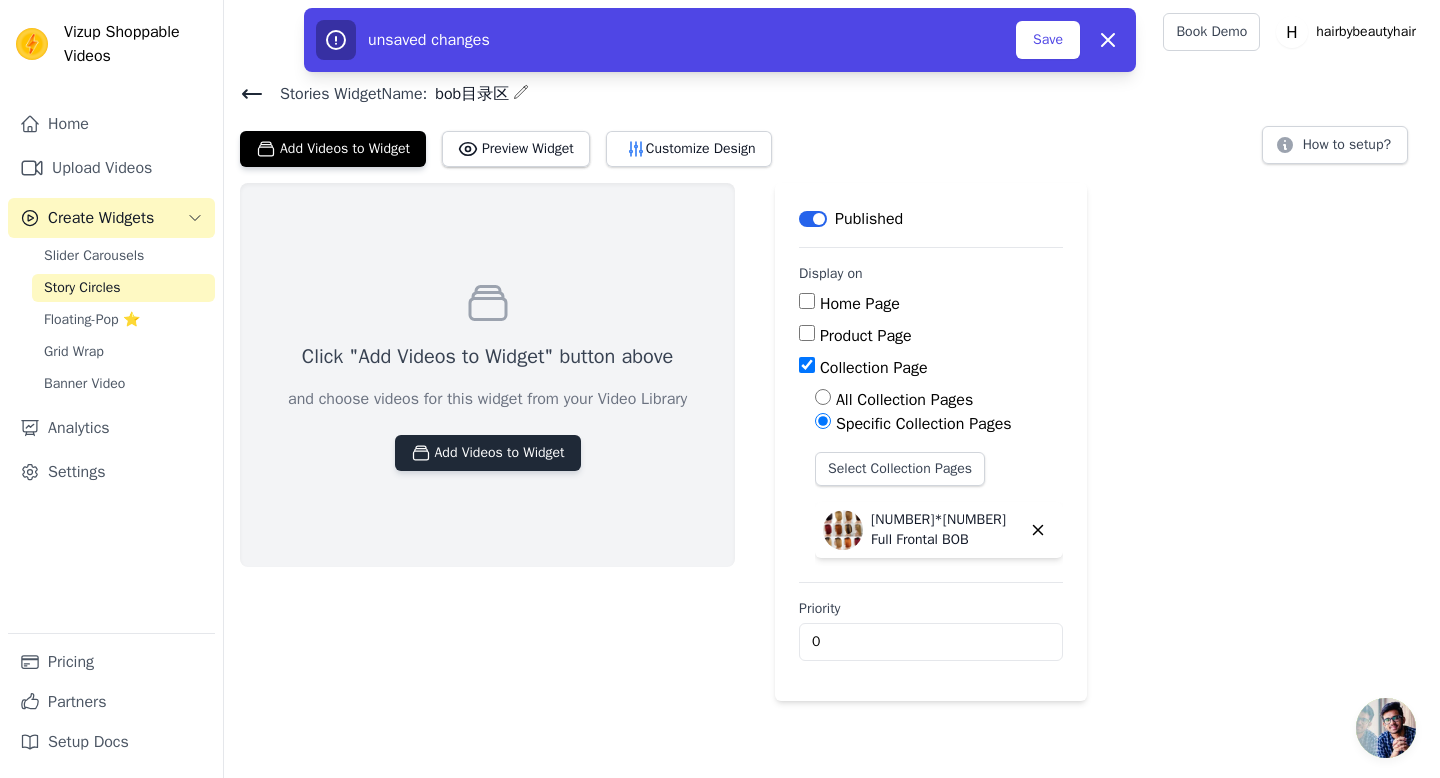 click on "Add Videos to Widget" at bounding box center [488, 453] 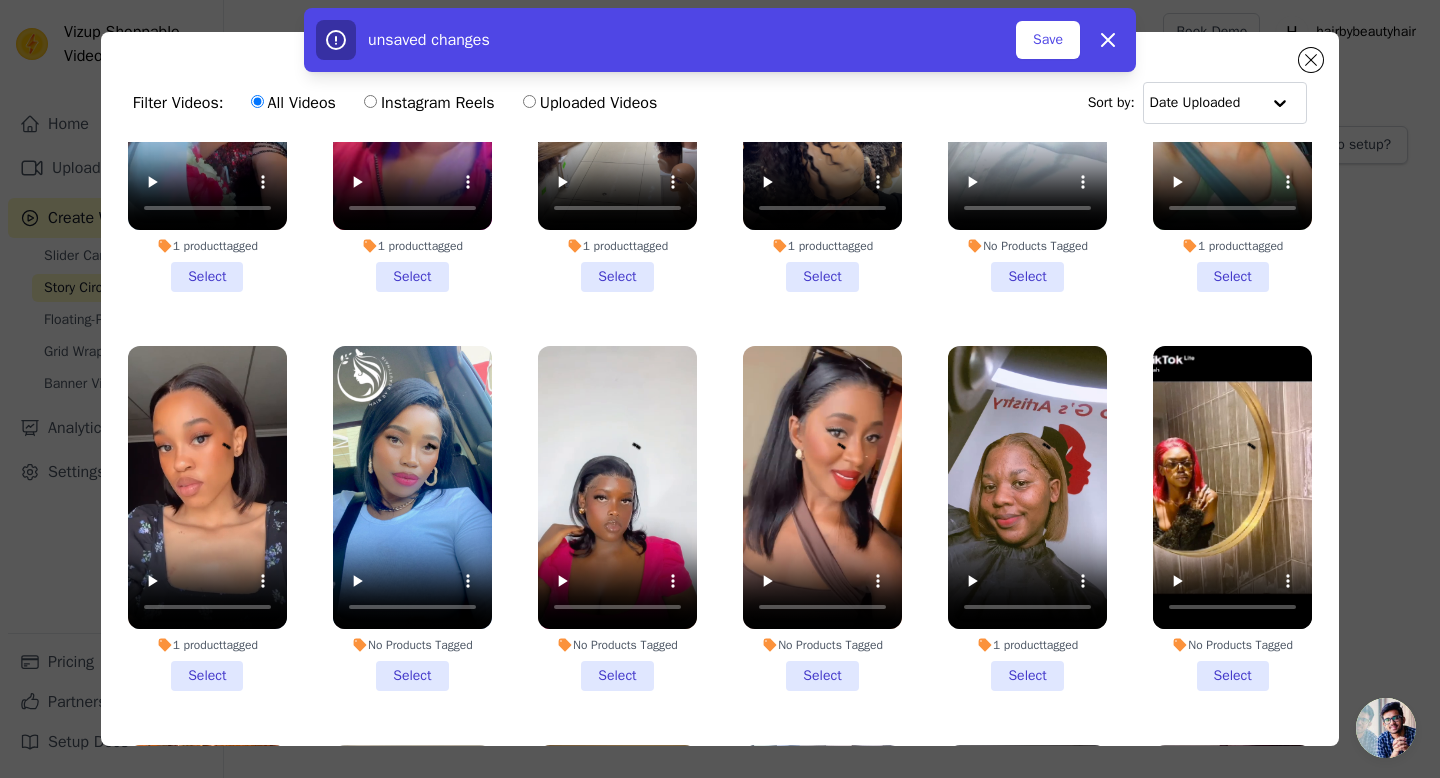 scroll, scrollTop: 209, scrollLeft: 0, axis: vertical 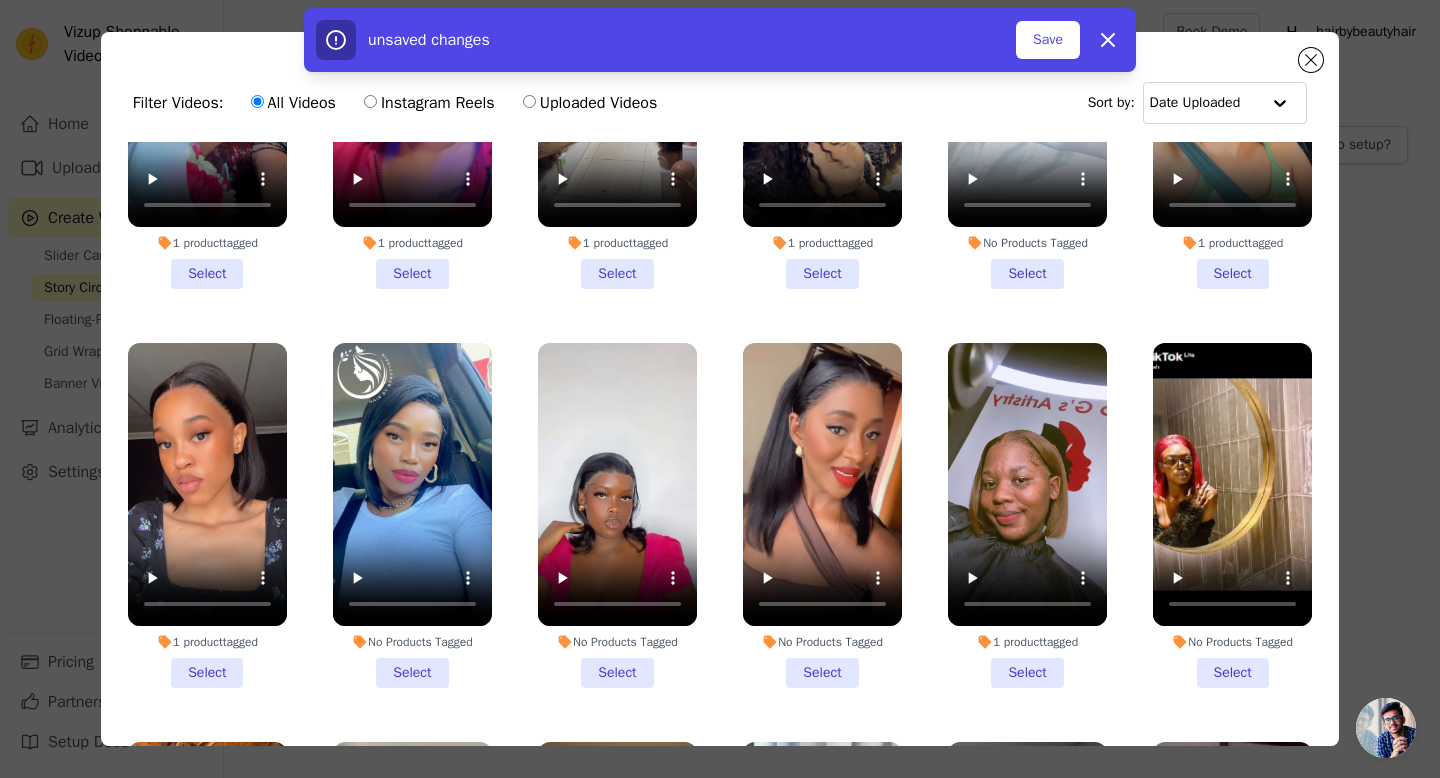 click on "1   product  tagged     Select" at bounding box center (1027, 515) 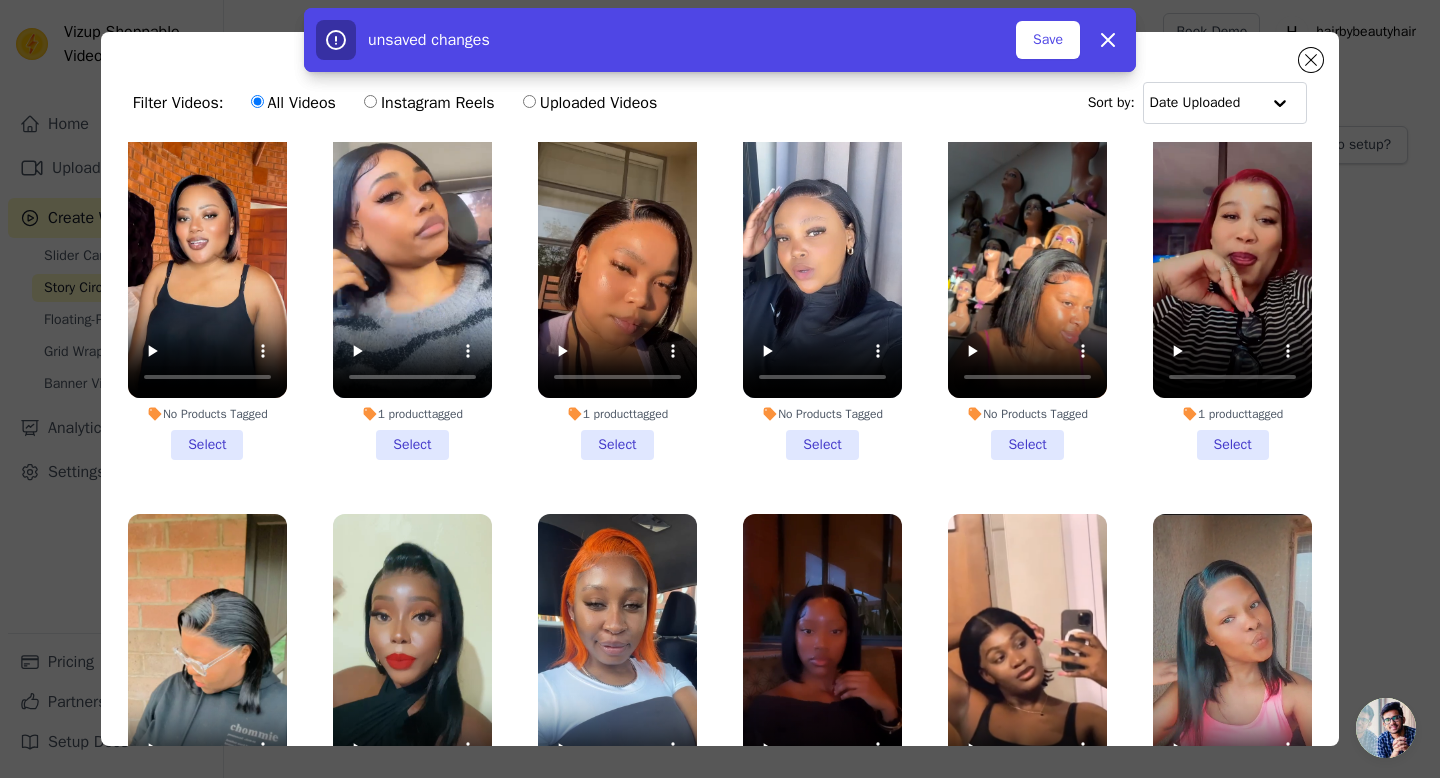 scroll, scrollTop: 858, scrollLeft: 0, axis: vertical 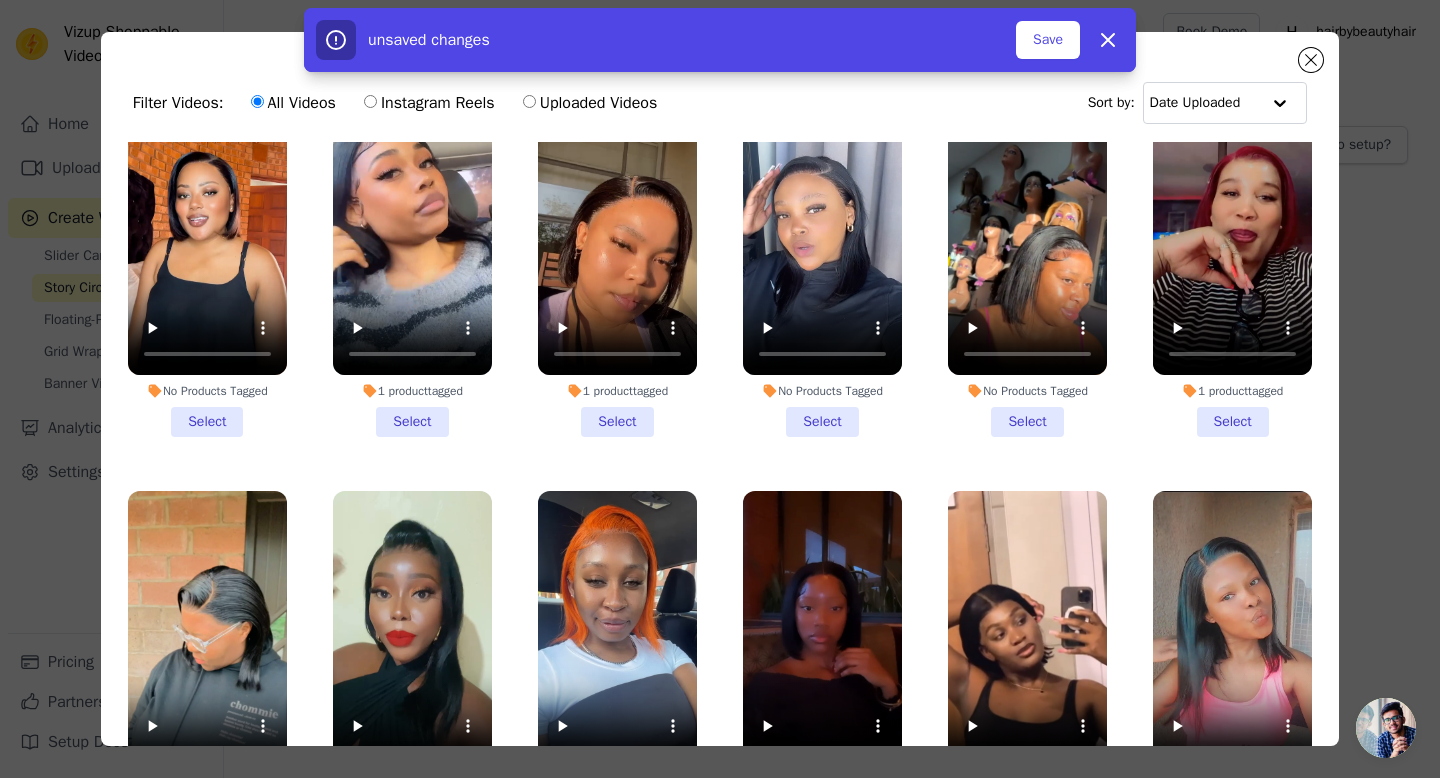 click on "1   product  tagged     Select" at bounding box center (1232, 265) 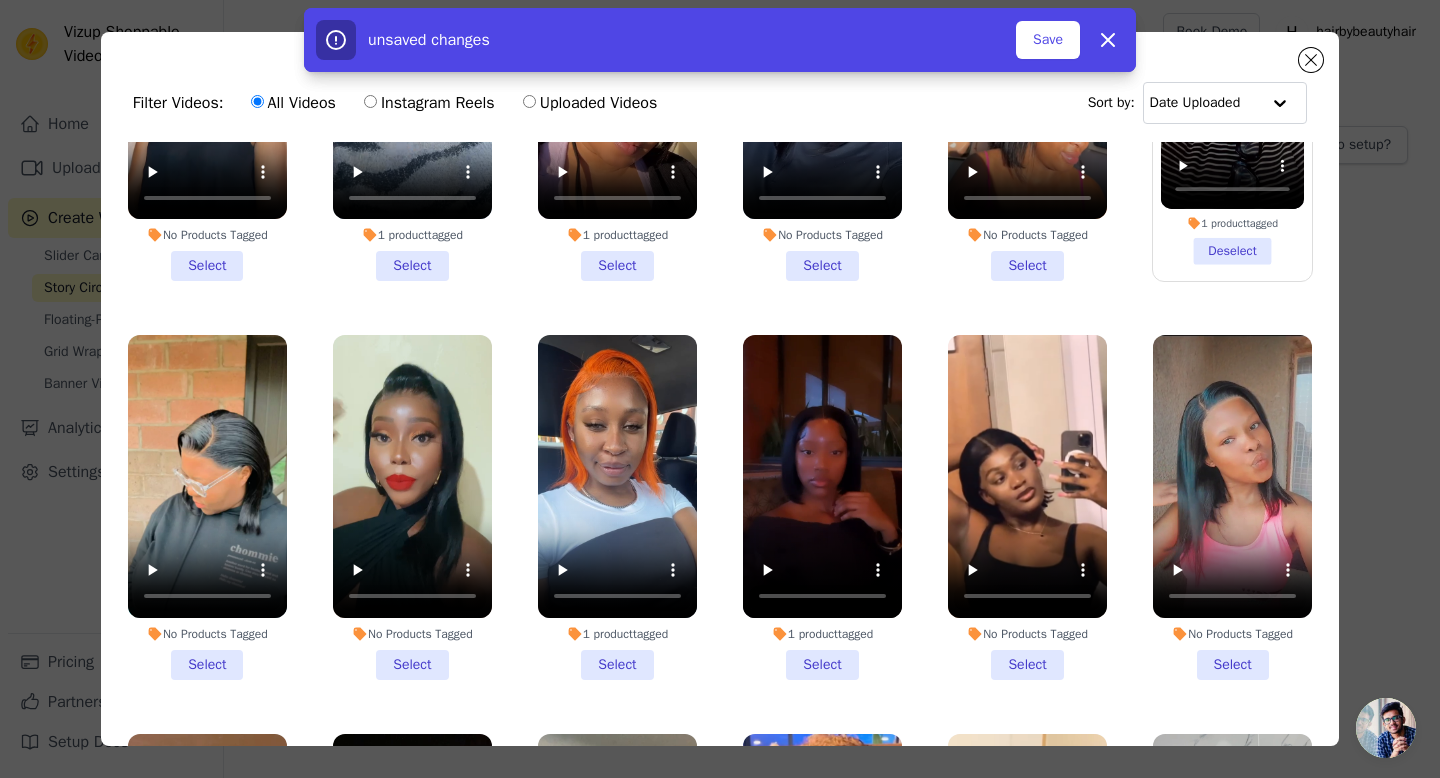 scroll, scrollTop: 1033, scrollLeft: 0, axis: vertical 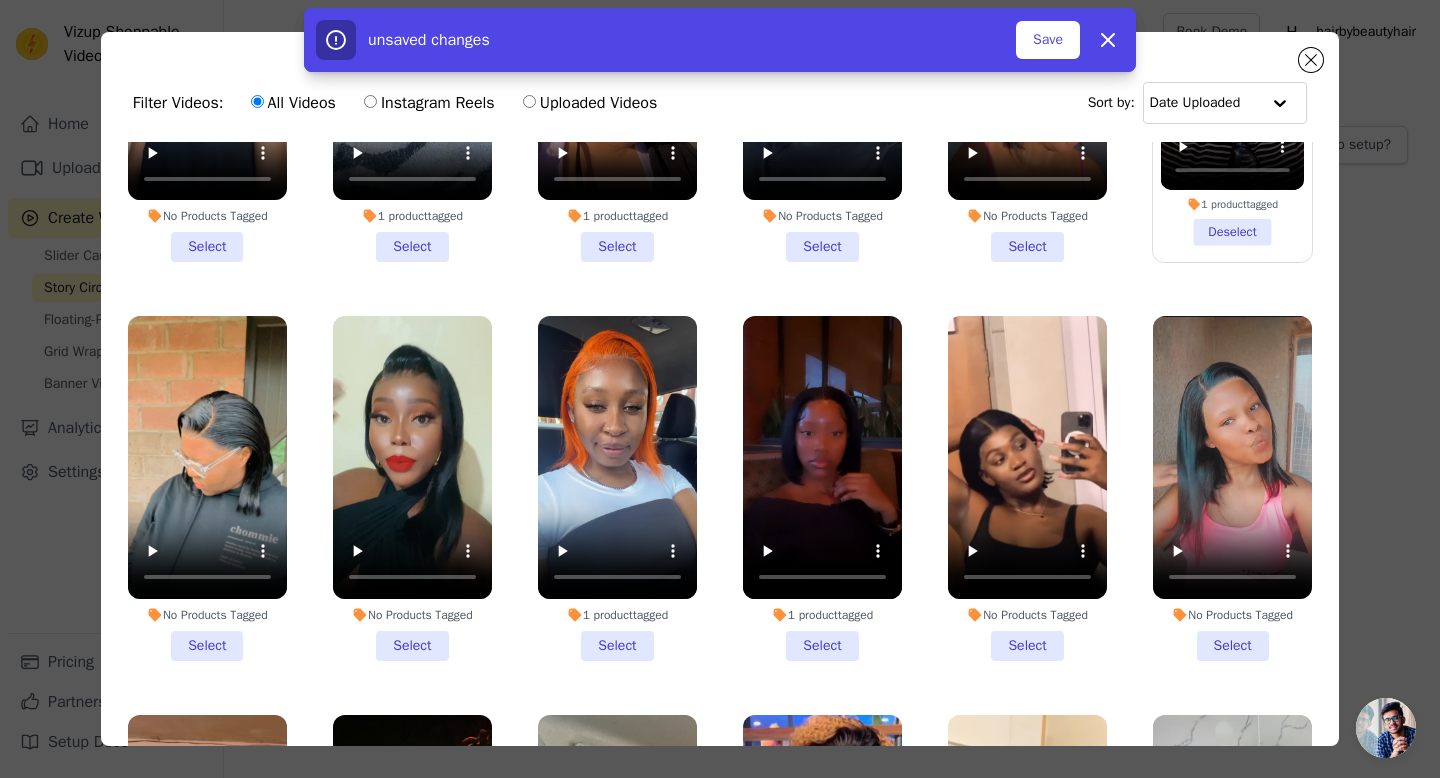 click on "1   product  tagged     Select" at bounding box center [617, 488] 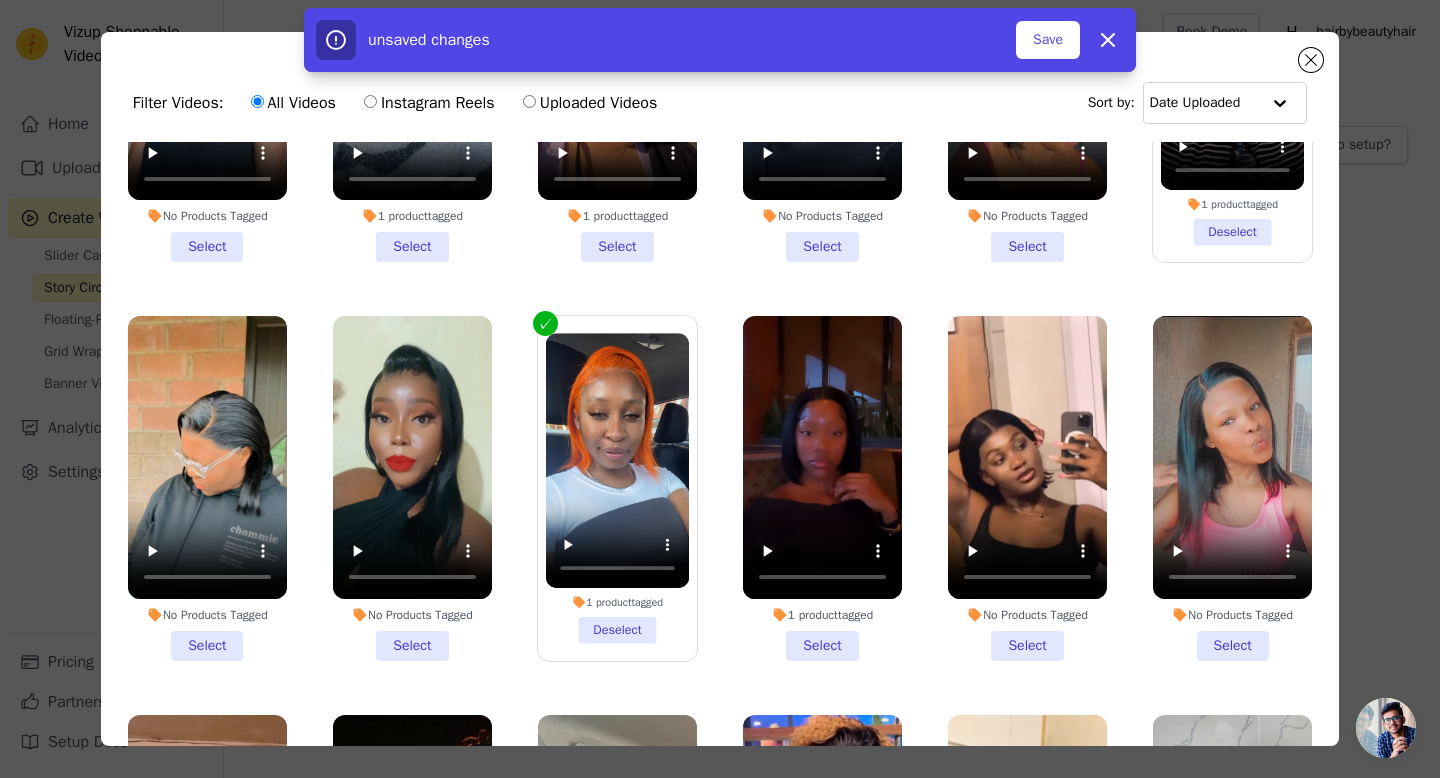click on "1   product  tagged     Select" at bounding box center (822, 488) 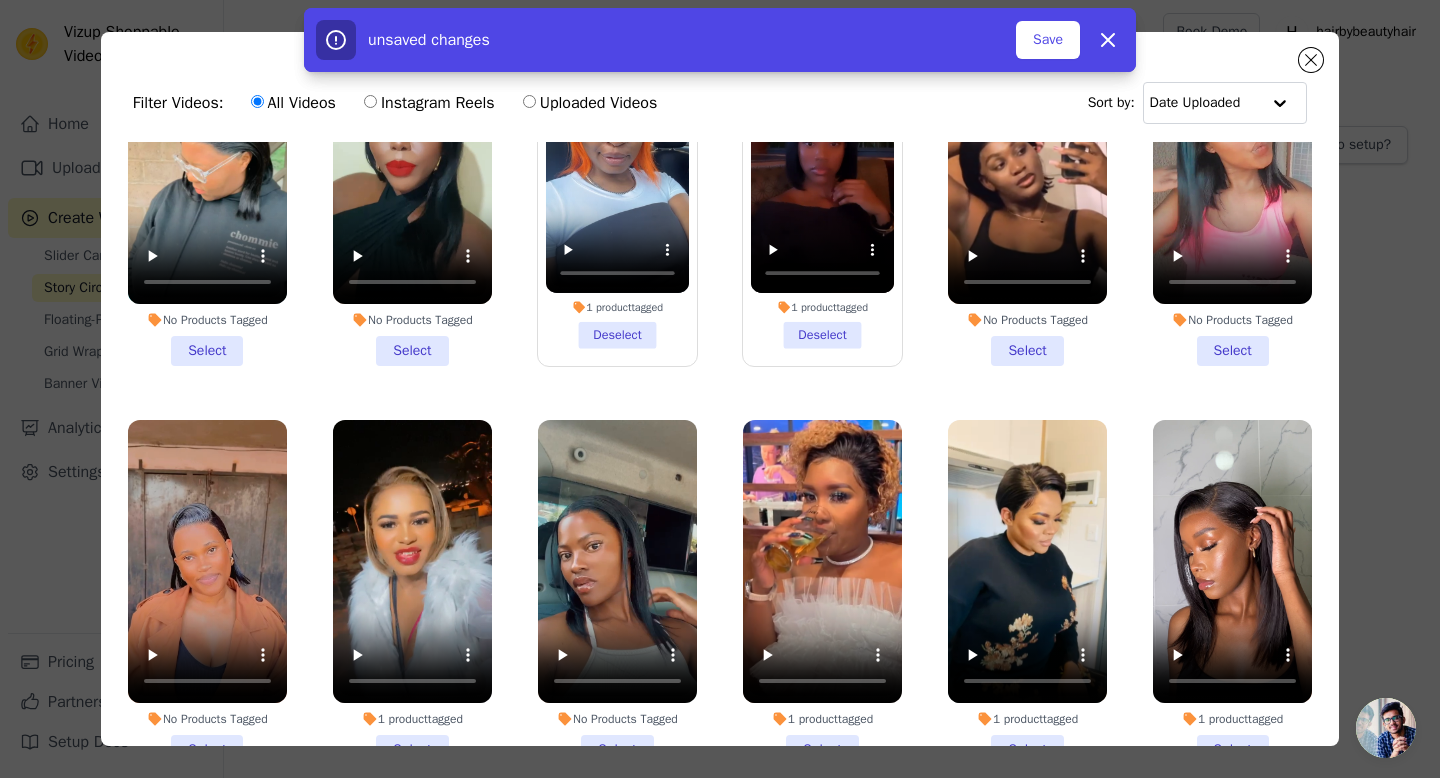 scroll, scrollTop: 1396, scrollLeft: 0, axis: vertical 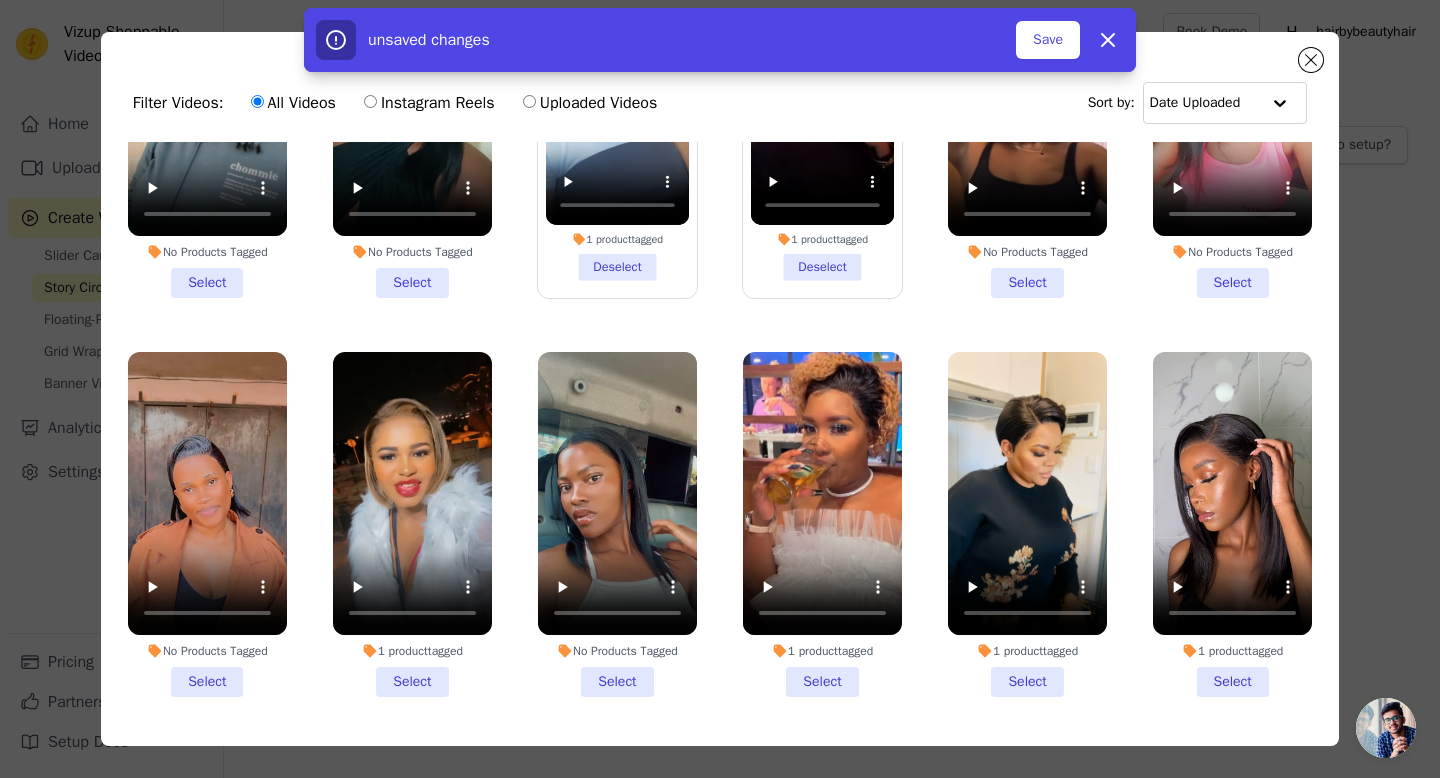 click on "1   product  tagged     Select" at bounding box center (412, 524) 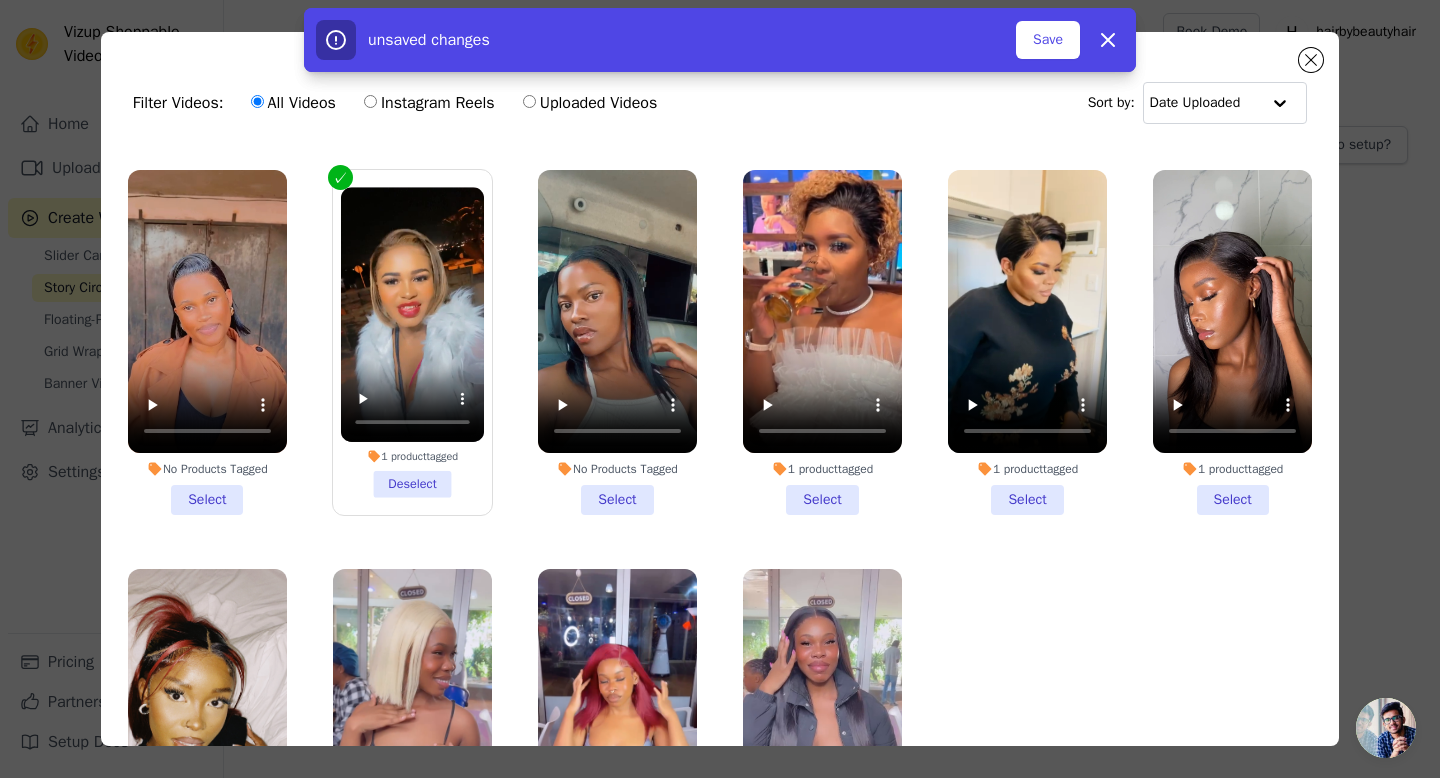 scroll, scrollTop: 1678, scrollLeft: 0, axis: vertical 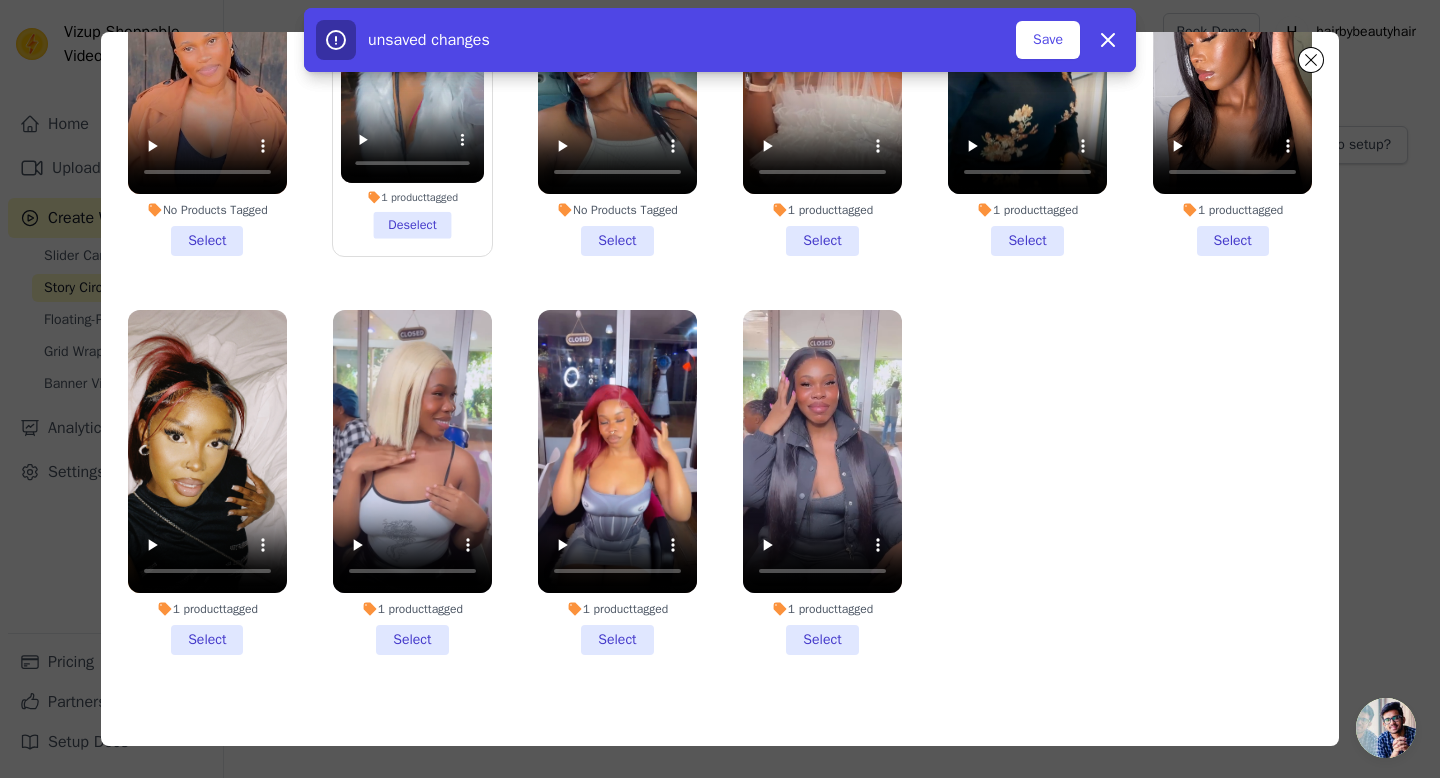 click on "1   product  tagged     Select" at bounding box center [412, 482] 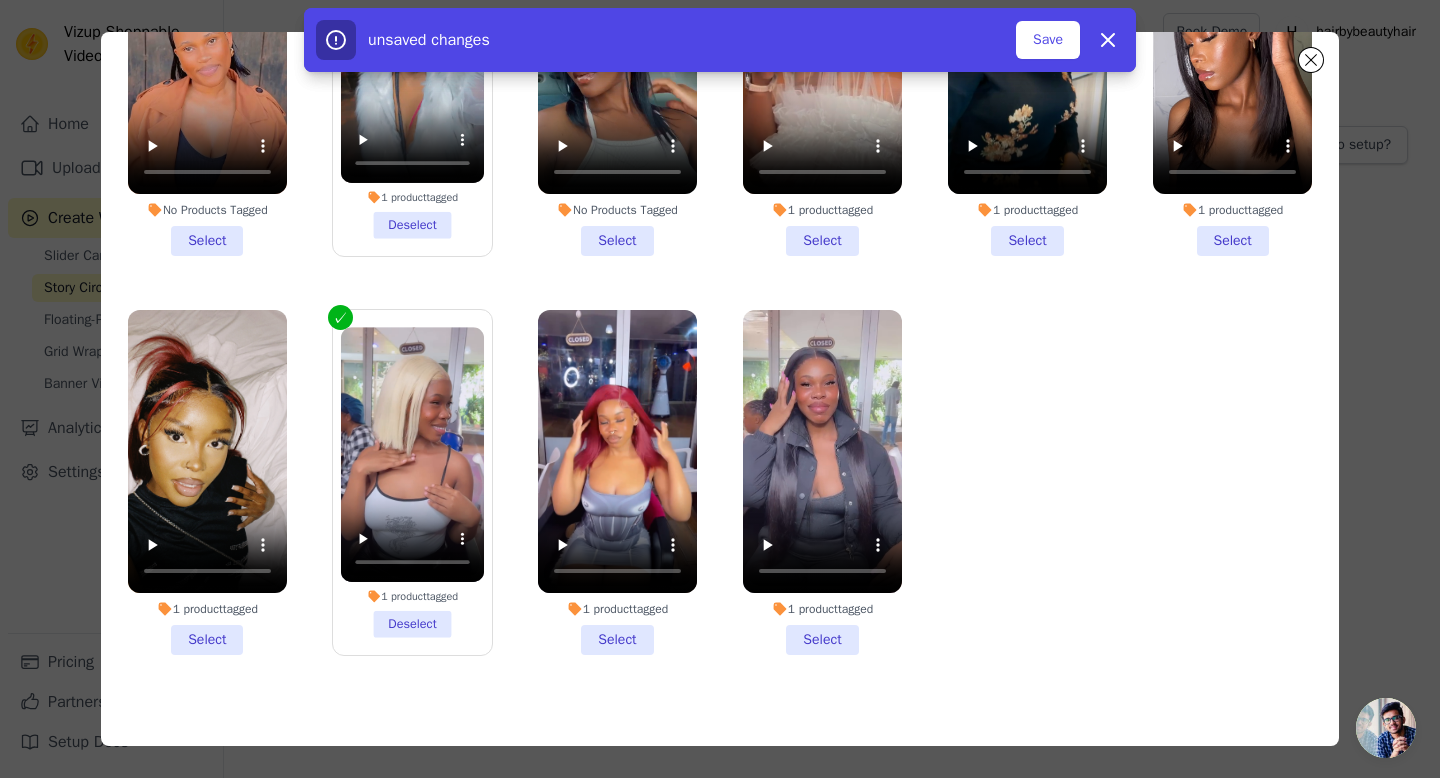 click on "1   product  tagged     Select" at bounding box center [207, 482] 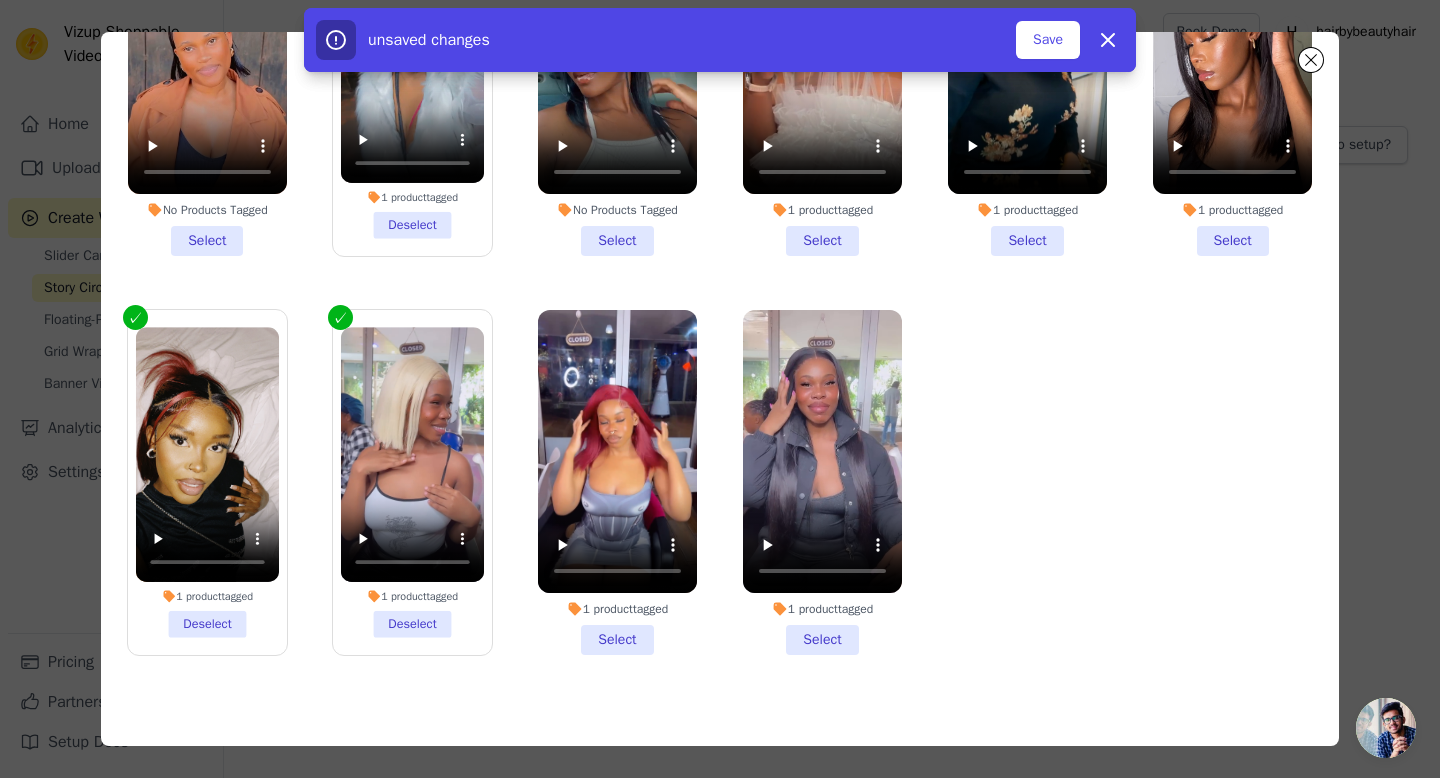 click on "1   product  tagged     Select" at bounding box center (617, 482) 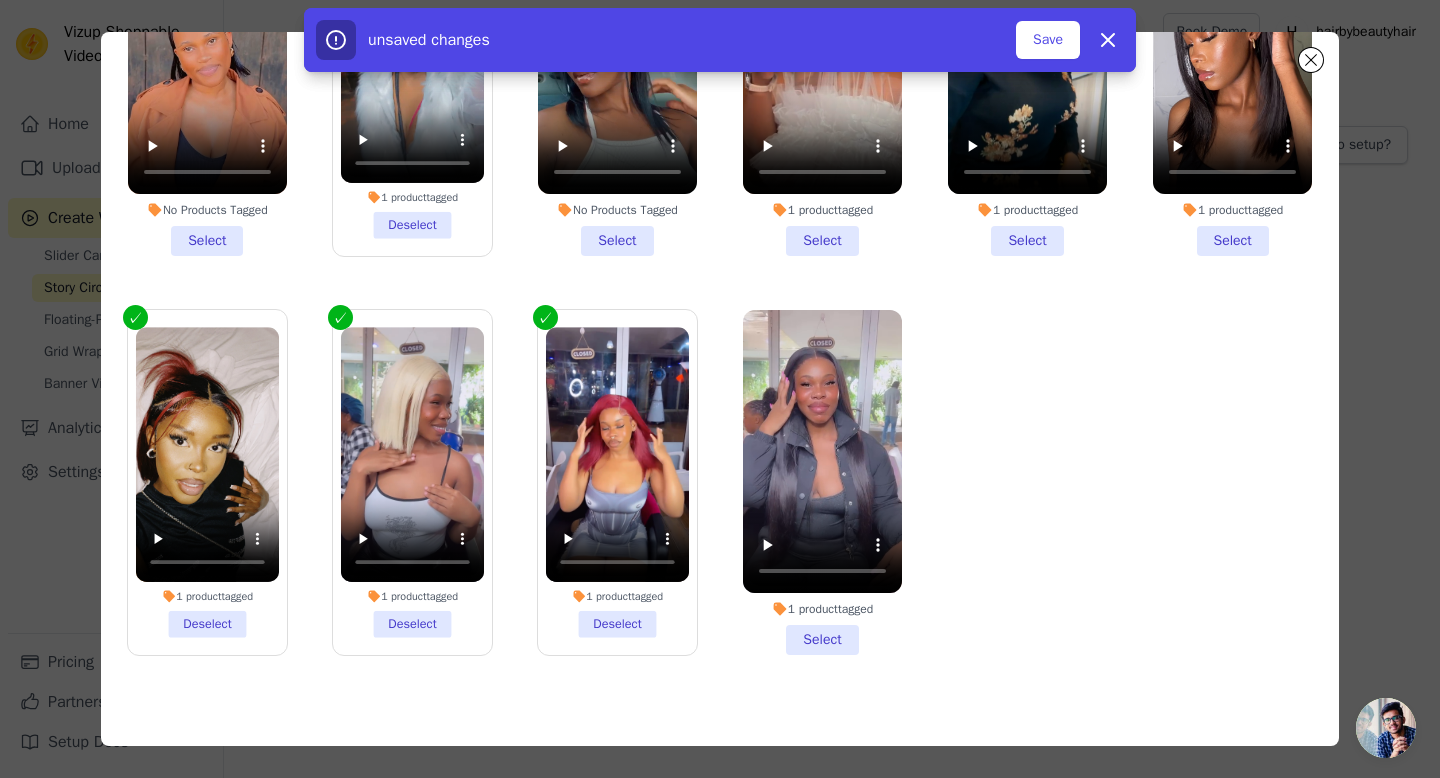 click on "1   product  tagged     Select" at bounding box center (1232, 83) 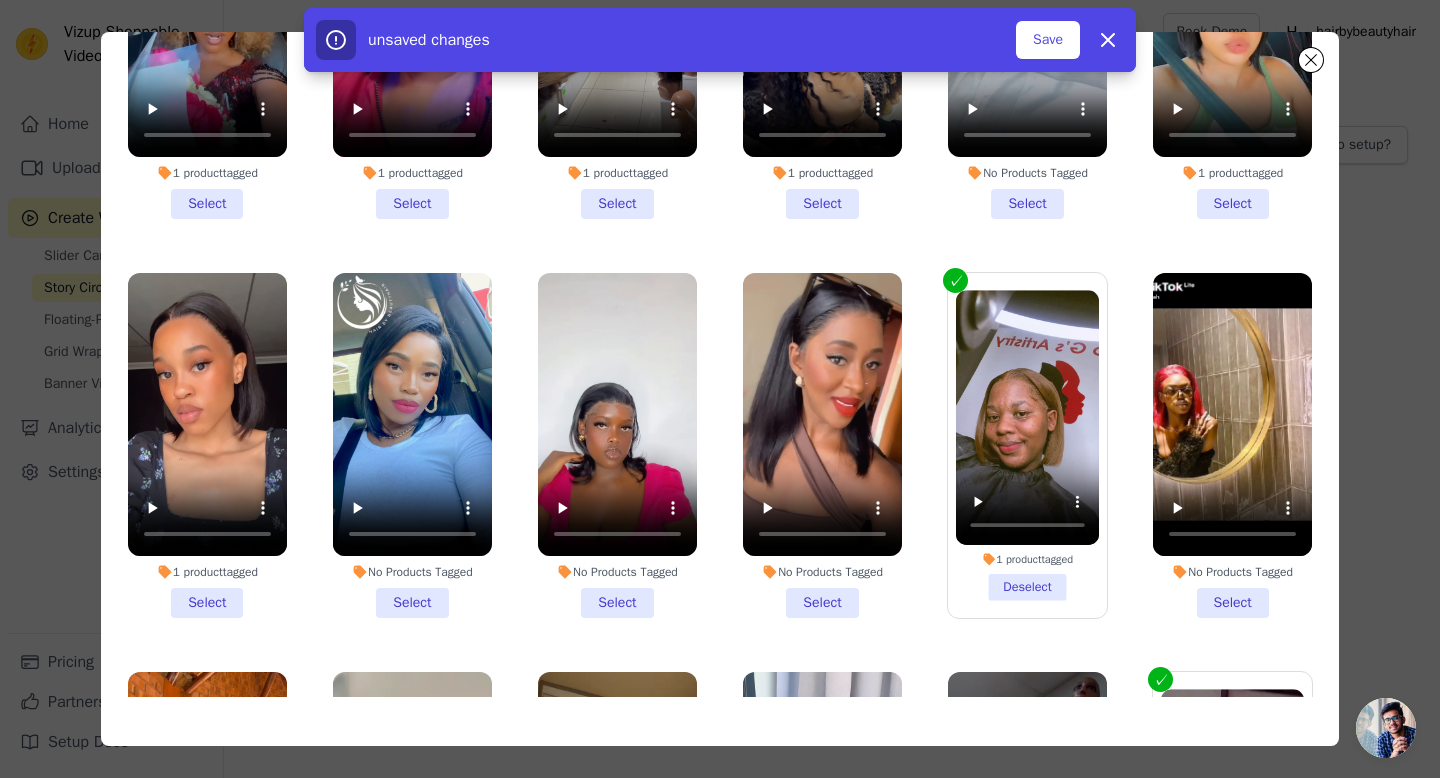 scroll, scrollTop: 0, scrollLeft: 0, axis: both 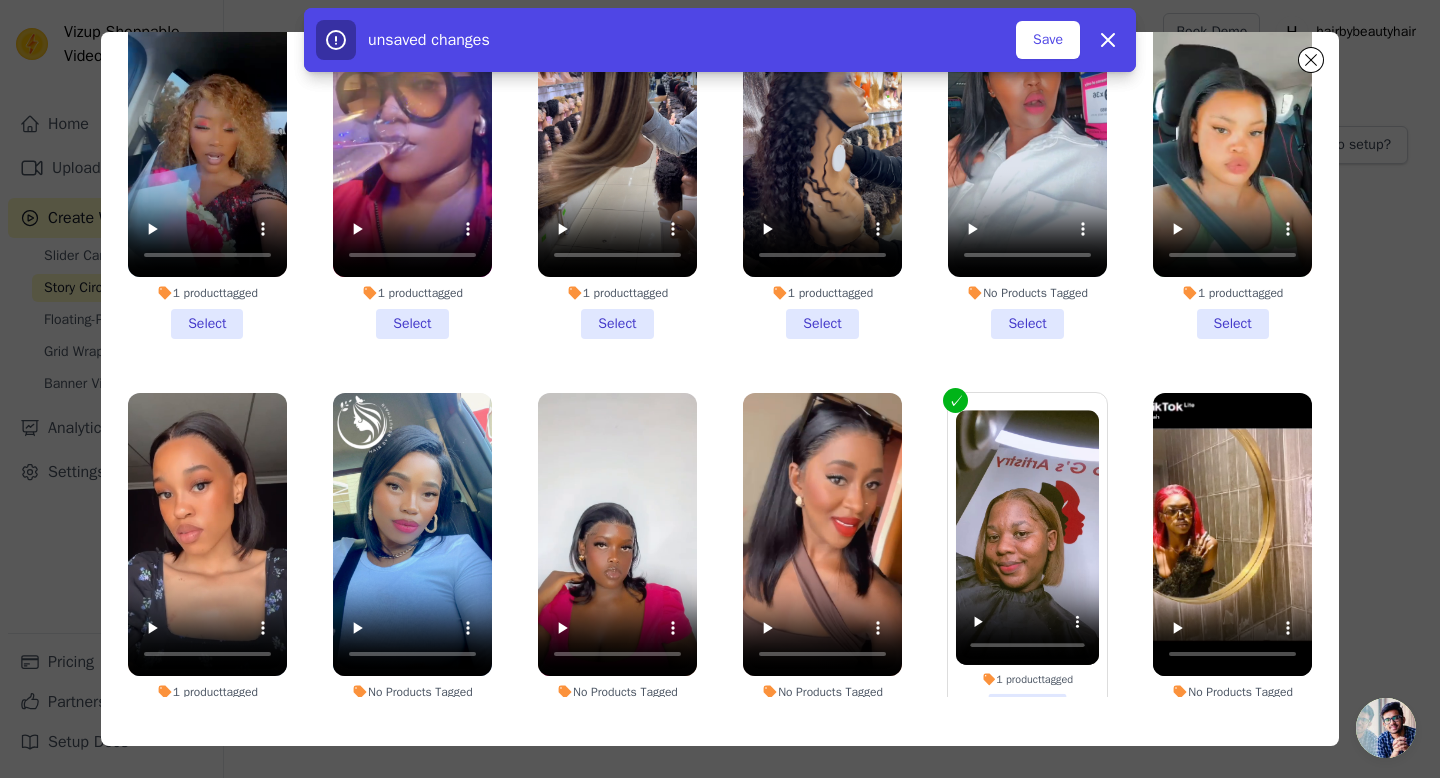 click on "1   product  tagged     Select" at bounding box center [1232, 166] 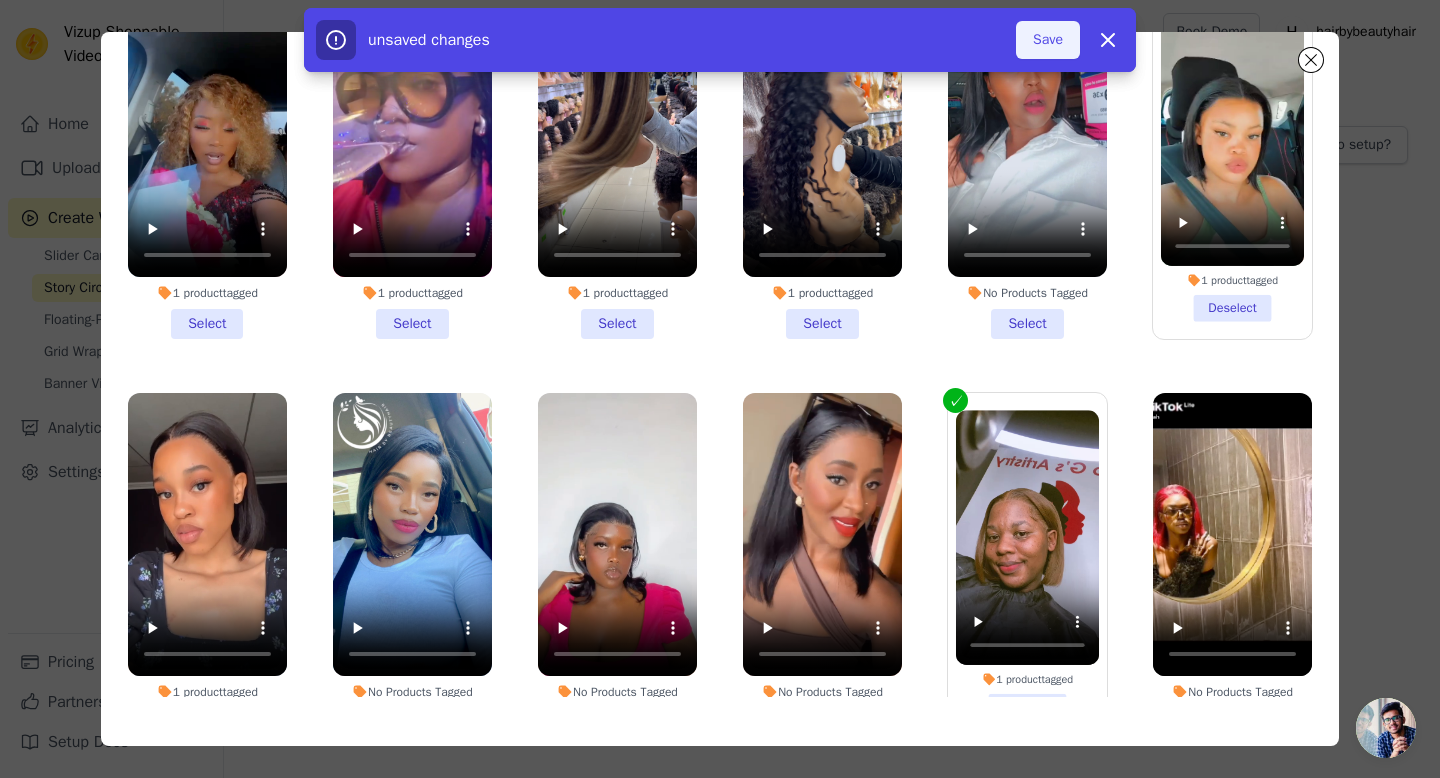 click on "Save" at bounding box center [1048, 40] 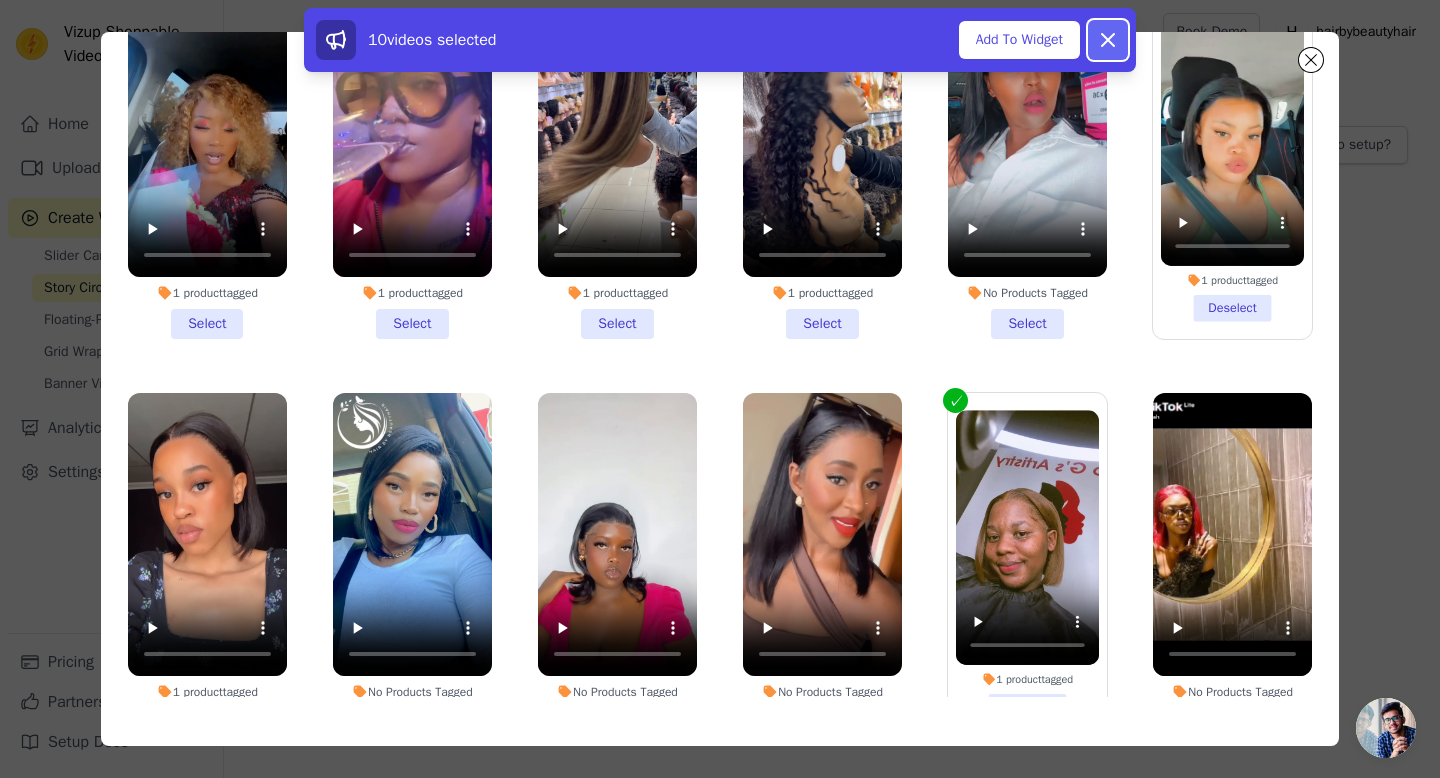 click 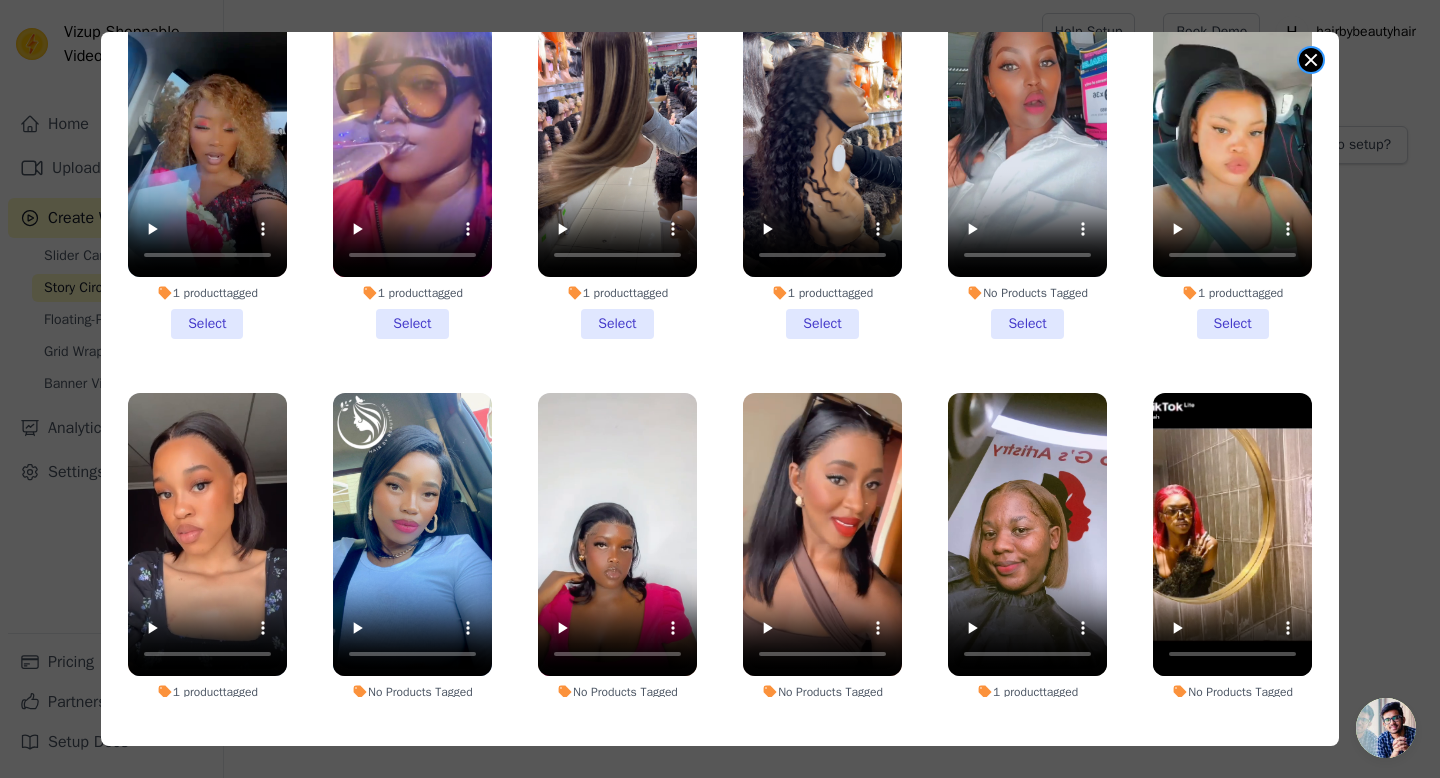 click at bounding box center (1311, 60) 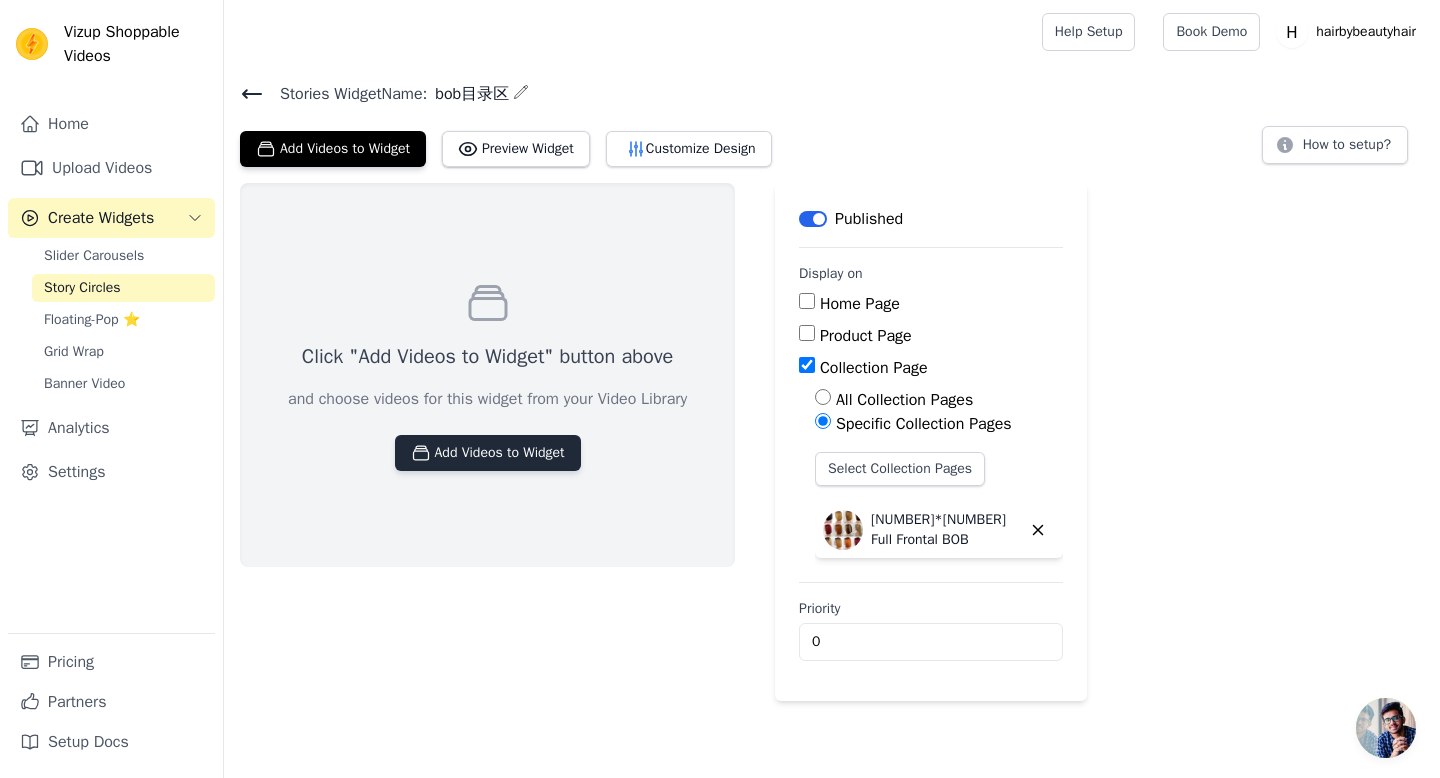 click on "Add Videos to Widget" at bounding box center (488, 453) 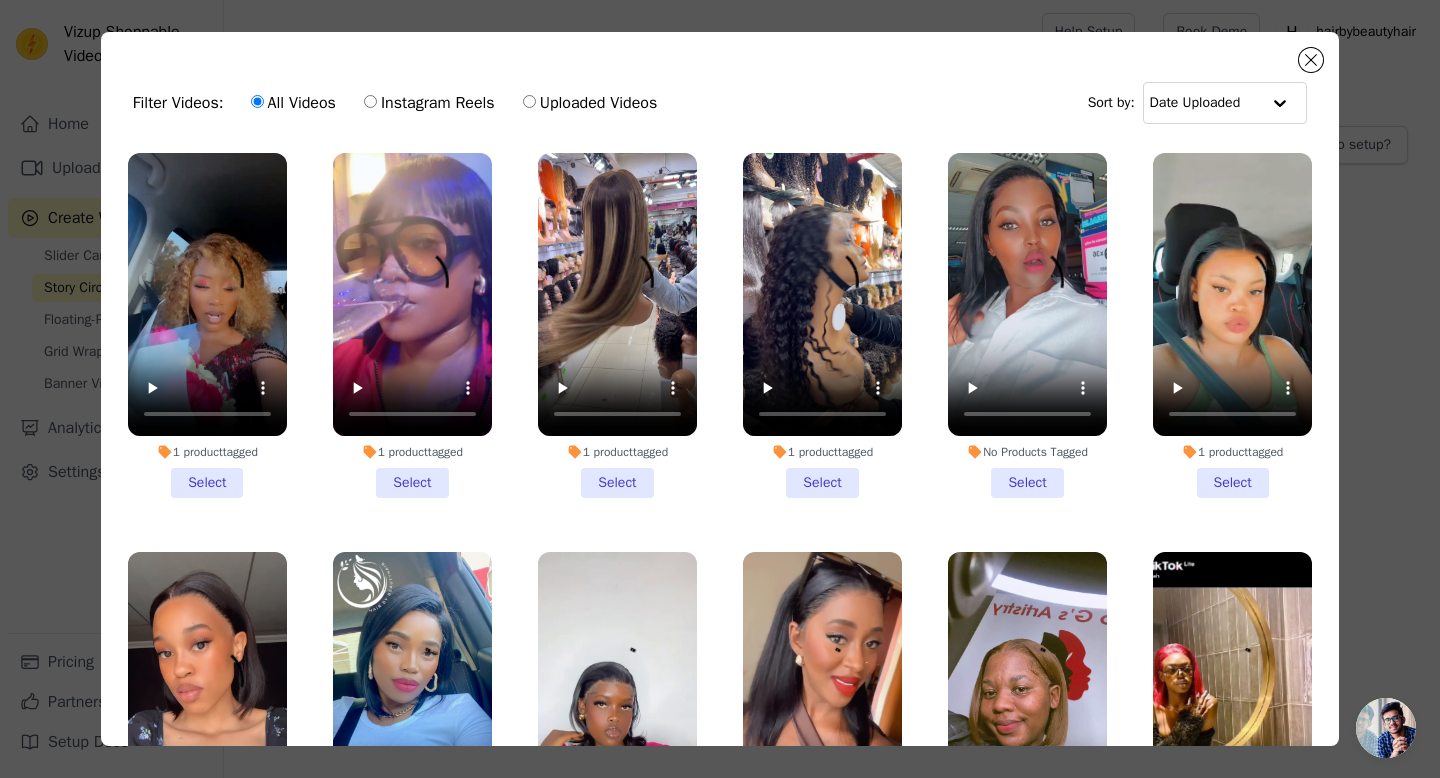 click on "1   product  tagged     Select" at bounding box center [1232, 325] 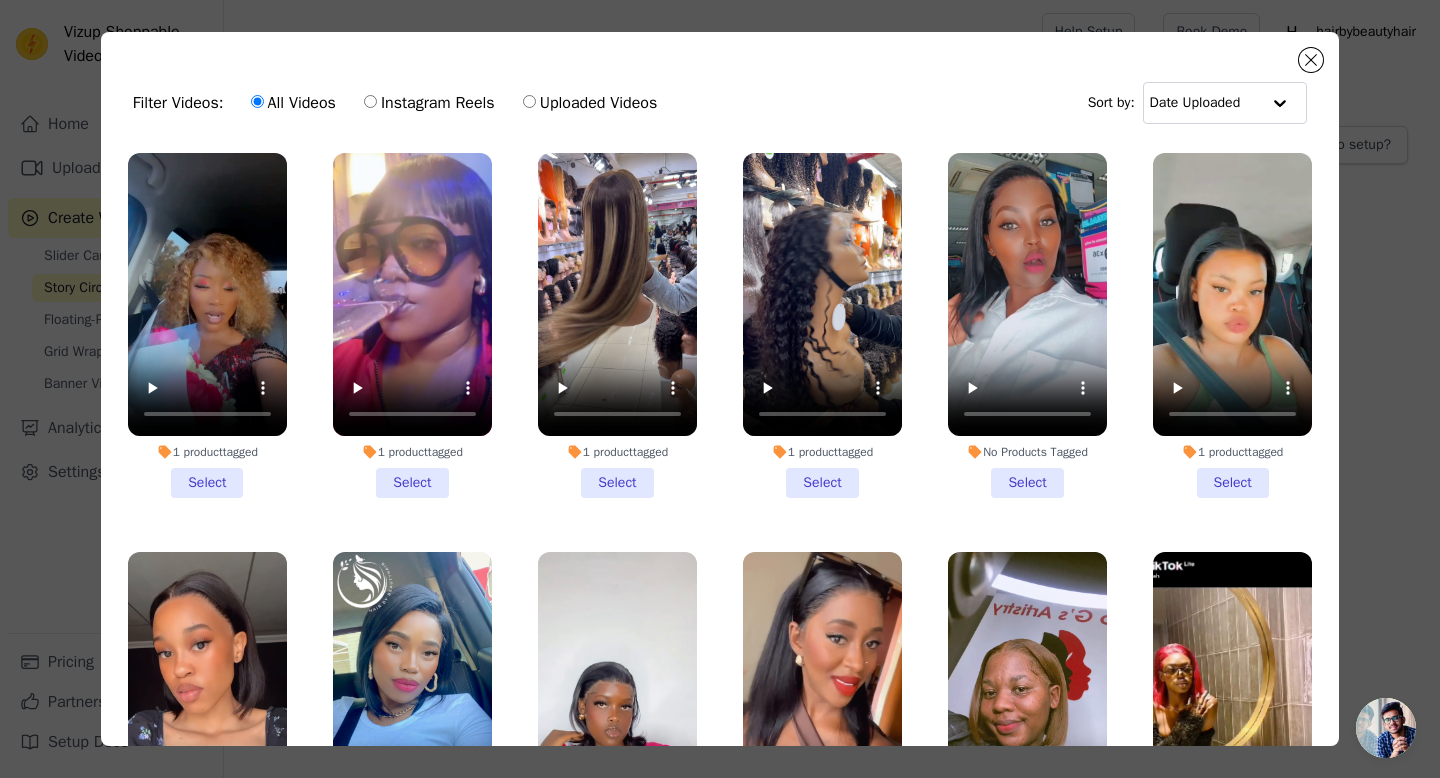 click on "1   product  tagged     Select" at bounding box center [0, 0] 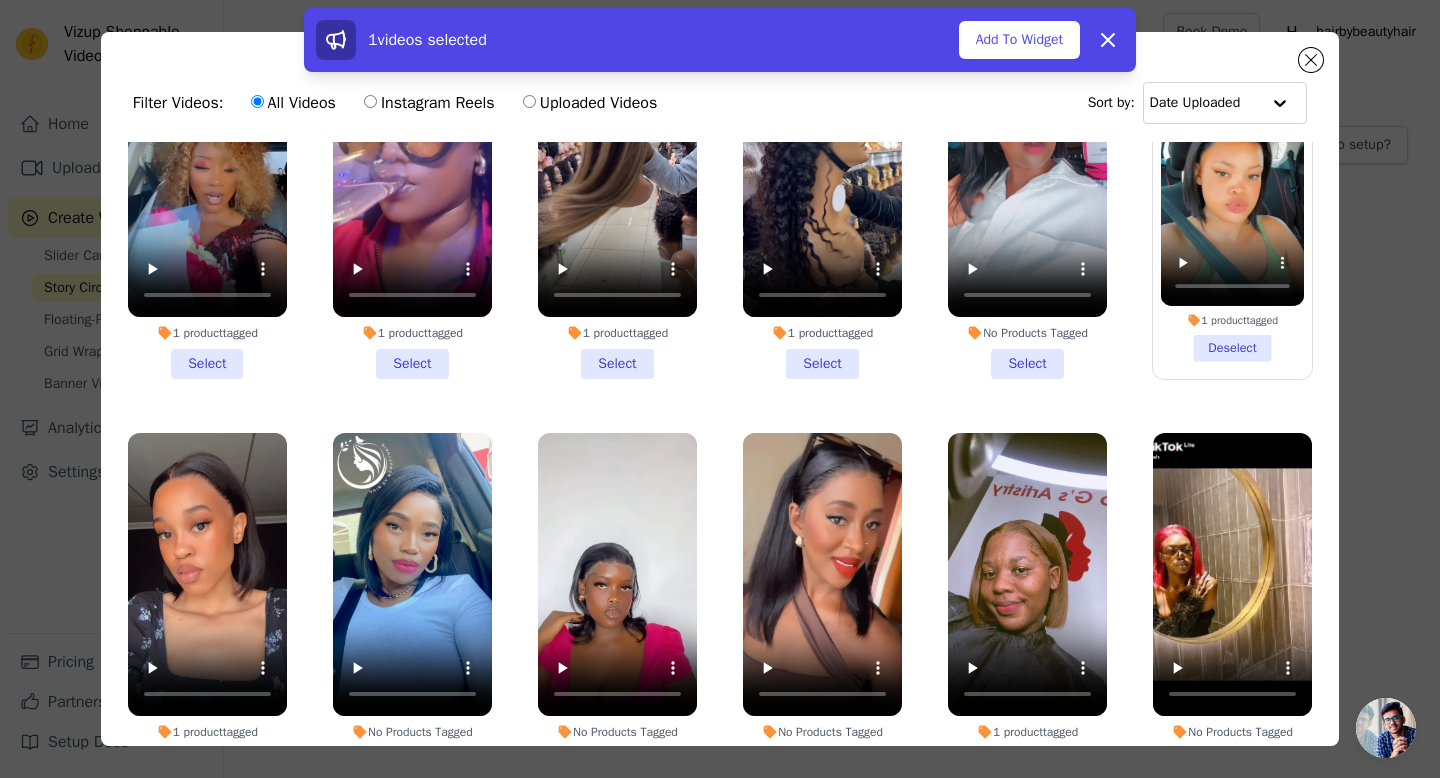scroll, scrollTop: 396, scrollLeft: 0, axis: vertical 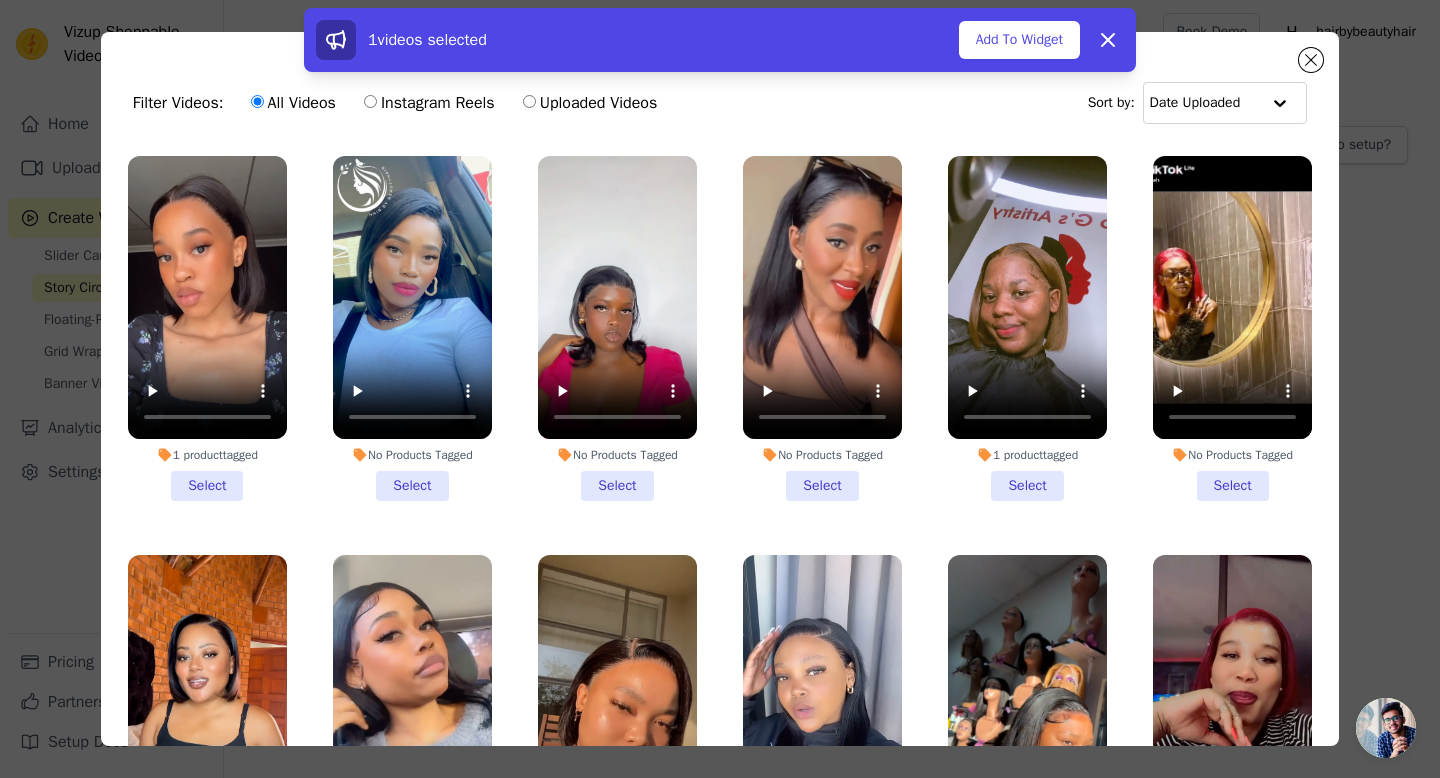 click on "1   product  tagged     Select" at bounding box center [1027, 328] 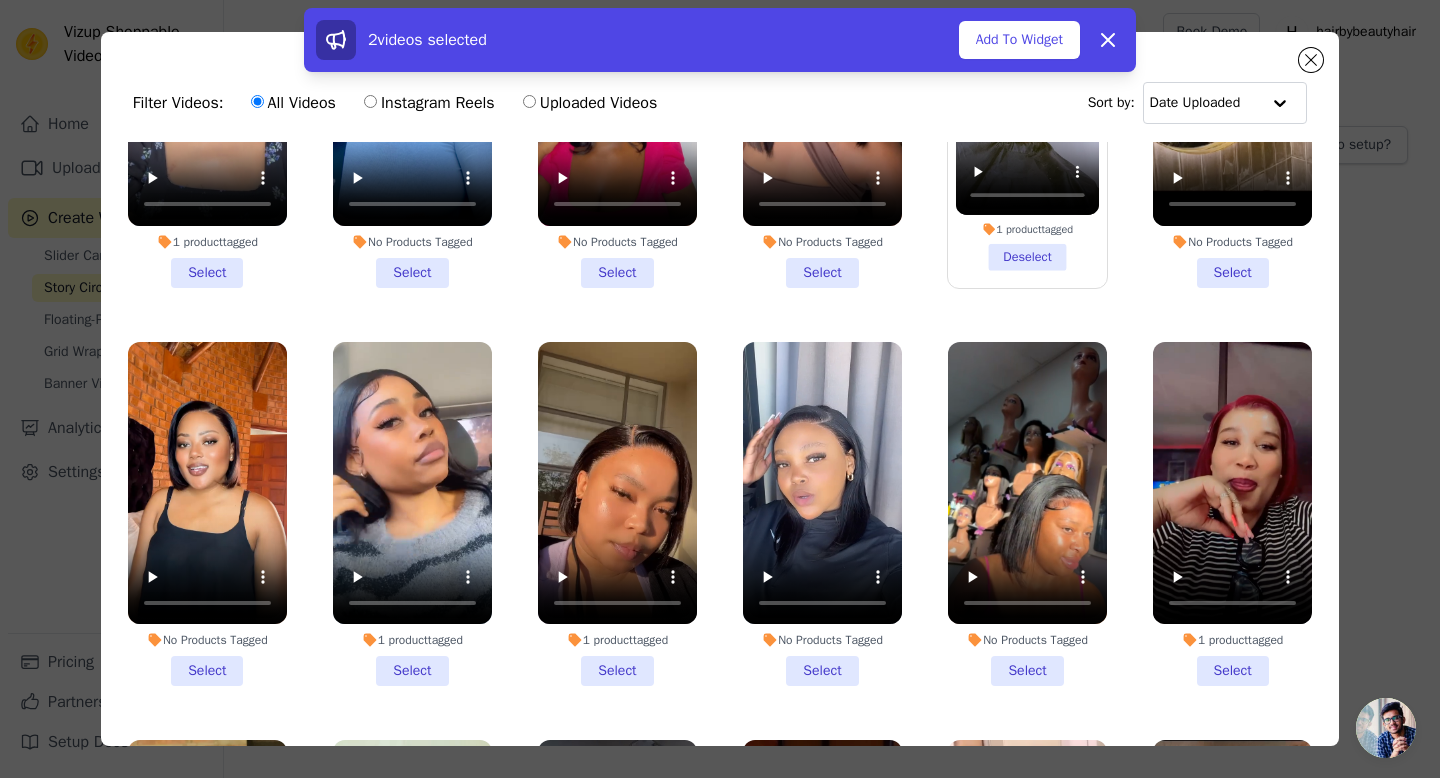 scroll, scrollTop: 751, scrollLeft: 0, axis: vertical 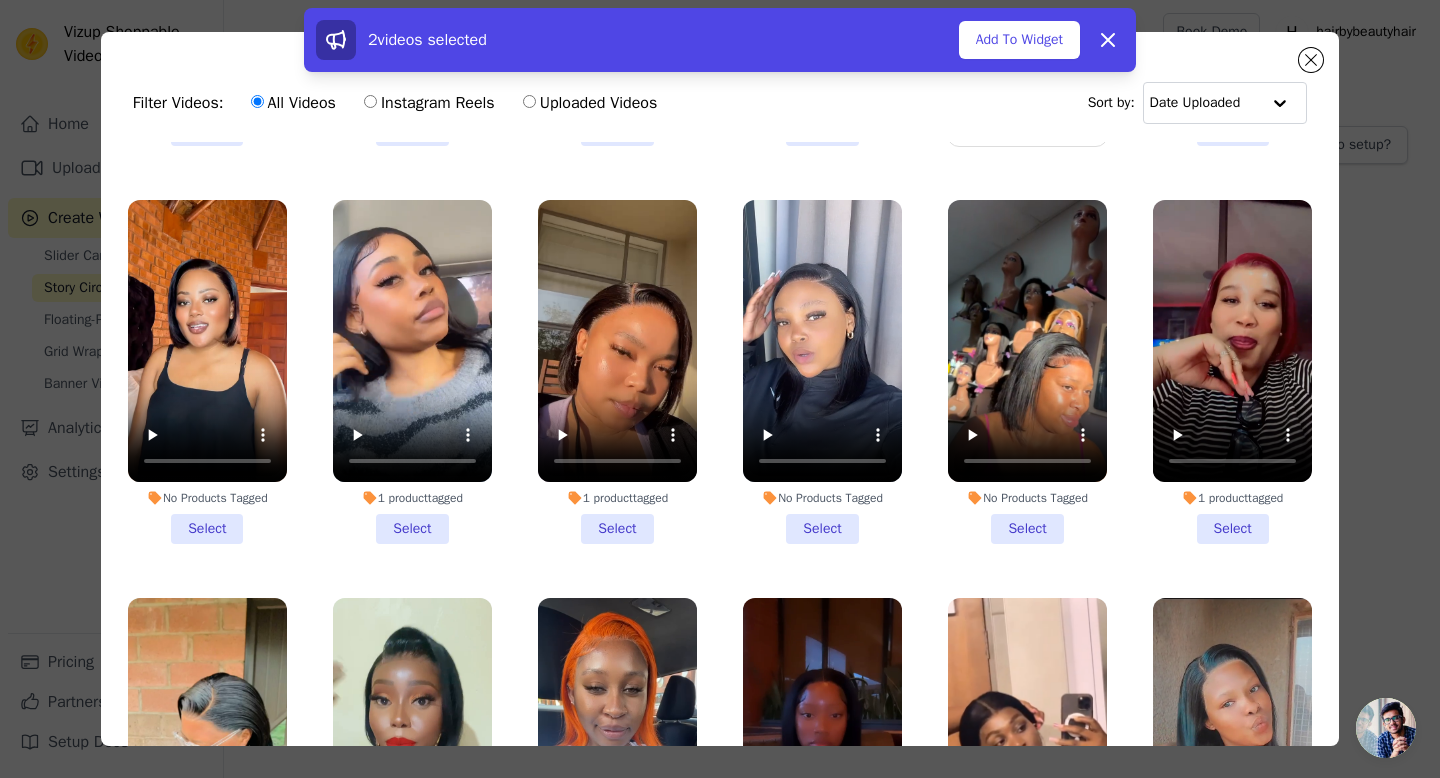 click on "1   product  tagged     Select" at bounding box center (1232, 372) 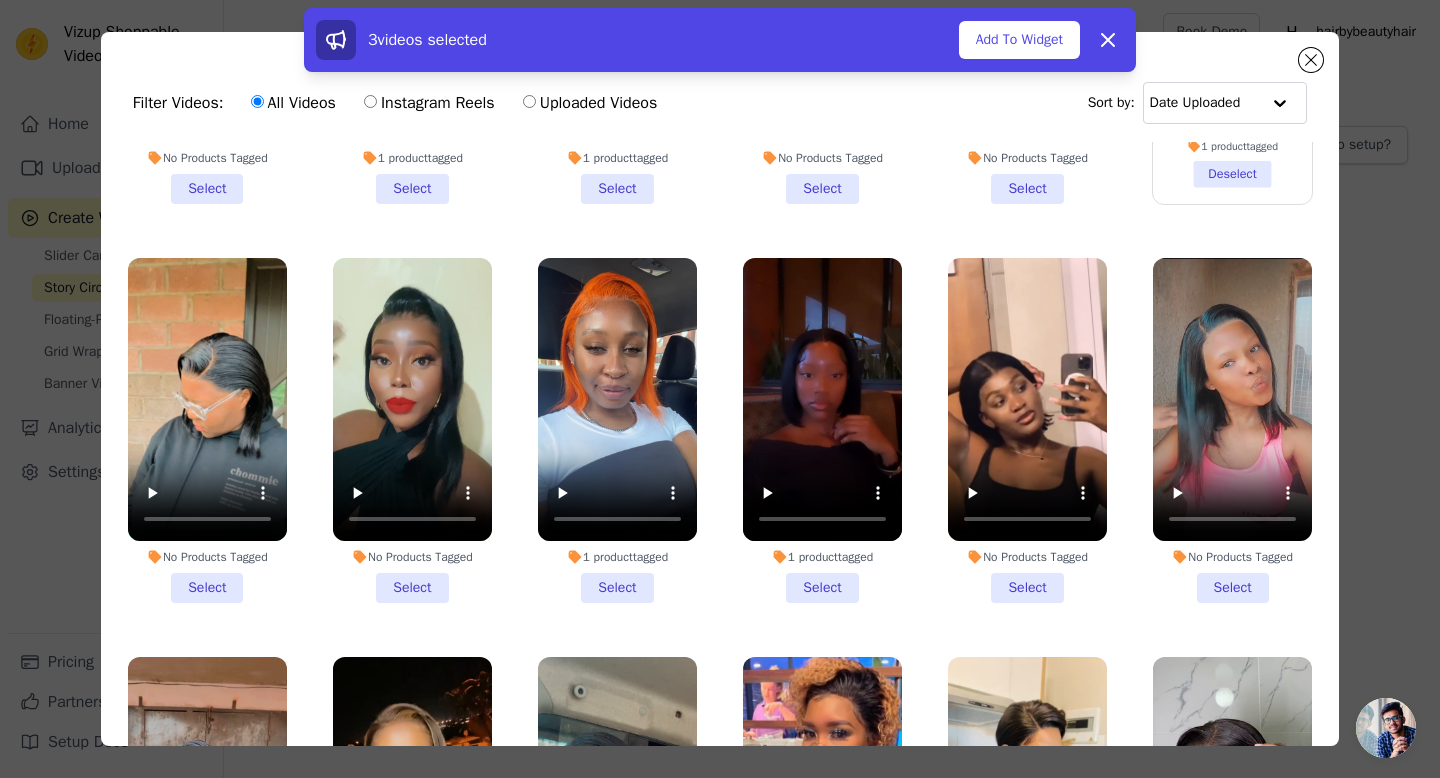 scroll, scrollTop: 1108, scrollLeft: 0, axis: vertical 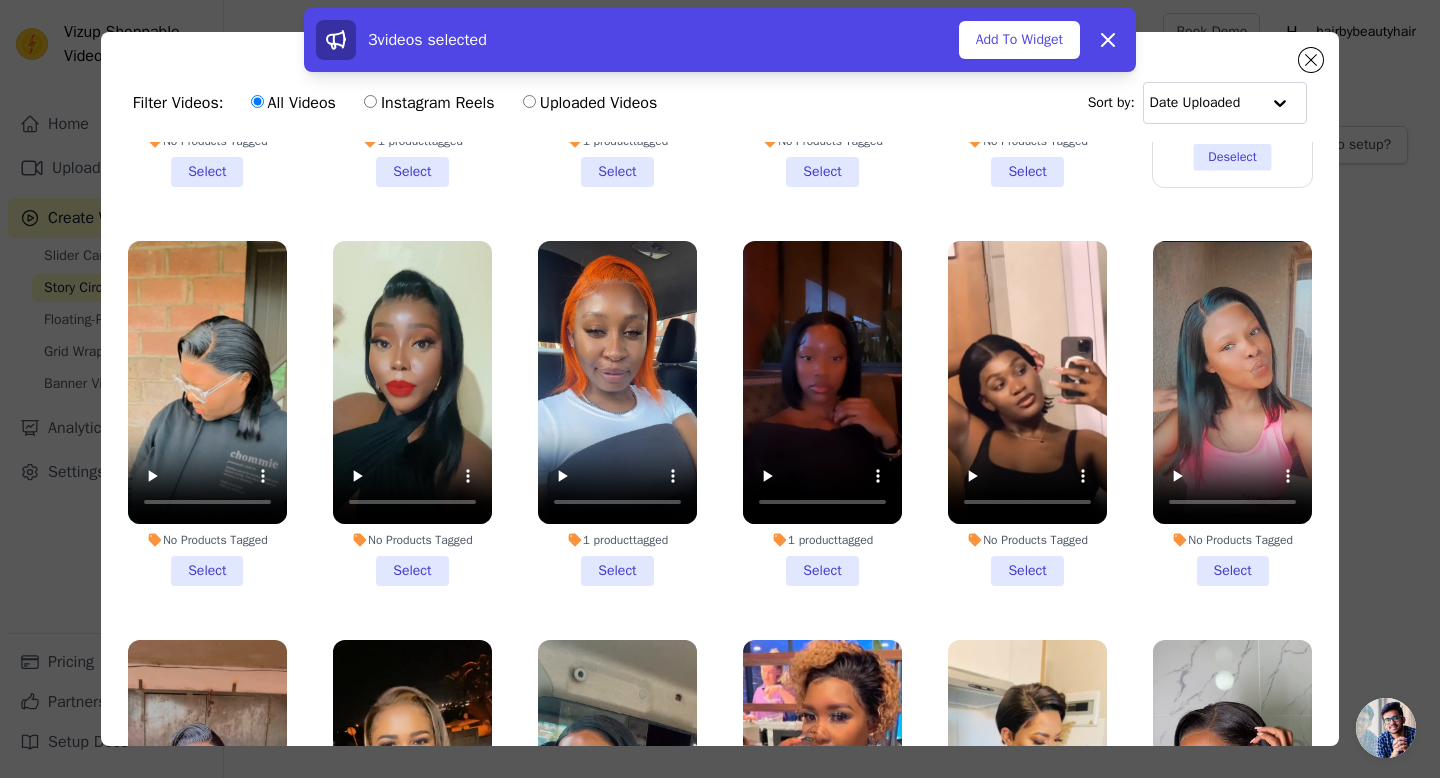click on "1   product  tagged     Select" at bounding box center (617, 413) 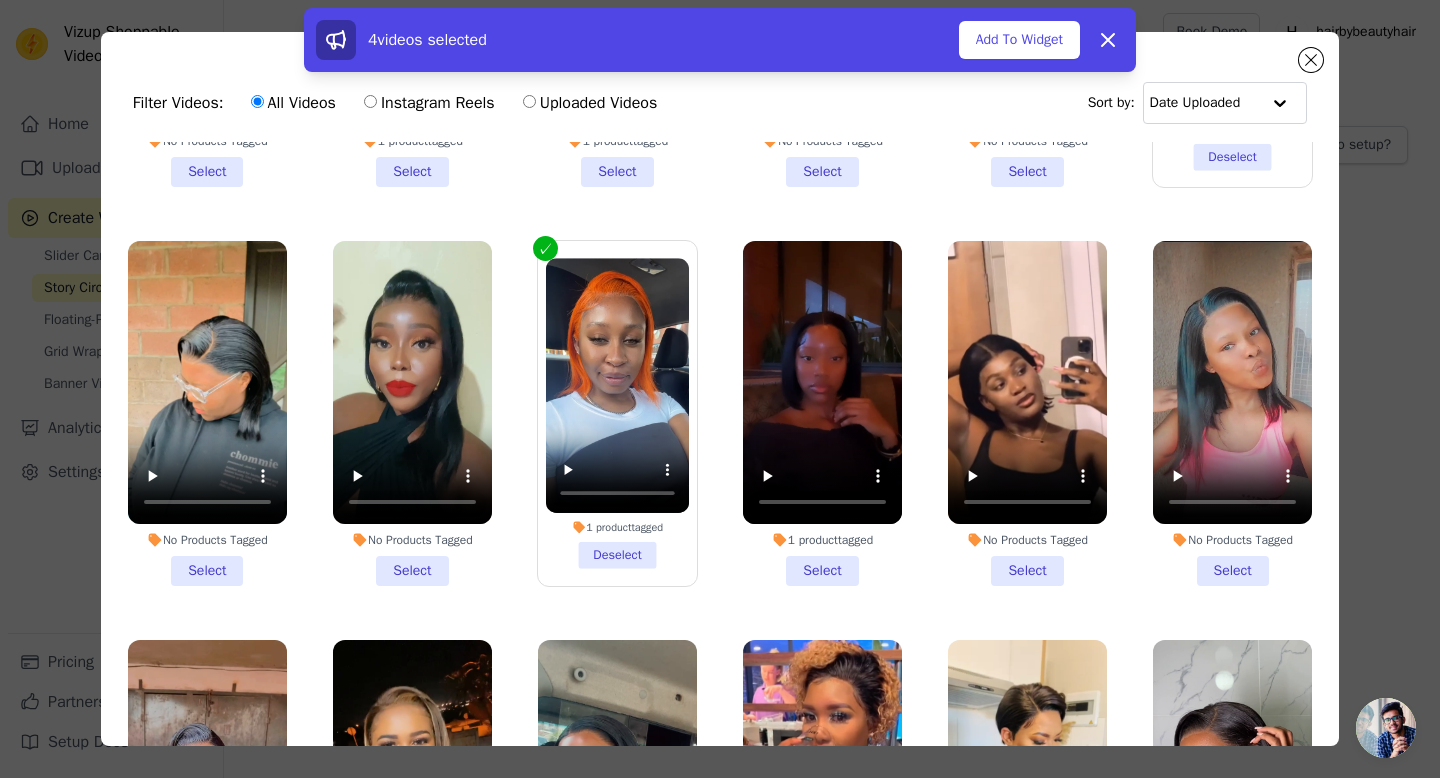 click on "1   product  tagged     Select" at bounding box center (822, 413) 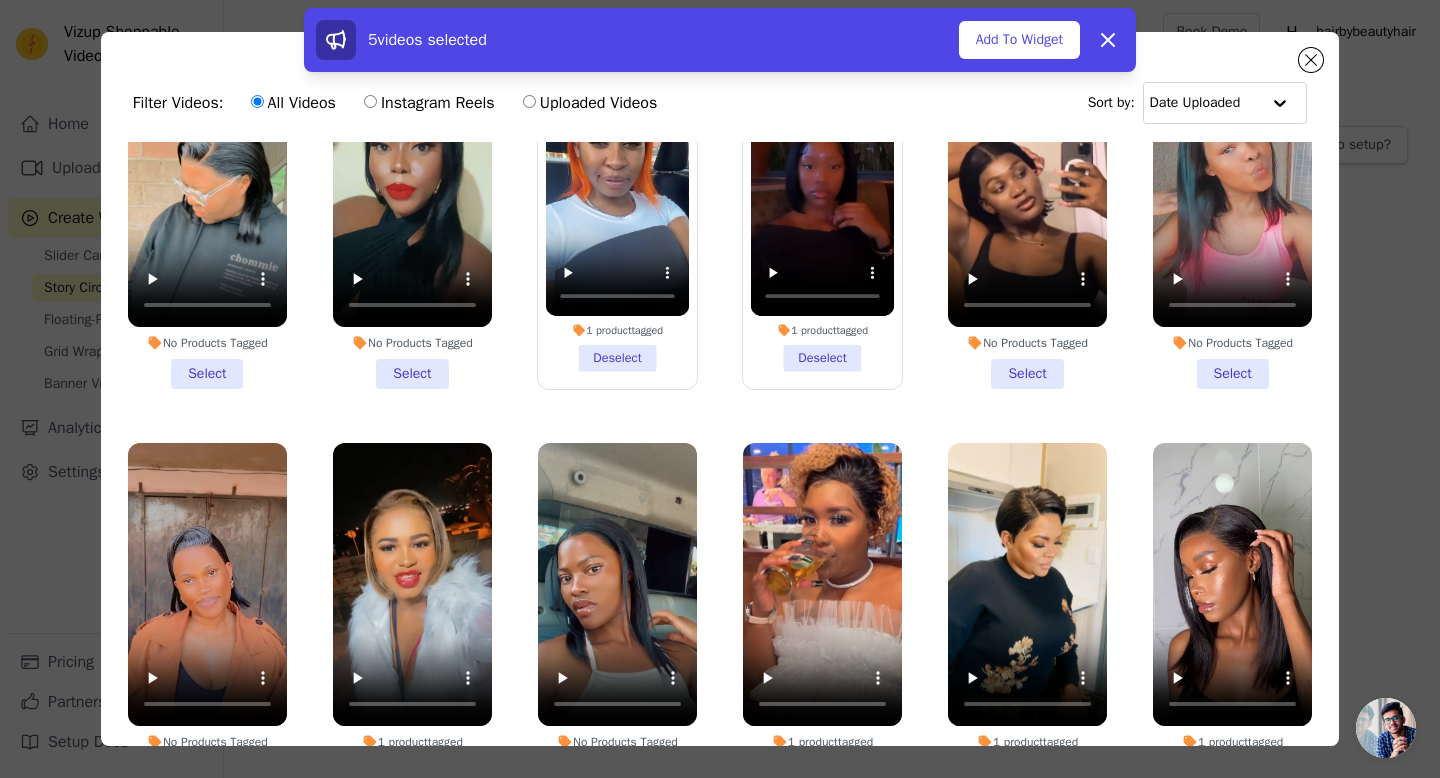 scroll, scrollTop: 1510, scrollLeft: 0, axis: vertical 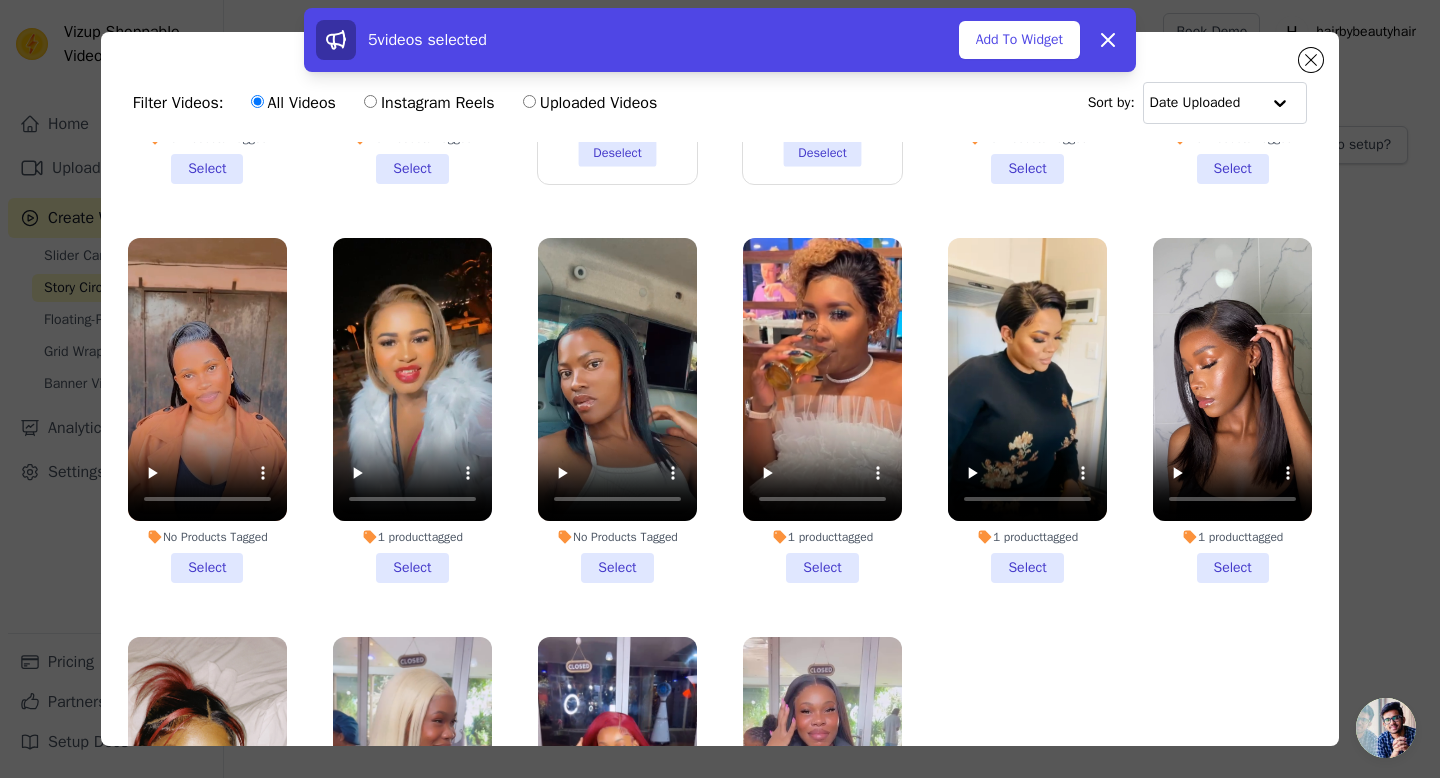 click on "1   product  tagged     Select" at bounding box center [412, 410] 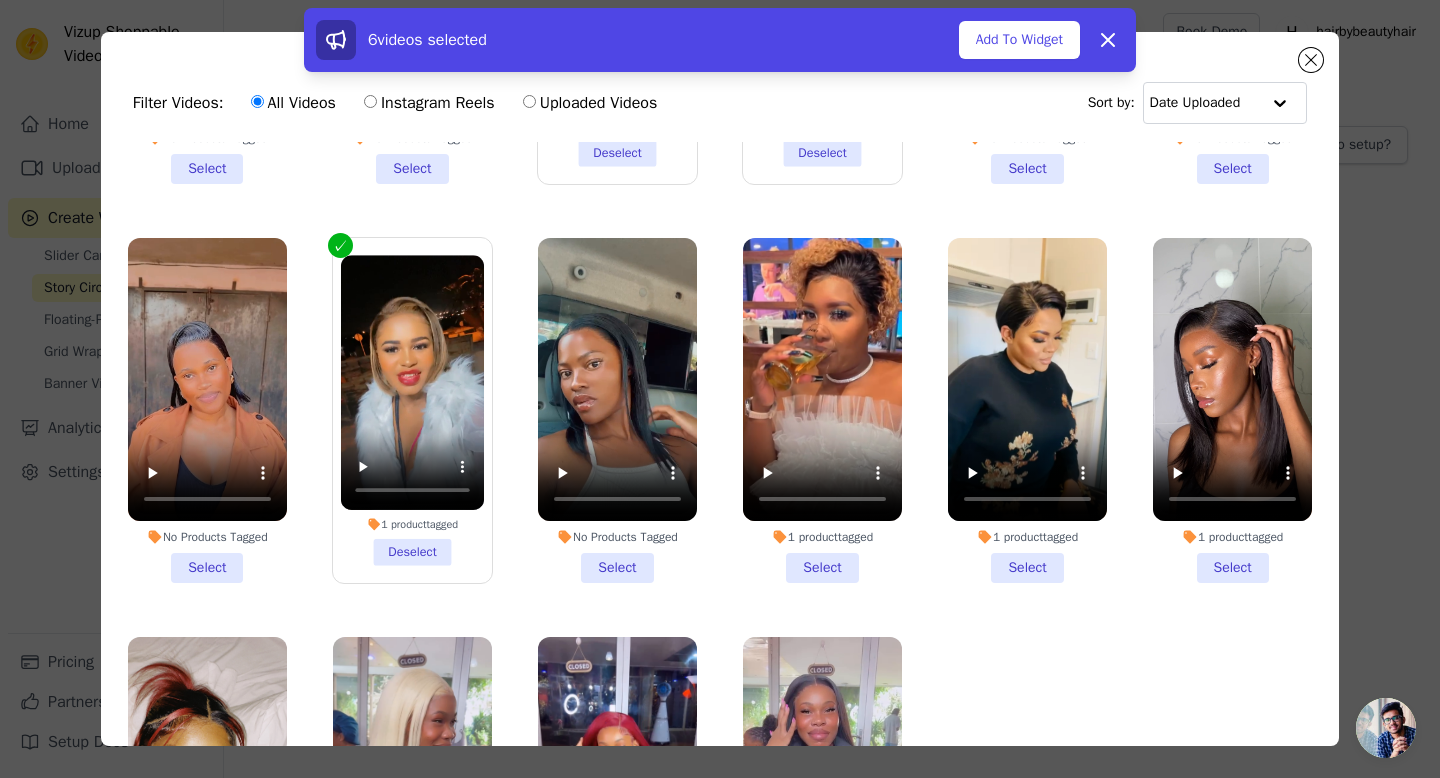 scroll, scrollTop: 1678, scrollLeft: 0, axis: vertical 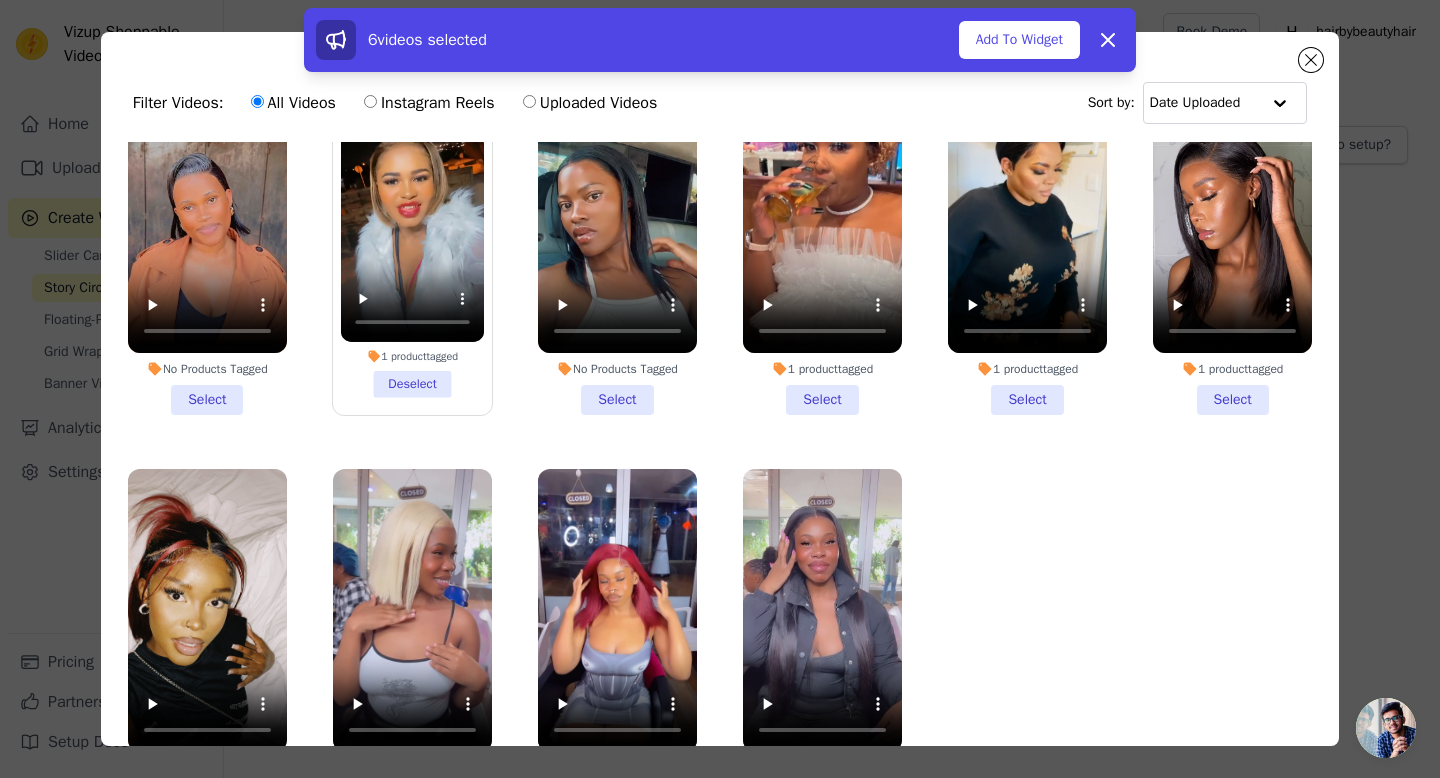click on "1   product  tagged     Select" at bounding box center [1232, 242] 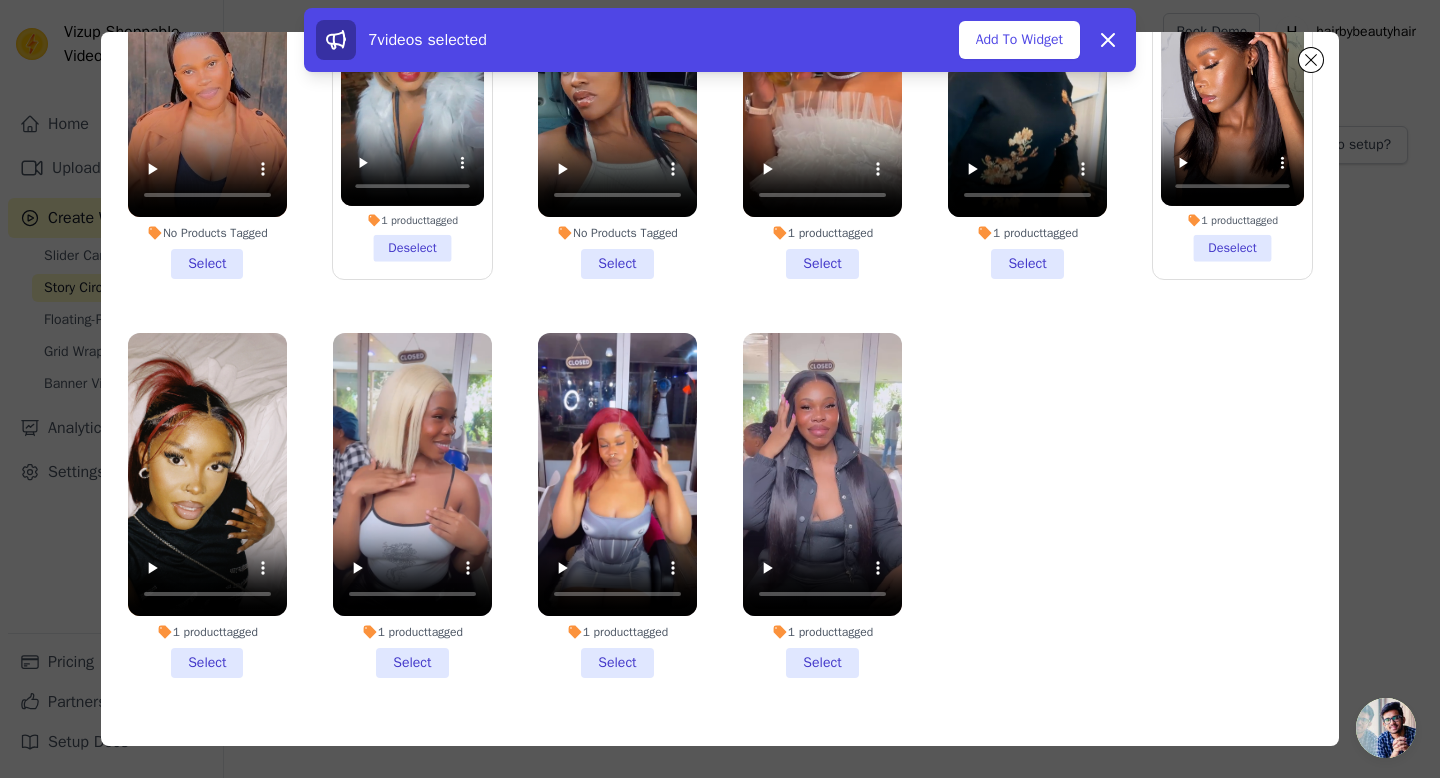 scroll, scrollTop: 174, scrollLeft: 0, axis: vertical 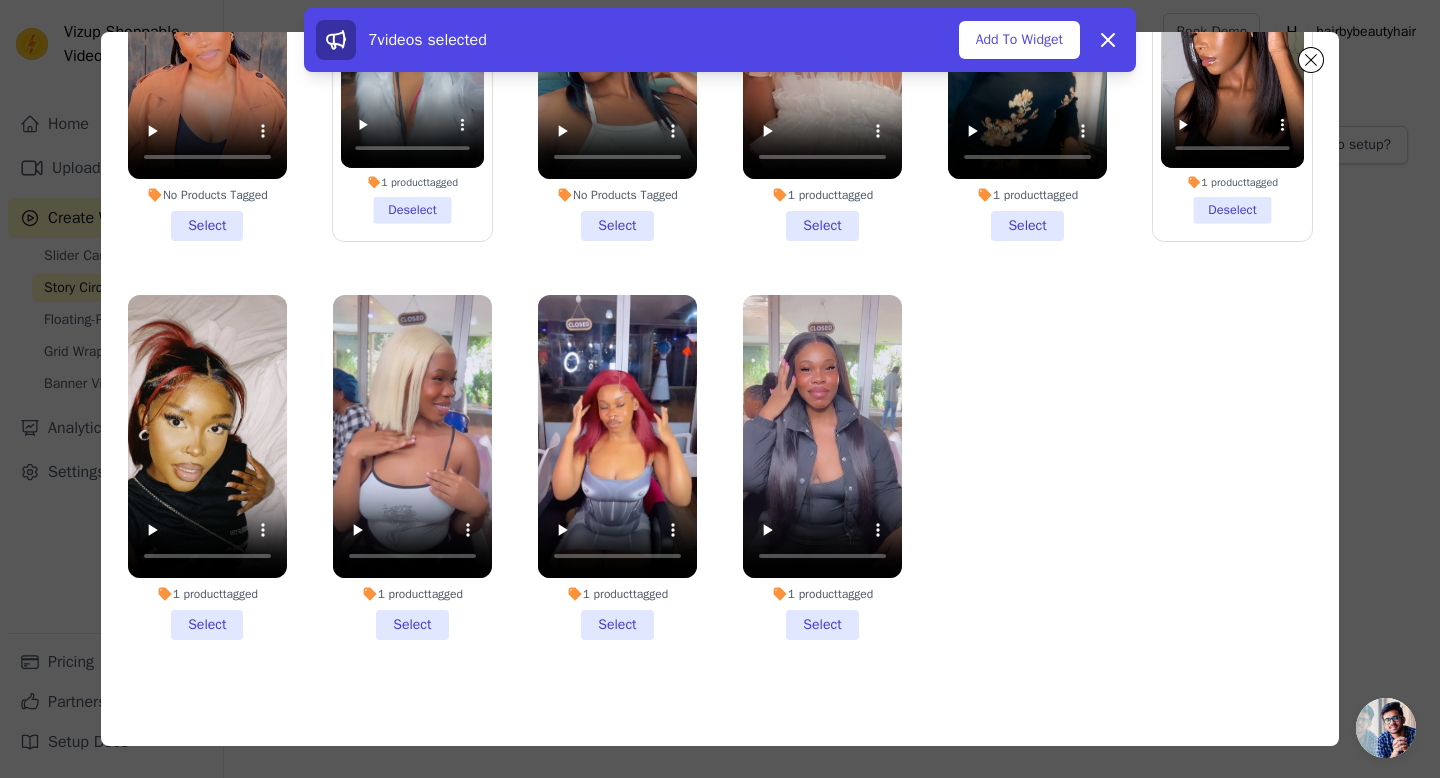click on "1   product  tagged     Select" at bounding box center [207, 467] 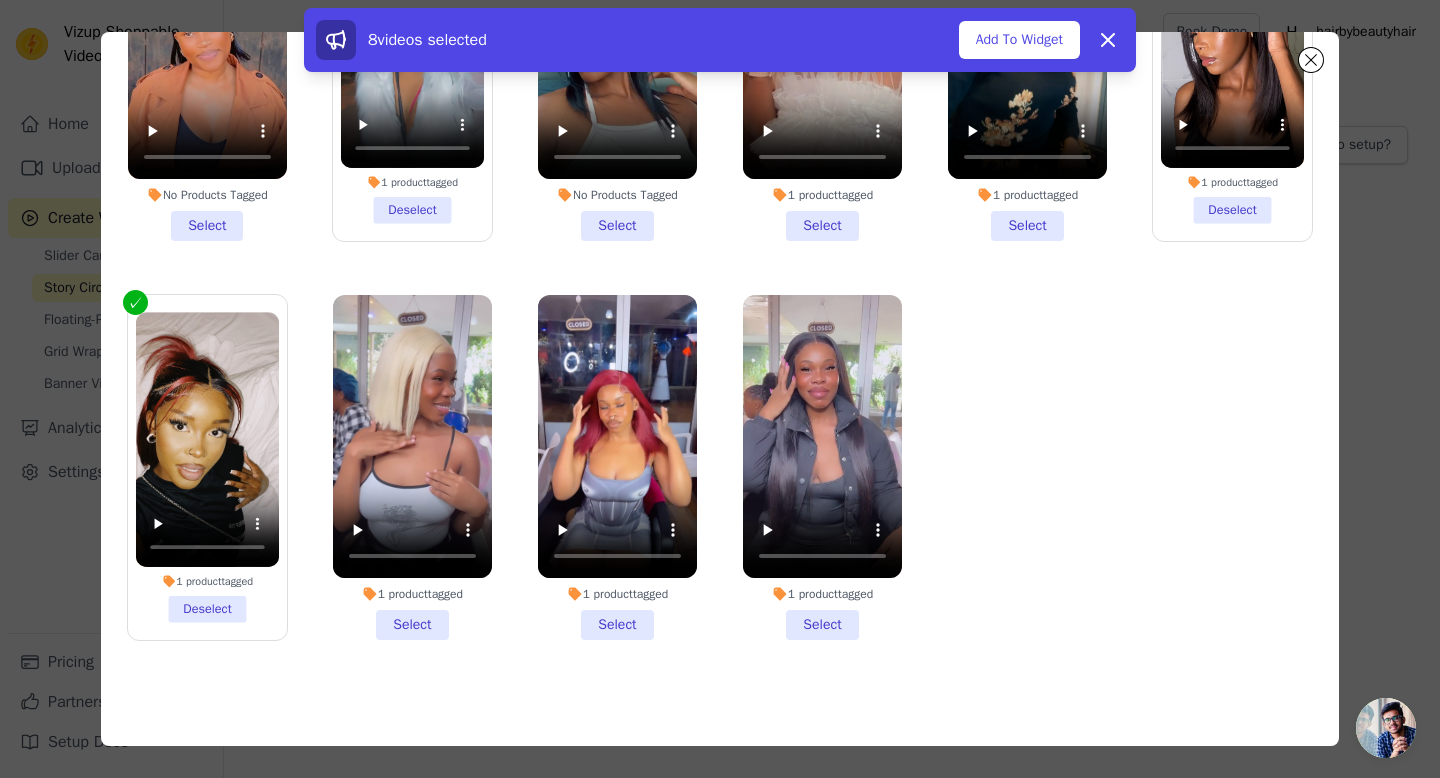 click on "1   product  tagged     Select" at bounding box center [412, 467] 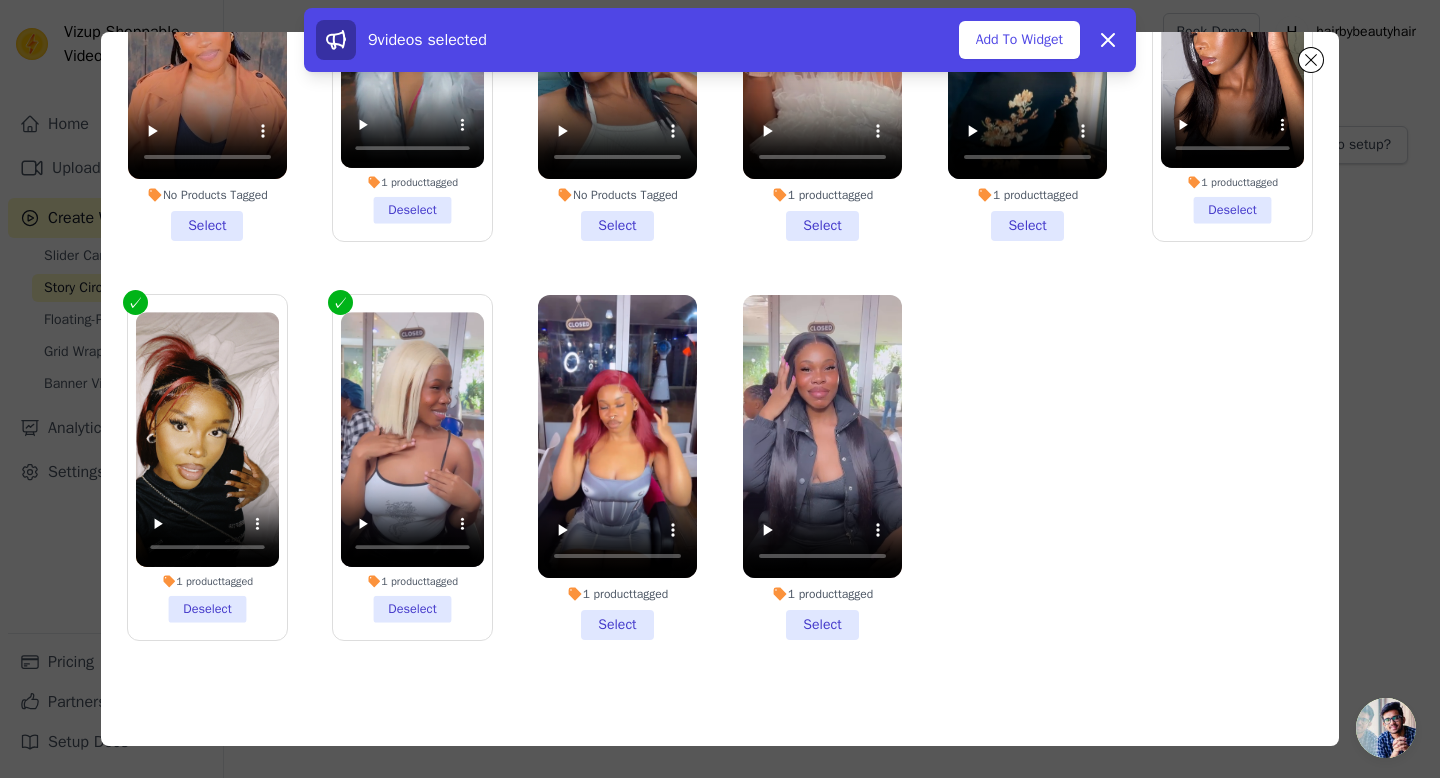 click on "1   product  tagged     Select" at bounding box center [617, 467] 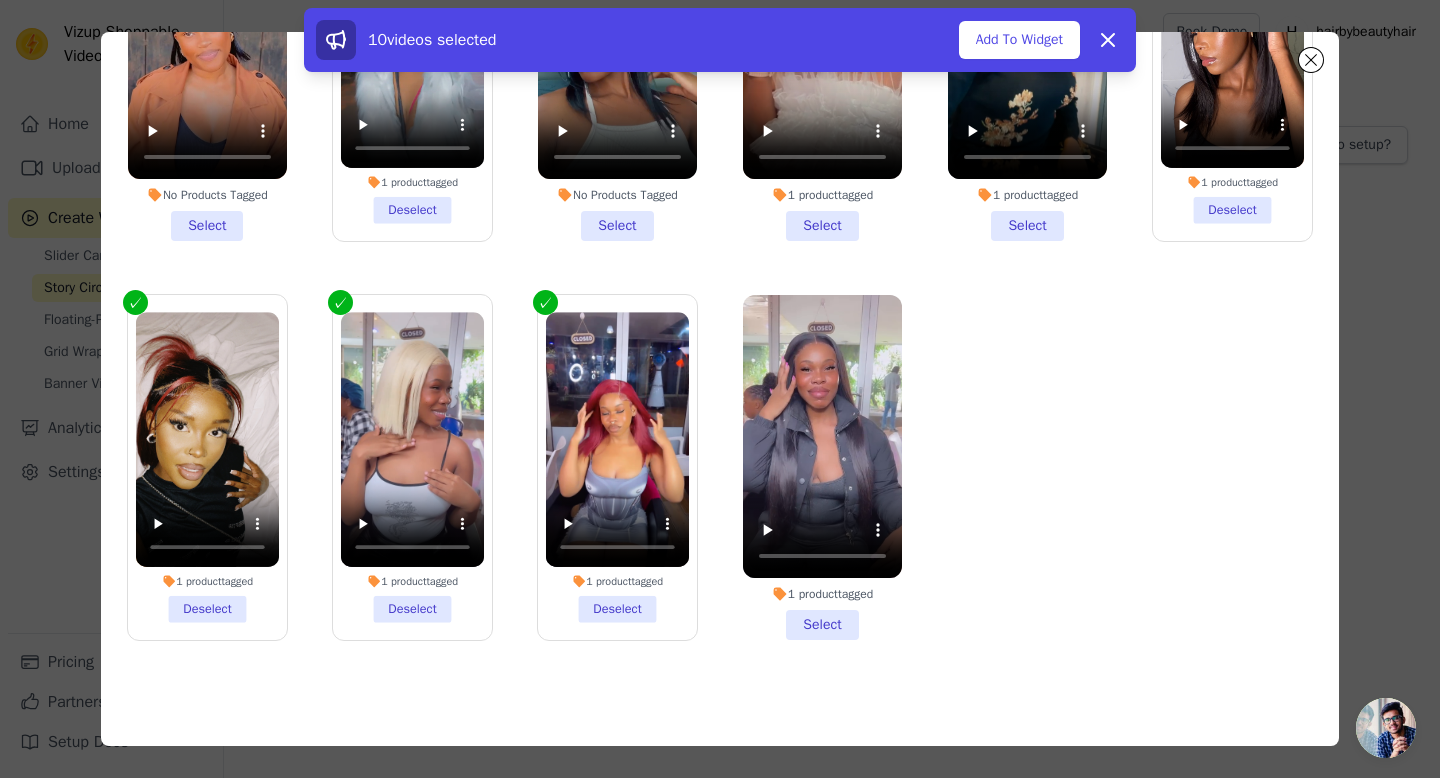 click on "1   product  tagged     Select" at bounding box center (822, 467) 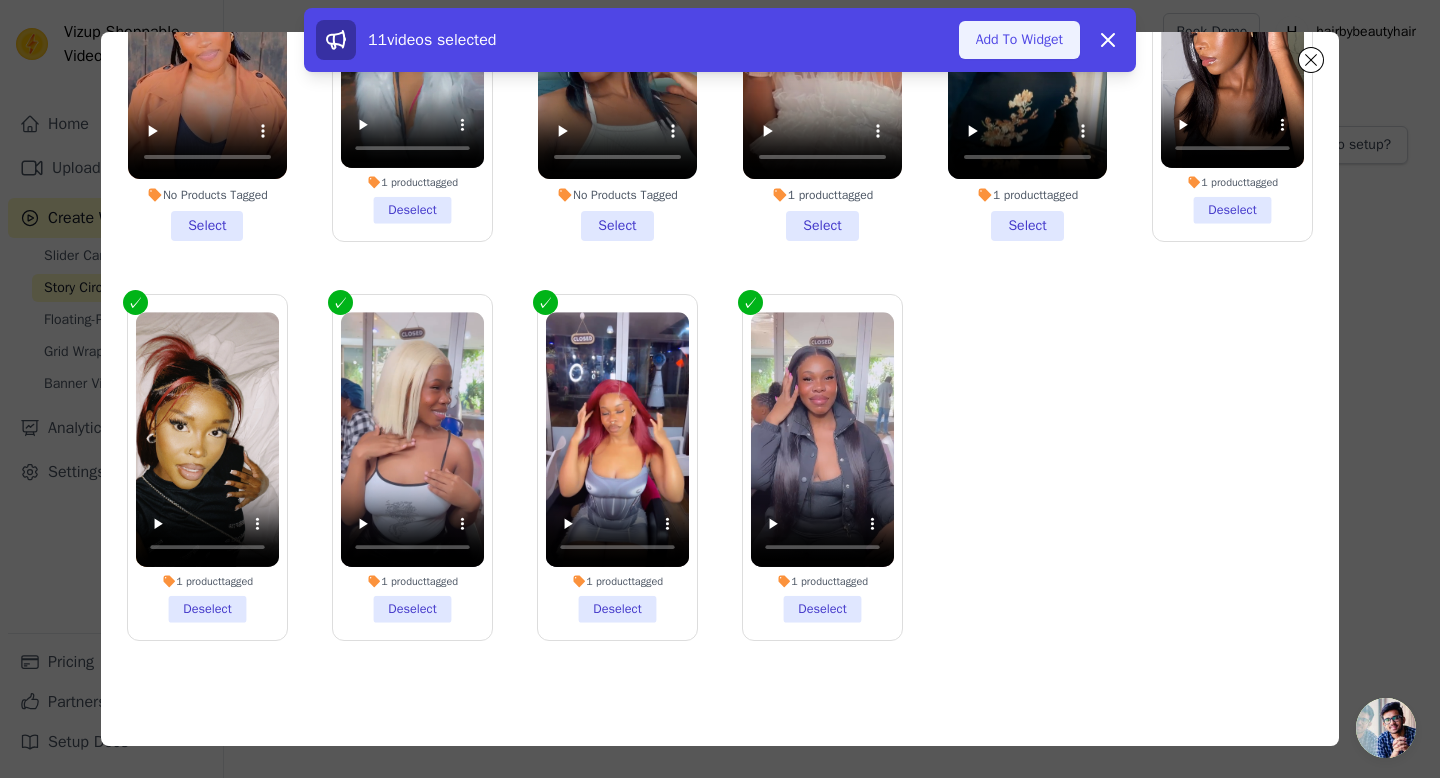 click on "Add To Widget" at bounding box center [1019, 40] 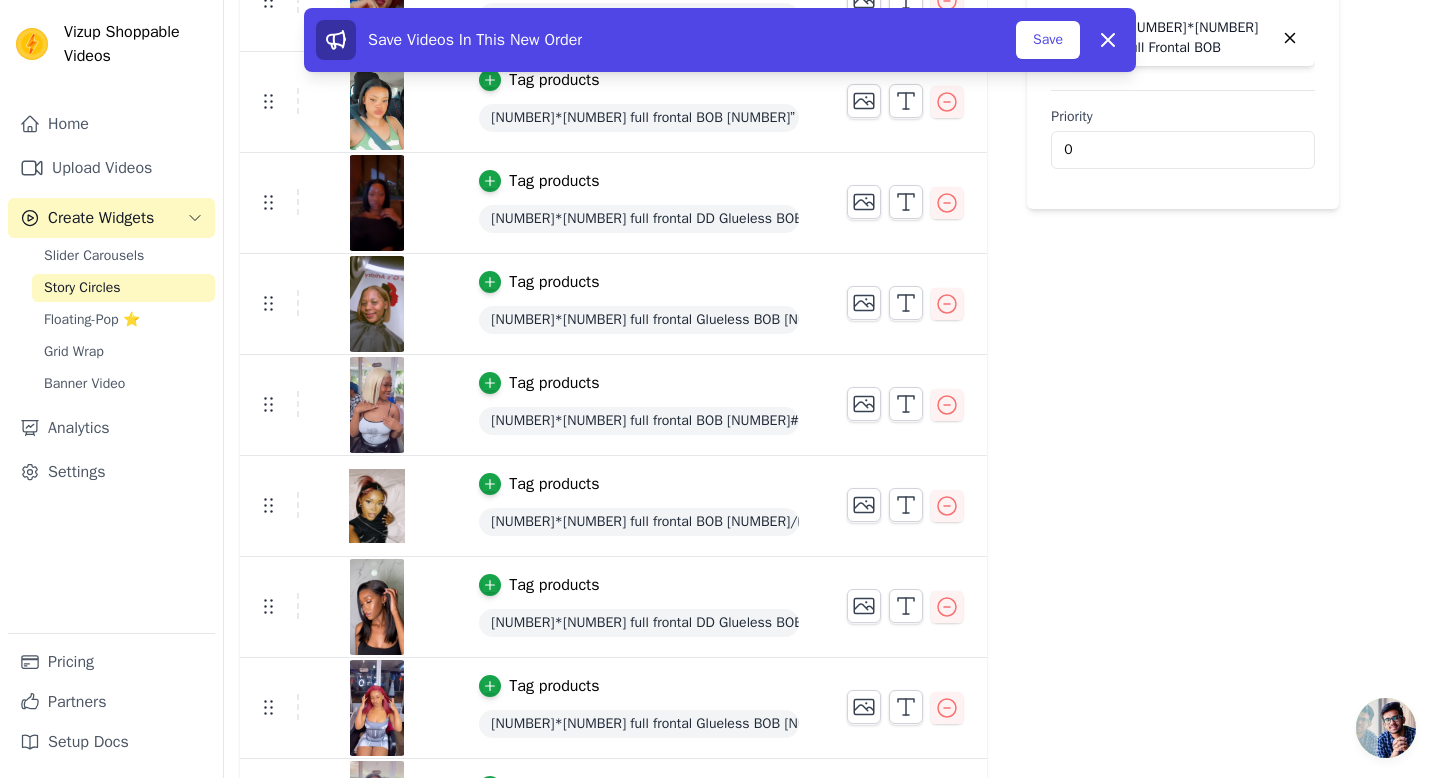 scroll, scrollTop: 573, scrollLeft: 0, axis: vertical 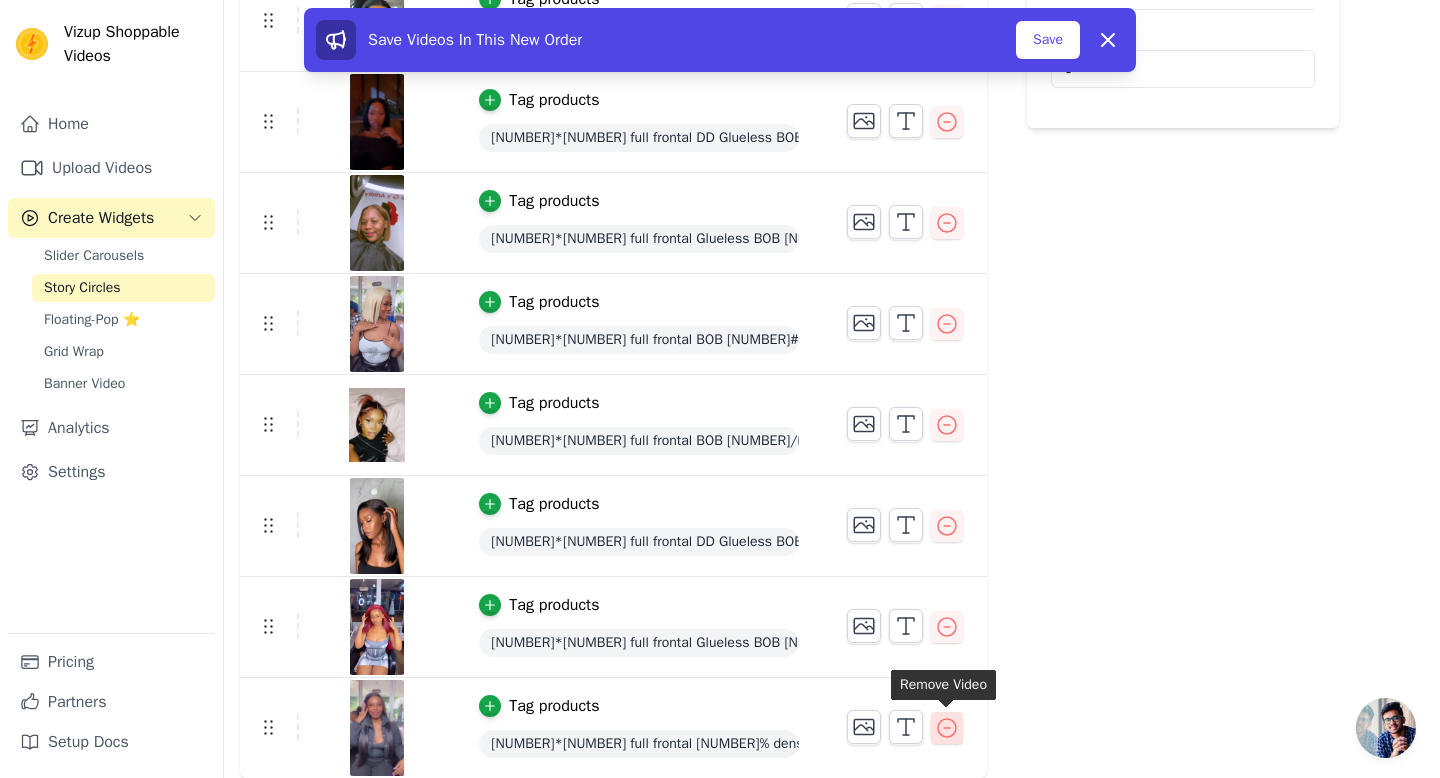 click 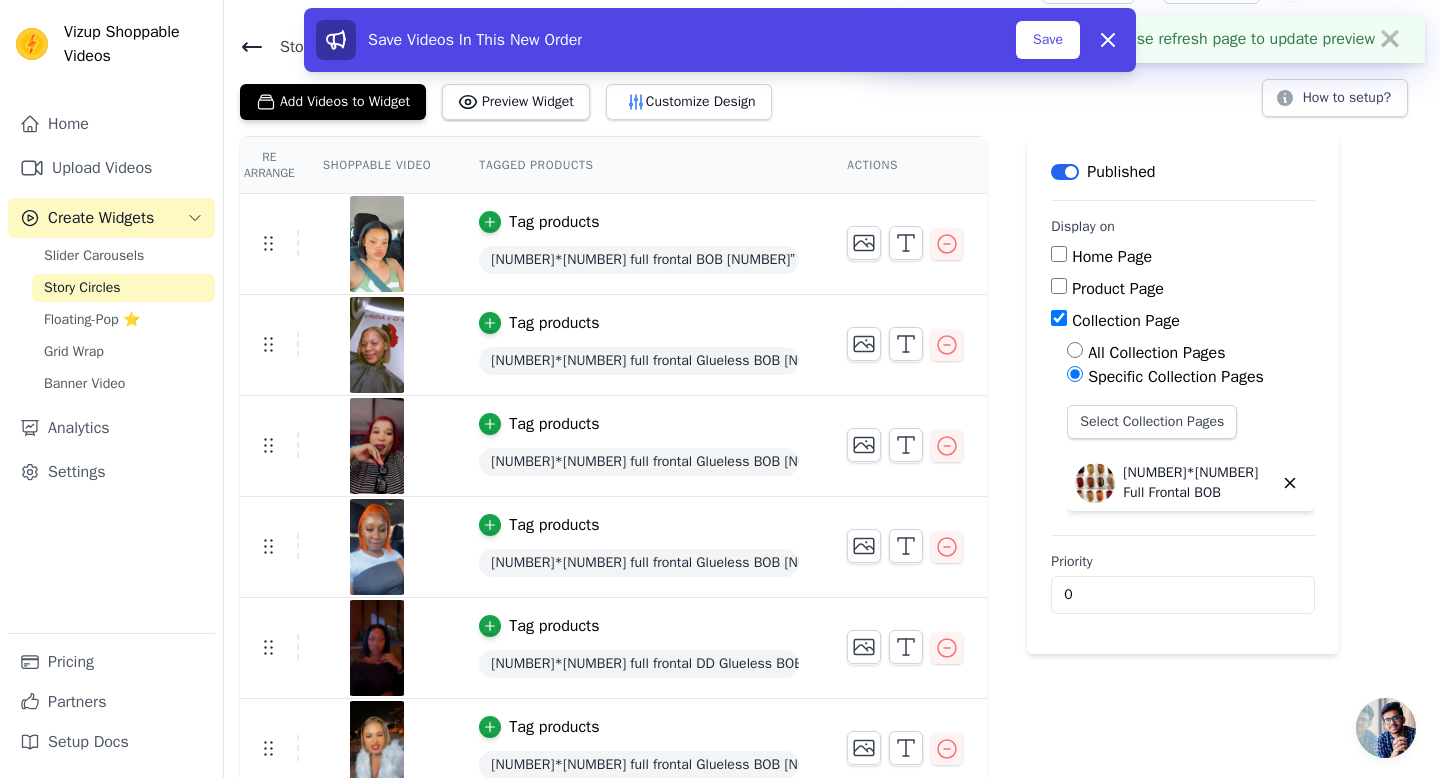 scroll, scrollTop: 0, scrollLeft: 0, axis: both 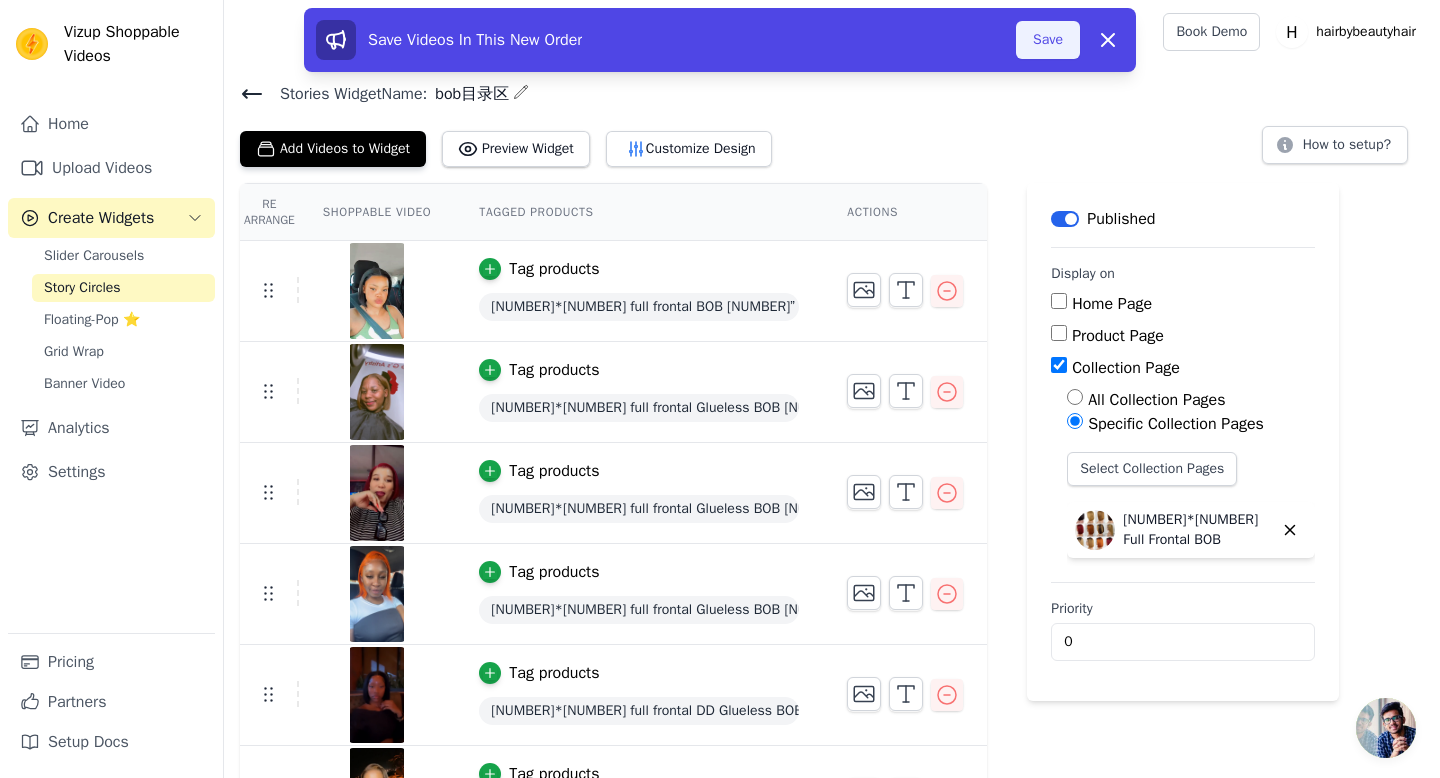 click on "Save" at bounding box center [1048, 40] 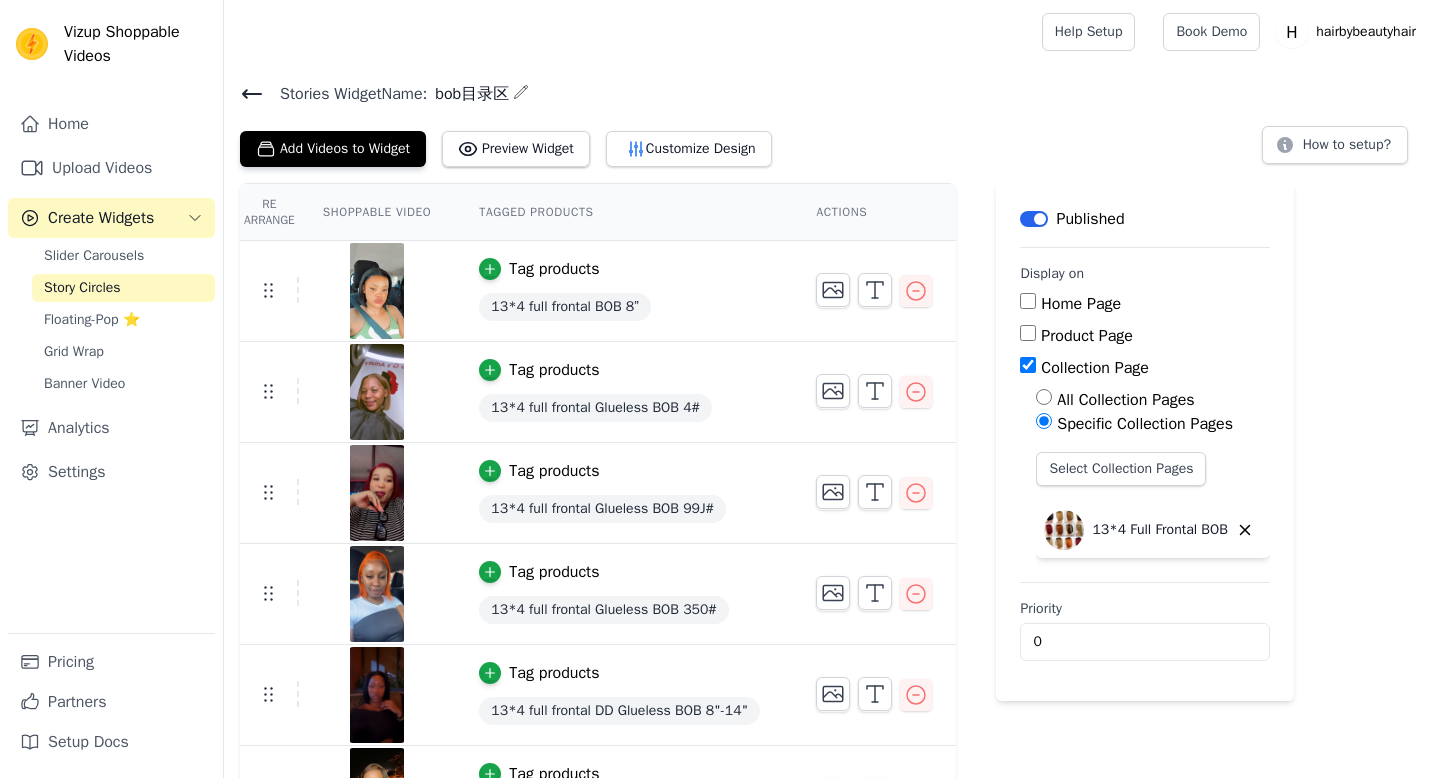 scroll, scrollTop: 0, scrollLeft: 0, axis: both 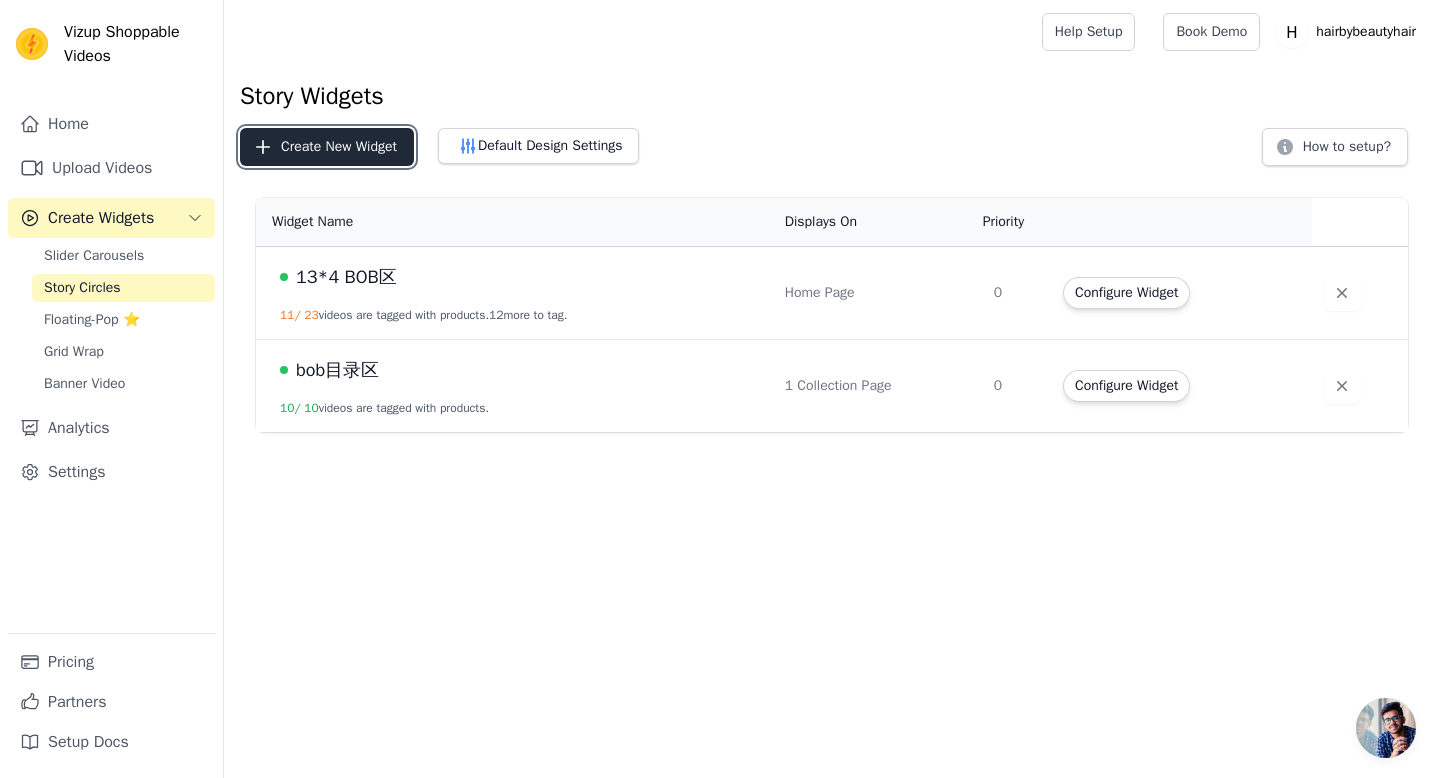 click on "Create New Widget" at bounding box center [327, 147] 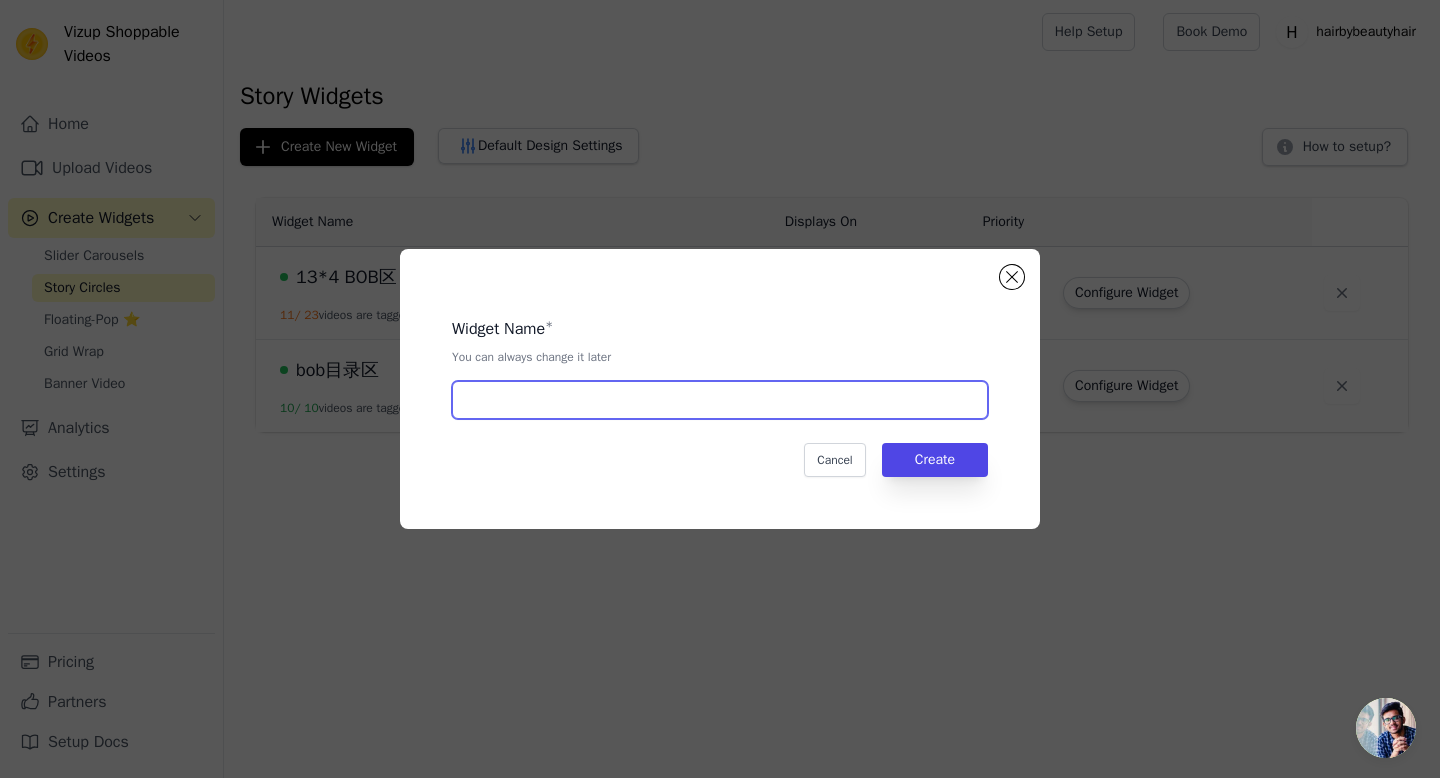 click at bounding box center [720, 400] 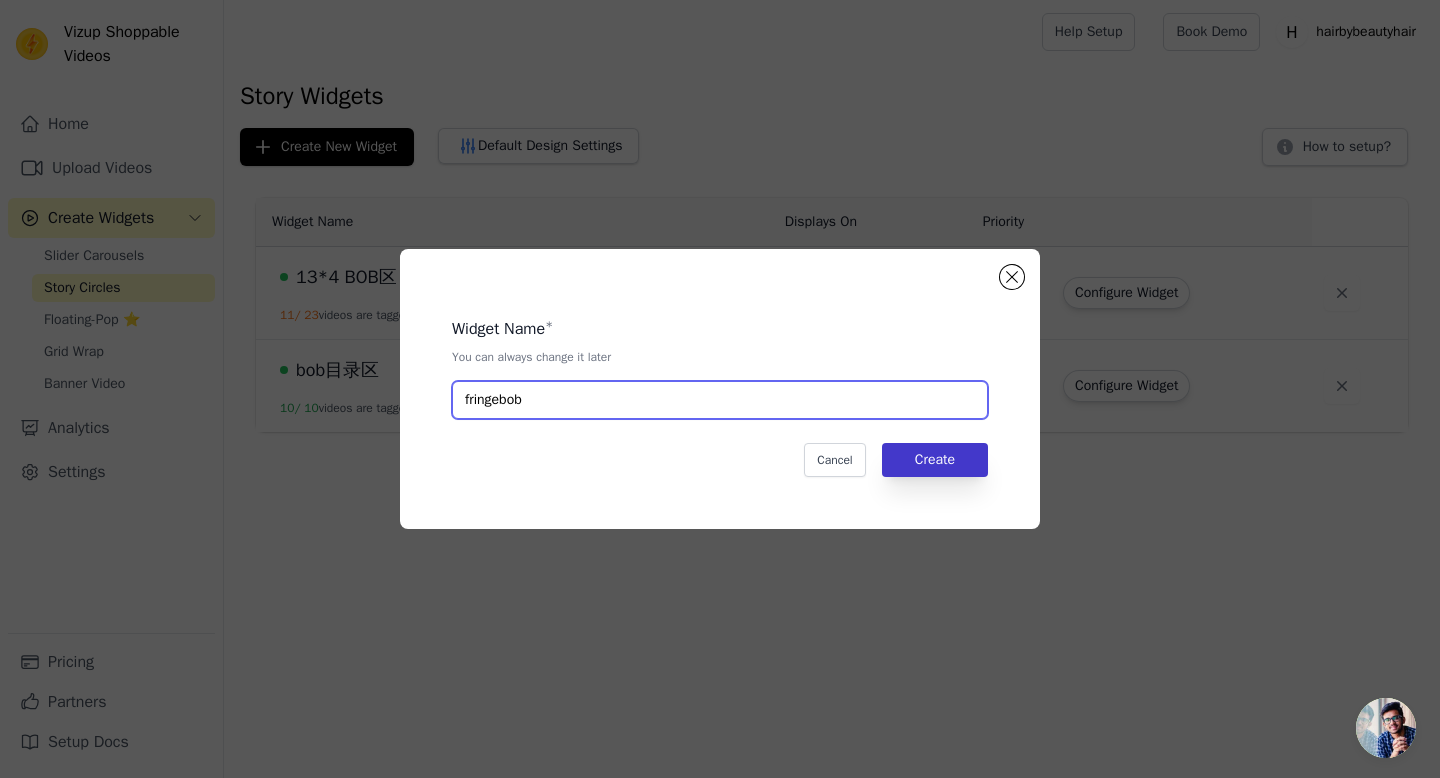 type on "fringebob" 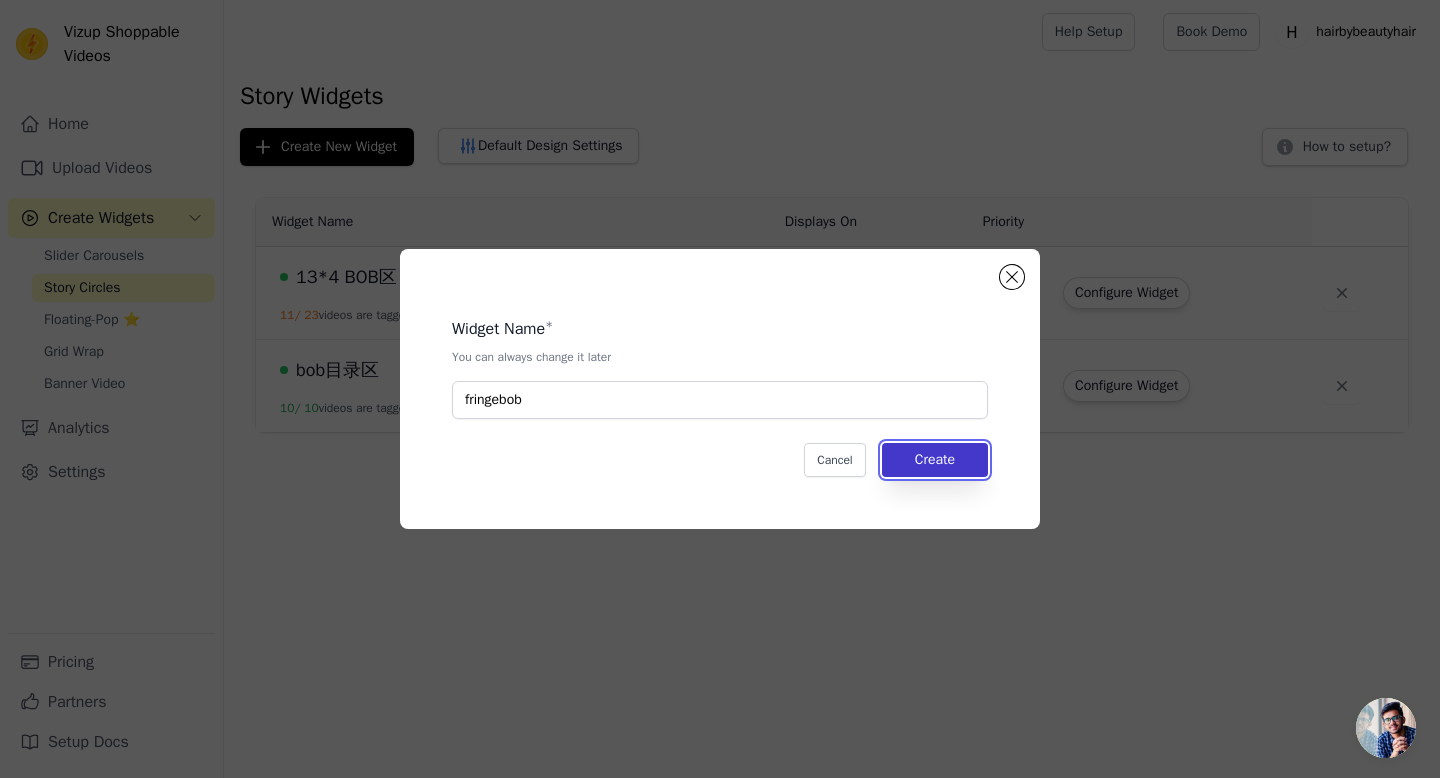 click on "Create" at bounding box center [935, 460] 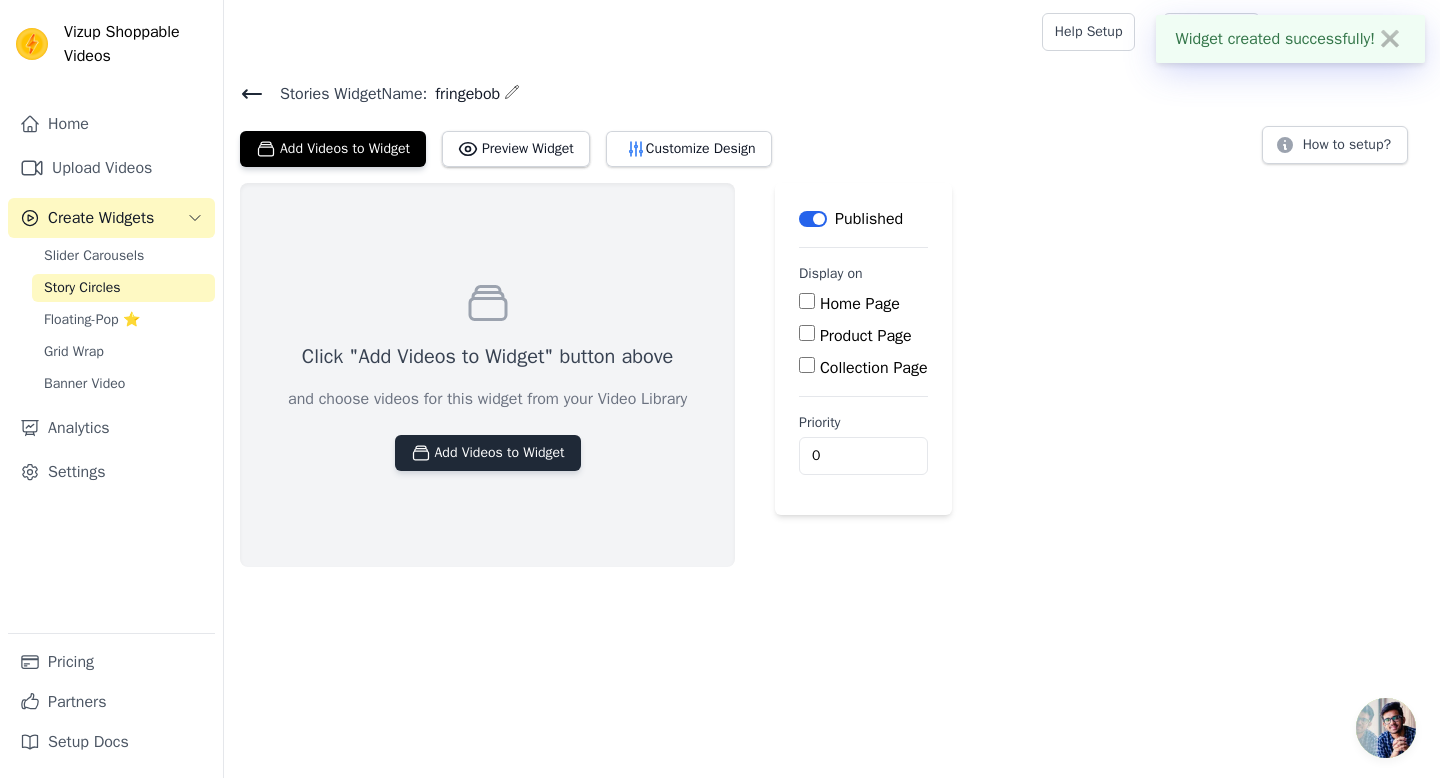 click on "Add Videos to Widget" at bounding box center (488, 453) 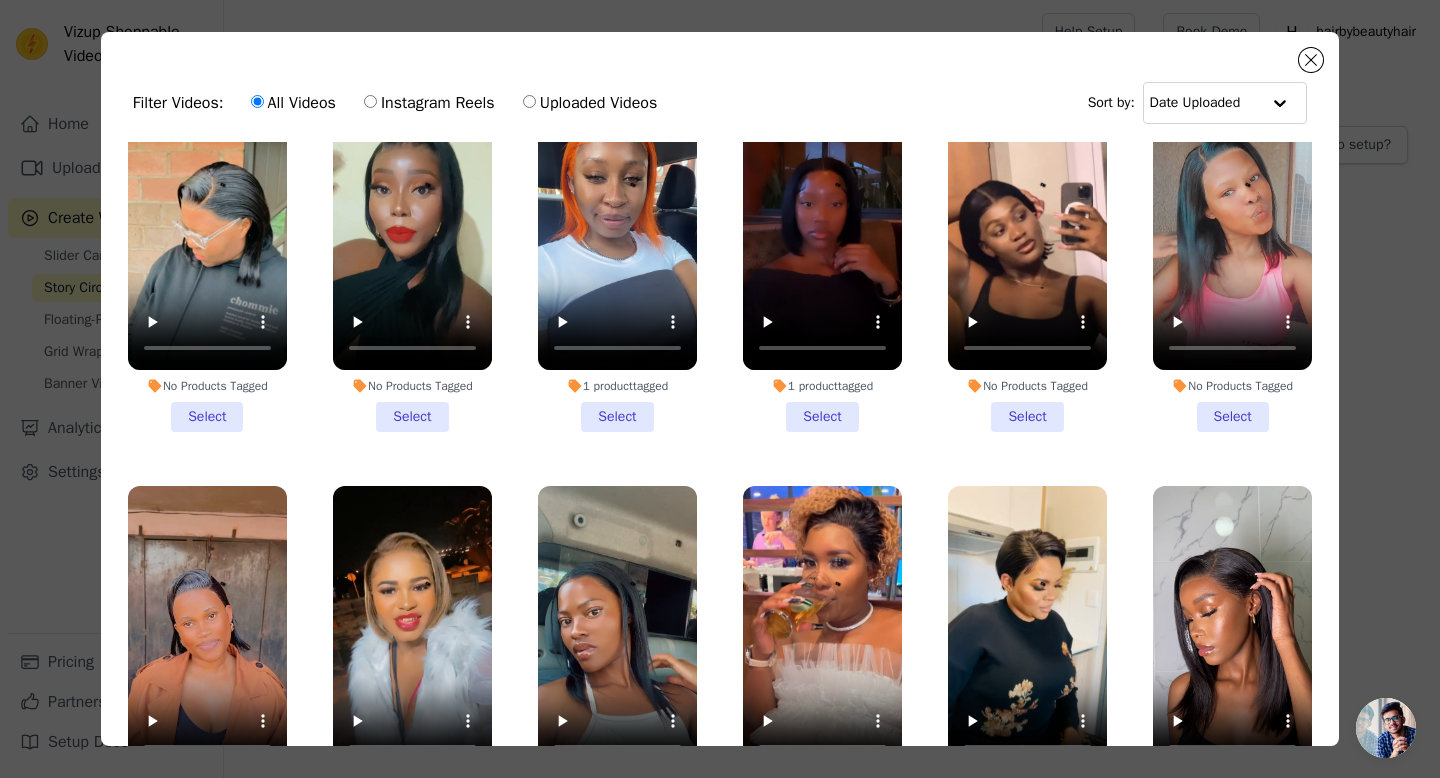 scroll, scrollTop: 1678, scrollLeft: 0, axis: vertical 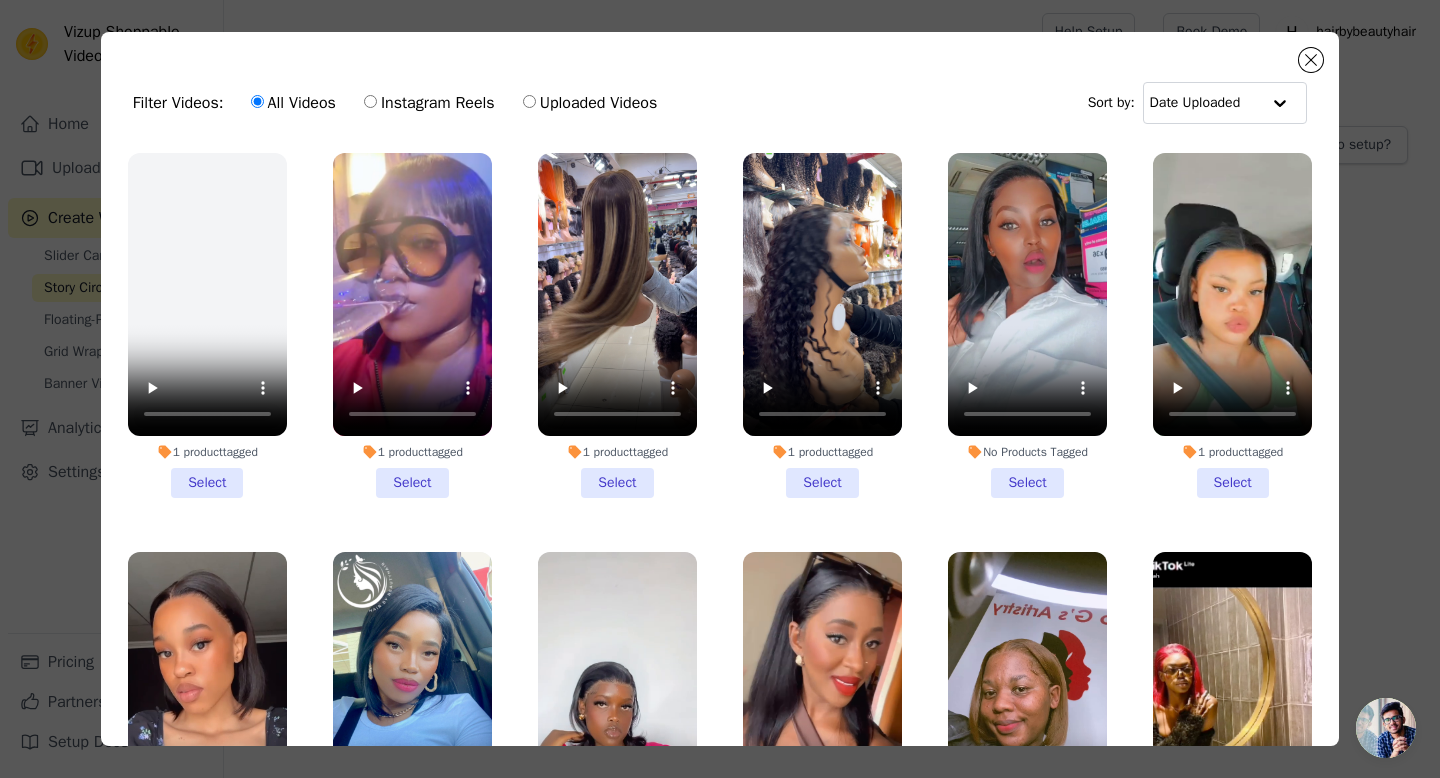 click on "1   product  tagged     Select" at bounding box center [412, 325] 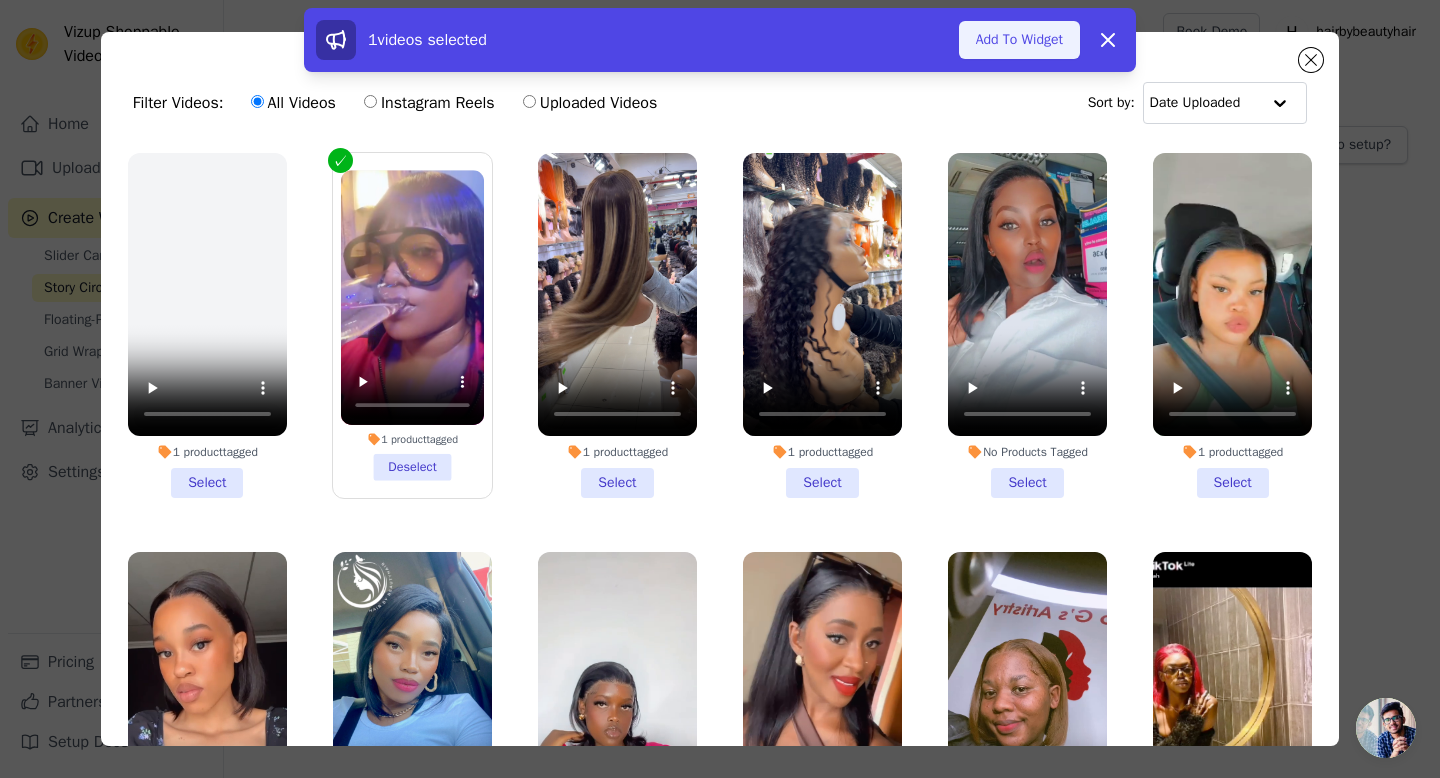 click on "Add To Widget" at bounding box center (1019, 40) 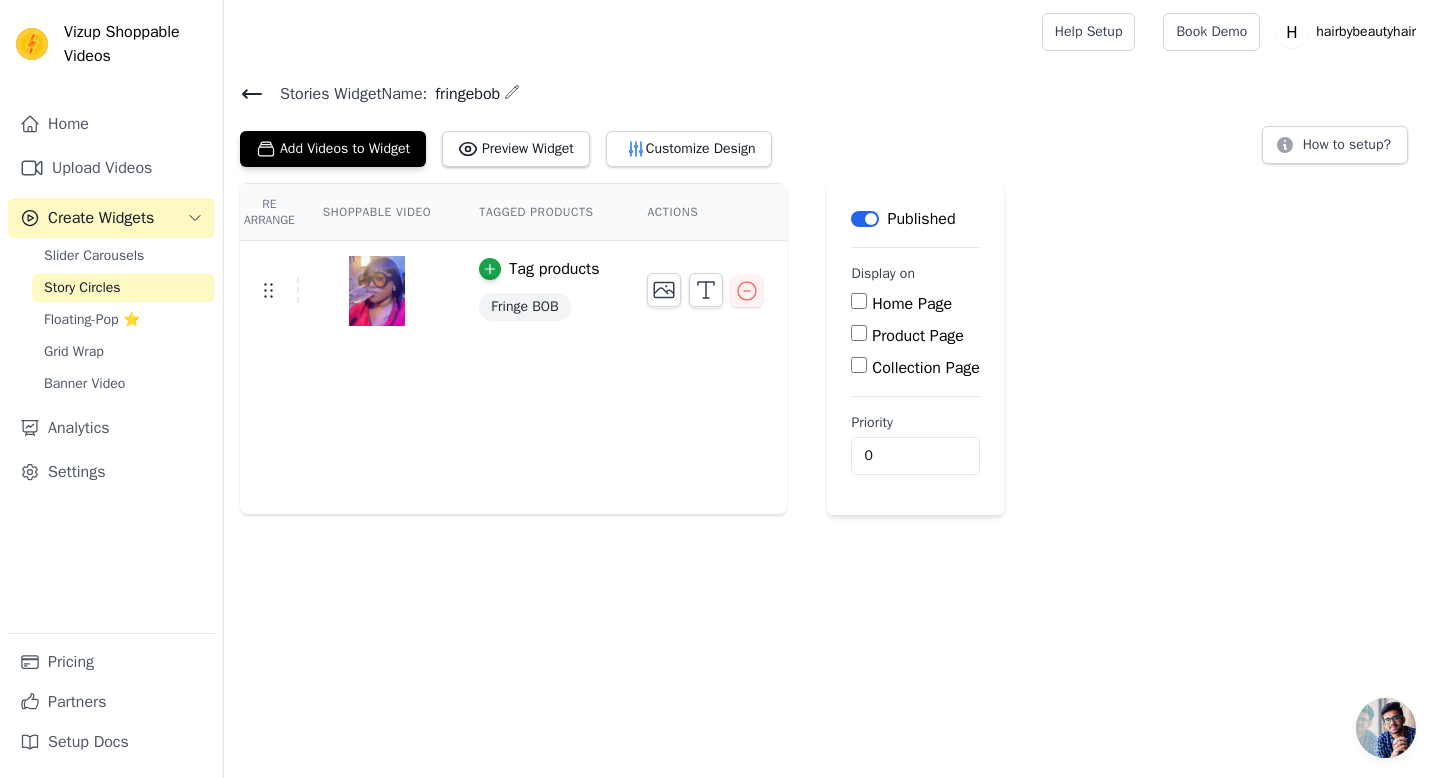 click on "Collection Page" at bounding box center (859, 365) 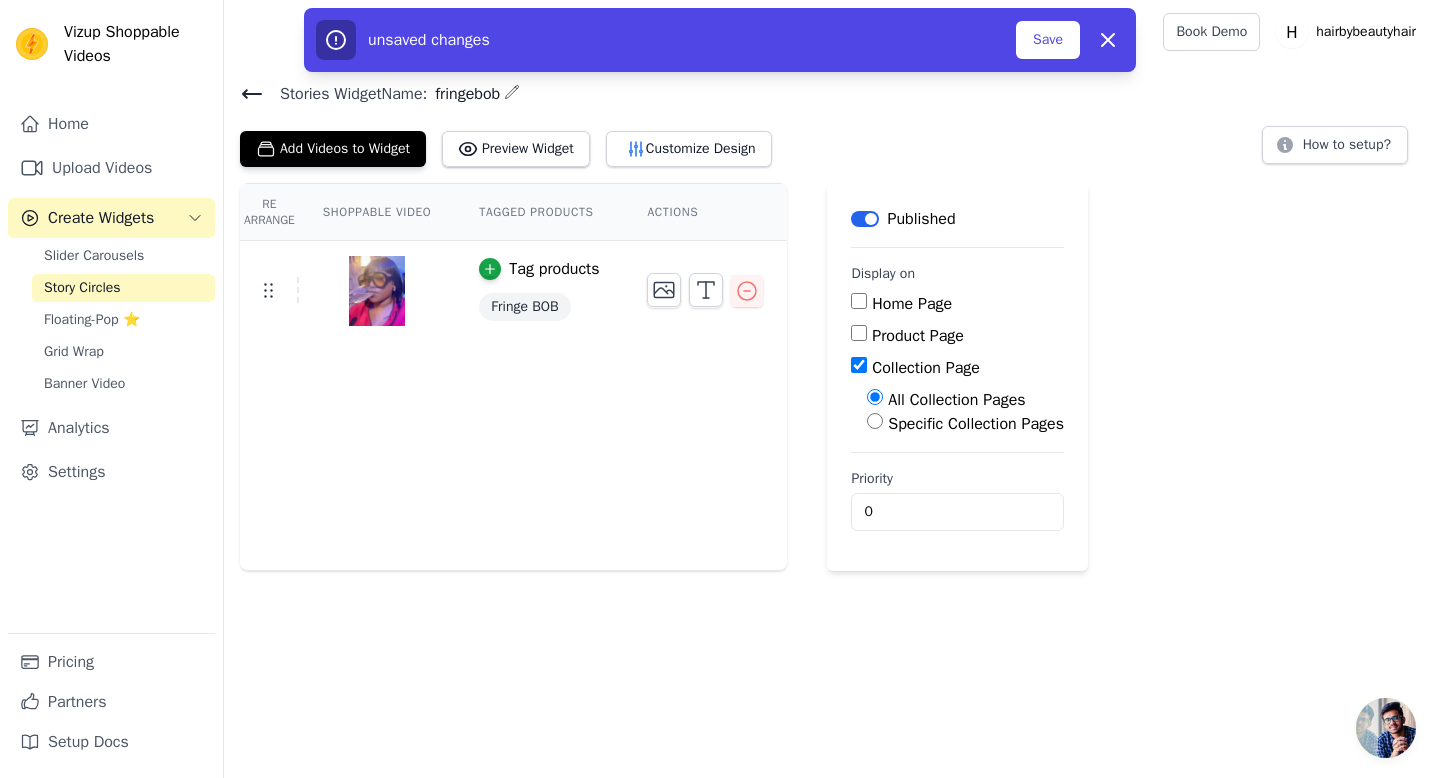 click on "Specific Collection Pages" at bounding box center (875, 421) 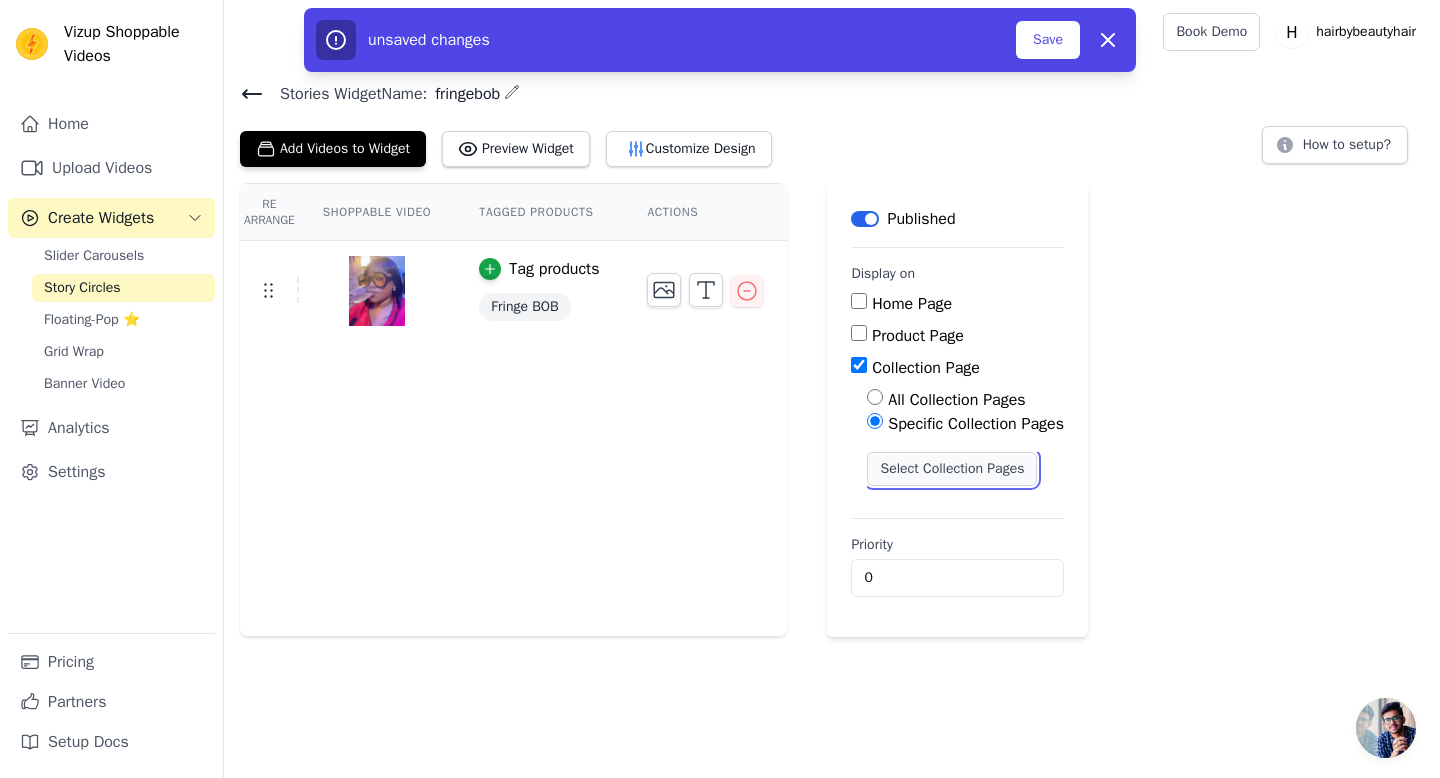 click on "Select Collection Pages" at bounding box center [952, 469] 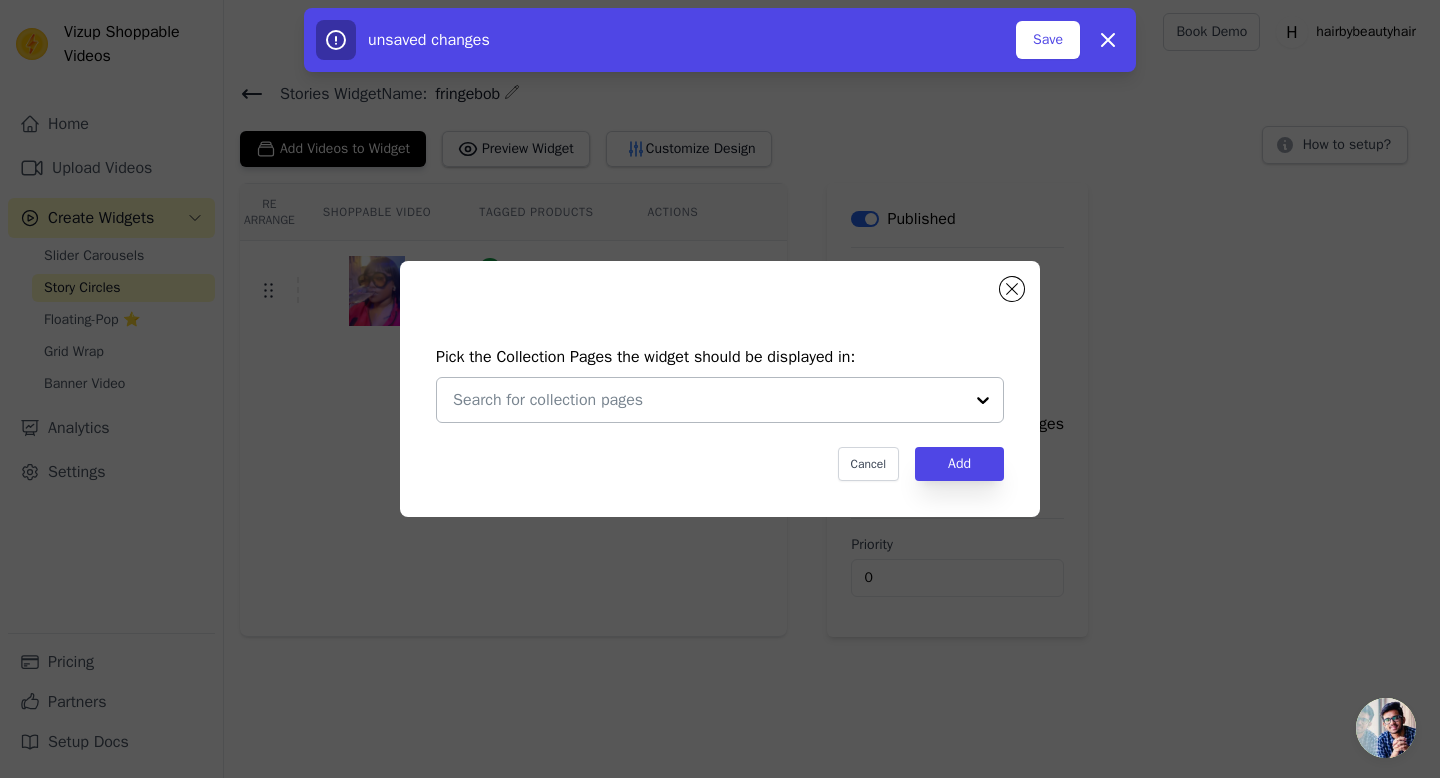 click at bounding box center [708, 400] 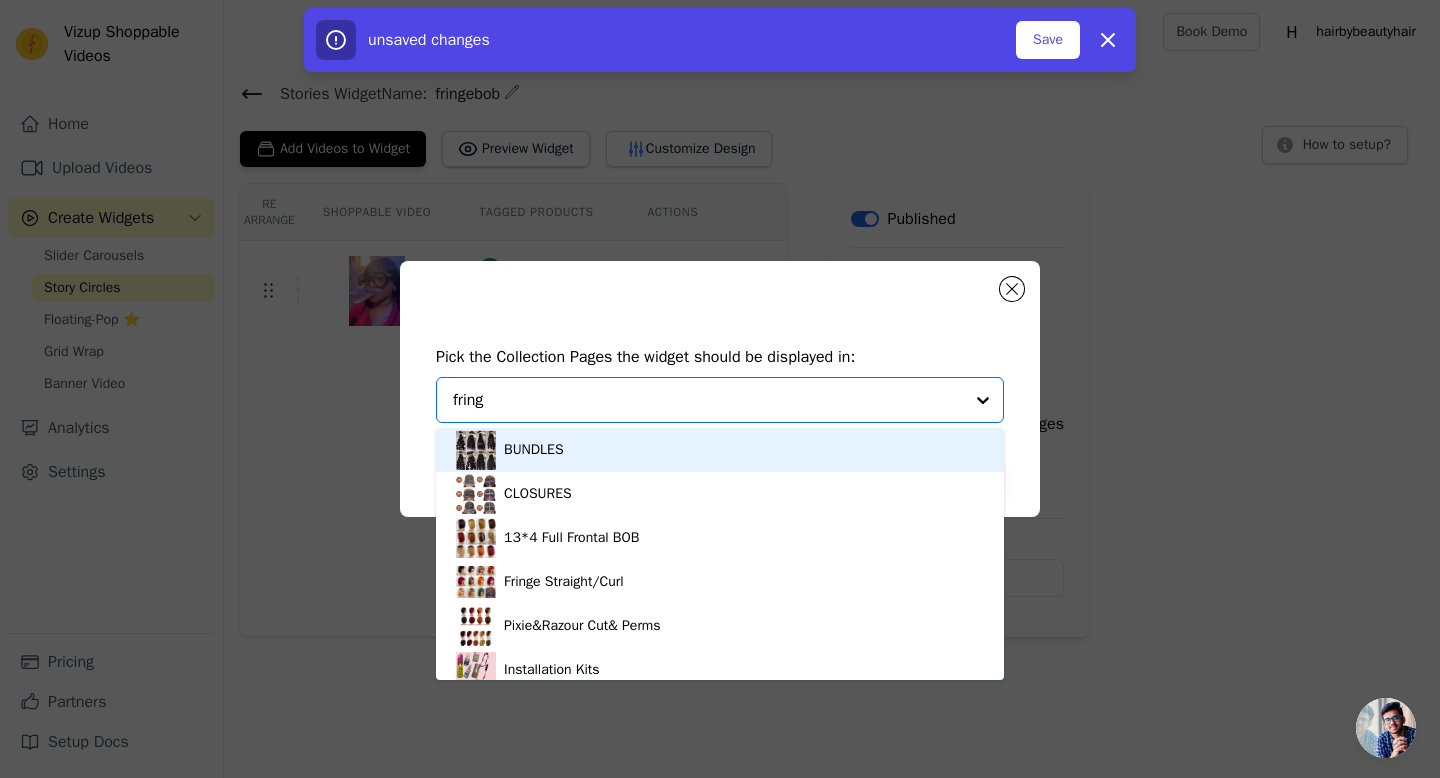 type on "fringe" 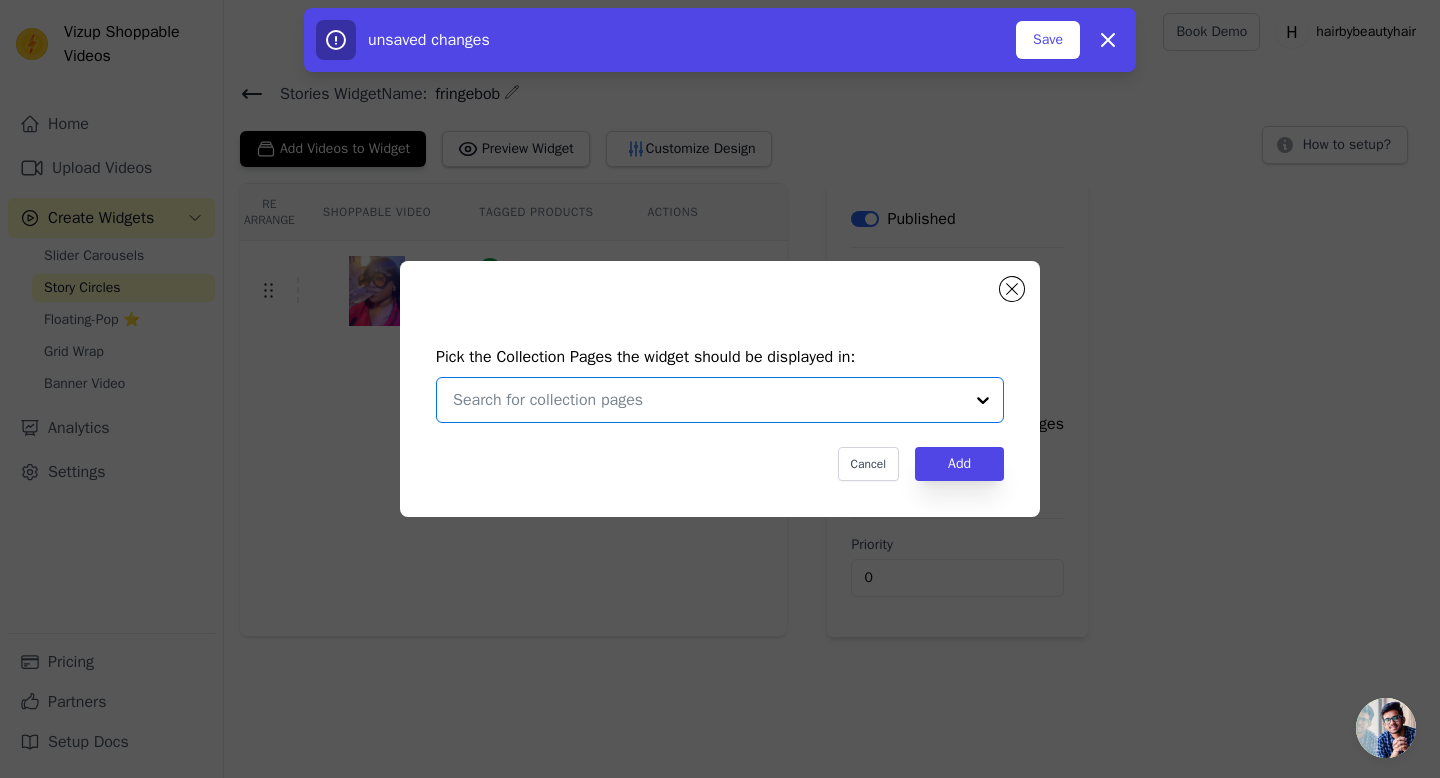 click at bounding box center (708, 400) 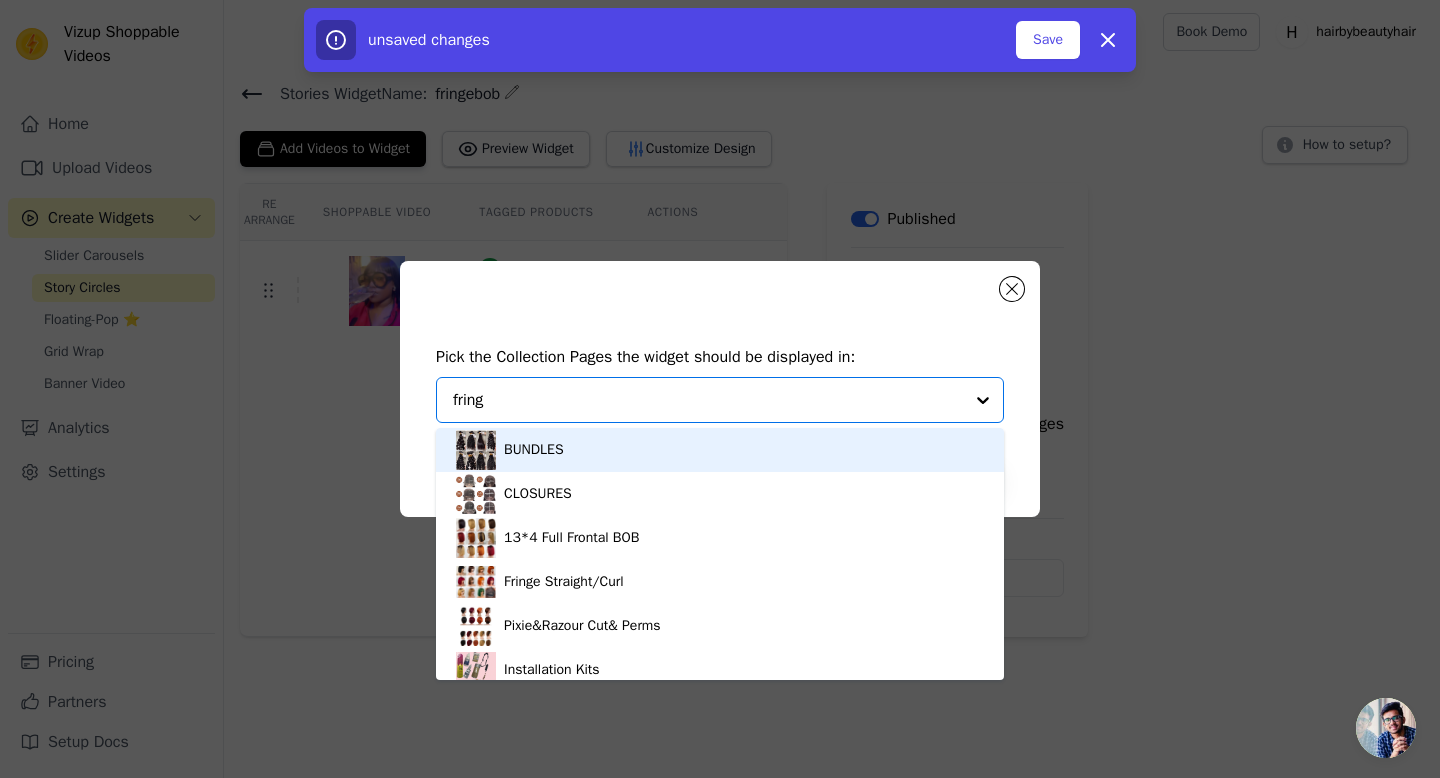 type on "fringe" 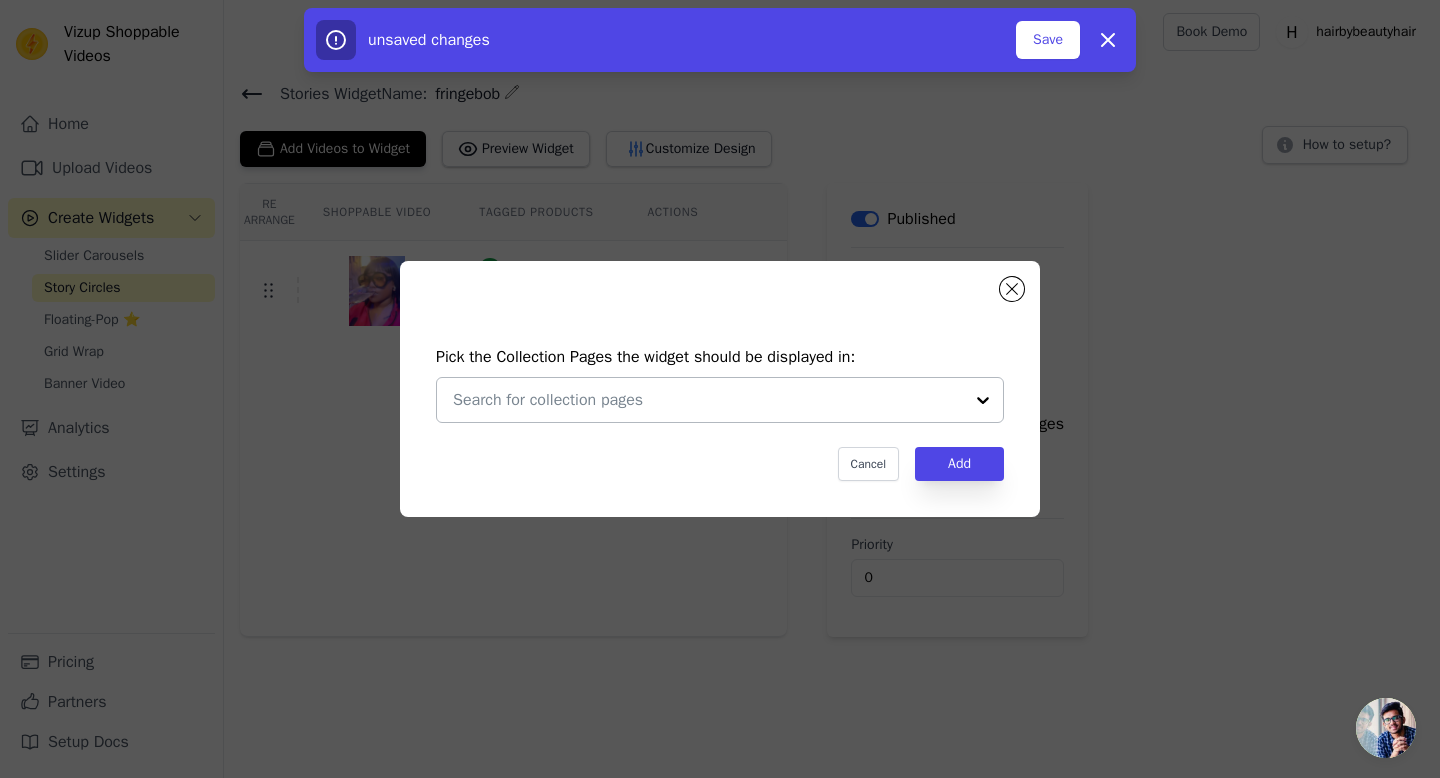 click at bounding box center [708, 400] 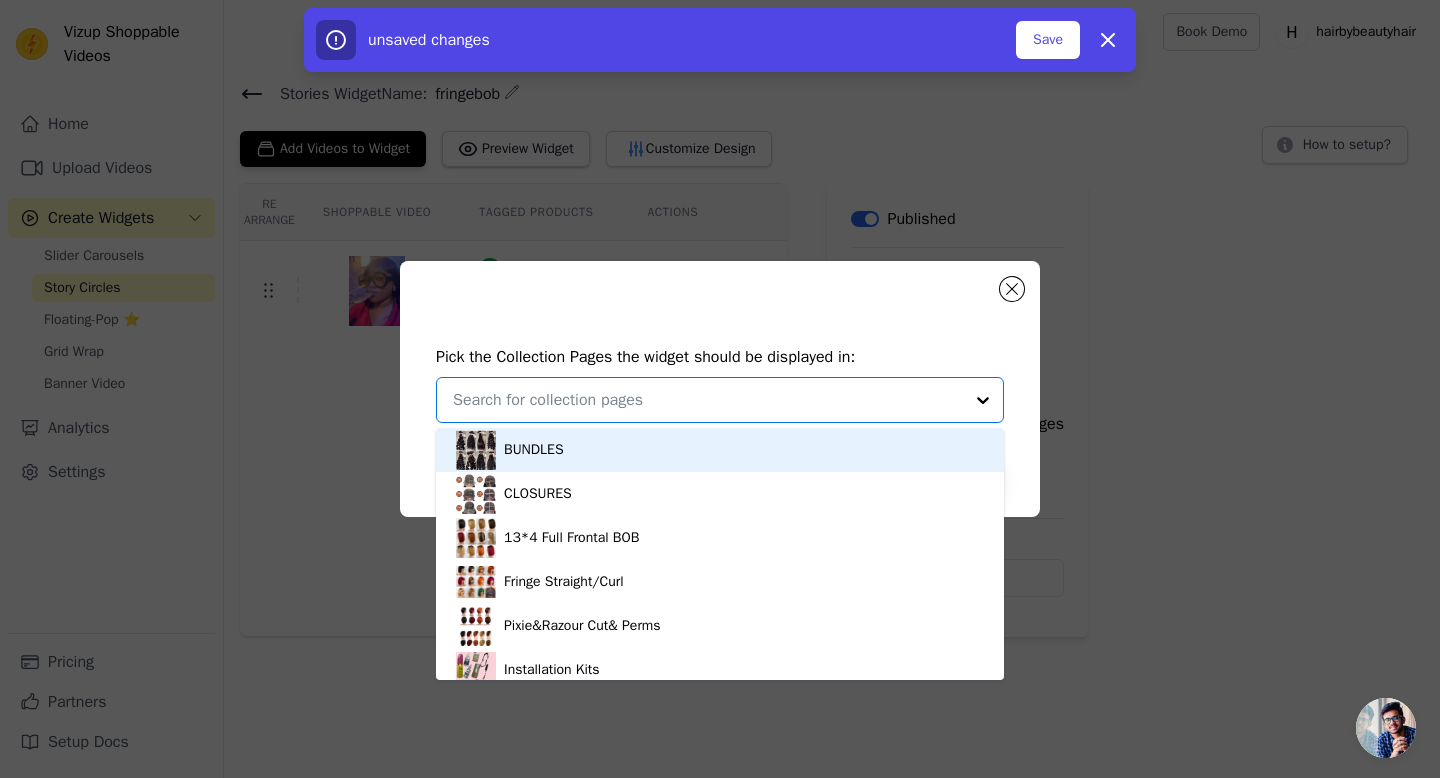 type on "f" 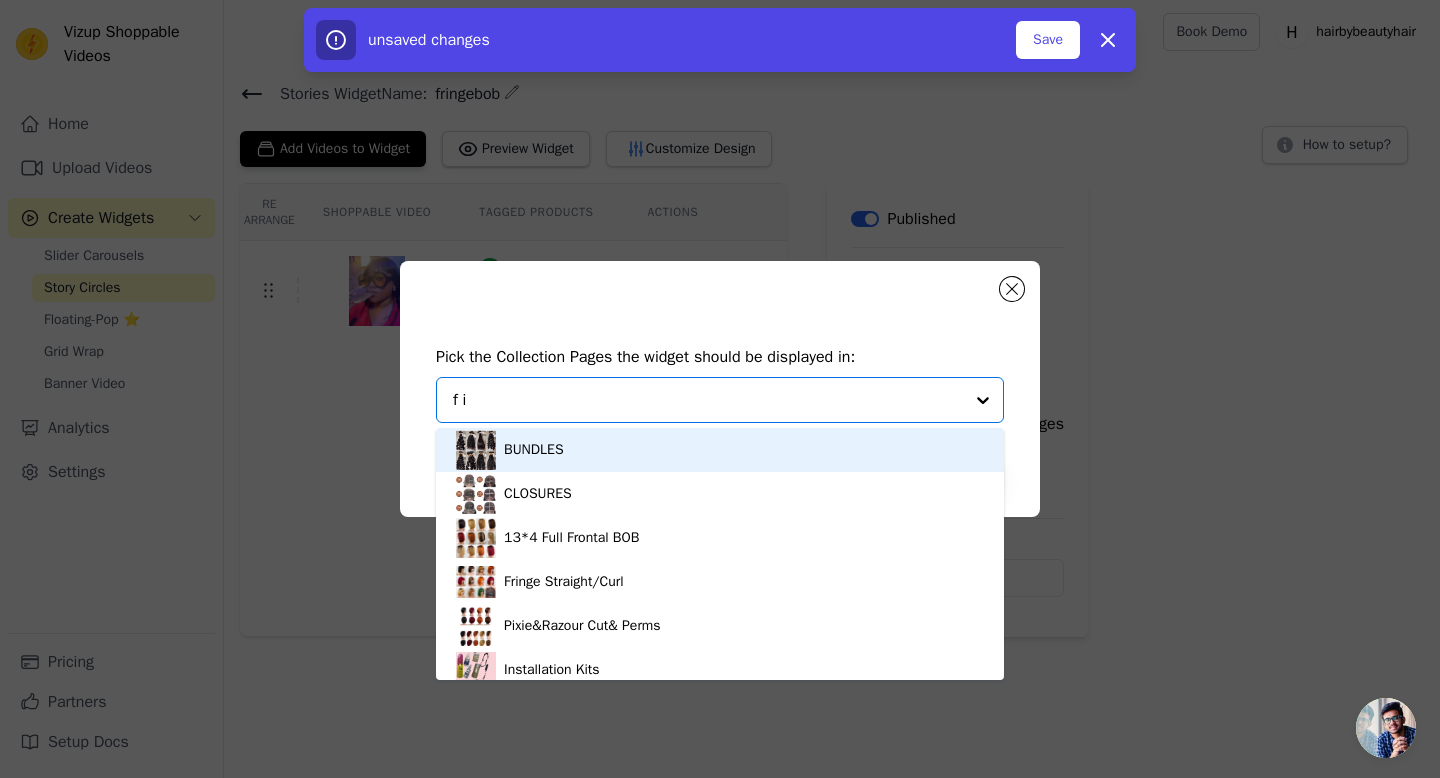 type on "f" 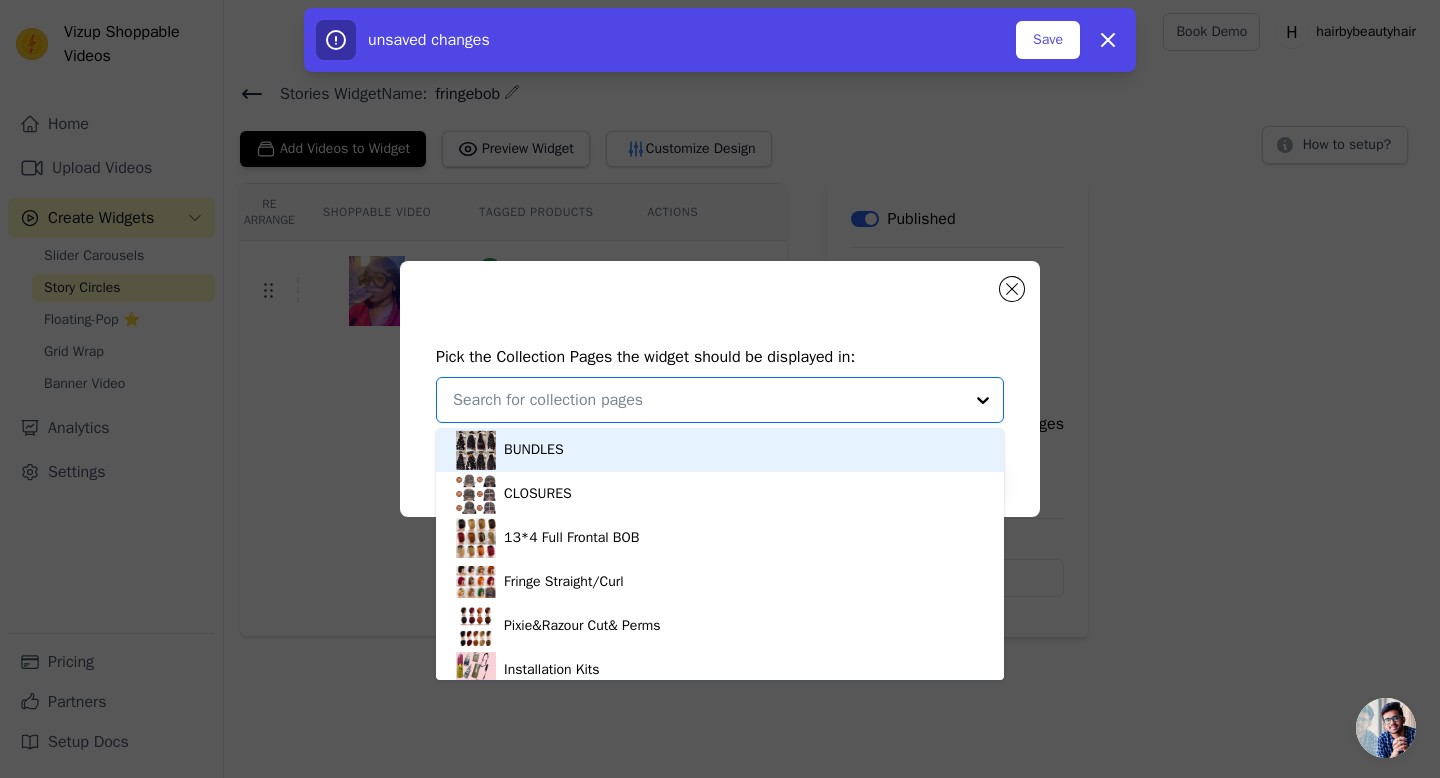 type on "f" 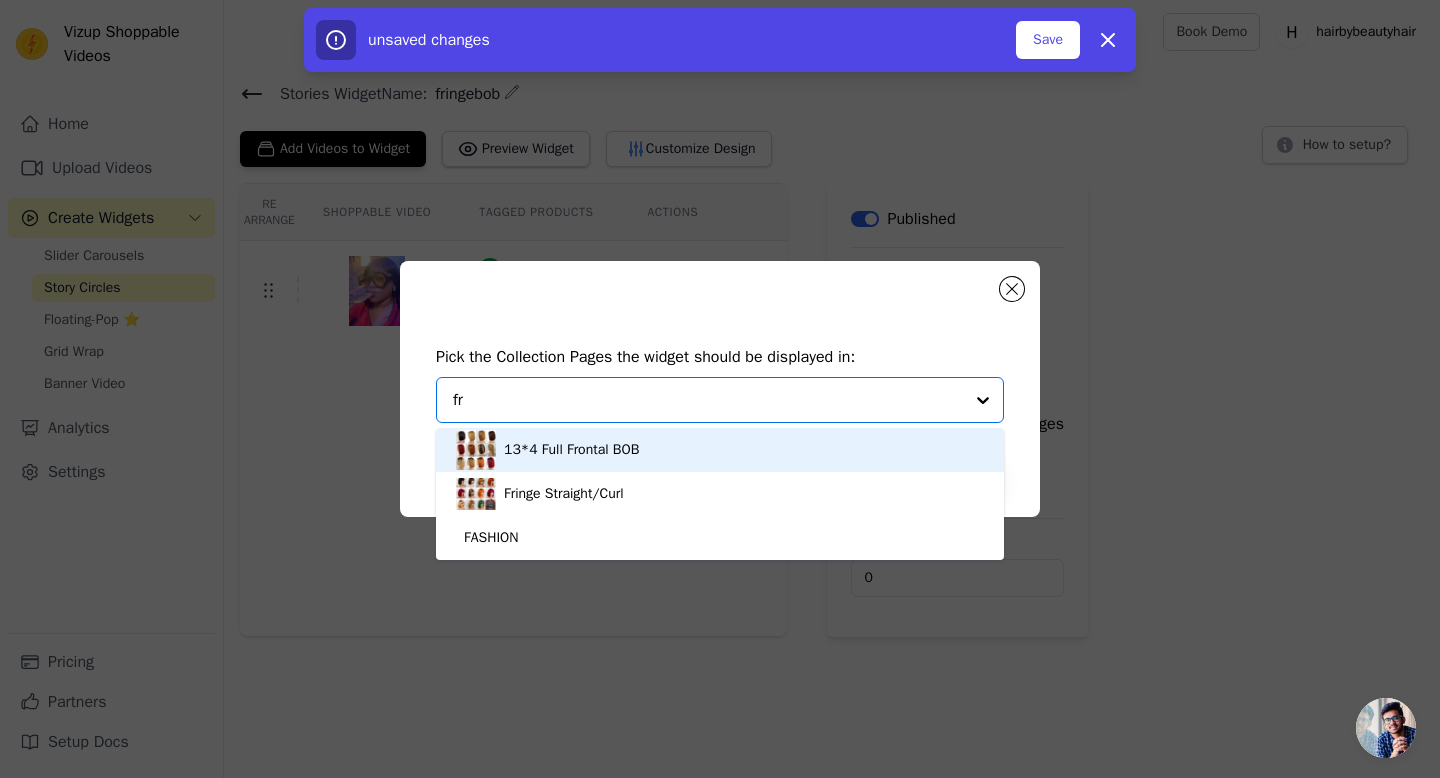 type on "fri" 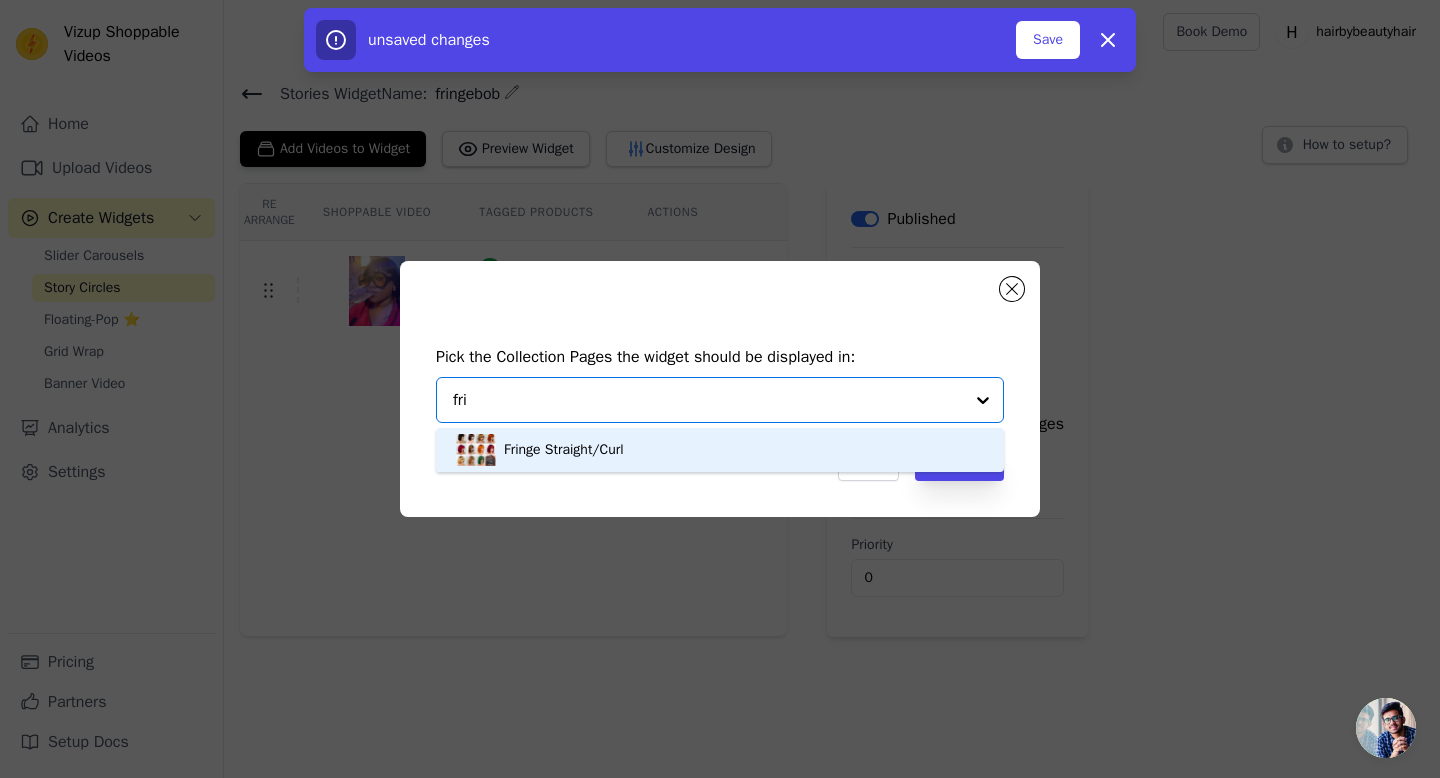 click on "Fringe Straight/Curl" at bounding box center (564, 450) 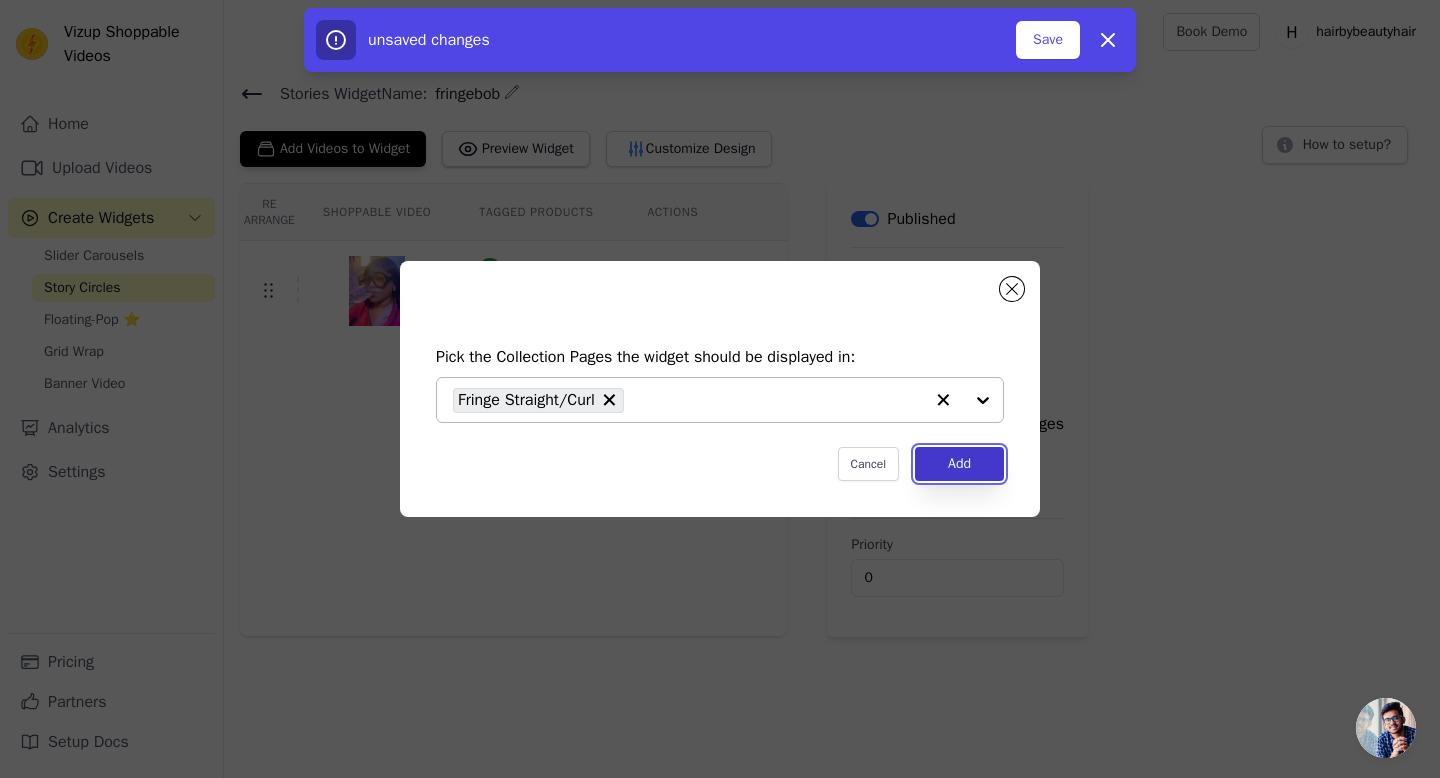 click on "Add" at bounding box center [959, 464] 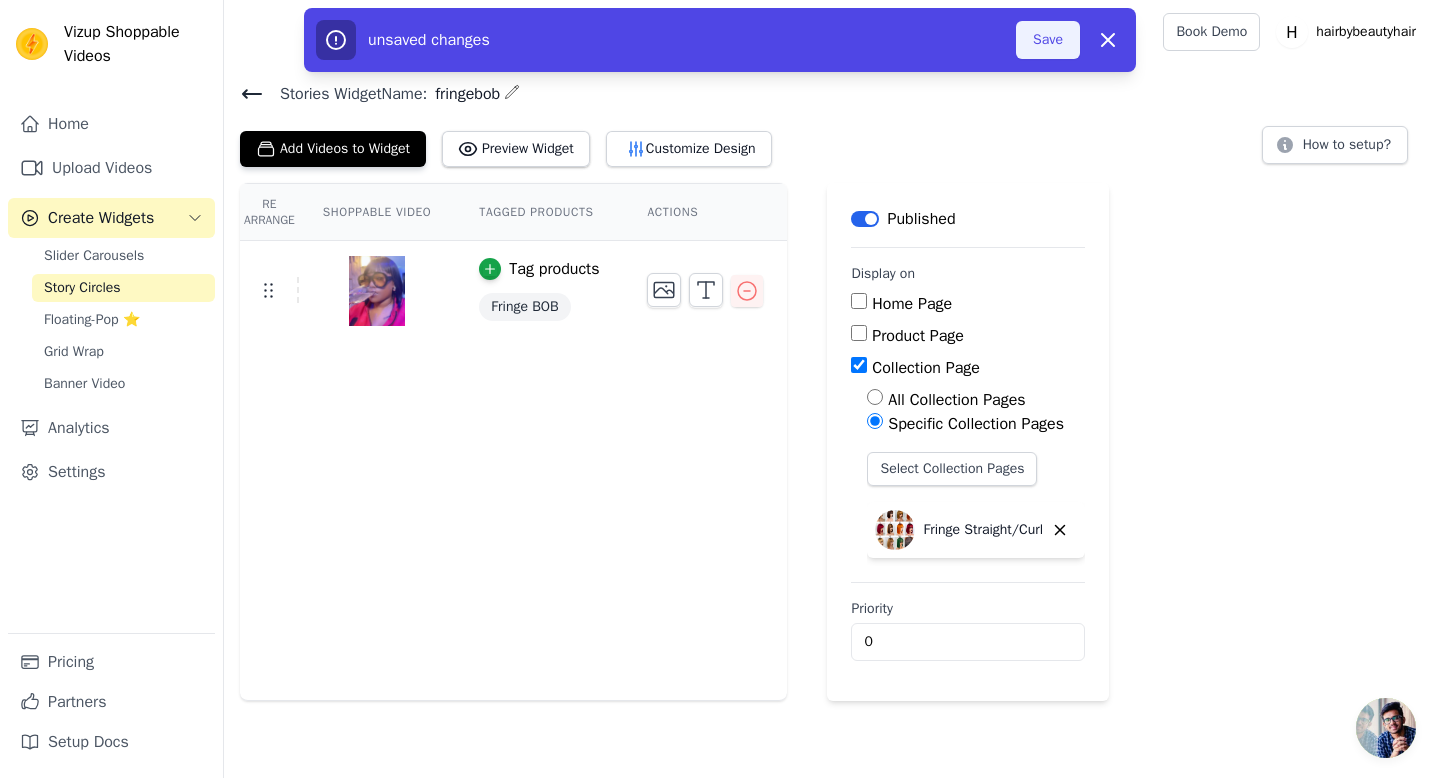 click on "Save" at bounding box center [1048, 40] 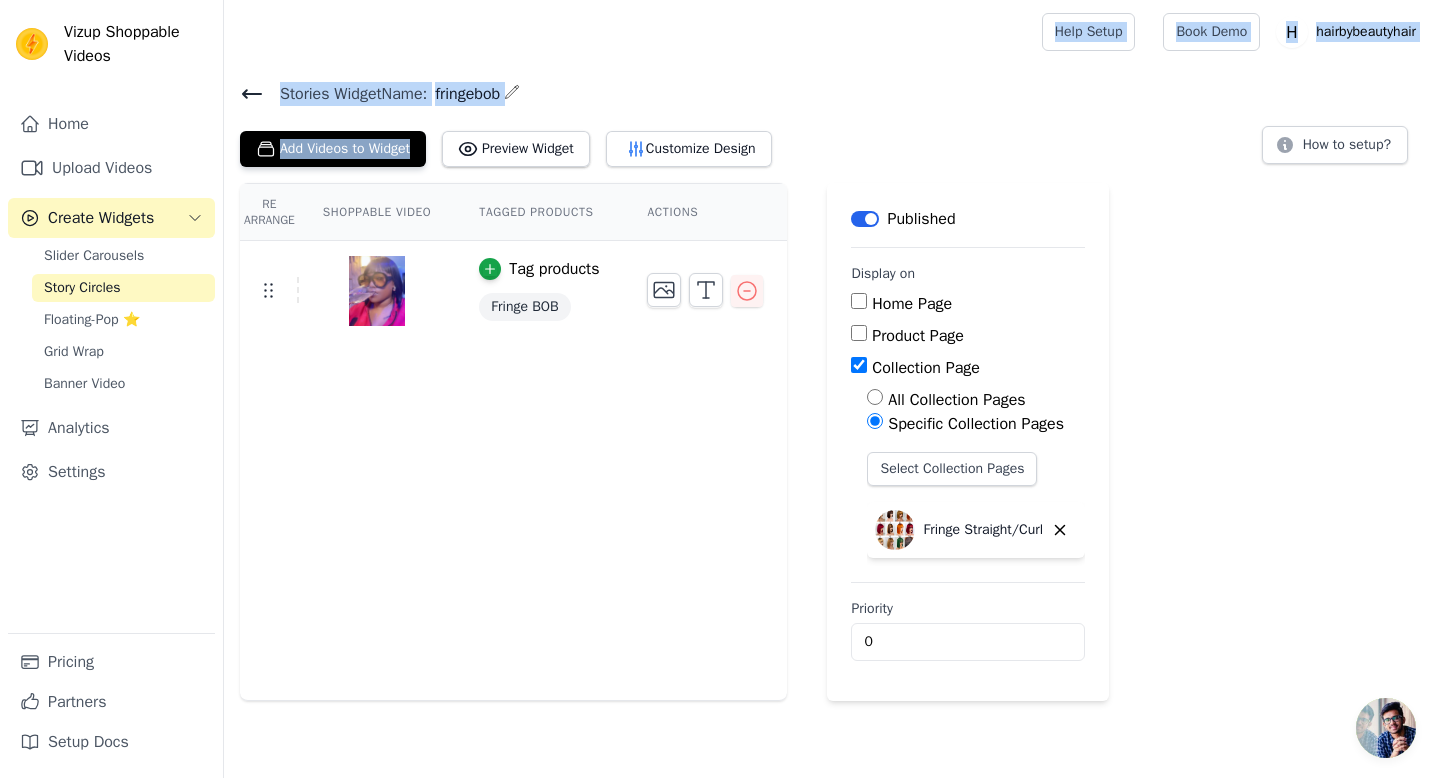 drag, startPoint x: 625, startPoint y: 128, endPoint x: 638, endPoint y: -115, distance: 243.34749 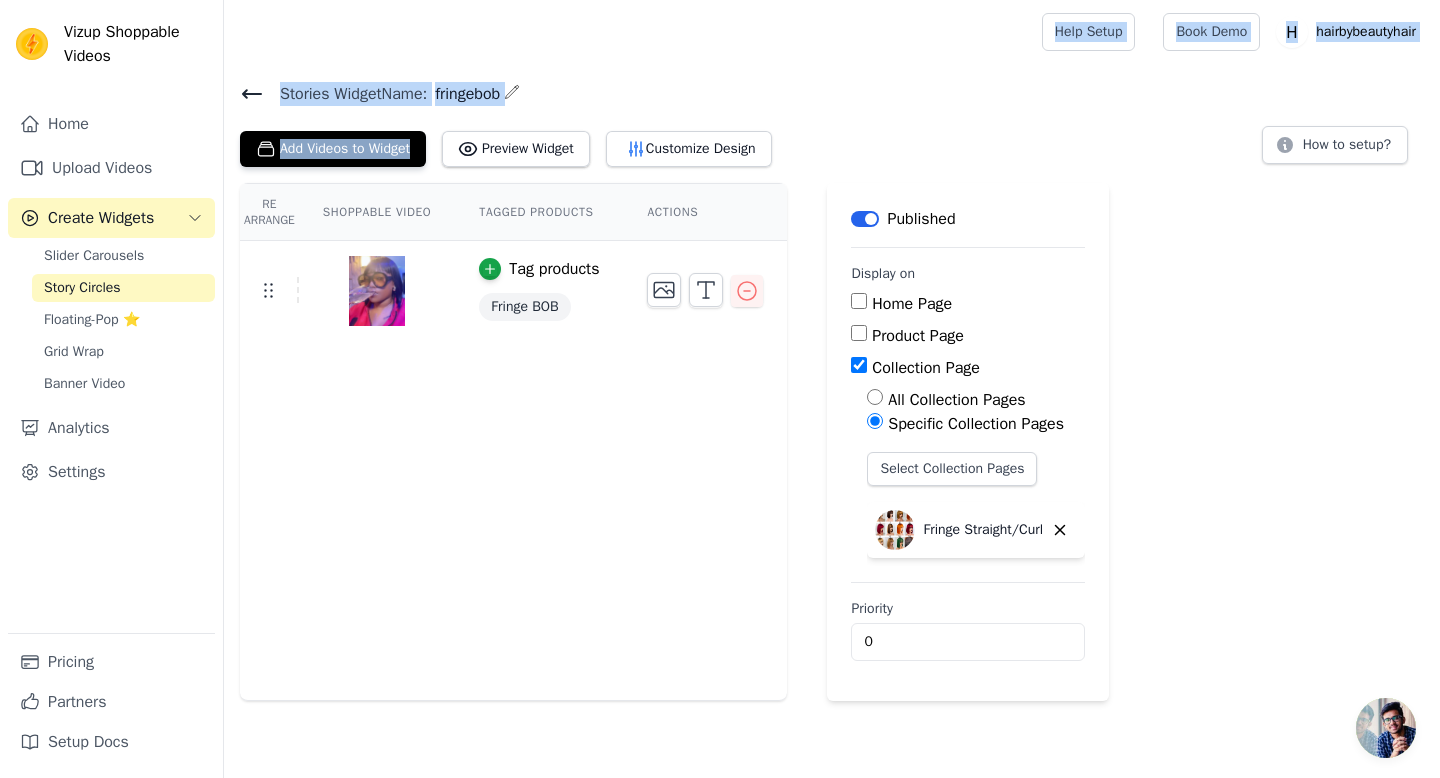 click at bounding box center (629, 32) 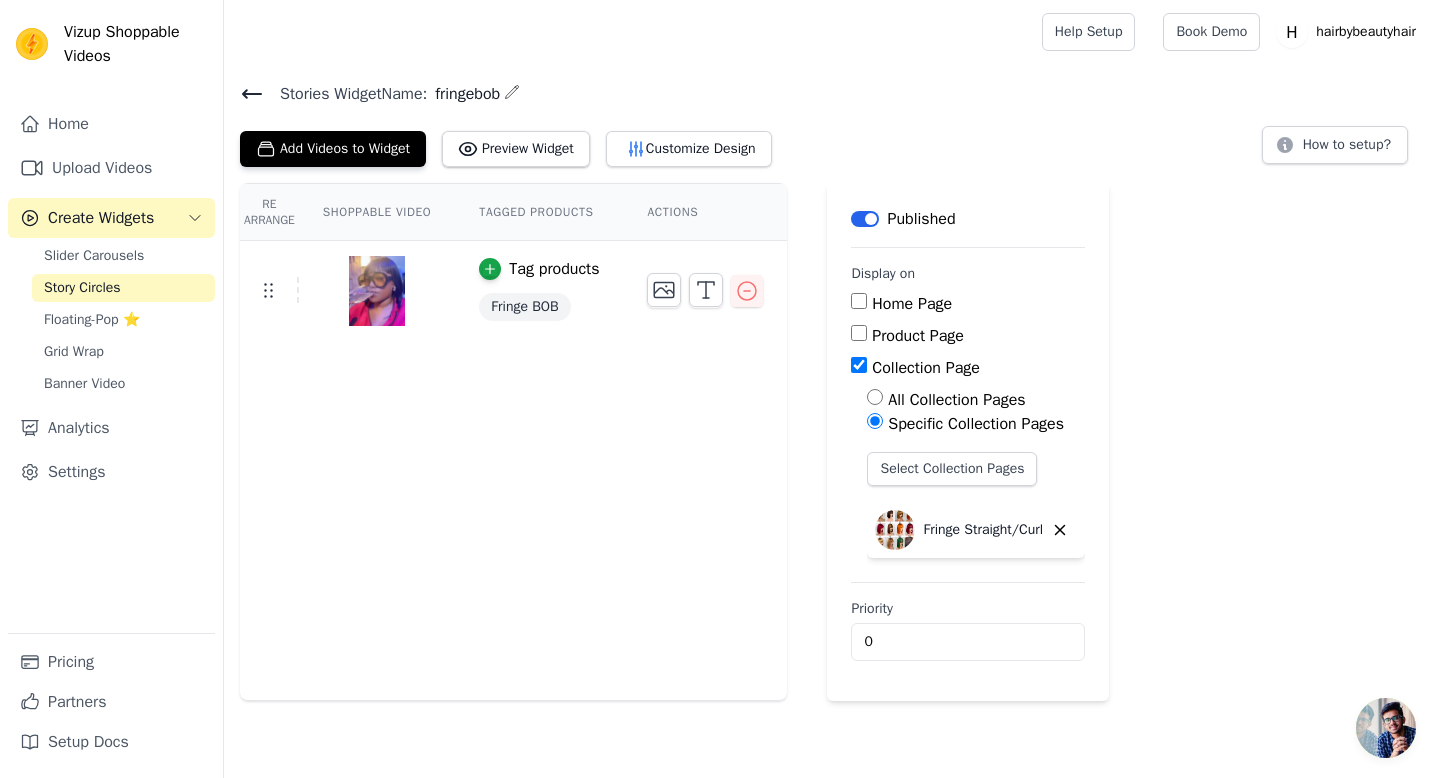 click on "Label" at bounding box center (865, 219) 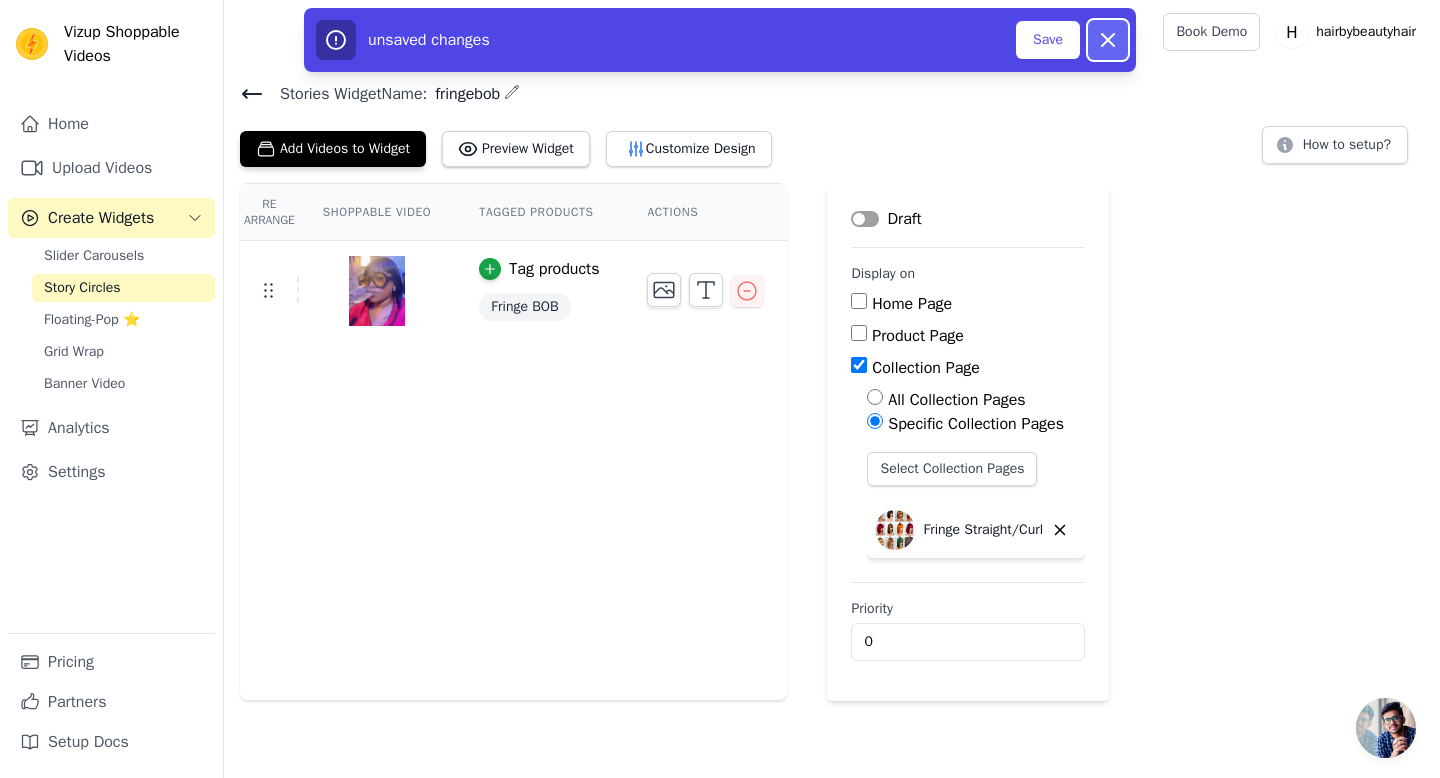 click on "Dismiss" at bounding box center [1108, 40] 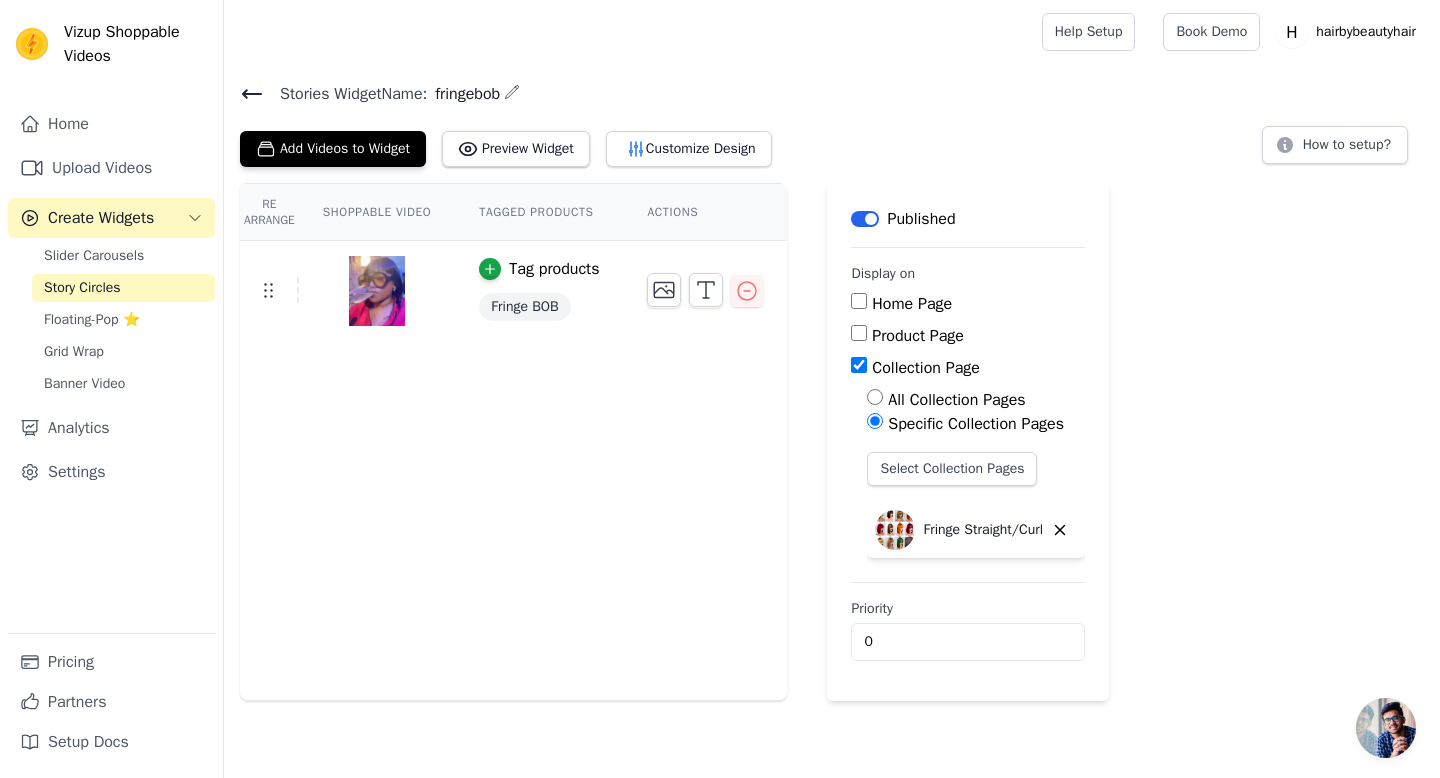 click 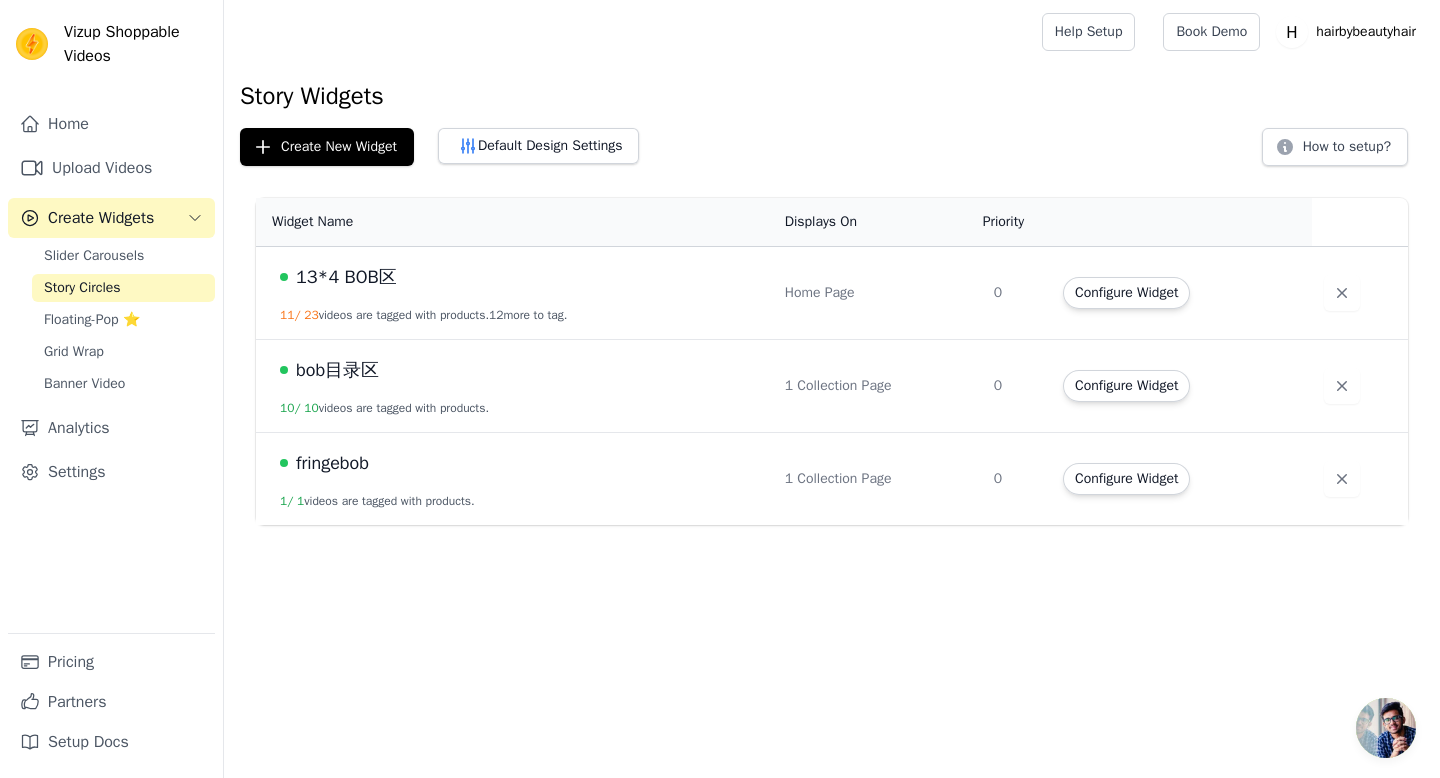 click on "bob目录区" at bounding box center [337, 370] 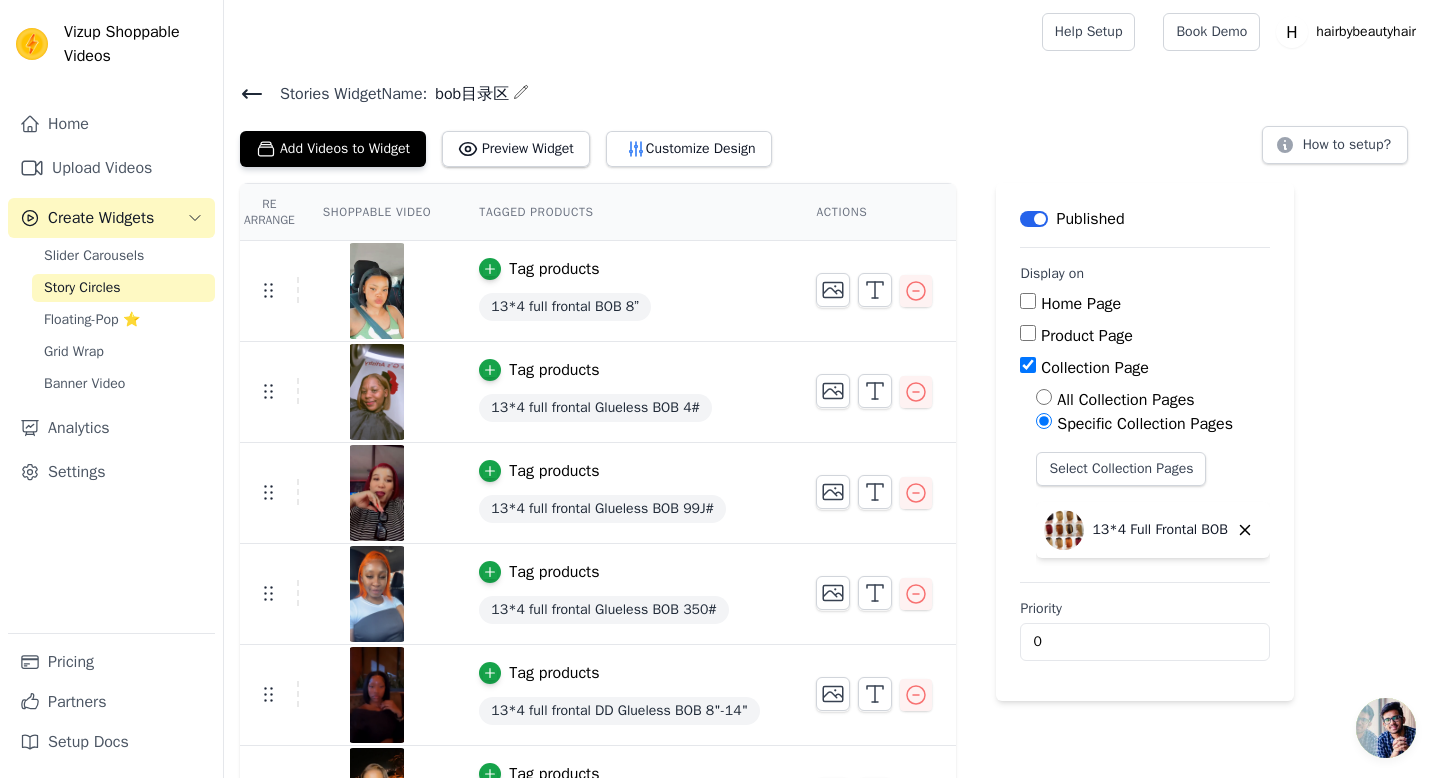 click on "Label" at bounding box center [1034, 219] 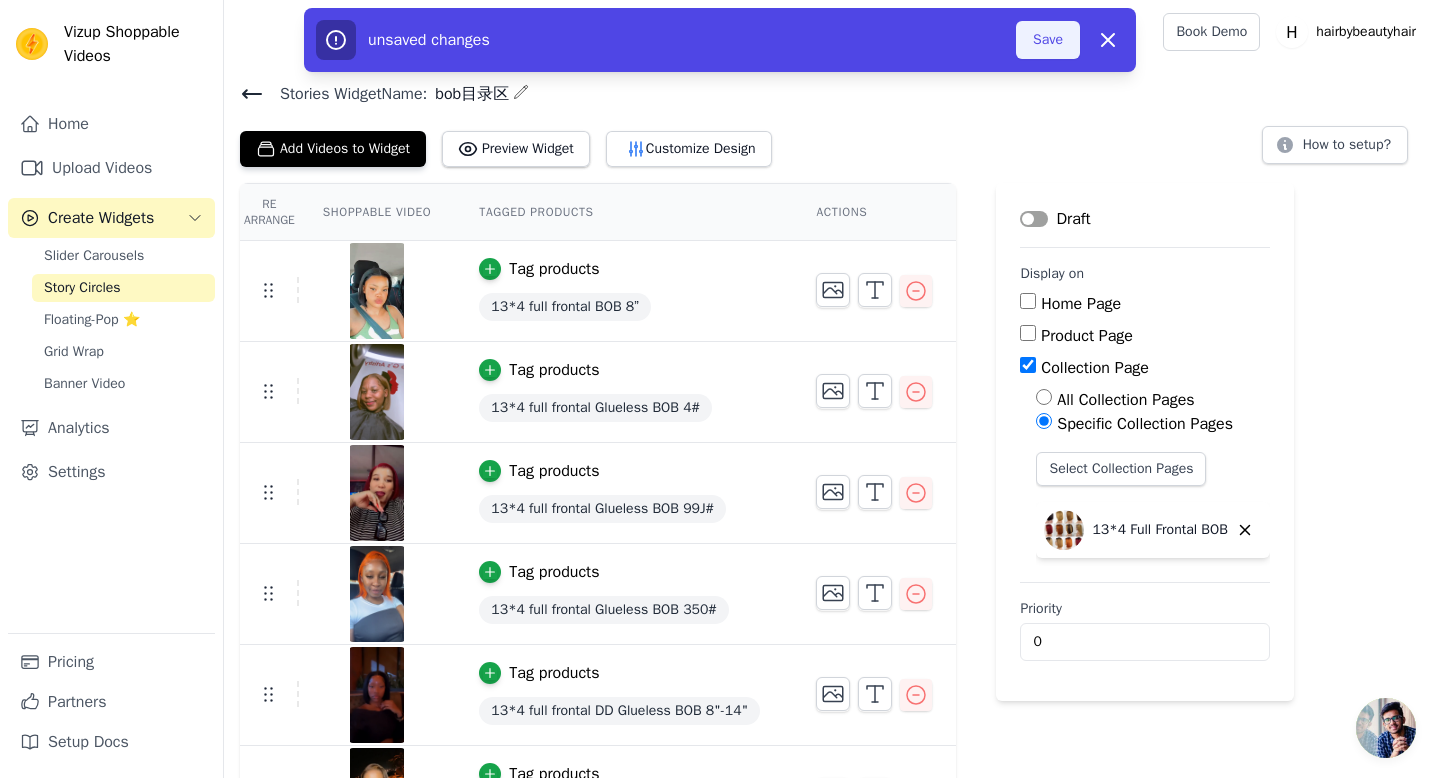 click on "Save" at bounding box center (1048, 40) 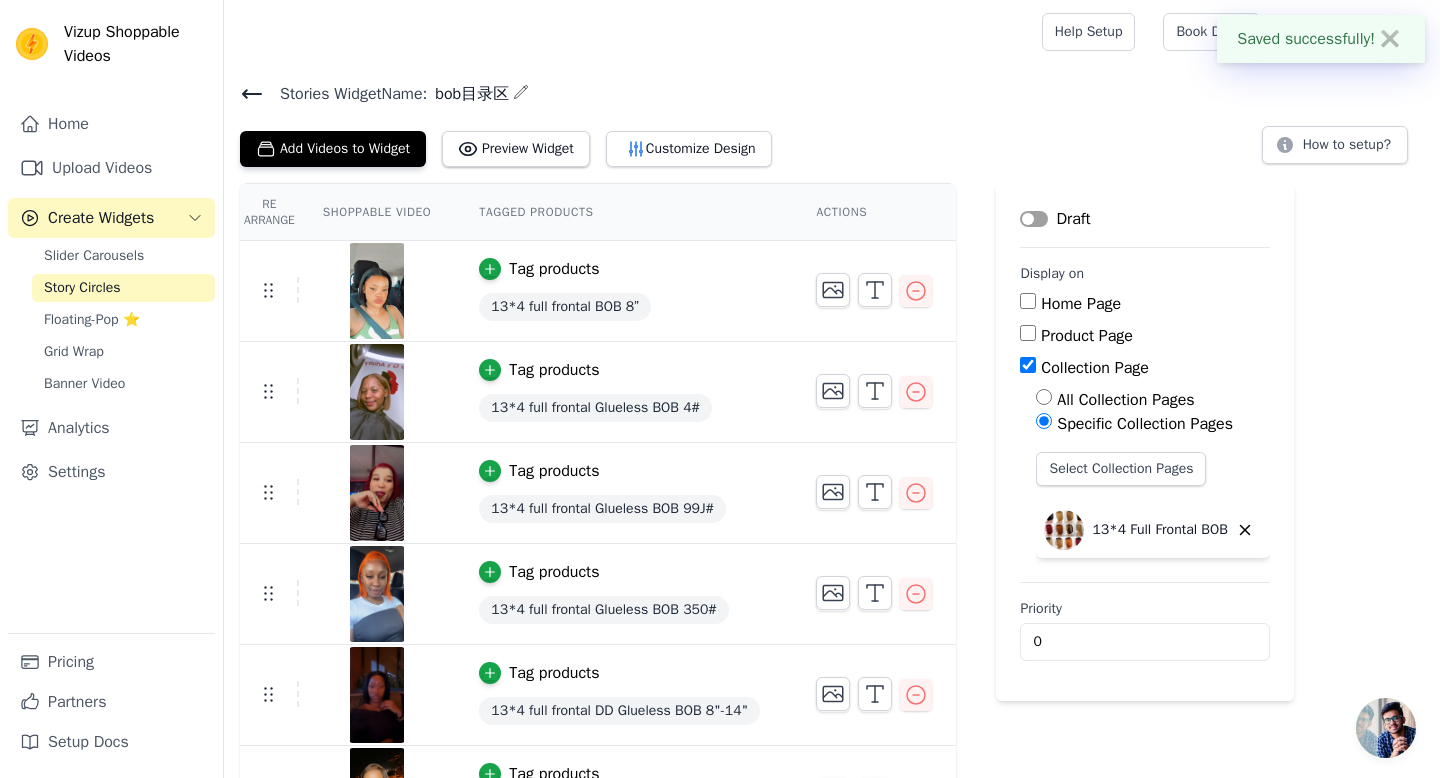 click 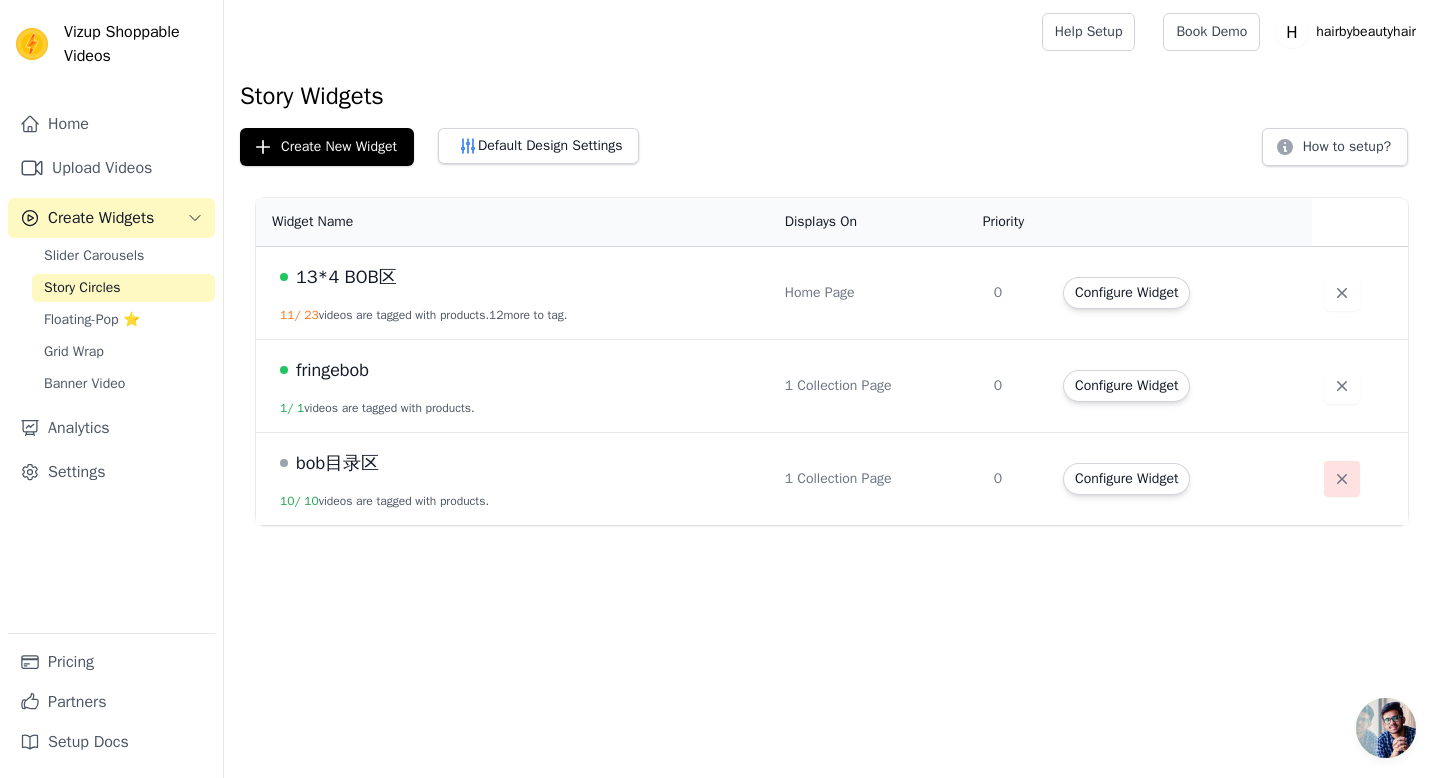 click at bounding box center (1342, 479) 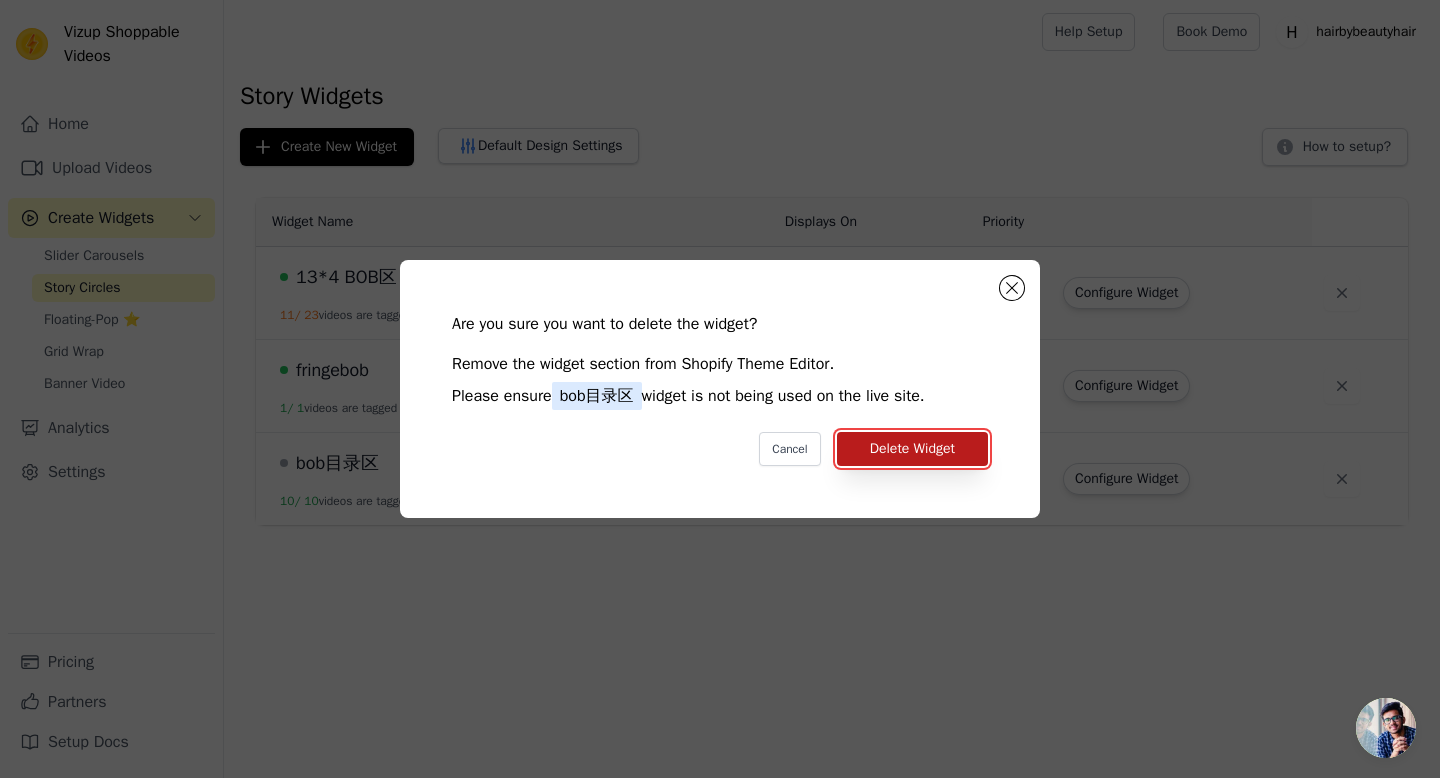 click on "Delete Widget" at bounding box center [912, 449] 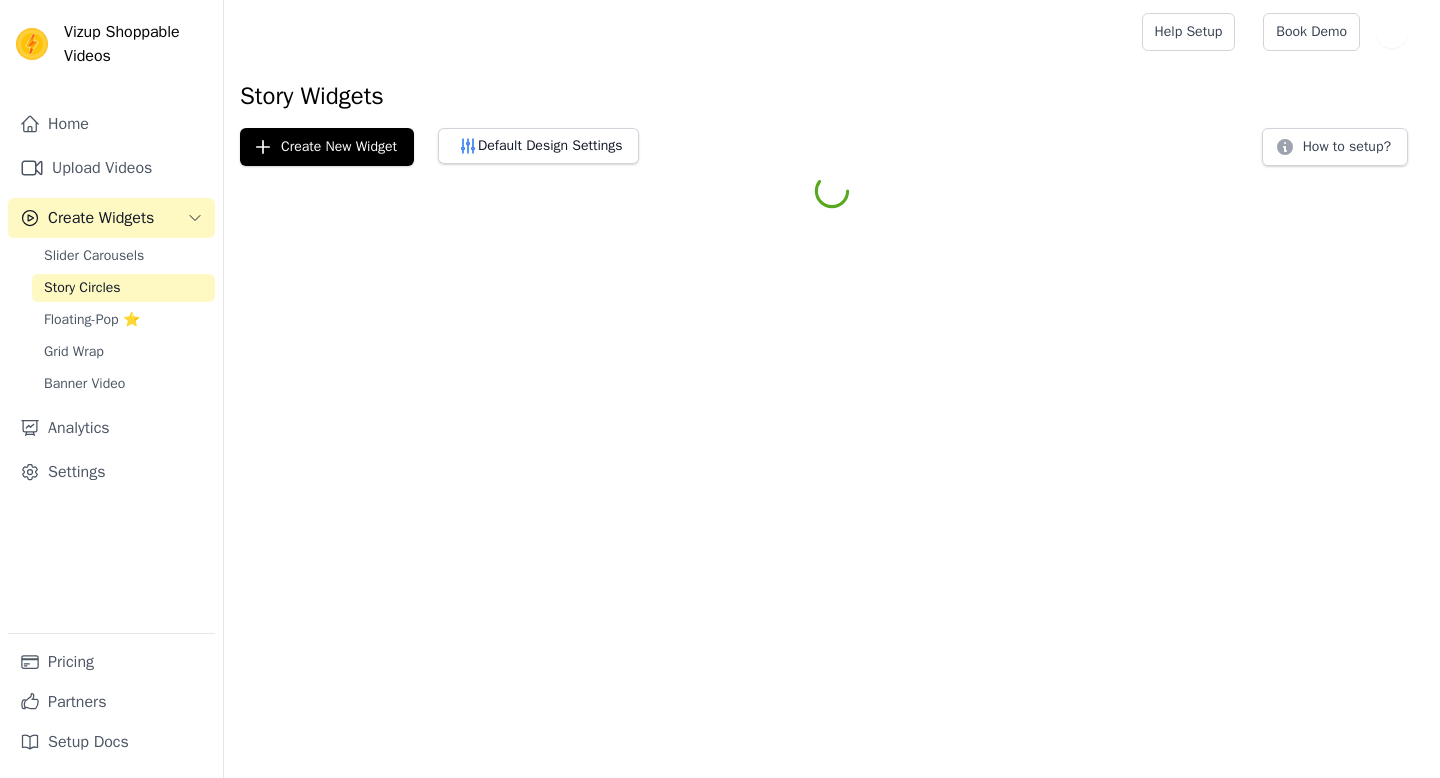 scroll, scrollTop: 0, scrollLeft: 0, axis: both 